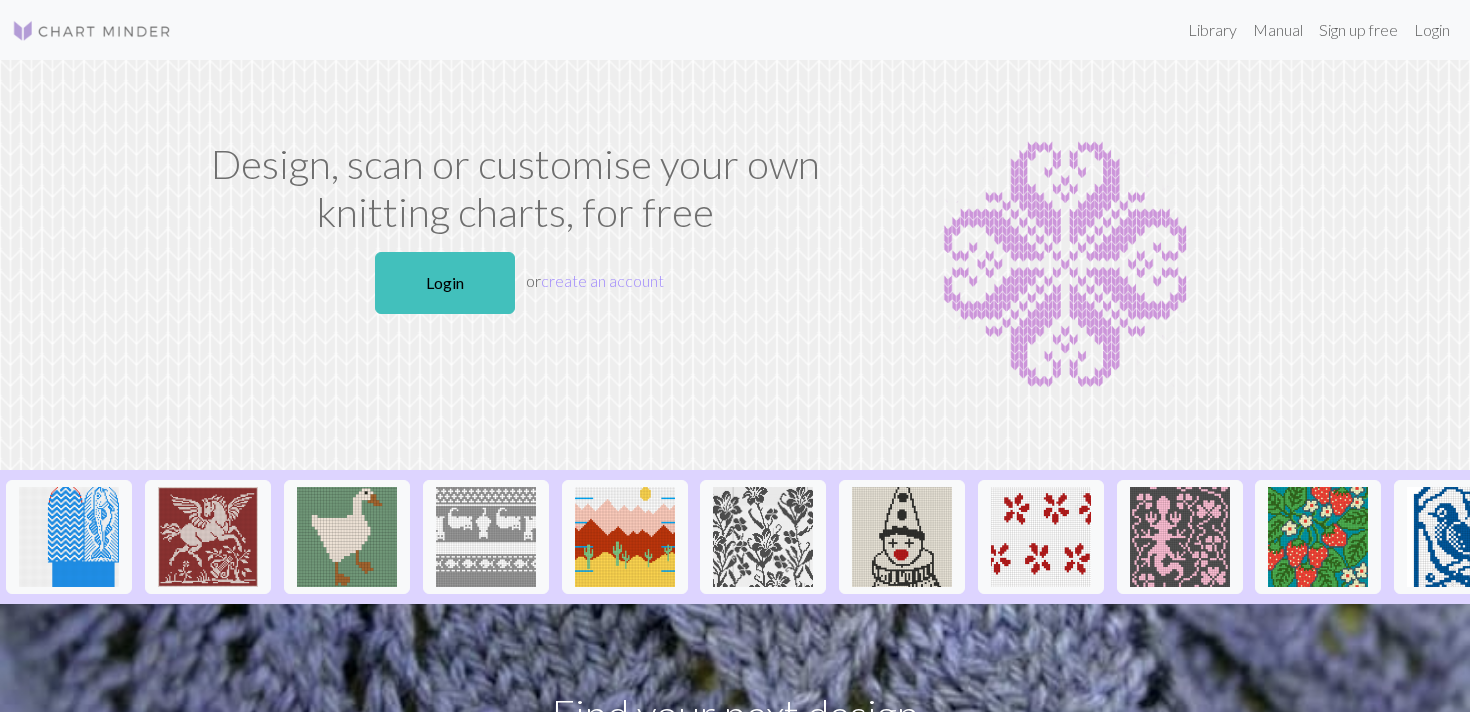 scroll, scrollTop: 0, scrollLeft: 0, axis: both 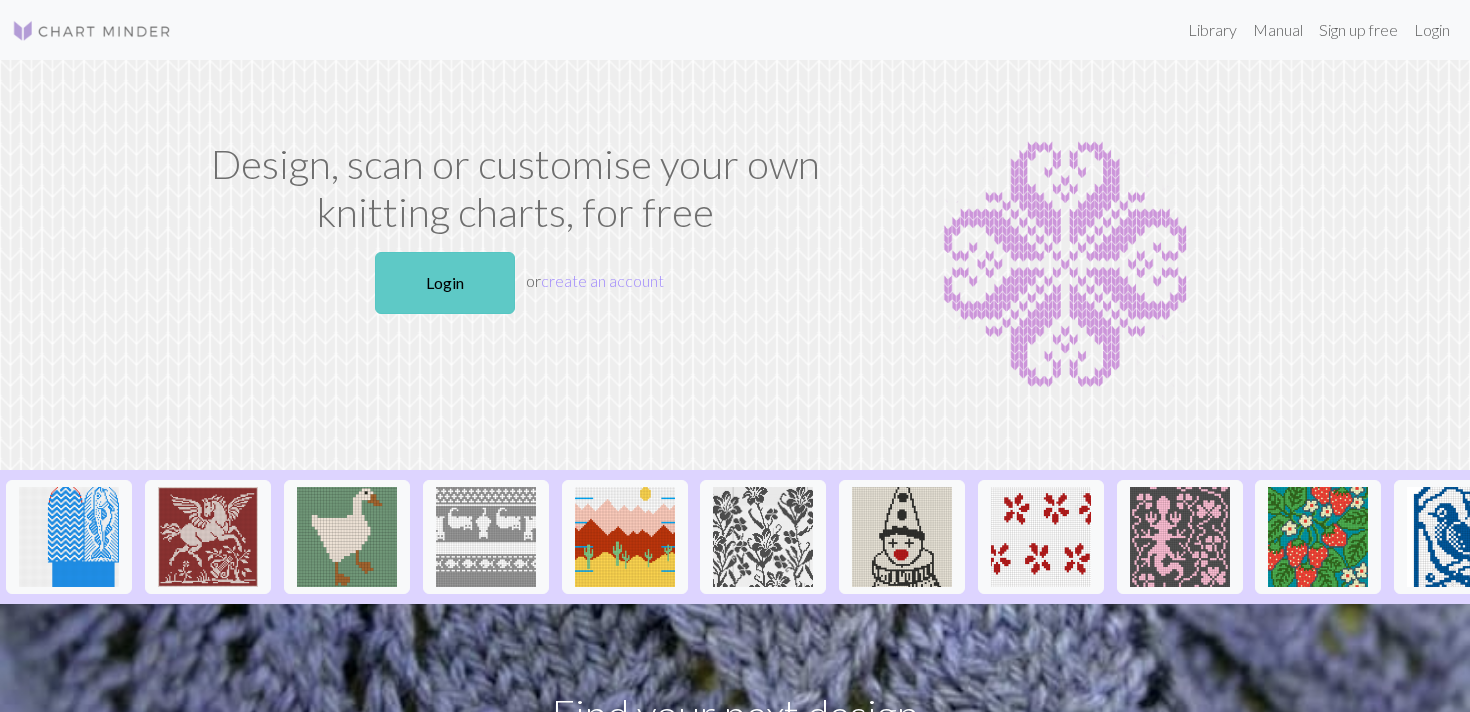 click on "Login" at bounding box center [445, 283] 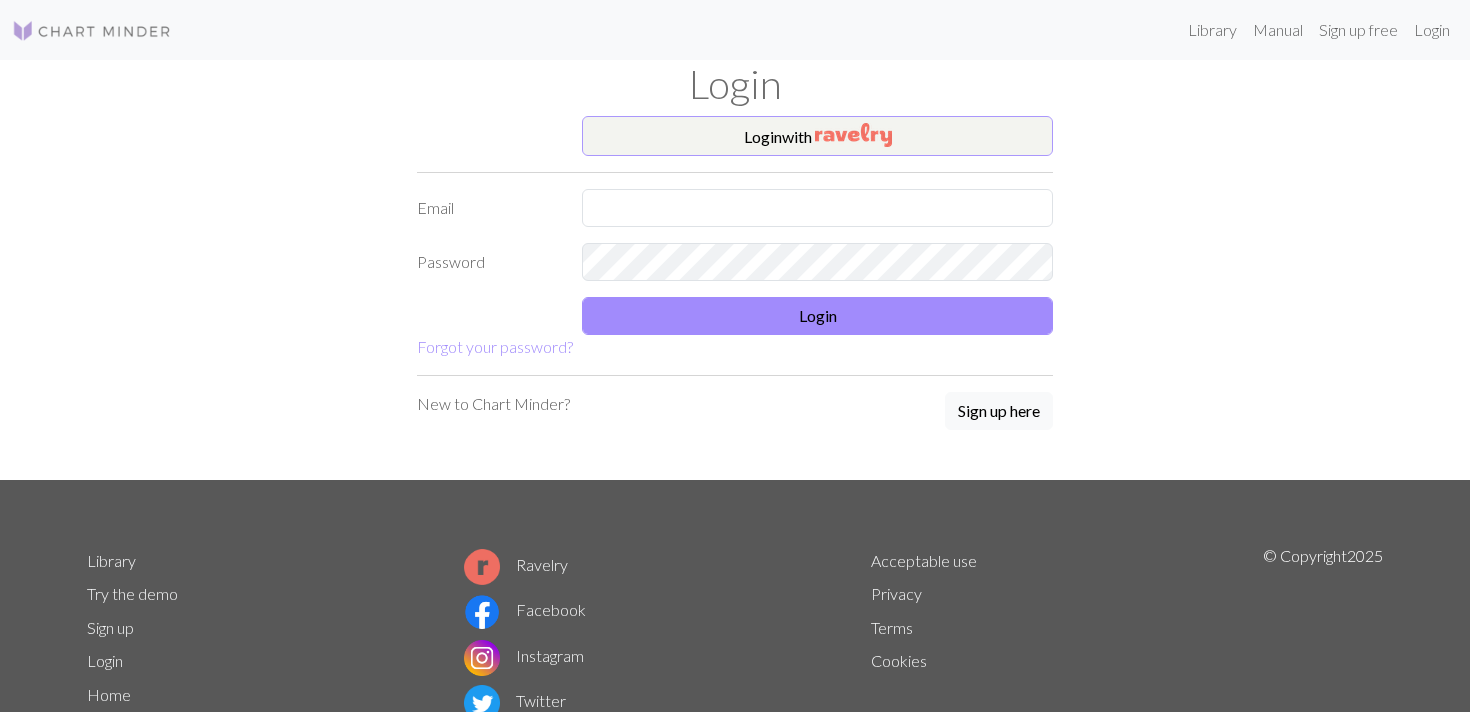 scroll, scrollTop: 0, scrollLeft: 0, axis: both 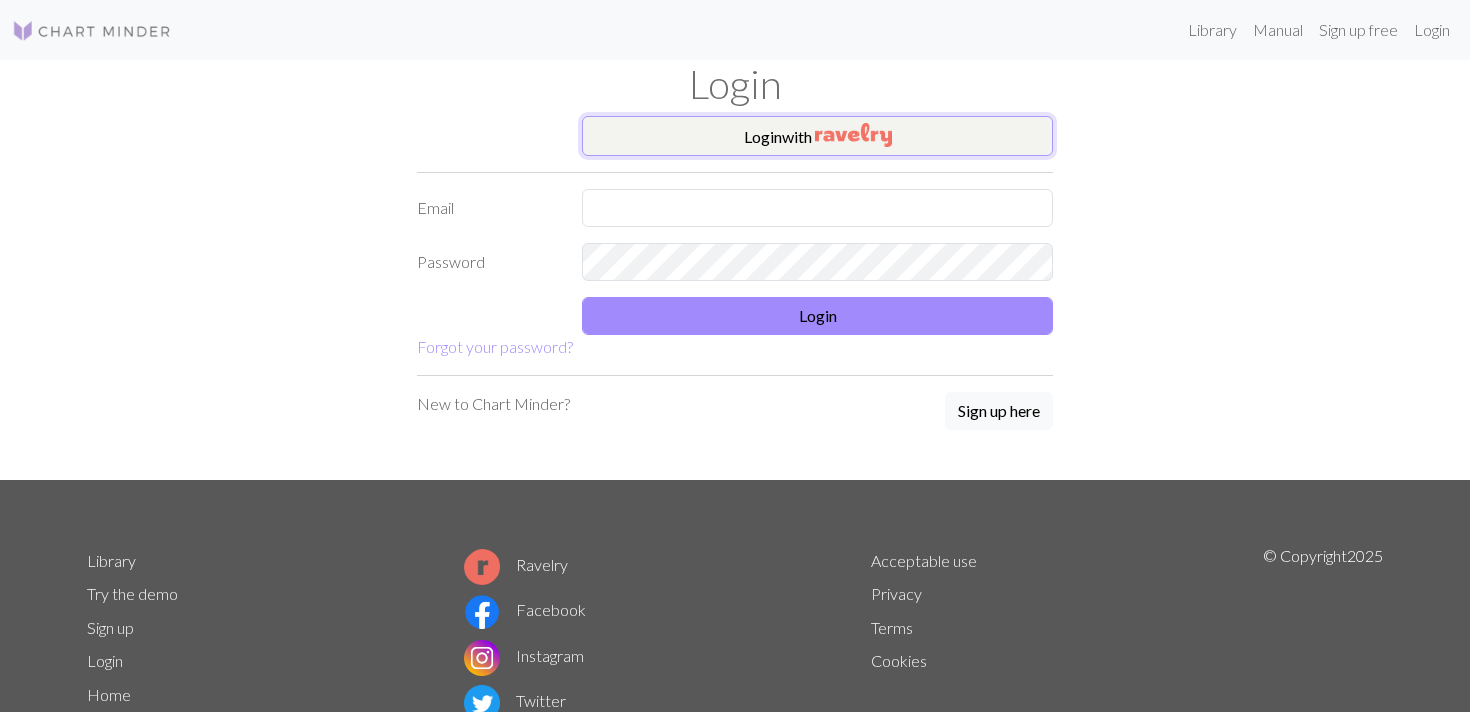 click on "Login  with" at bounding box center (817, 136) 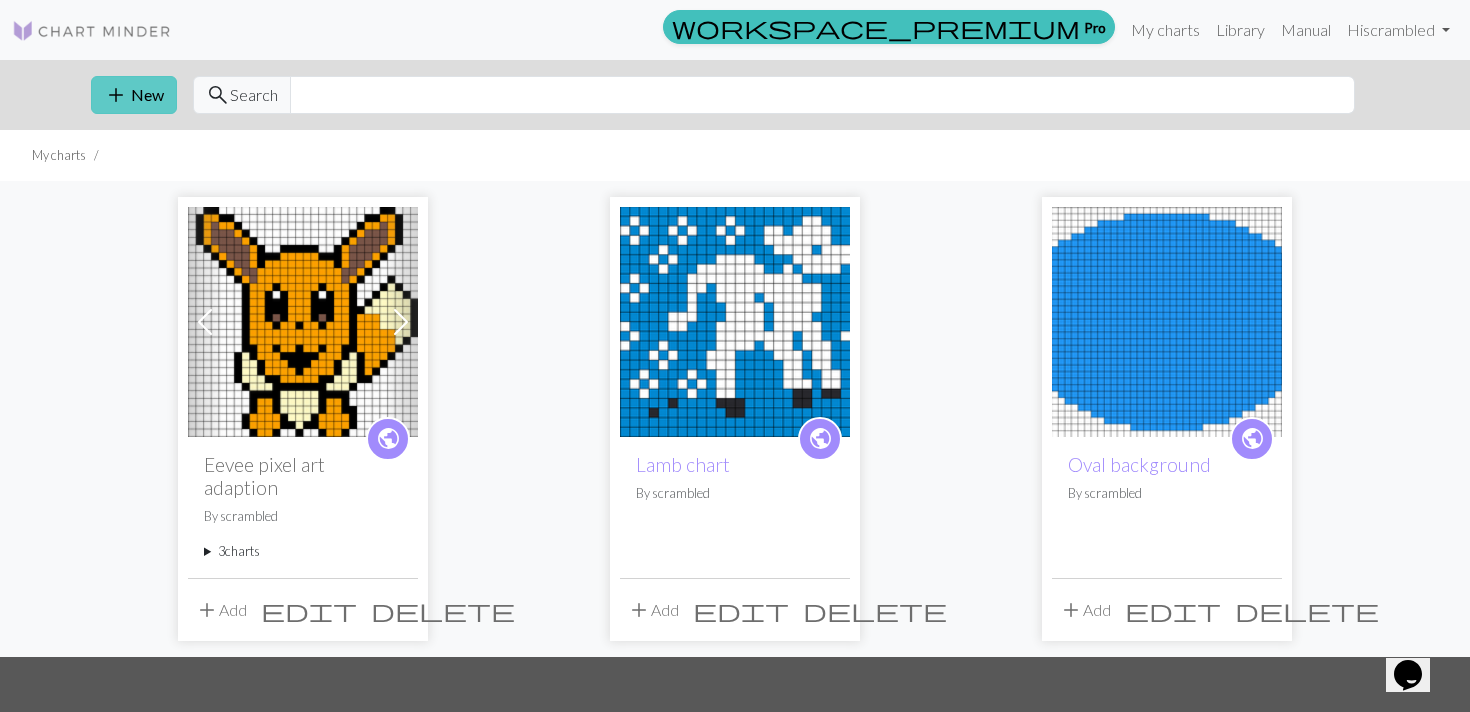 click on "add   New" at bounding box center [134, 95] 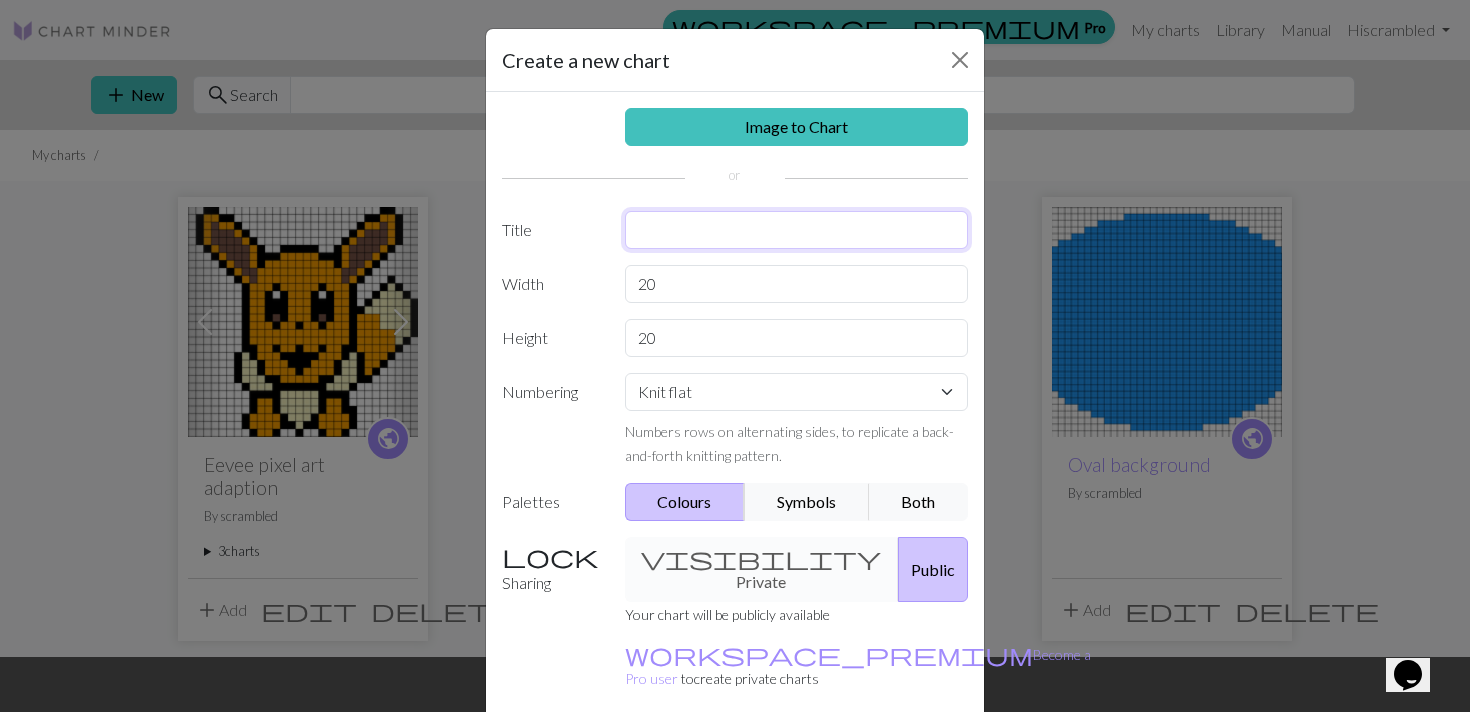 click at bounding box center (797, 230) 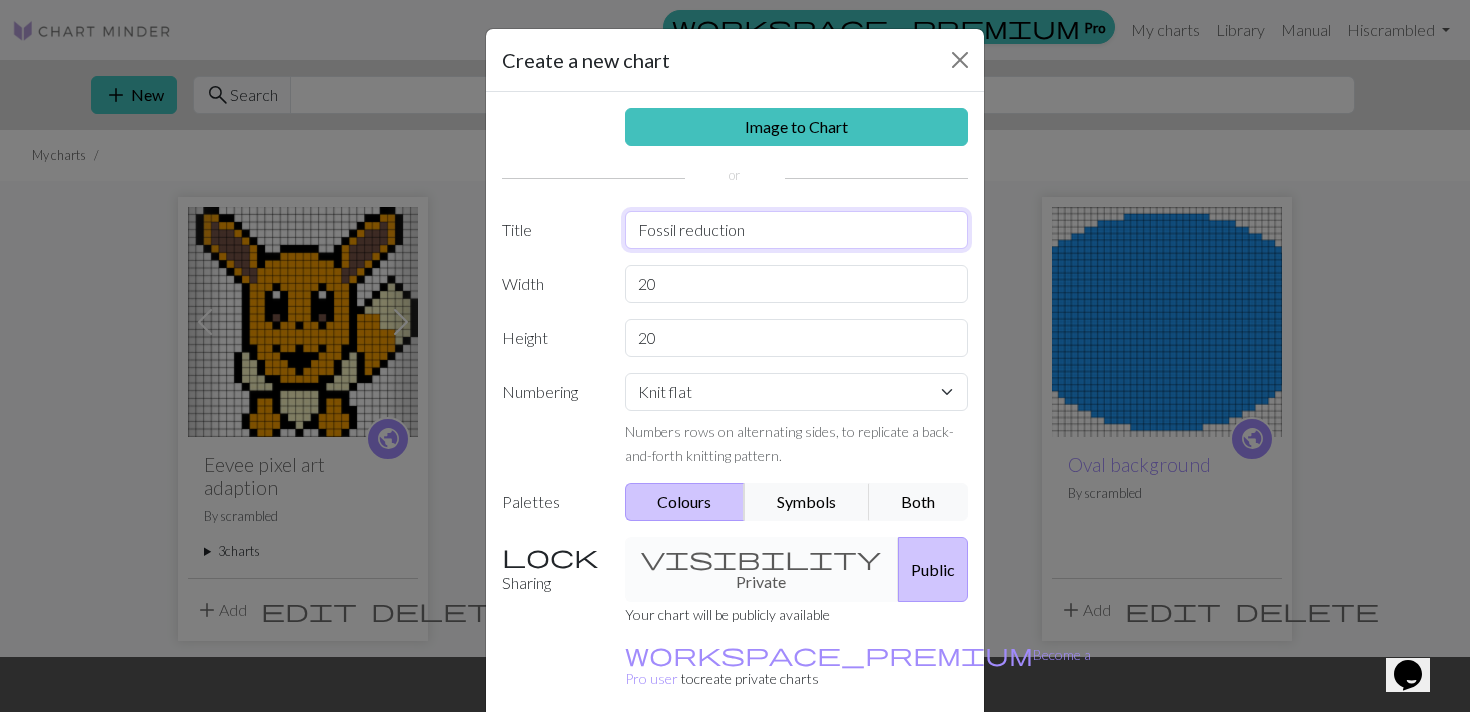 type on "Fossil reduction" 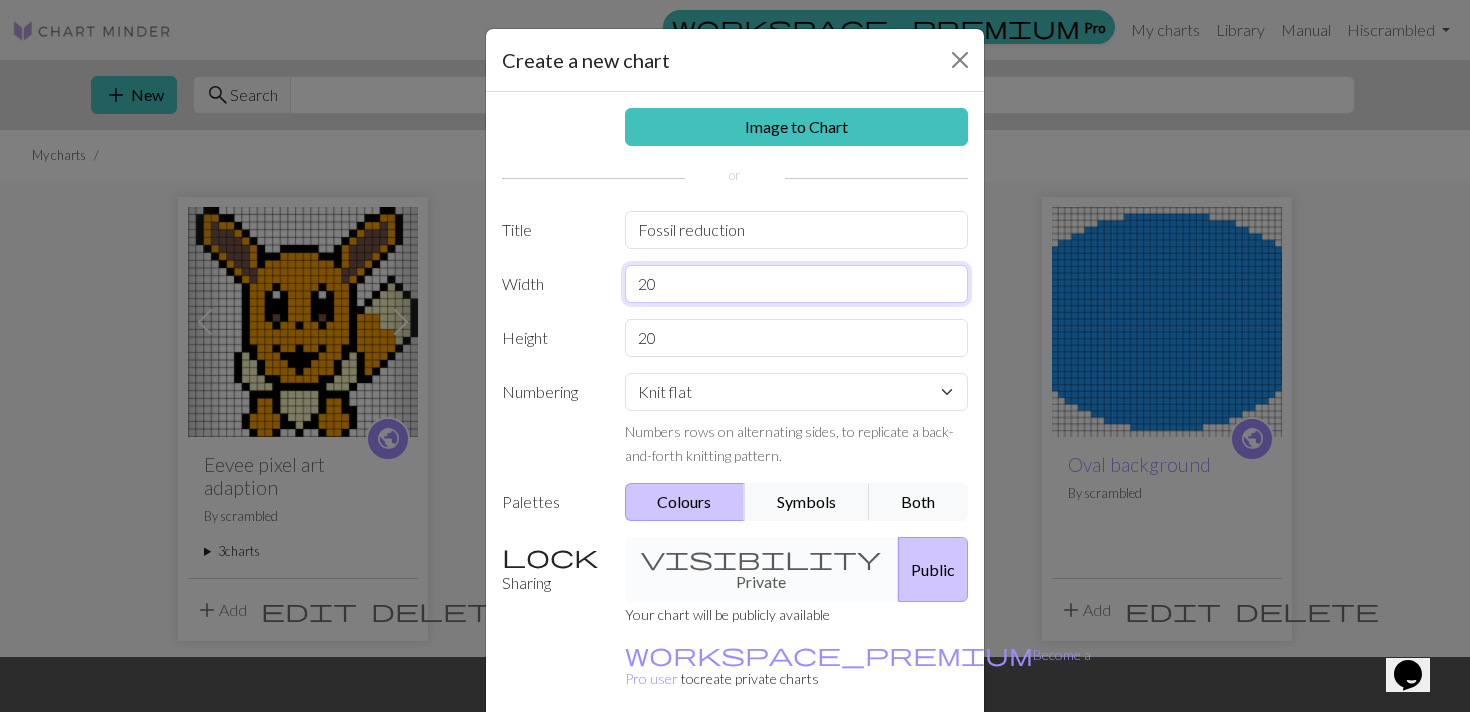 click on "20" at bounding box center [797, 284] 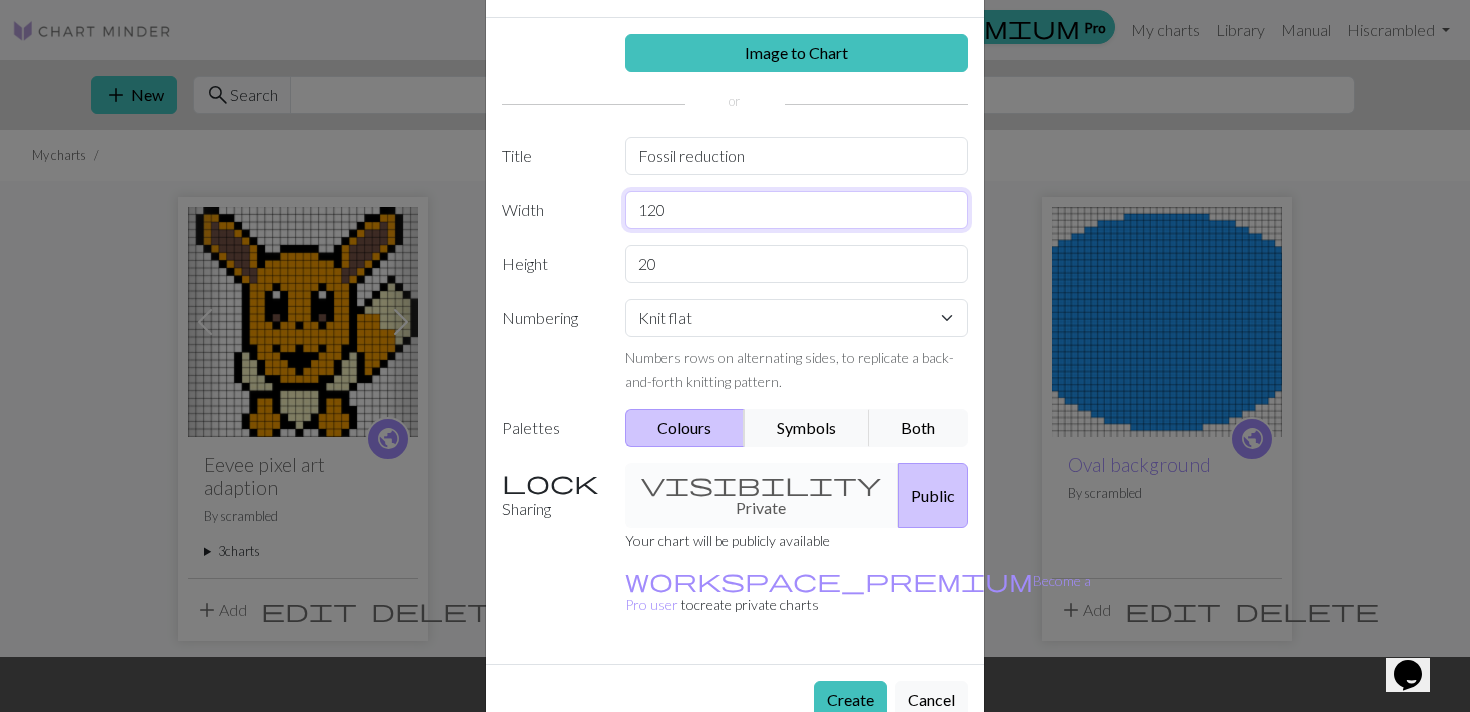 scroll, scrollTop: 77, scrollLeft: 0, axis: vertical 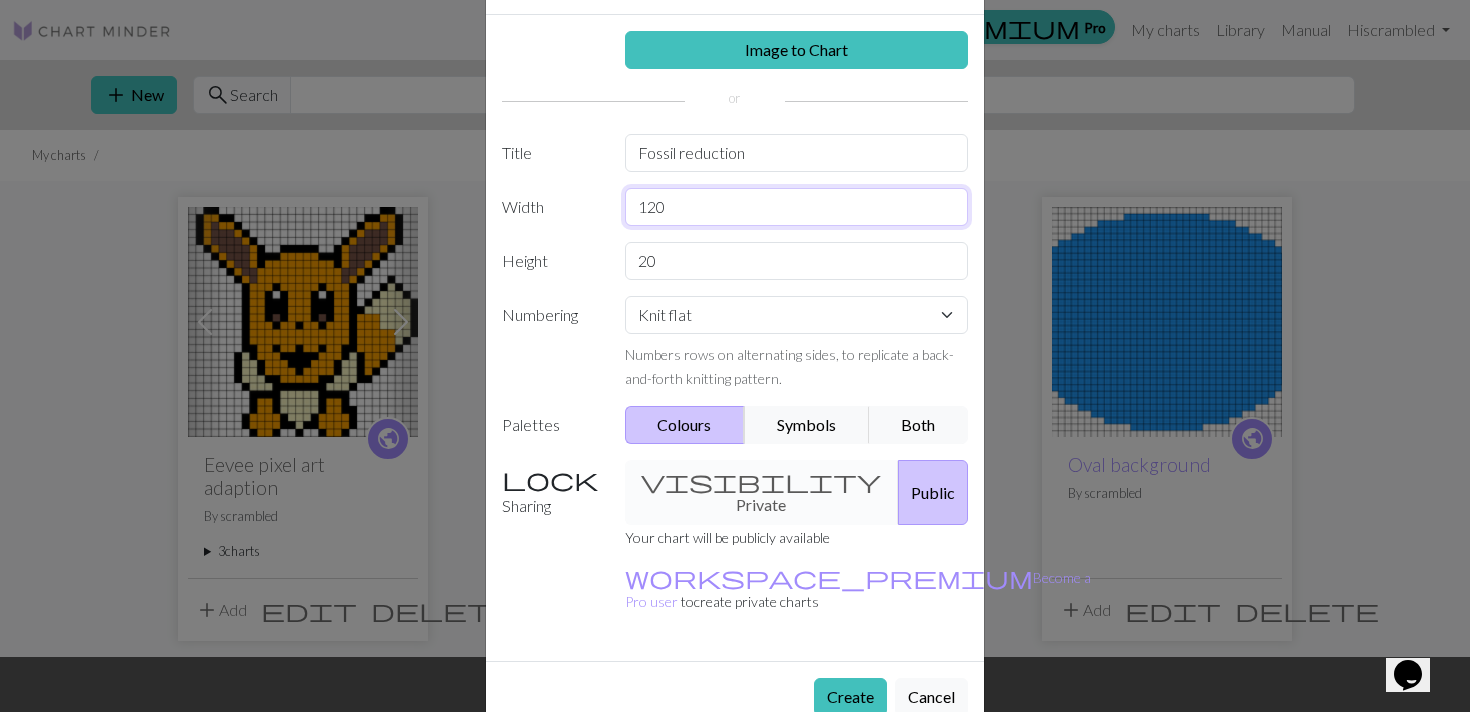 type on "120" 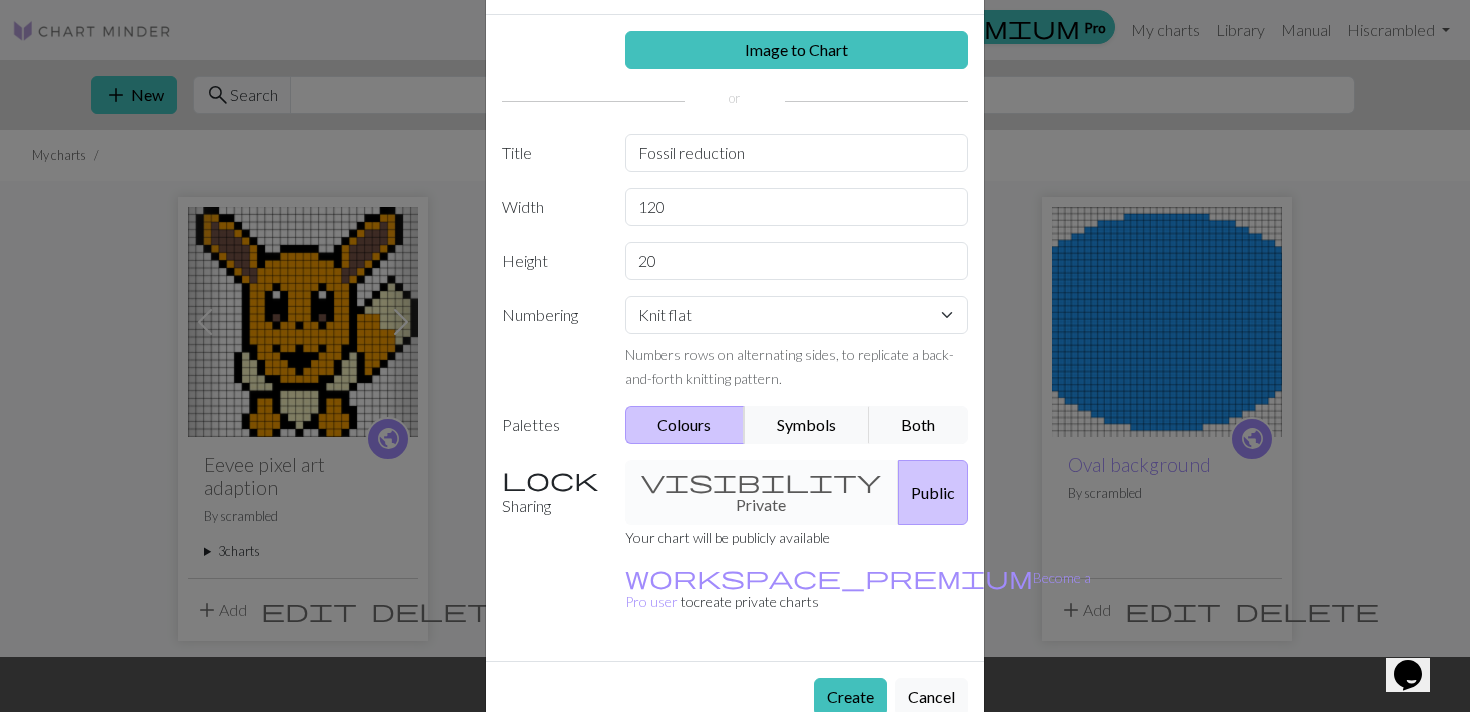 click on "visibility  Private Public" at bounding box center (797, 492) 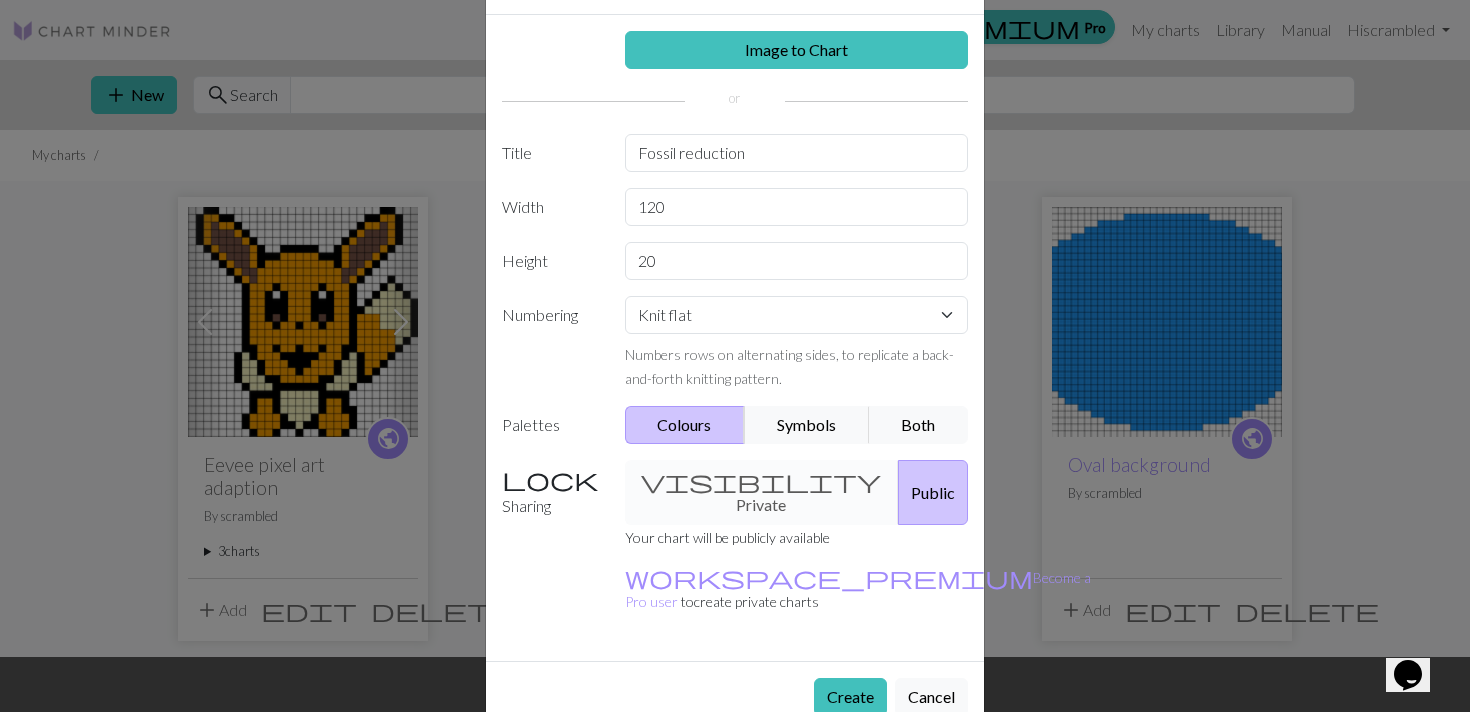 click on "visibility  Private Public" at bounding box center [797, 492] 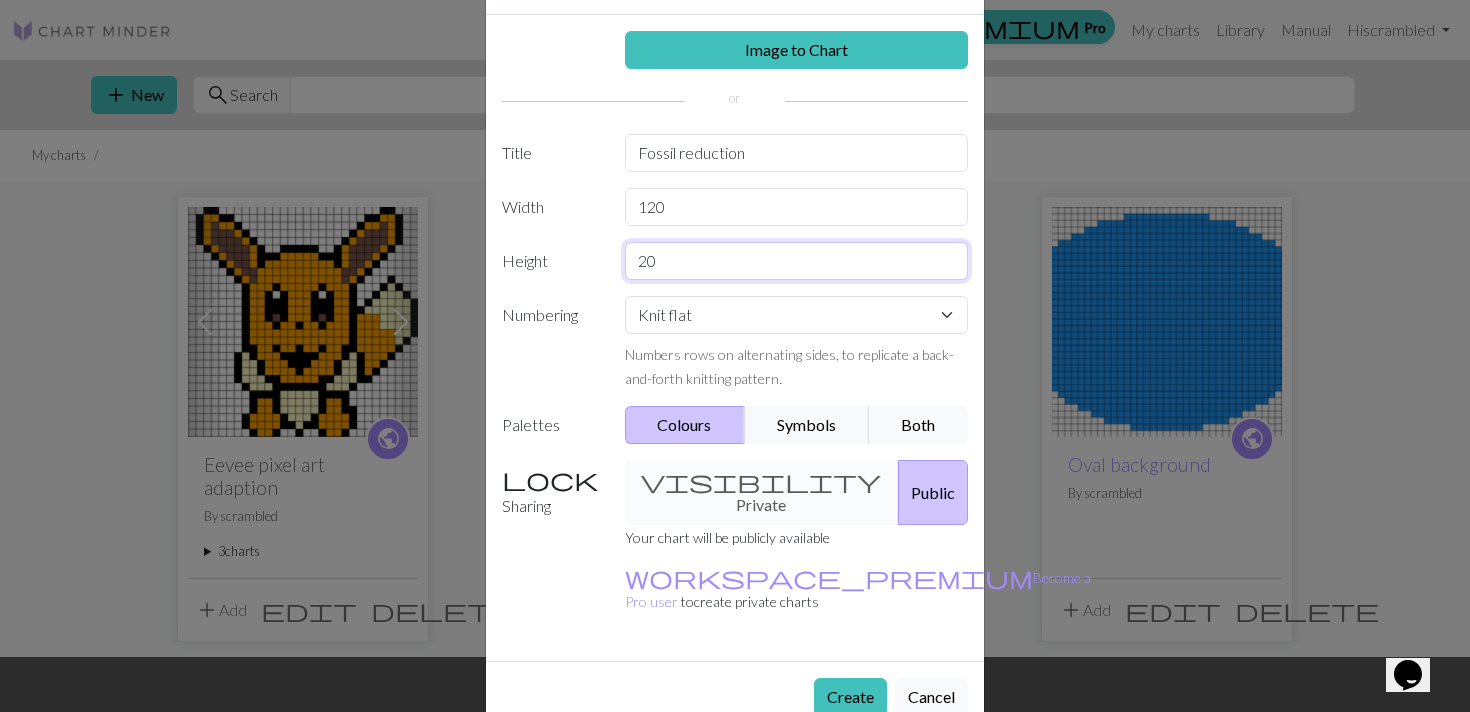 drag, startPoint x: 659, startPoint y: 263, endPoint x: 614, endPoint y: 271, distance: 45.705578 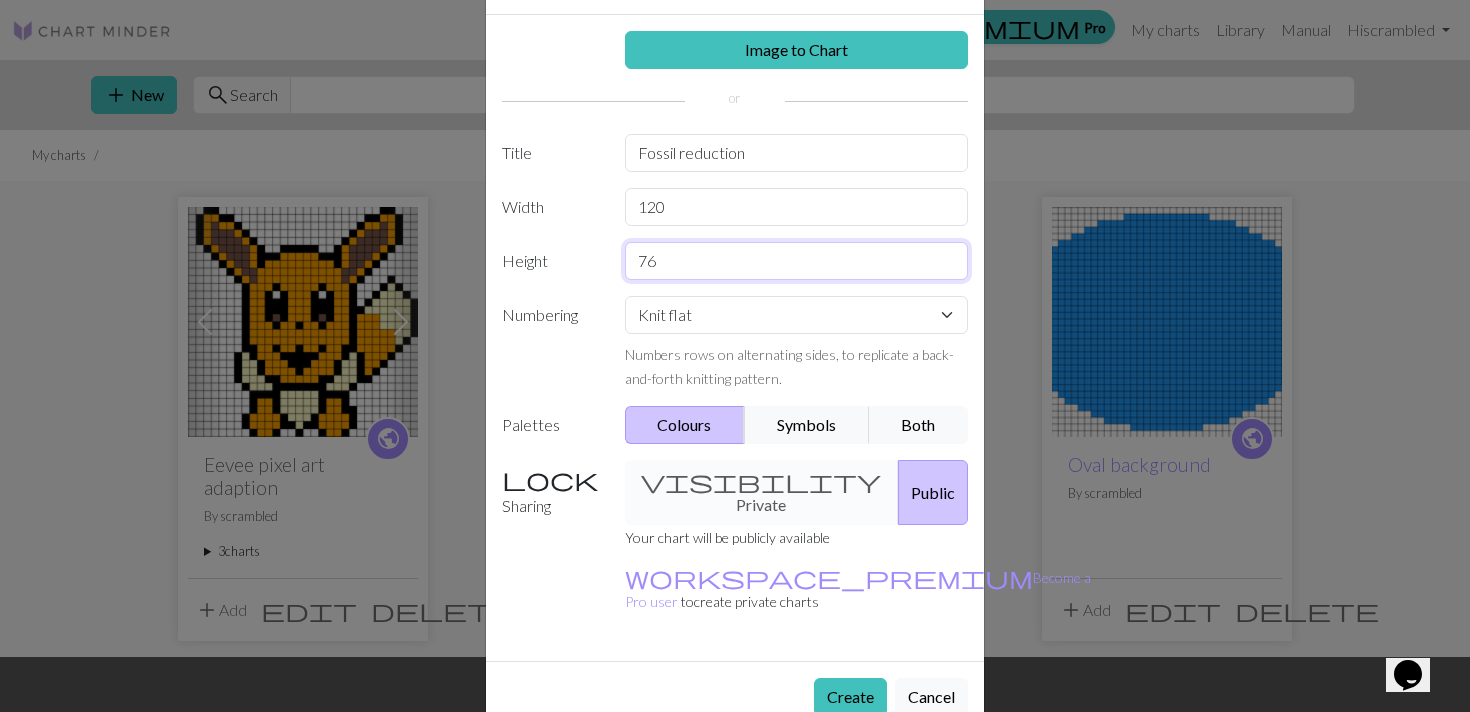 type on "76" 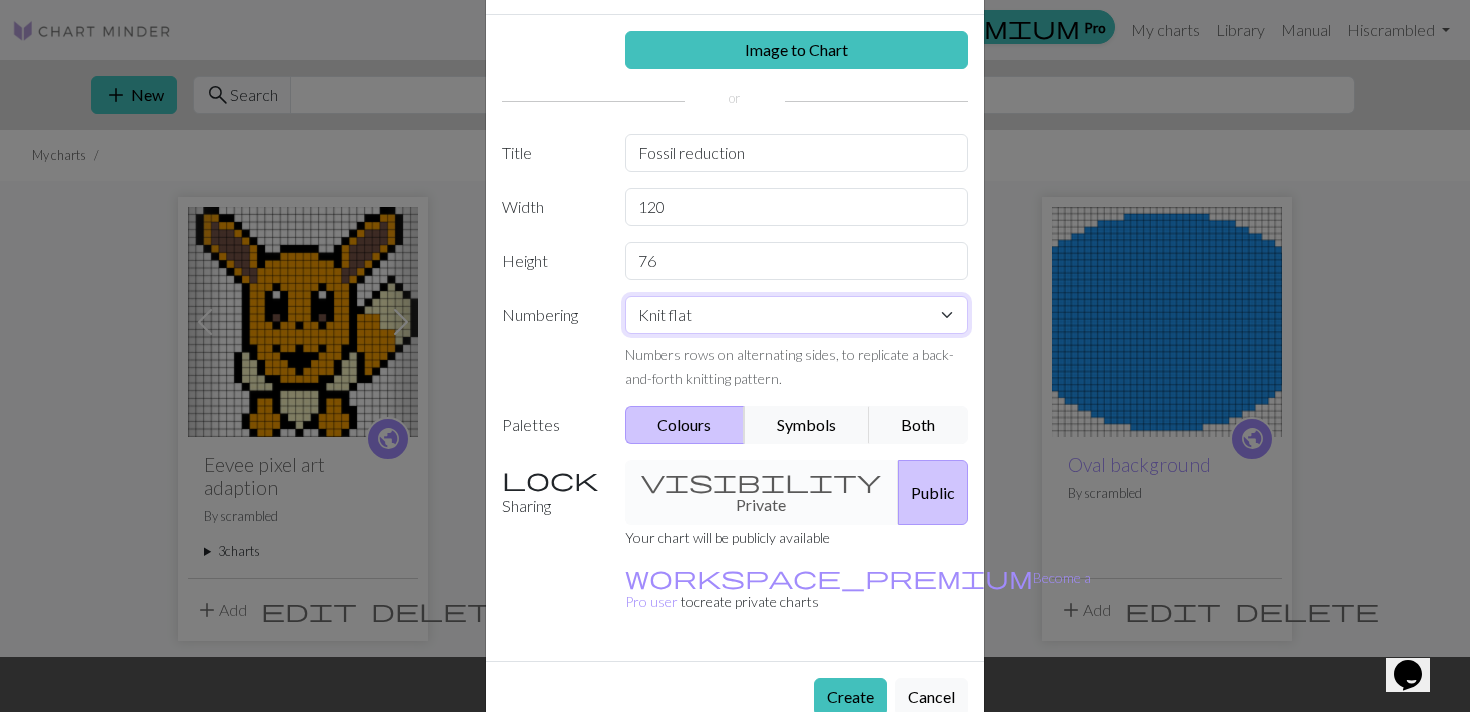 click on "Knit flat Knit in the round Lace knitting Cross stitch" at bounding box center [797, 315] 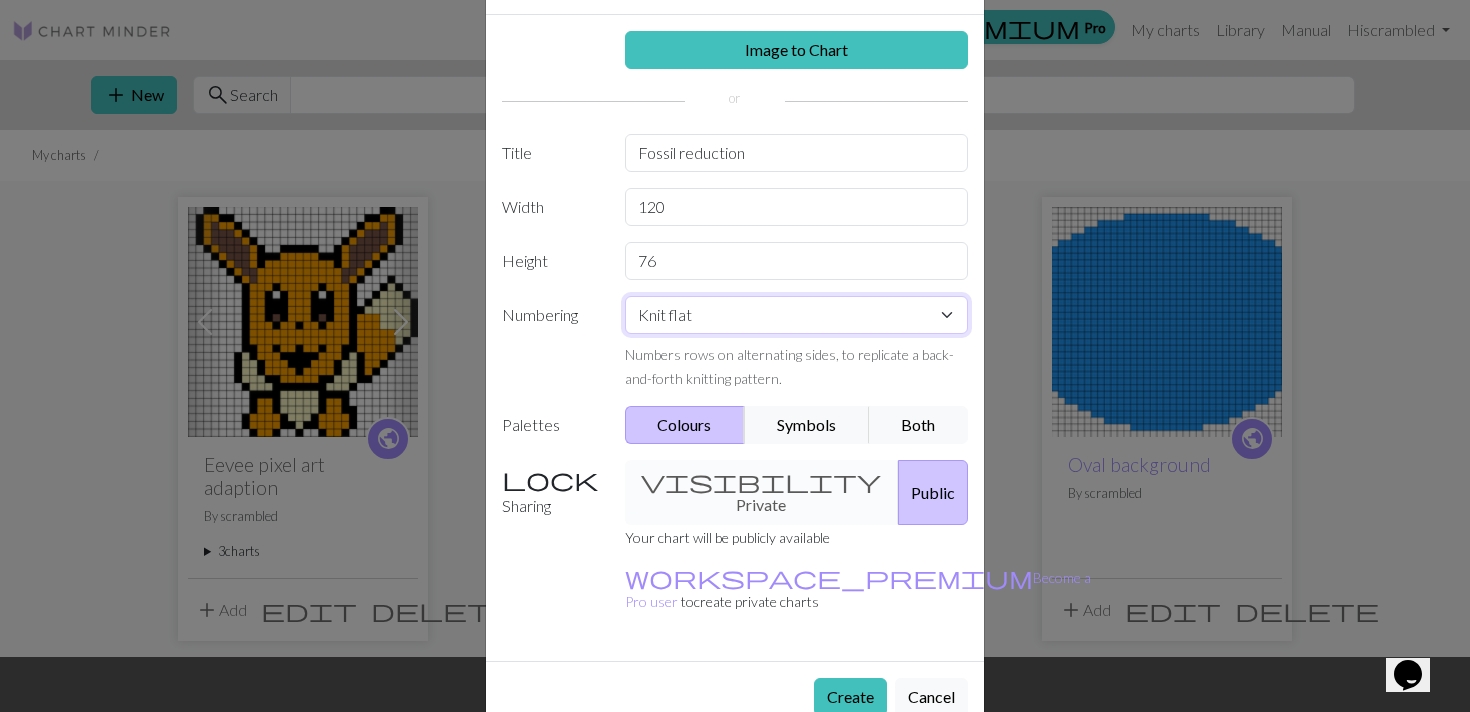 select on "round" 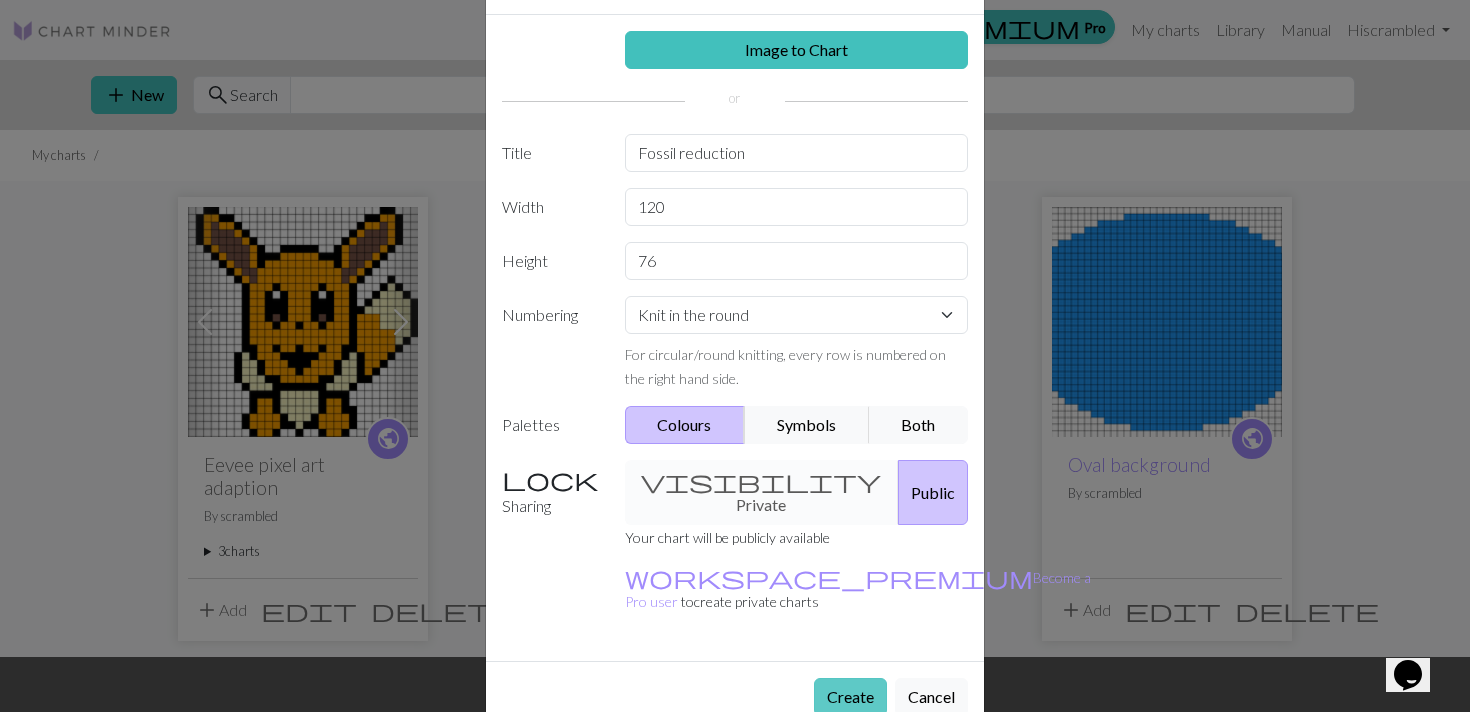 click on "Create" at bounding box center (850, 697) 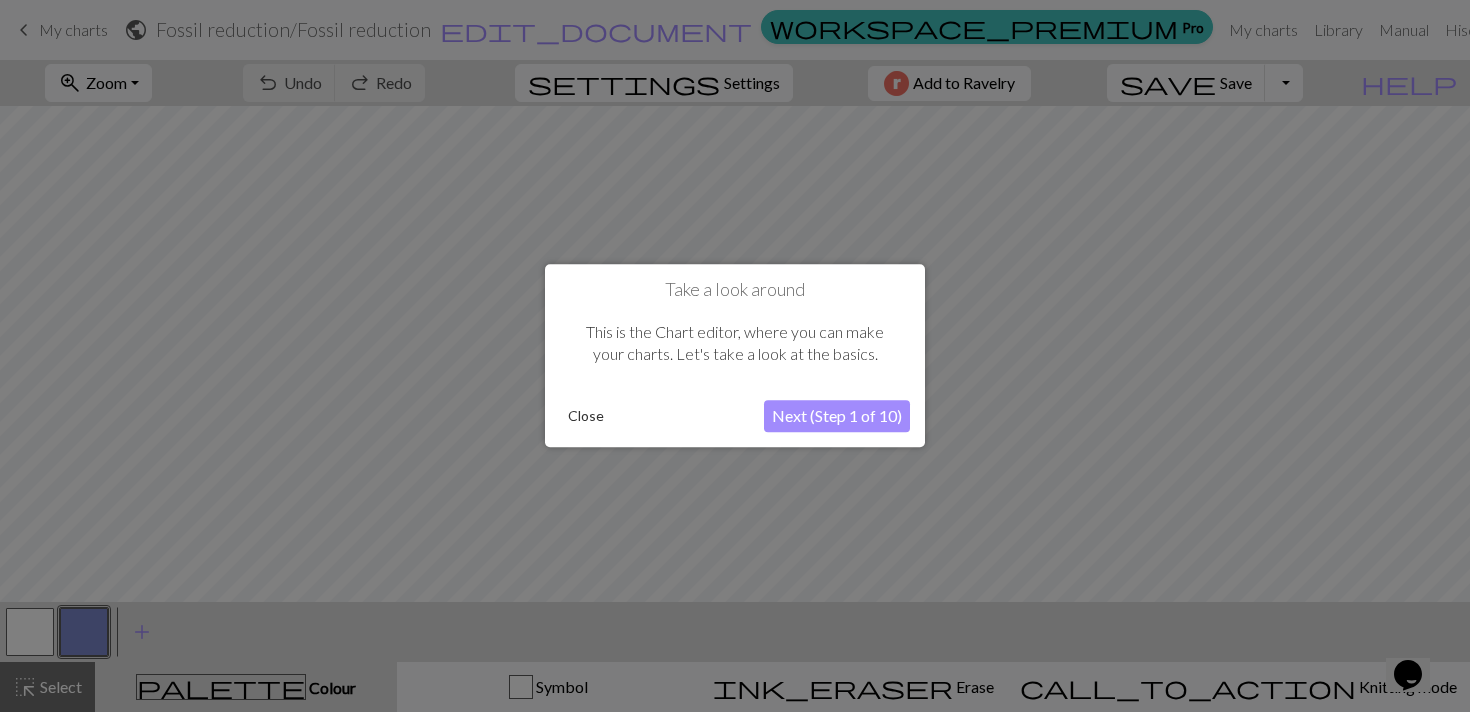 click on "Close" at bounding box center (586, 417) 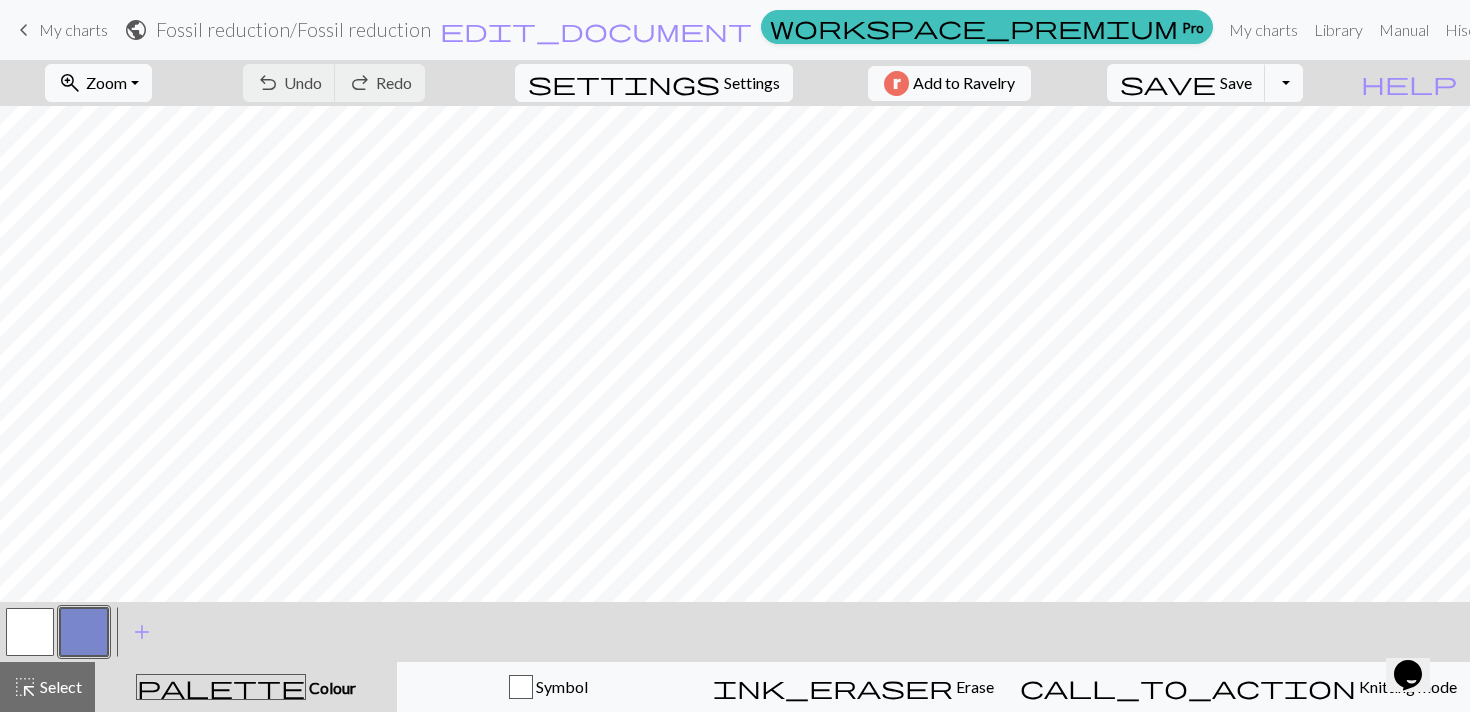 click at bounding box center [30, 632] 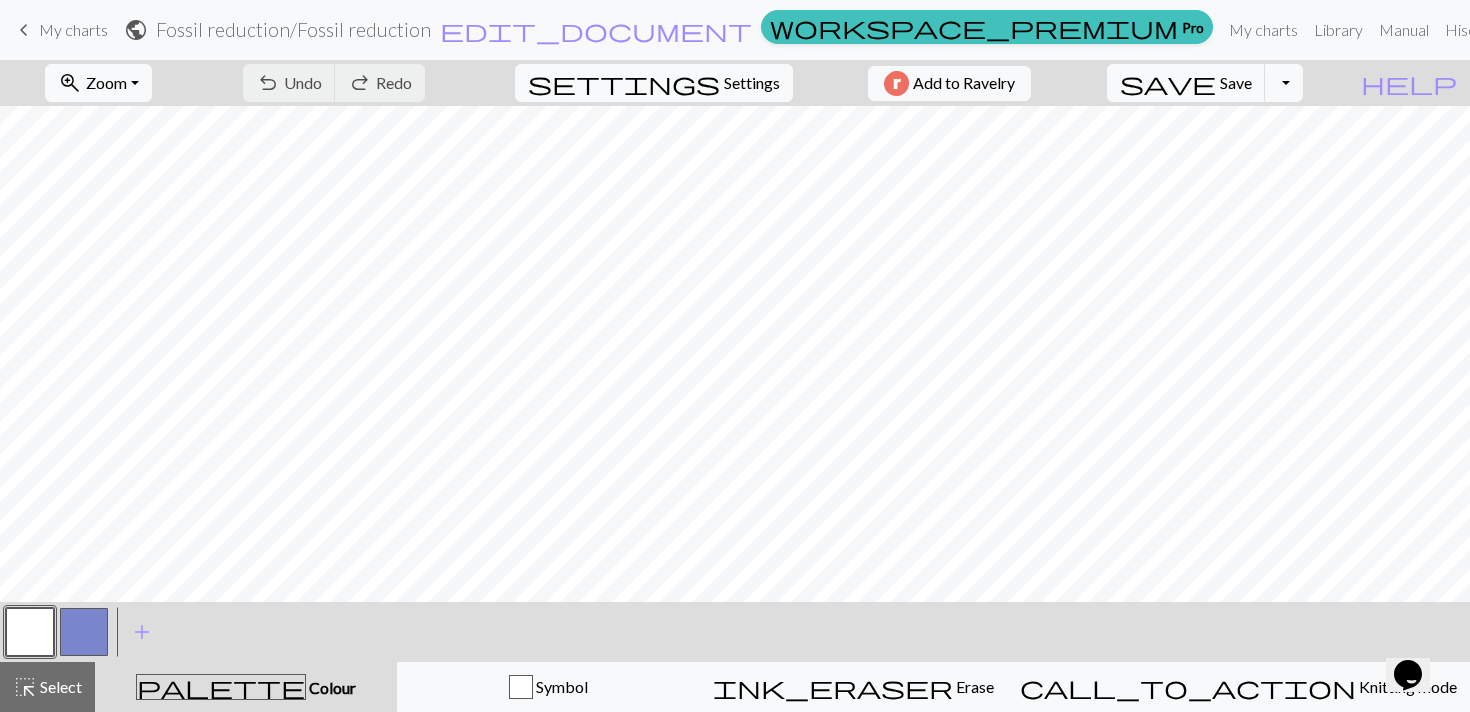 click at bounding box center (30, 632) 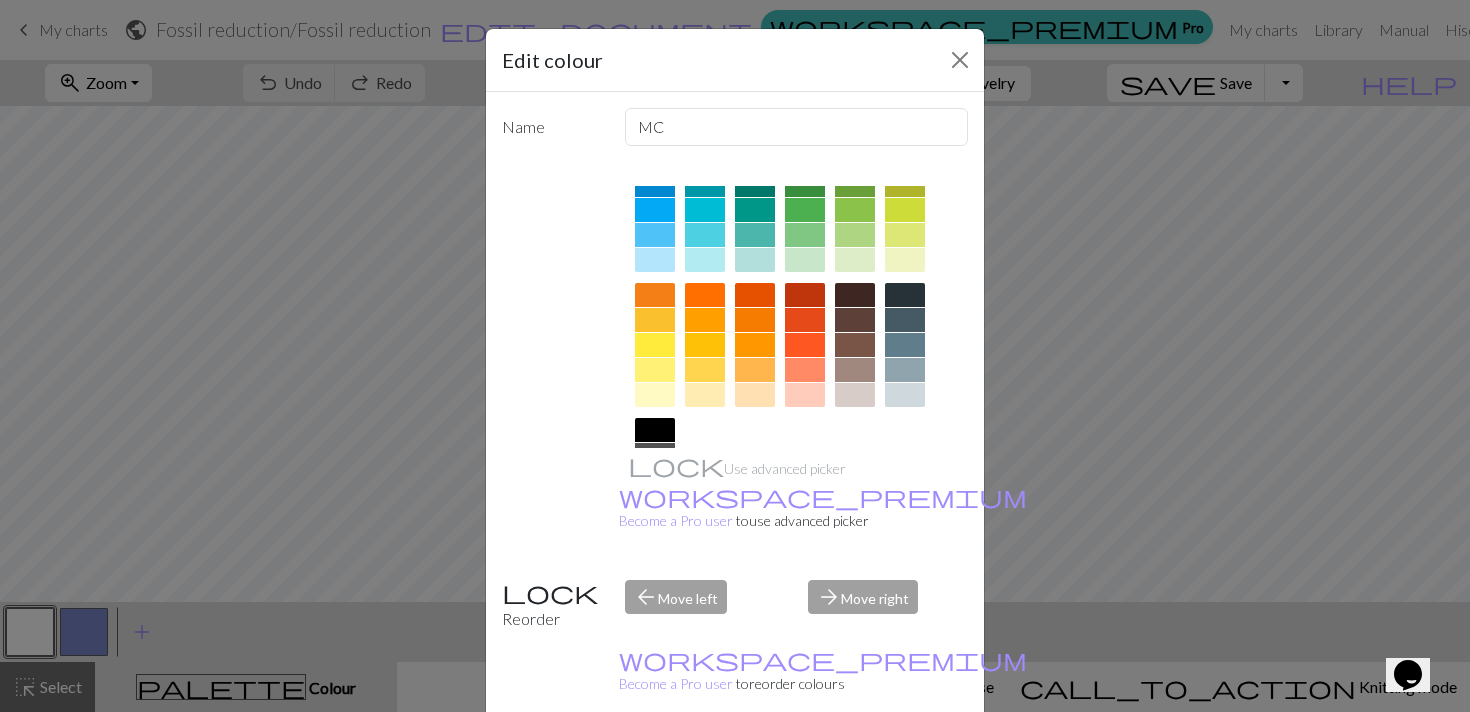 scroll, scrollTop: 192, scrollLeft: 0, axis: vertical 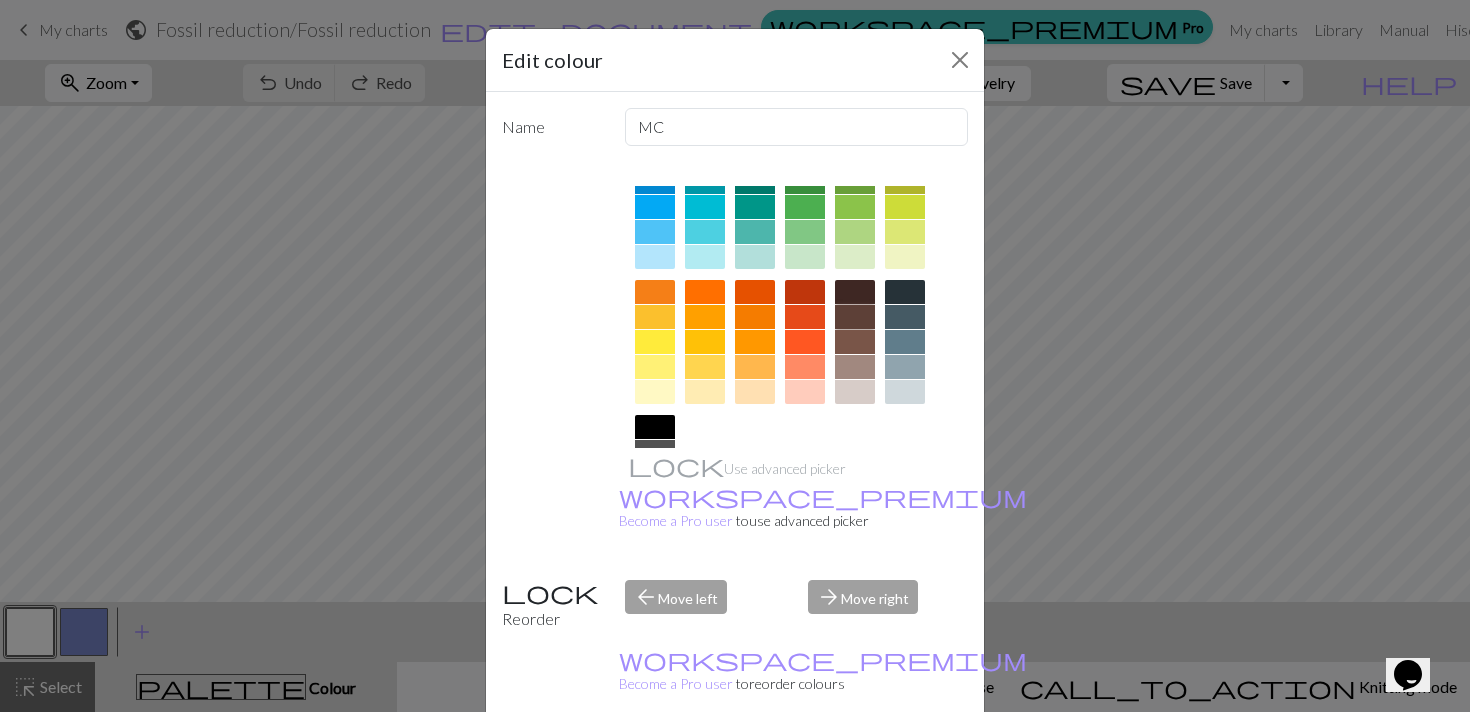 click at bounding box center (855, 317) 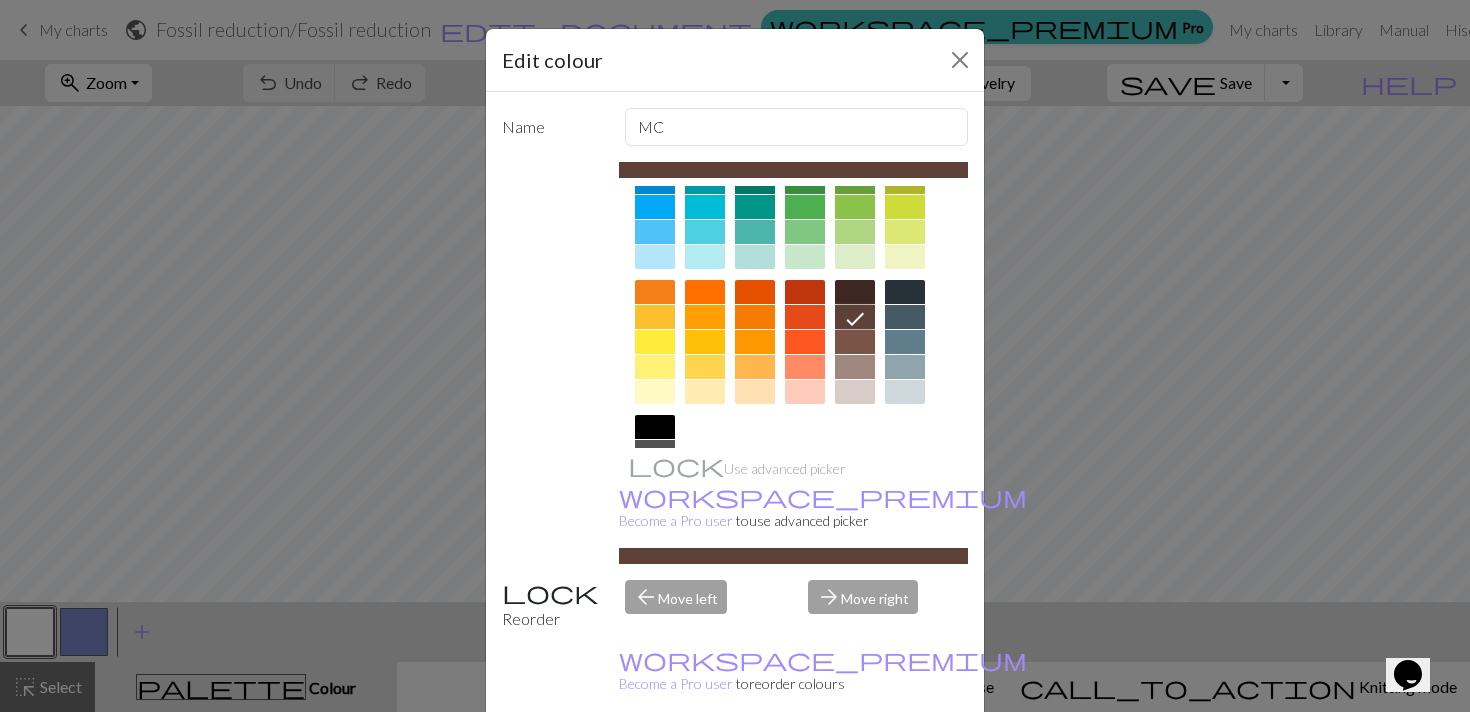click on "Done" at bounding box center (855, 763) 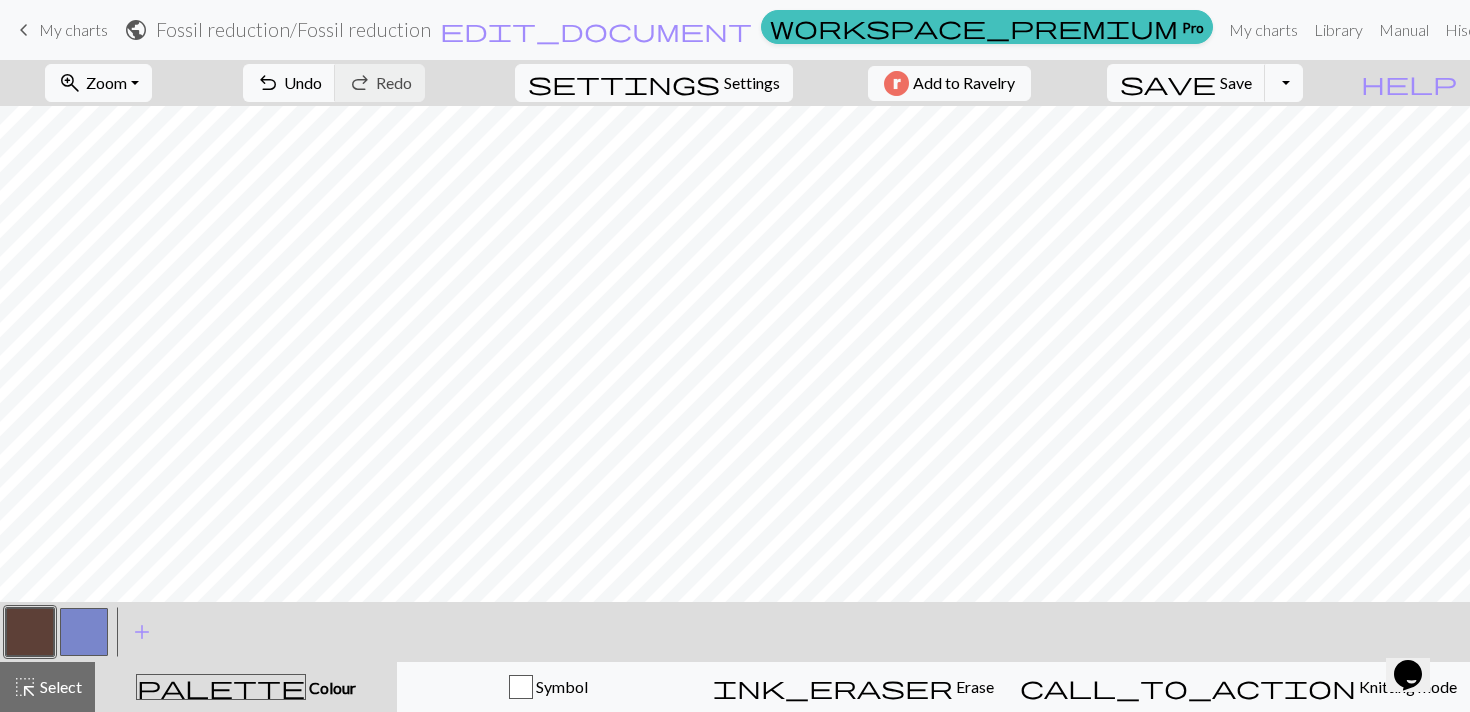 click at bounding box center [84, 632] 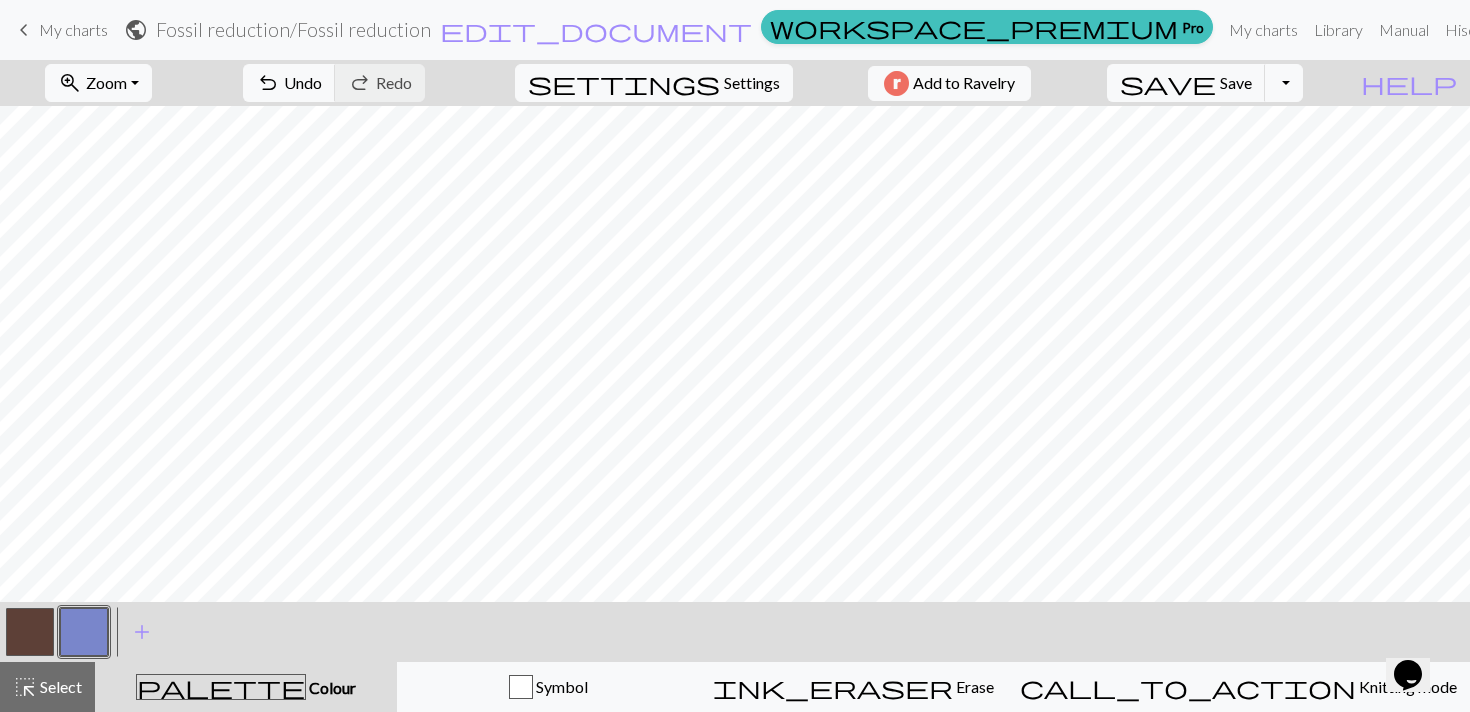 click at bounding box center [84, 632] 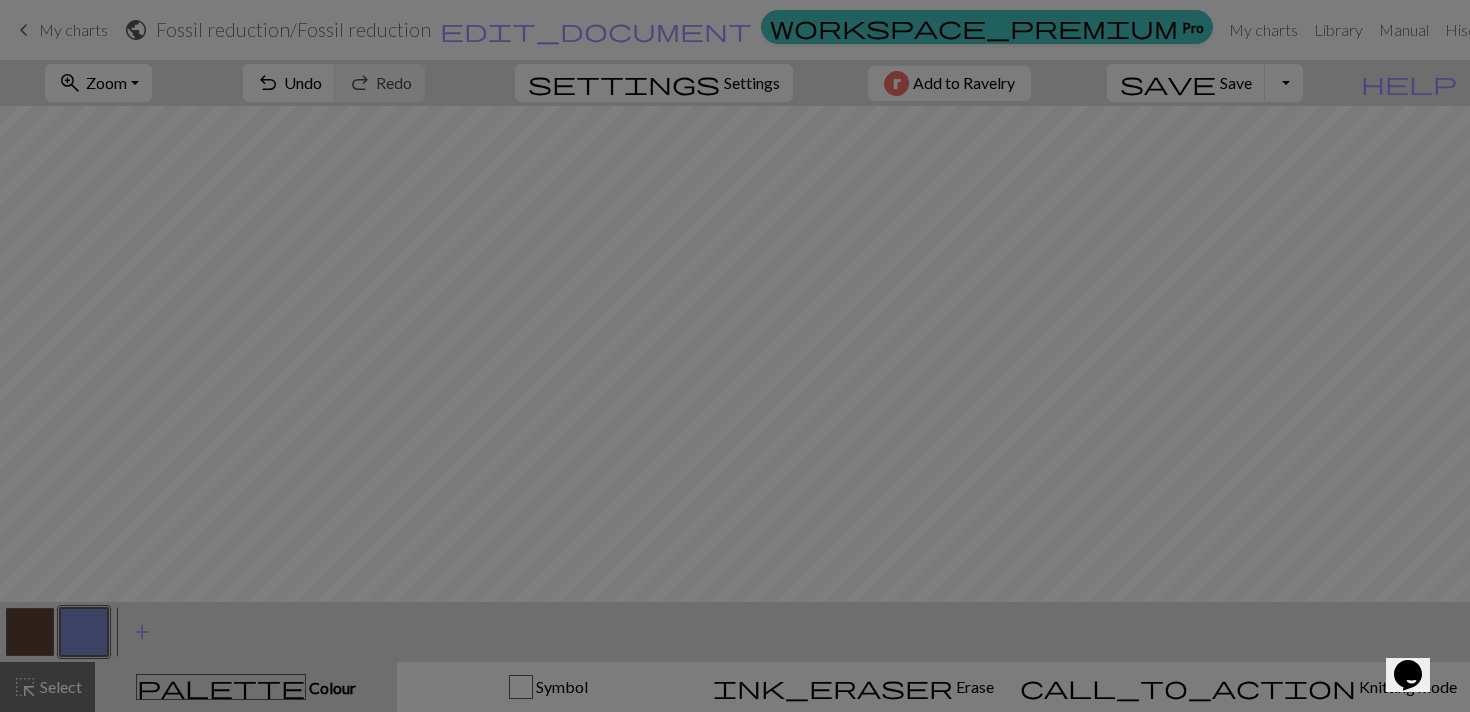 click on "Edit colour Name CC1 Use advanced picker workspace_premium Become a Pro user   to  use advanced picker Reorder arrow_back Move left arrow_forward Move right workspace_premium Become a Pro user   to  reorder colours Delete Done Cancel" at bounding box center [735, 356] 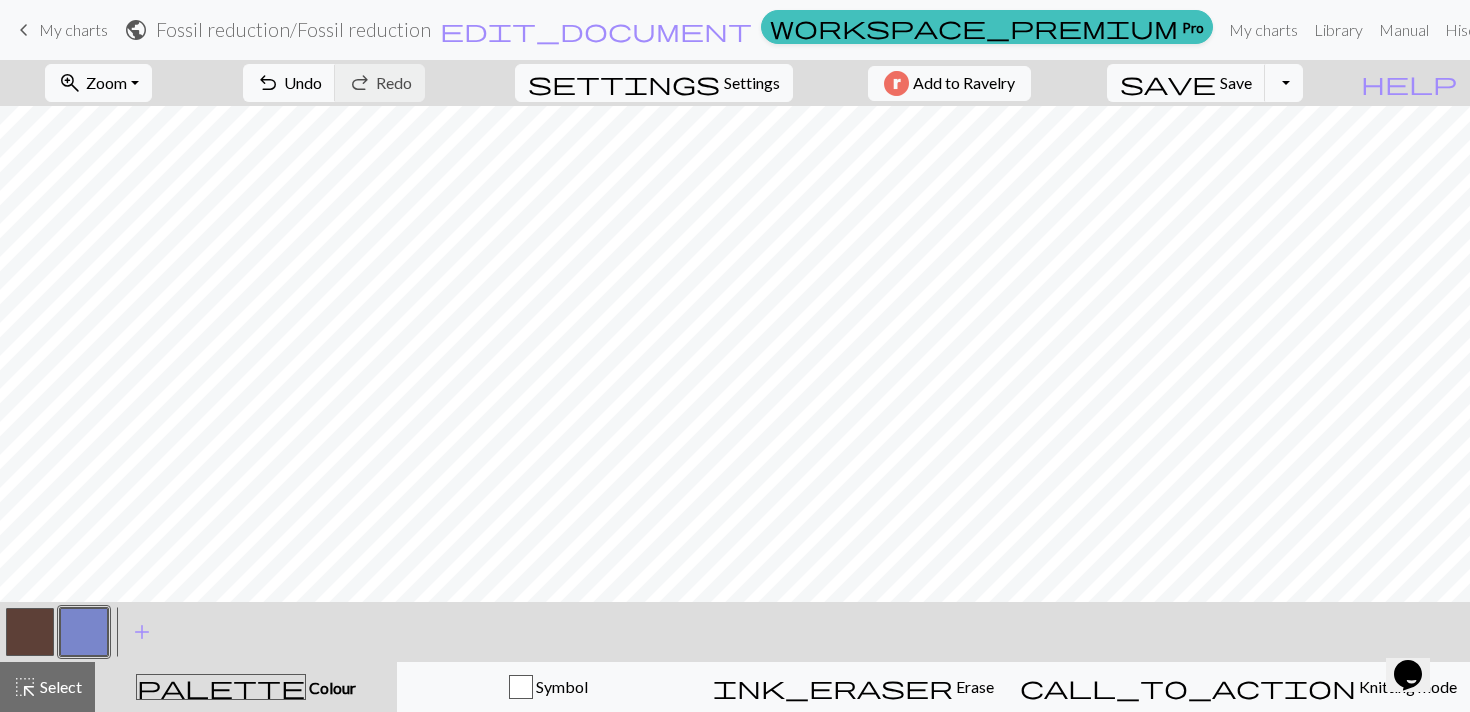 click at bounding box center [84, 632] 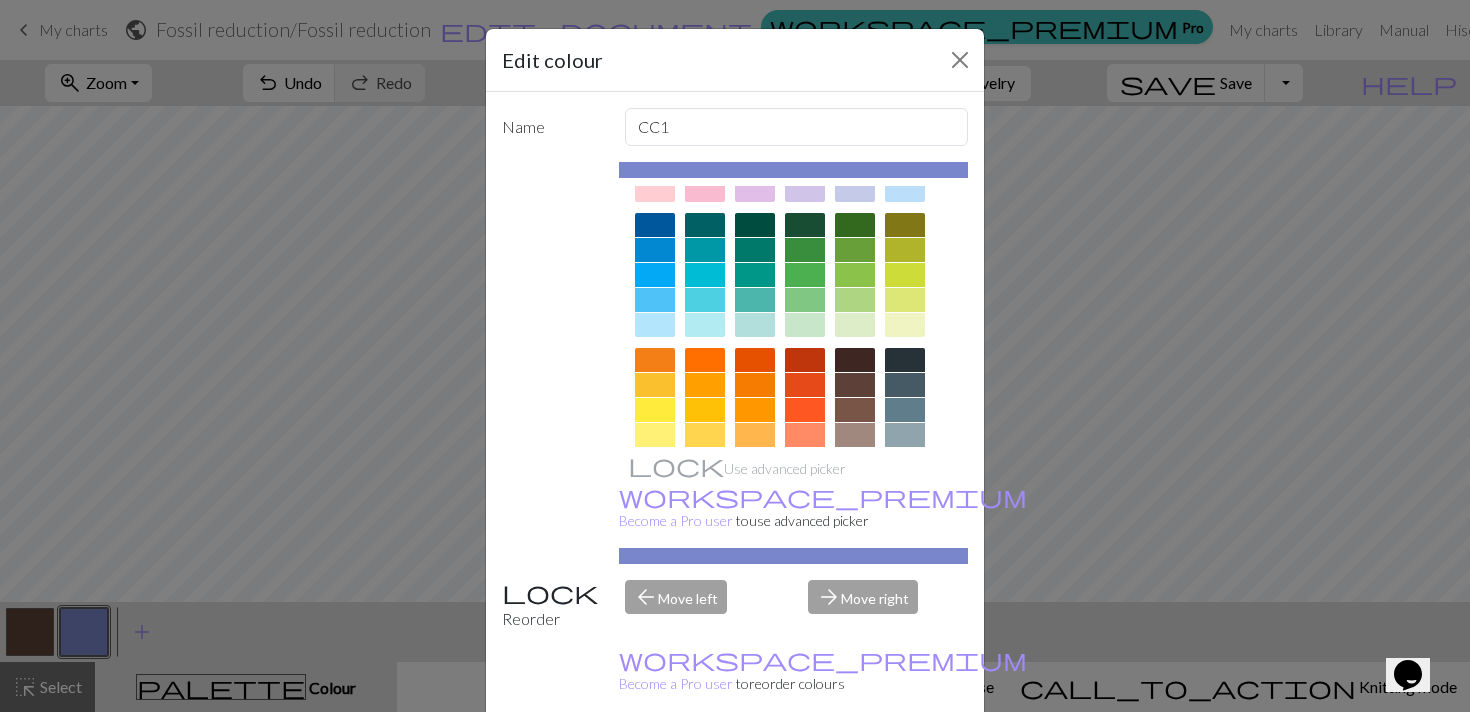 scroll, scrollTop: 306, scrollLeft: 0, axis: vertical 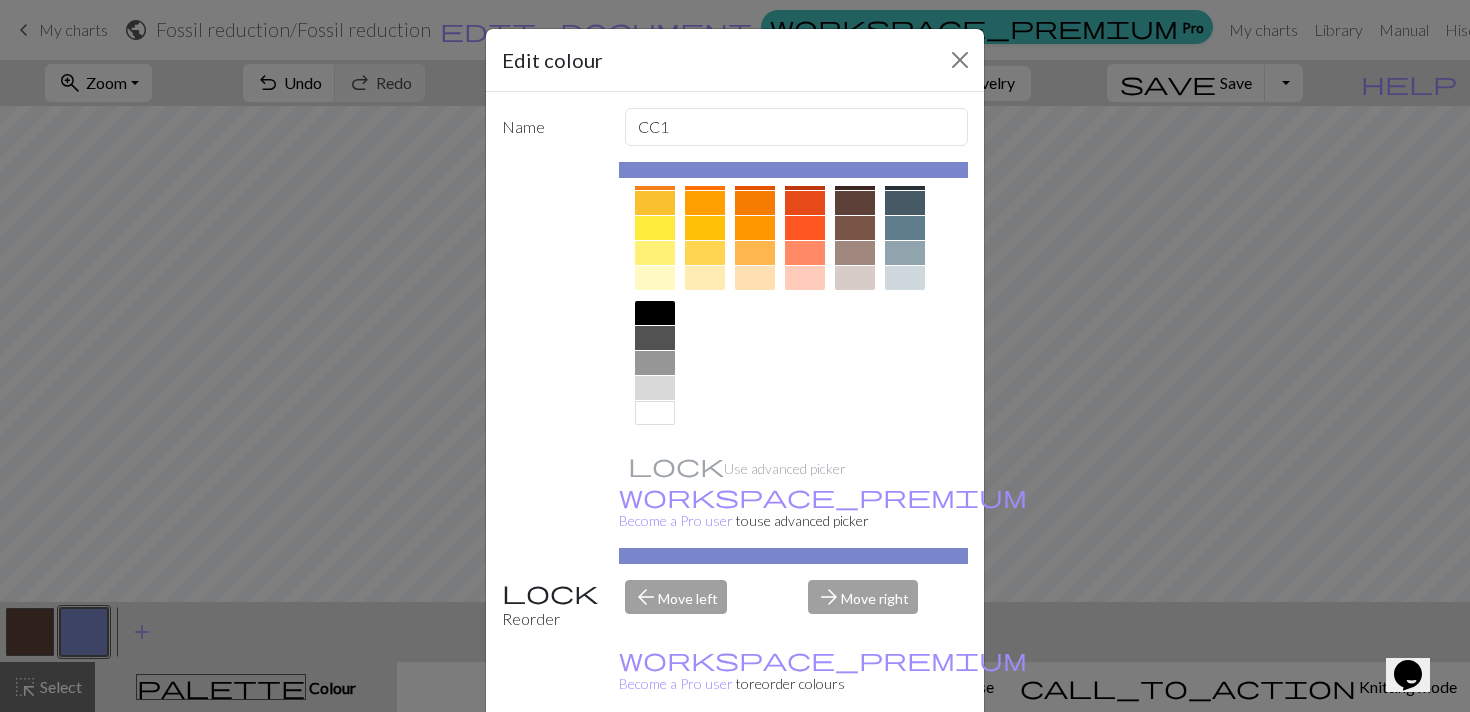 click at bounding box center [655, 413] 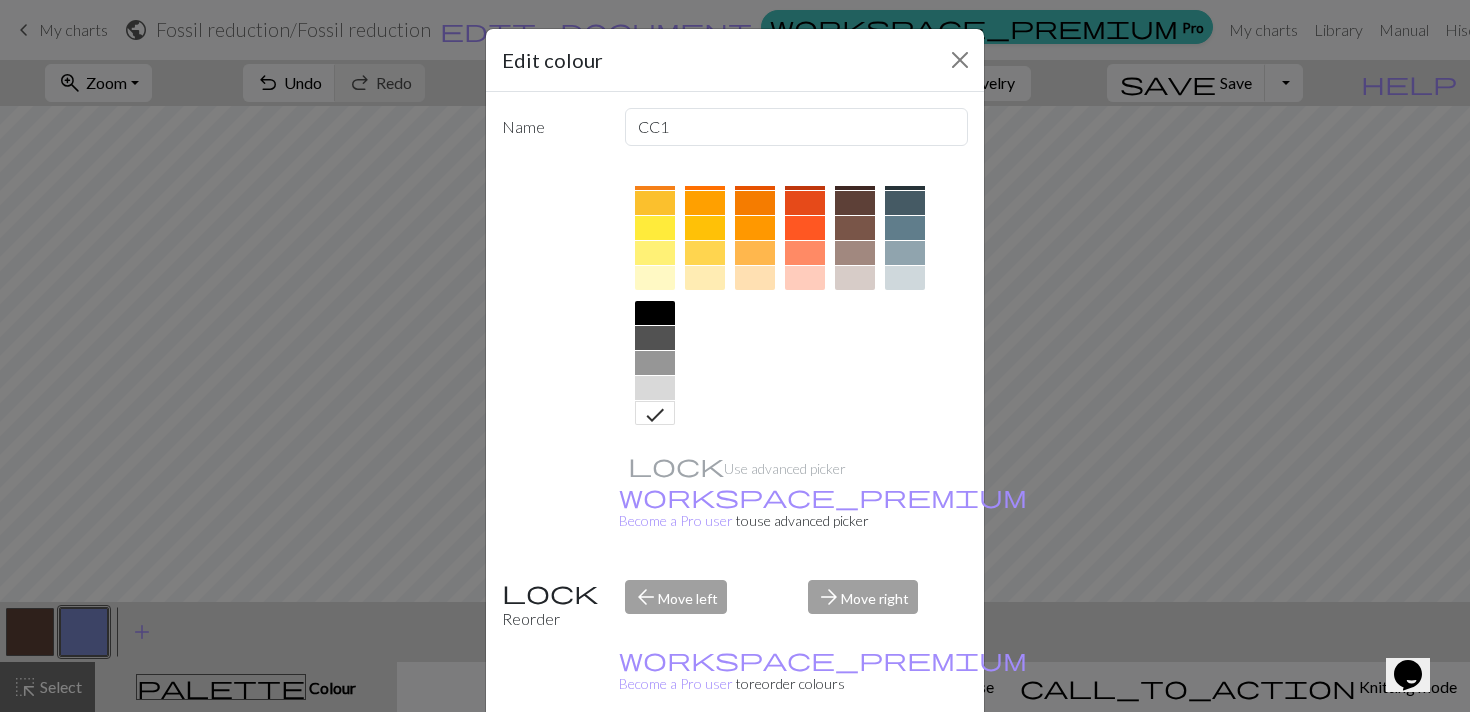 click on "Done" at bounding box center (855, 763) 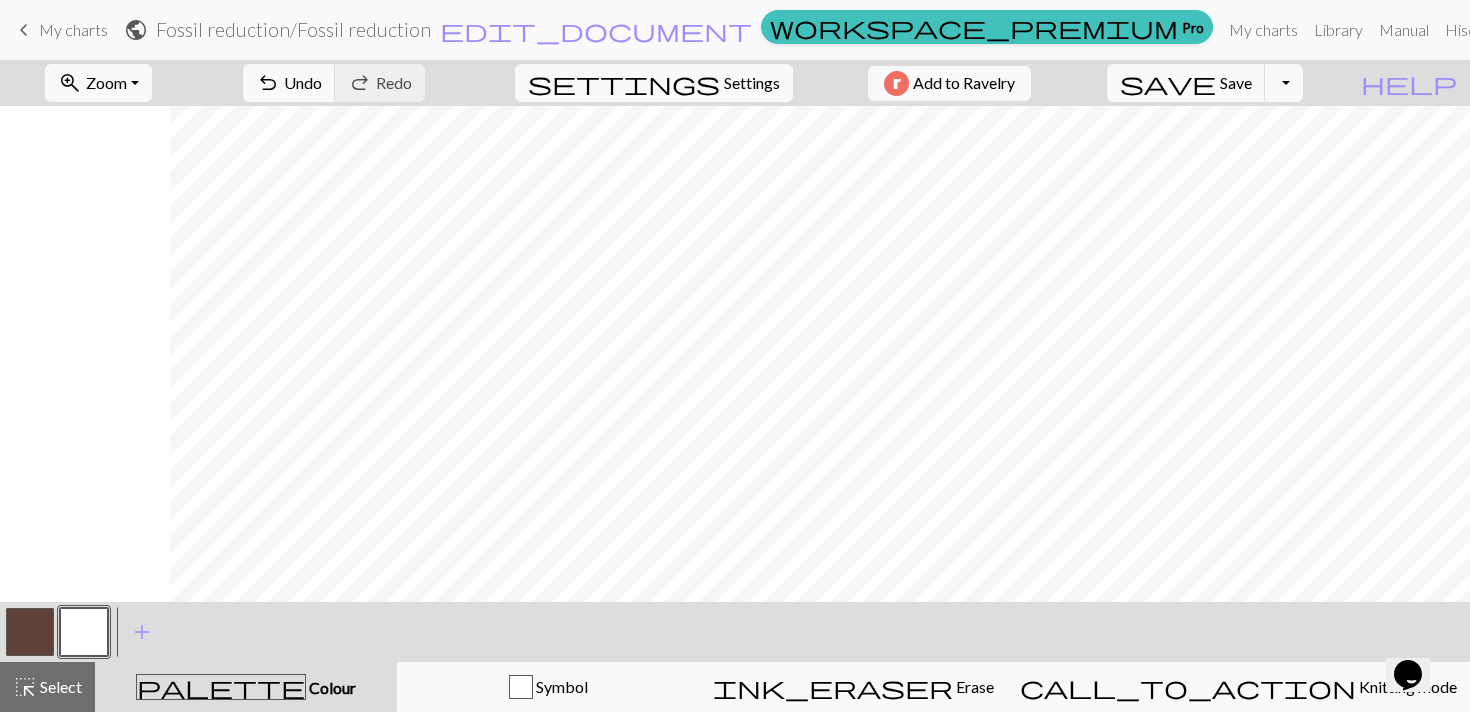 scroll, scrollTop: 0, scrollLeft: 1833, axis: horizontal 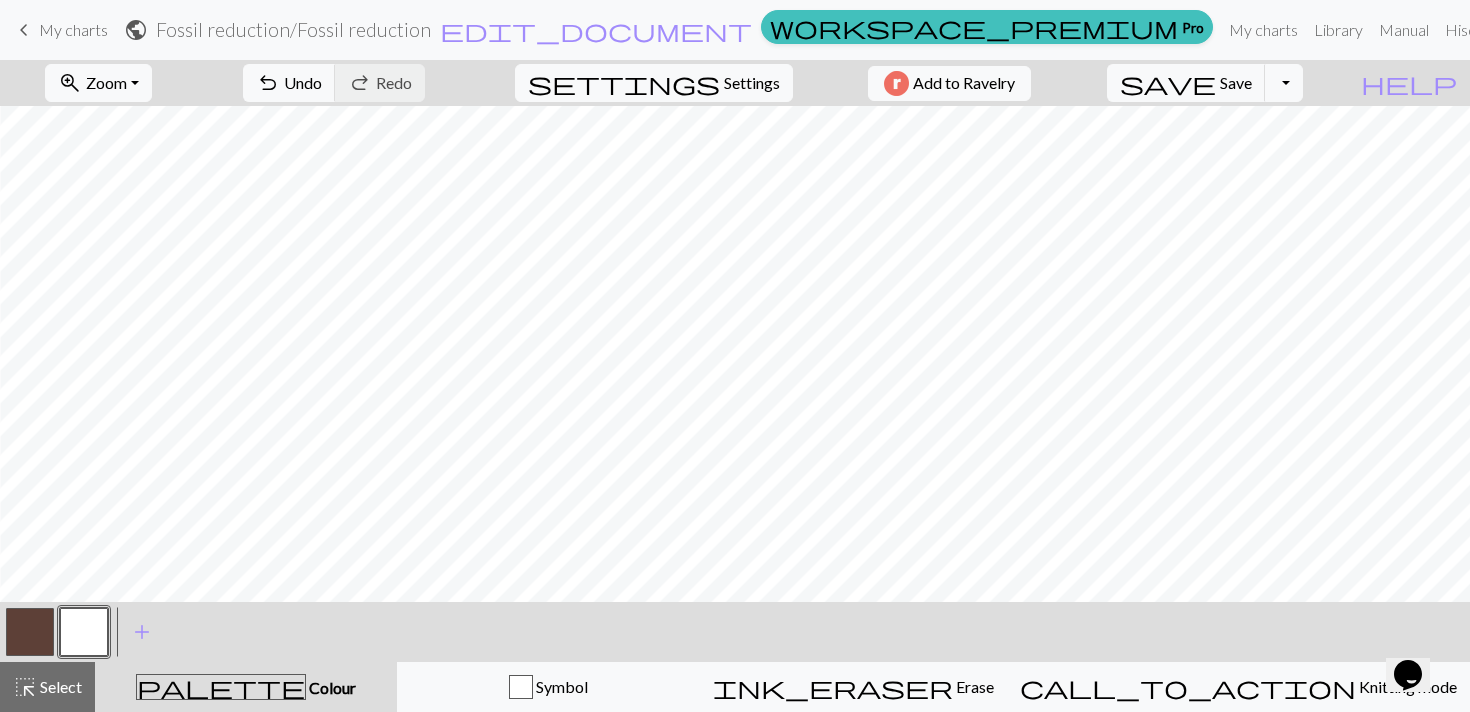 click at bounding box center [30, 632] 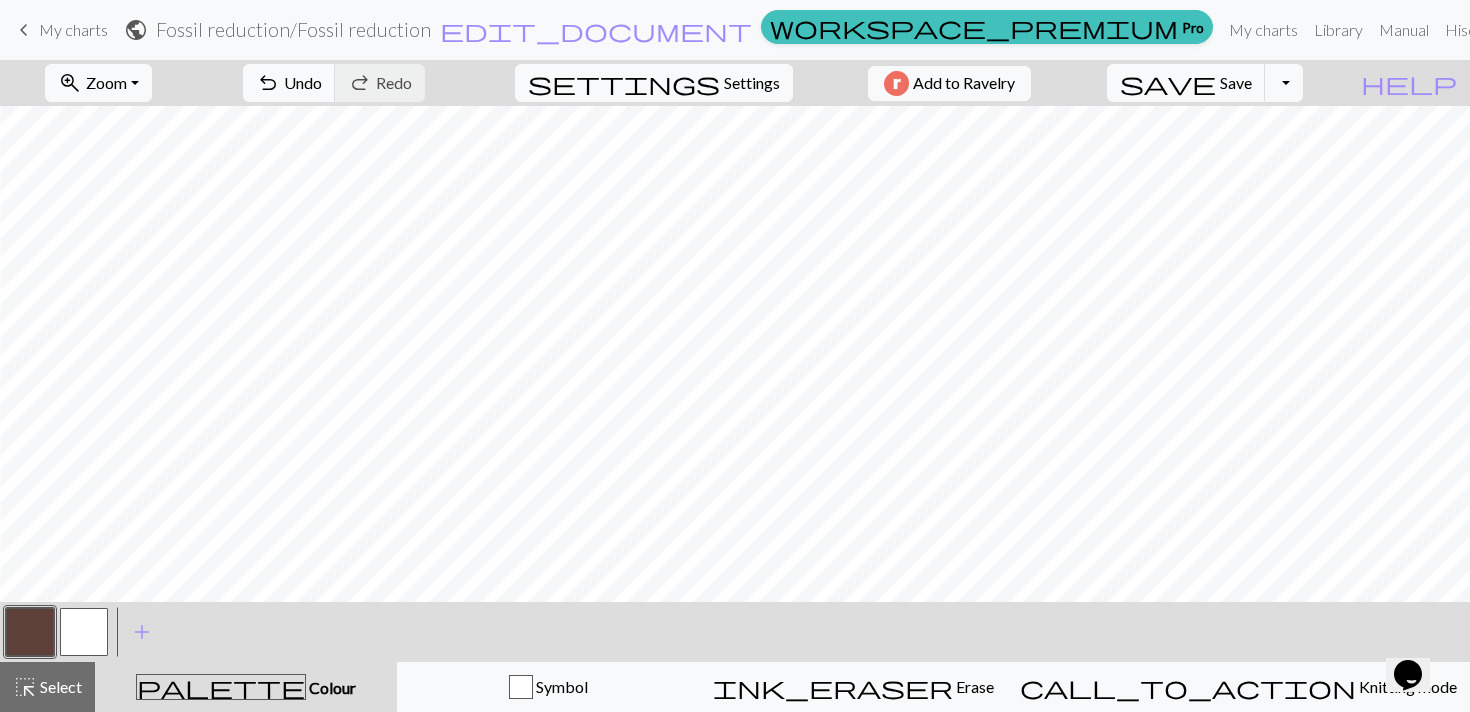 click at bounding box center (84, 632) 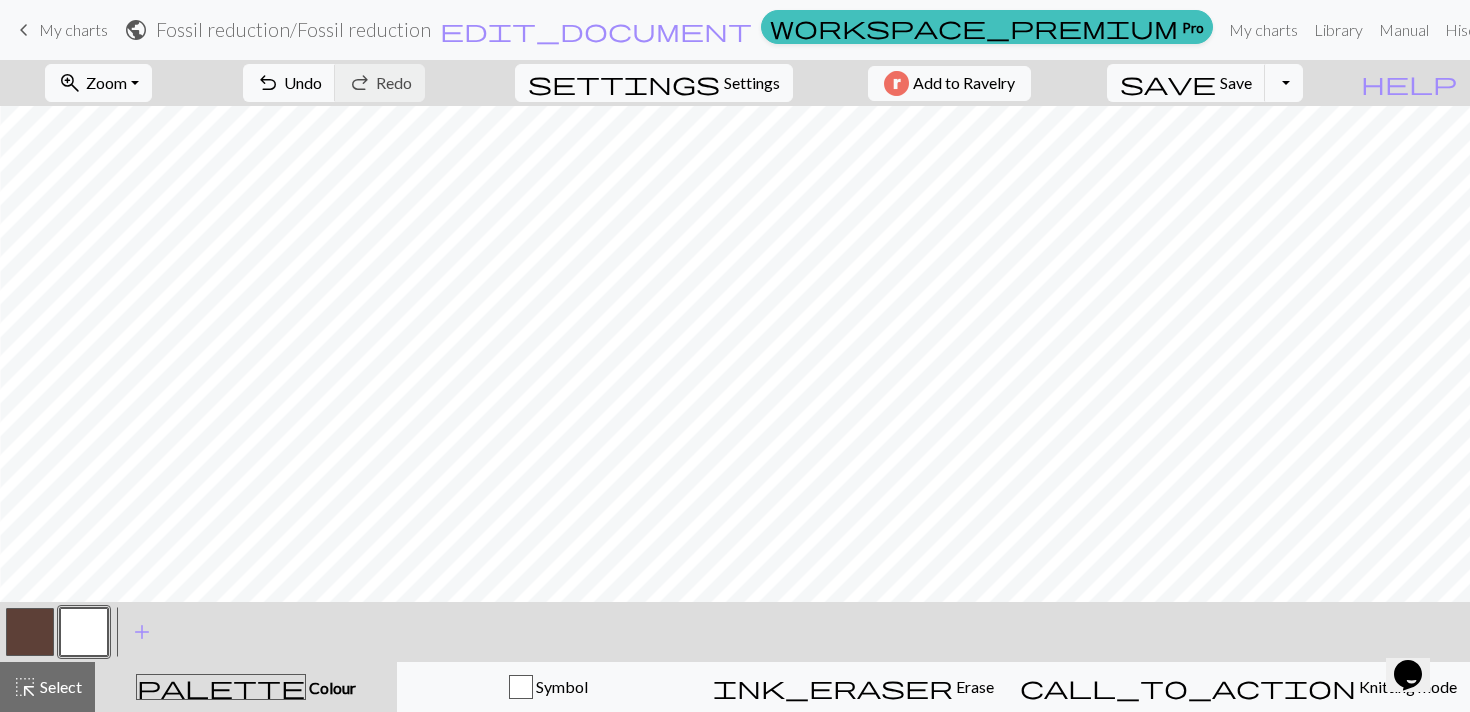 click at bounding box center [30, 632] 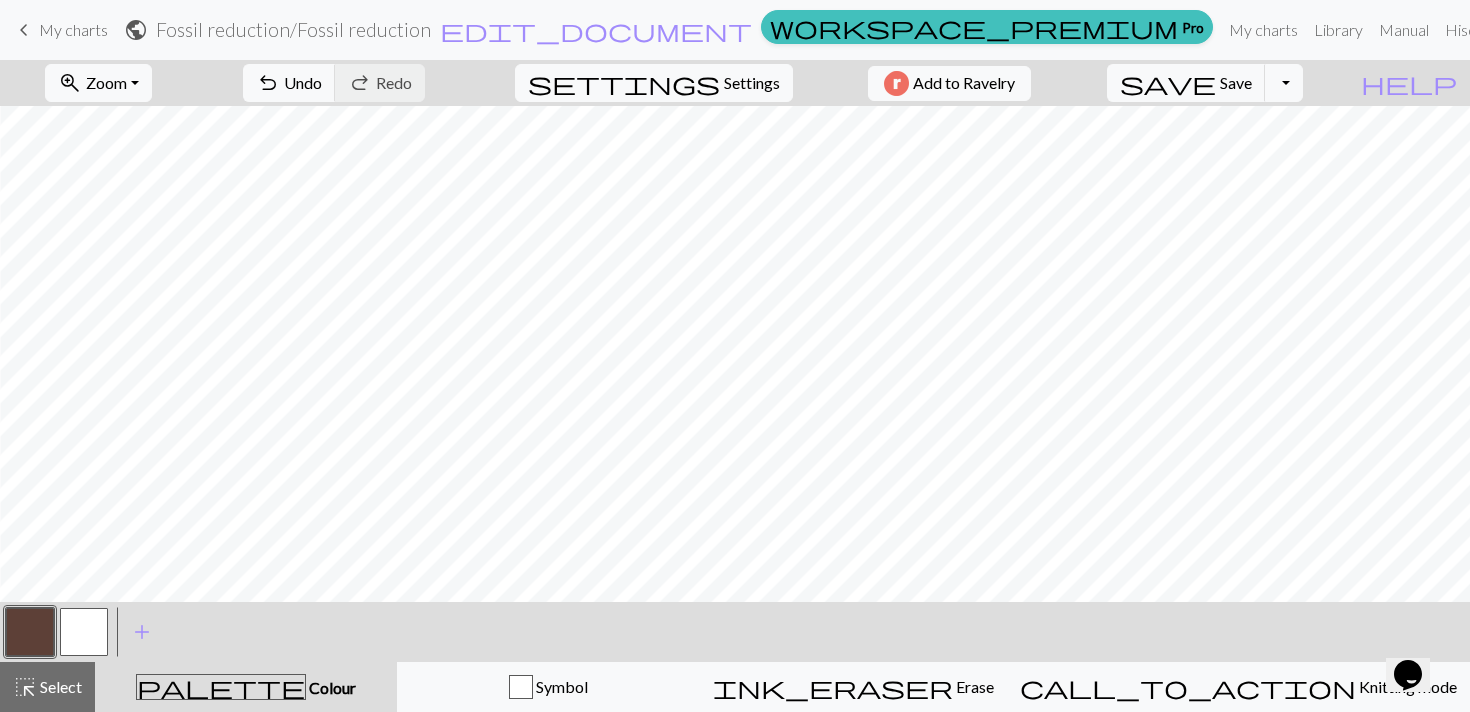 click at bounding box center (84, 632) 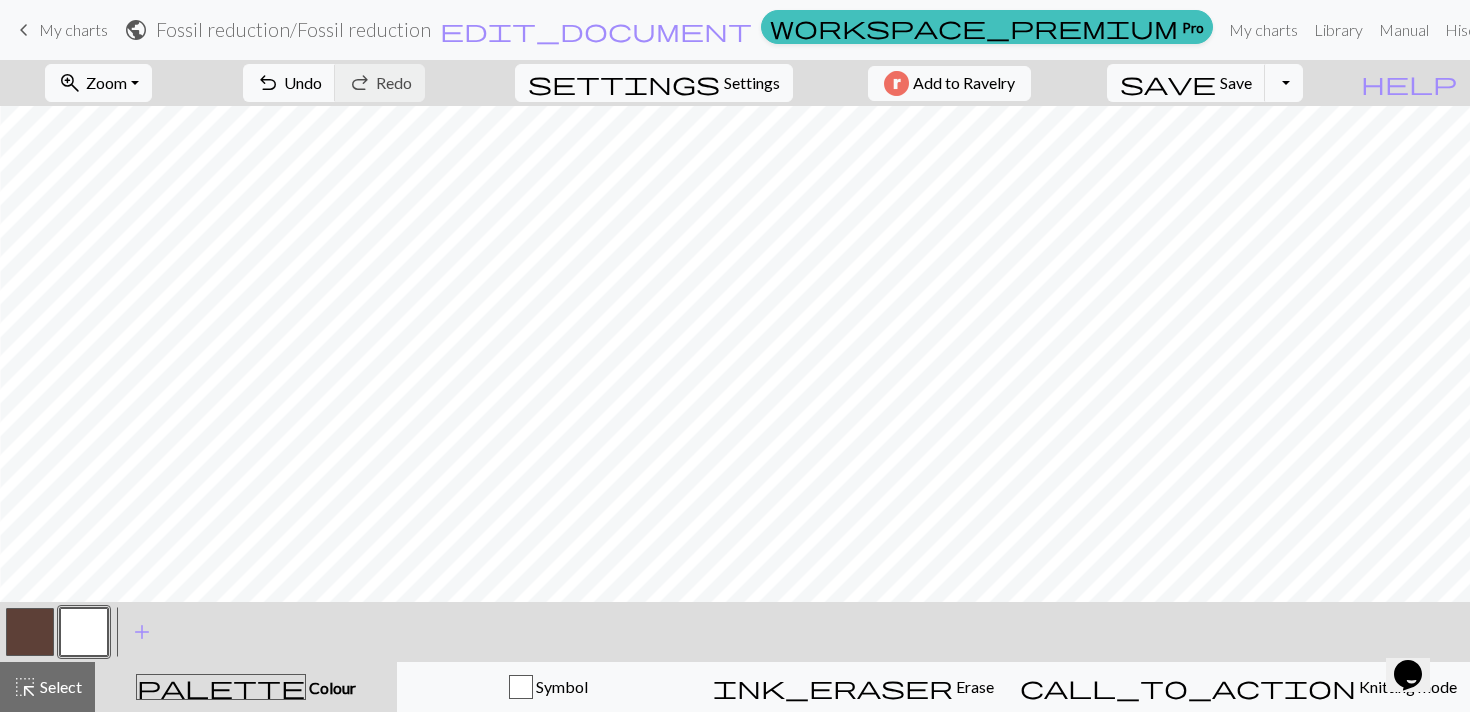 click at bounding box center [30, 632] 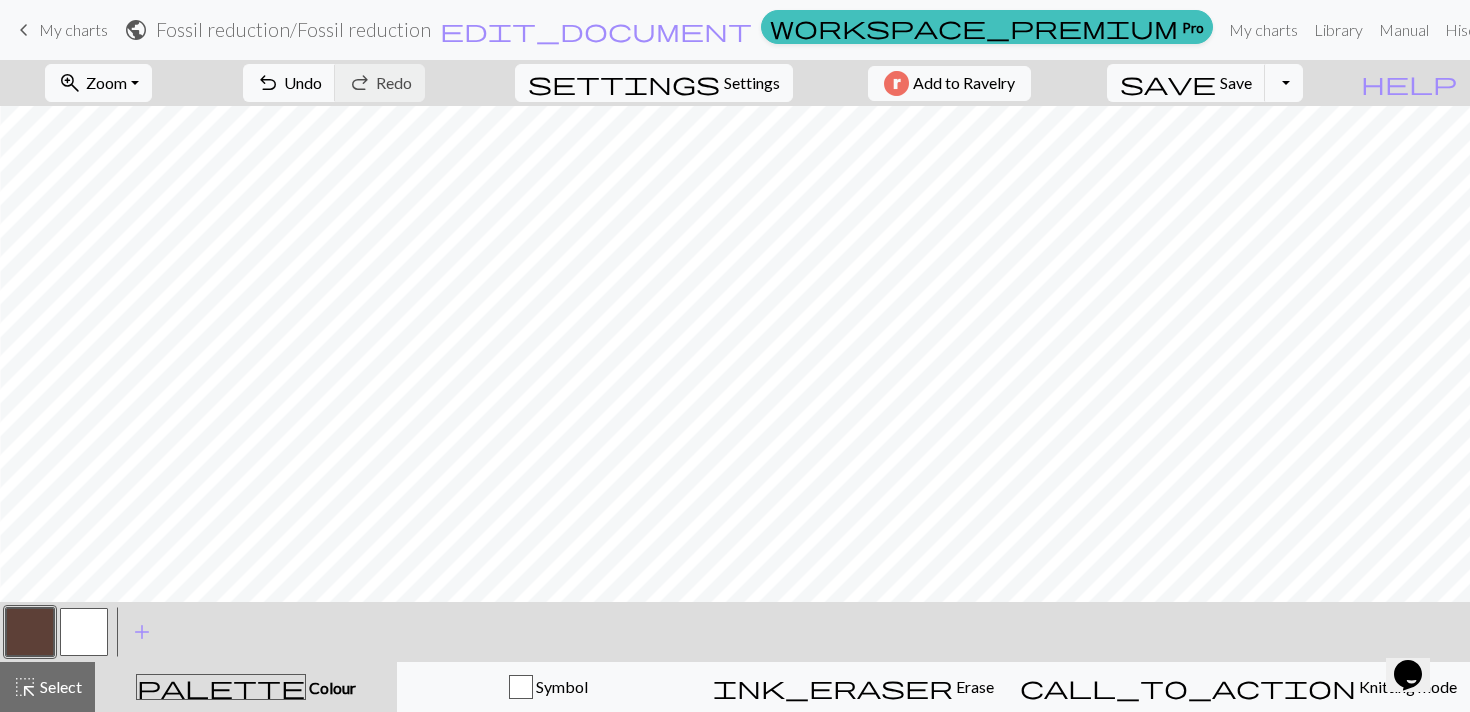 click at bounding box center (84, 632) 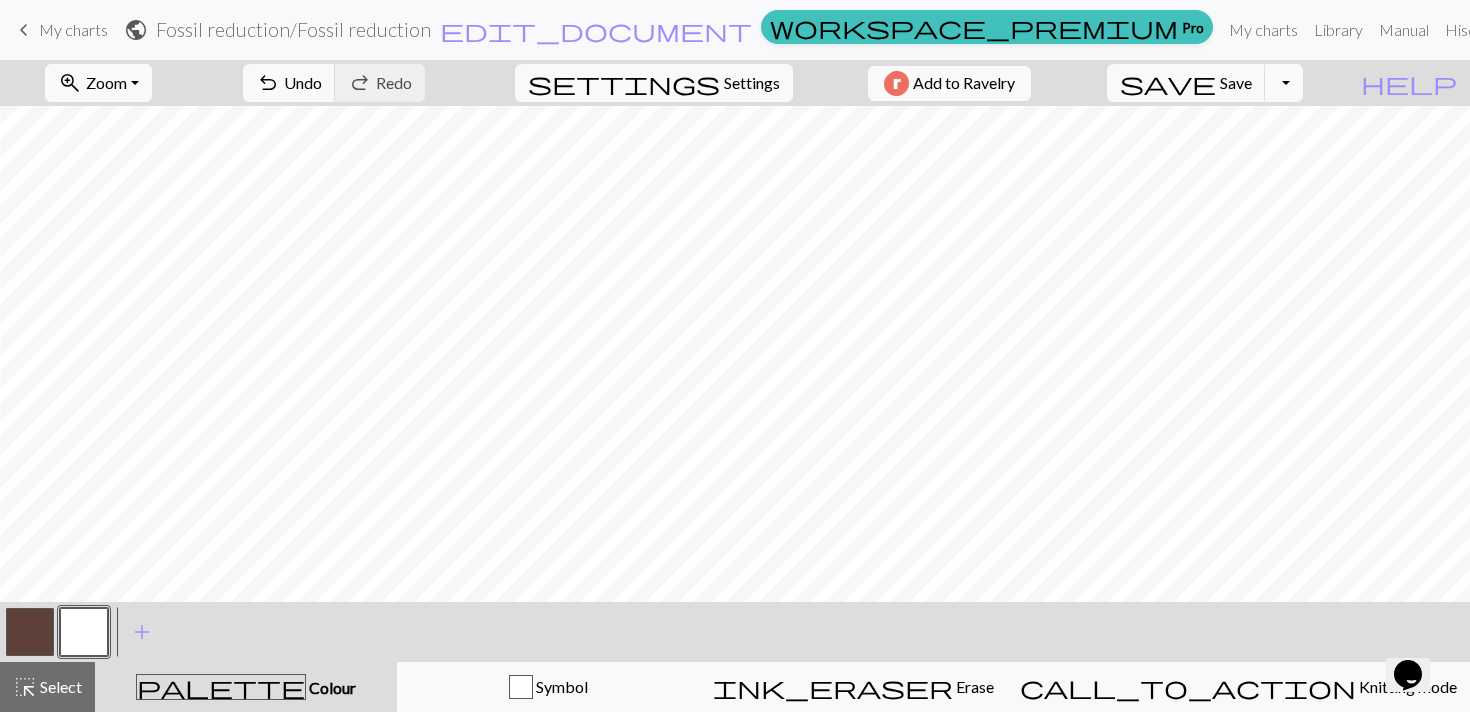 click at bounding box center [30, 632] 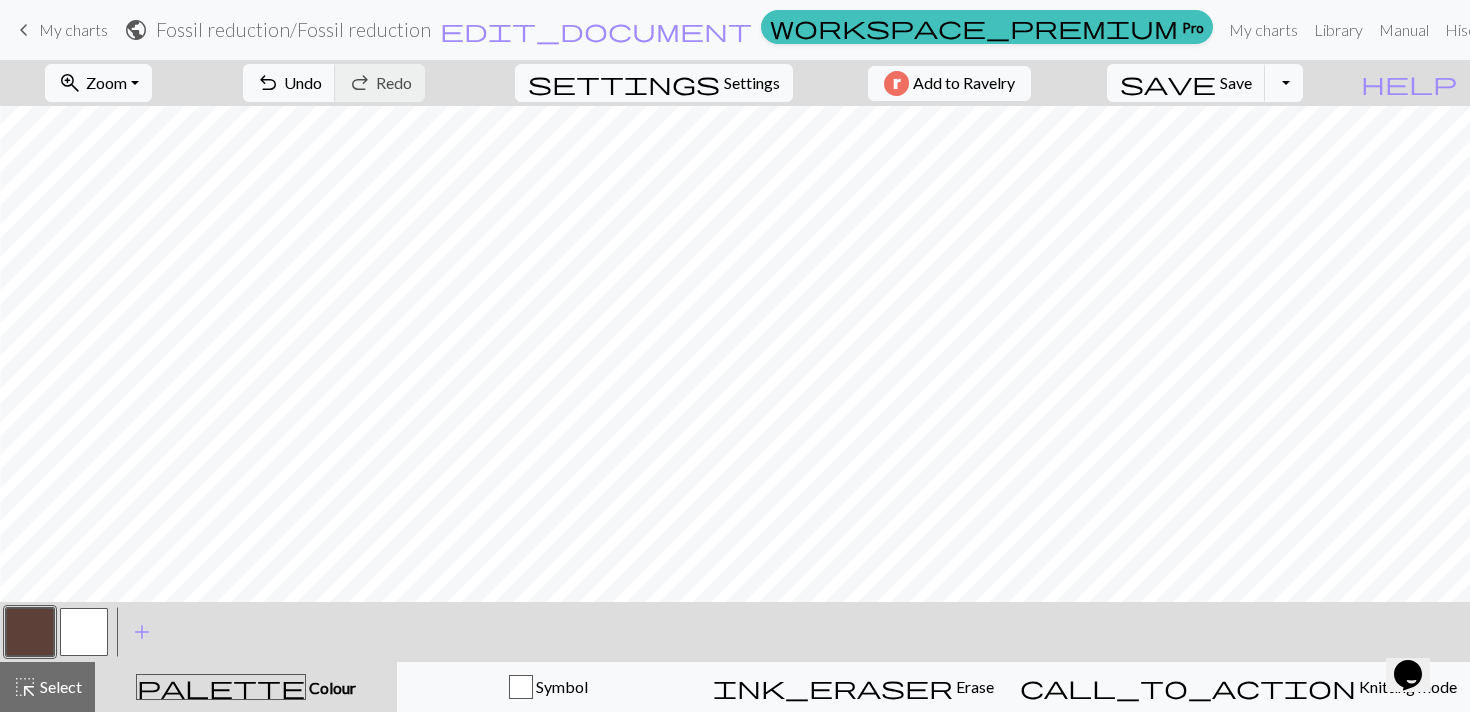 click at bounding box center (84, 632) 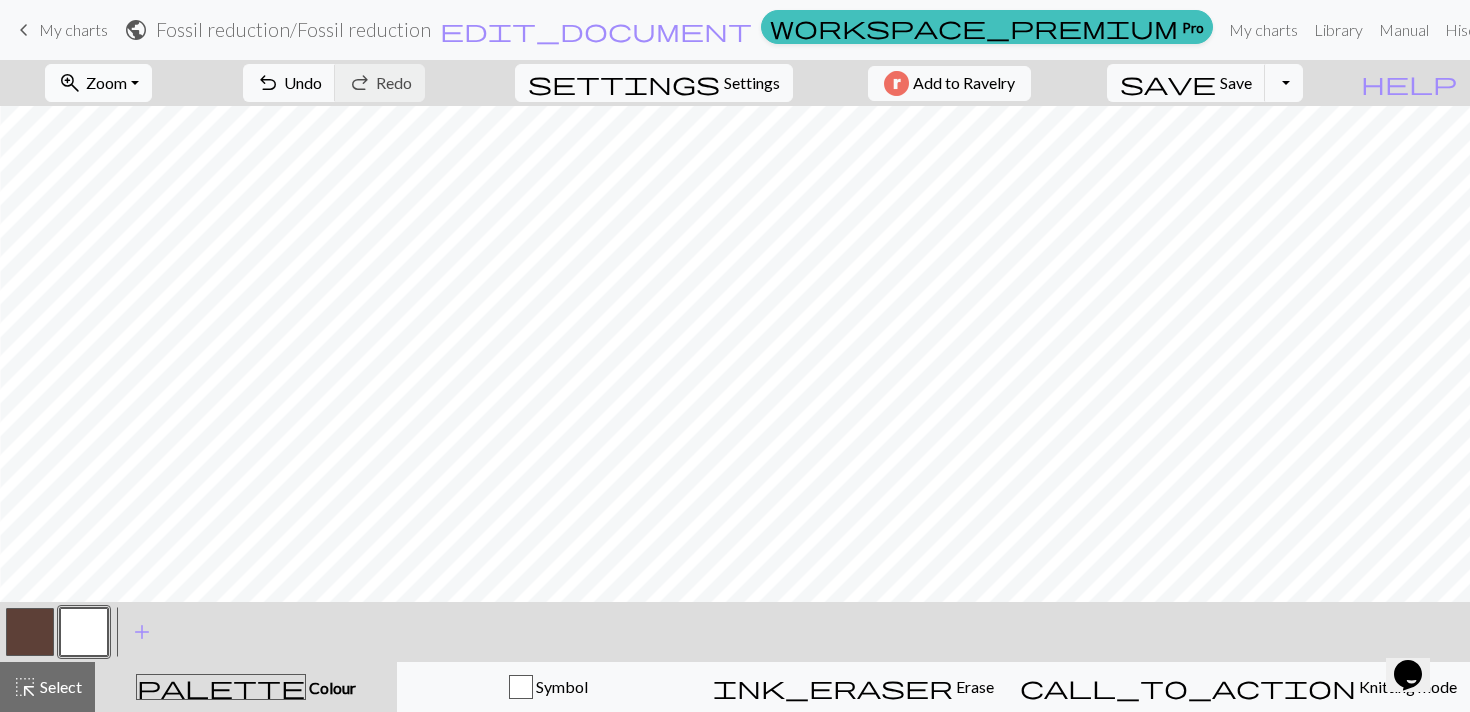 click on "zoom_in Zoom Zoom" at bounding box center [98, 83] 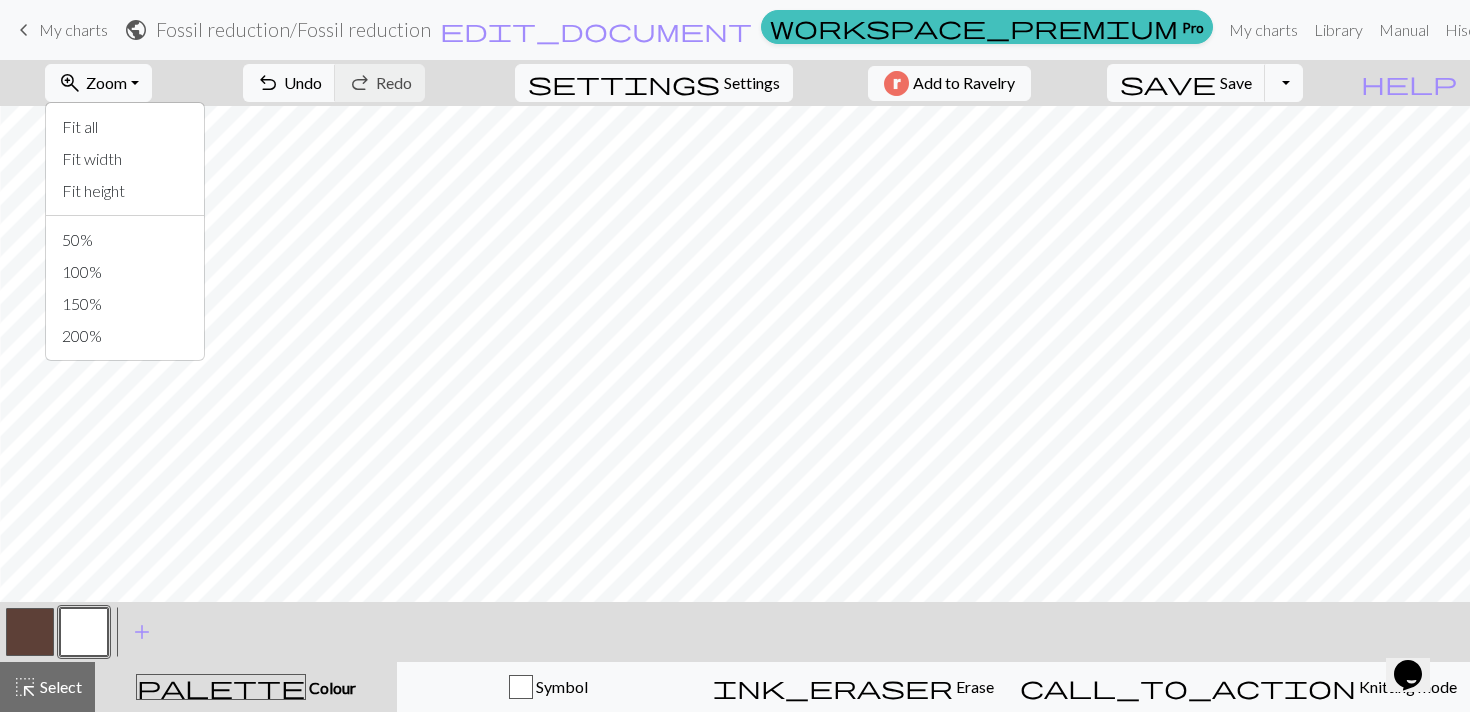 click on "zoom_in Zoom Zoom Fit all Fit width Fit height 50% 100% 150% 200% undo Undo Undo redo Redo Redo settings  Settings    Add to Ravelry save Save Save Toggle Dropdown file_copy  Save a copy save_alt  Download" at bounding box center [674, 83] 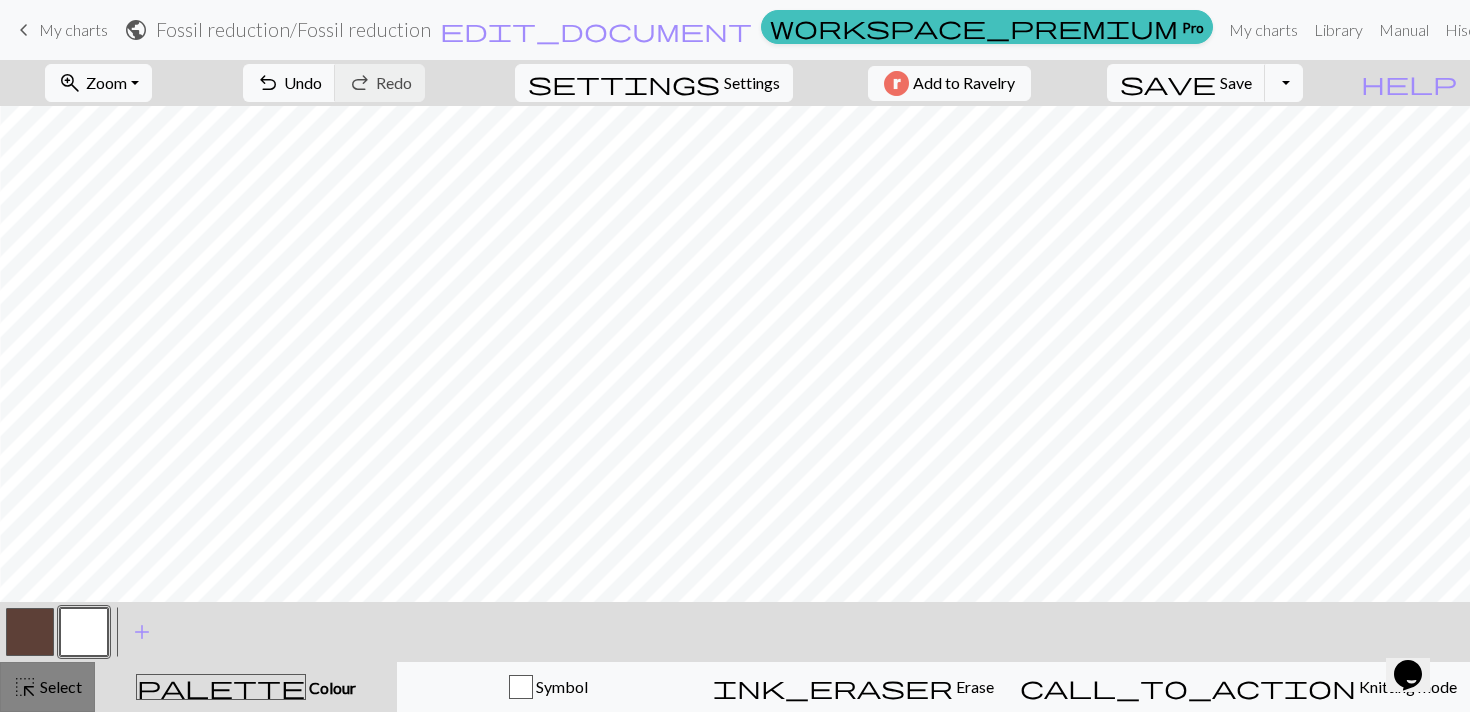 click on "highlight_alt   Select   Select" at bounding box center [47, 687] 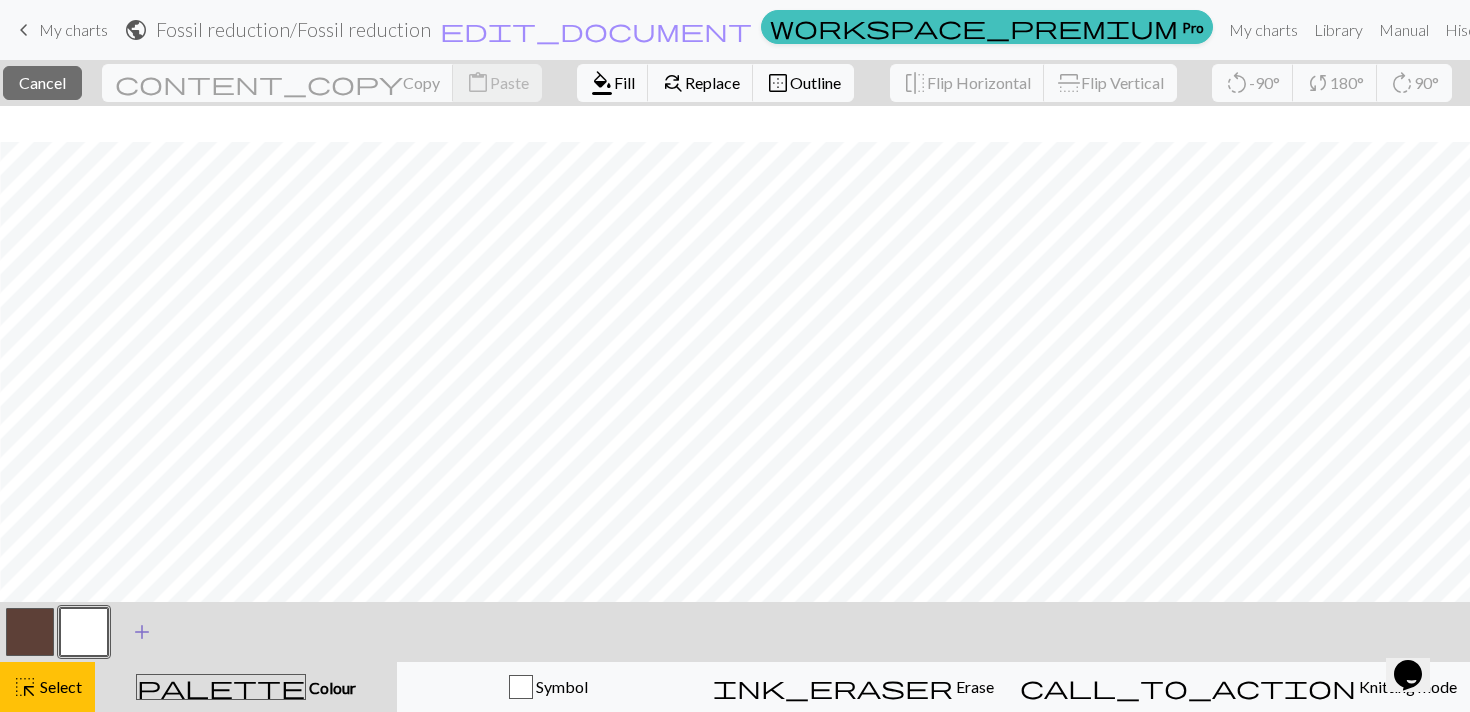 scroll, scrollTop: 1114, scrollLeft: 1833, axis: both 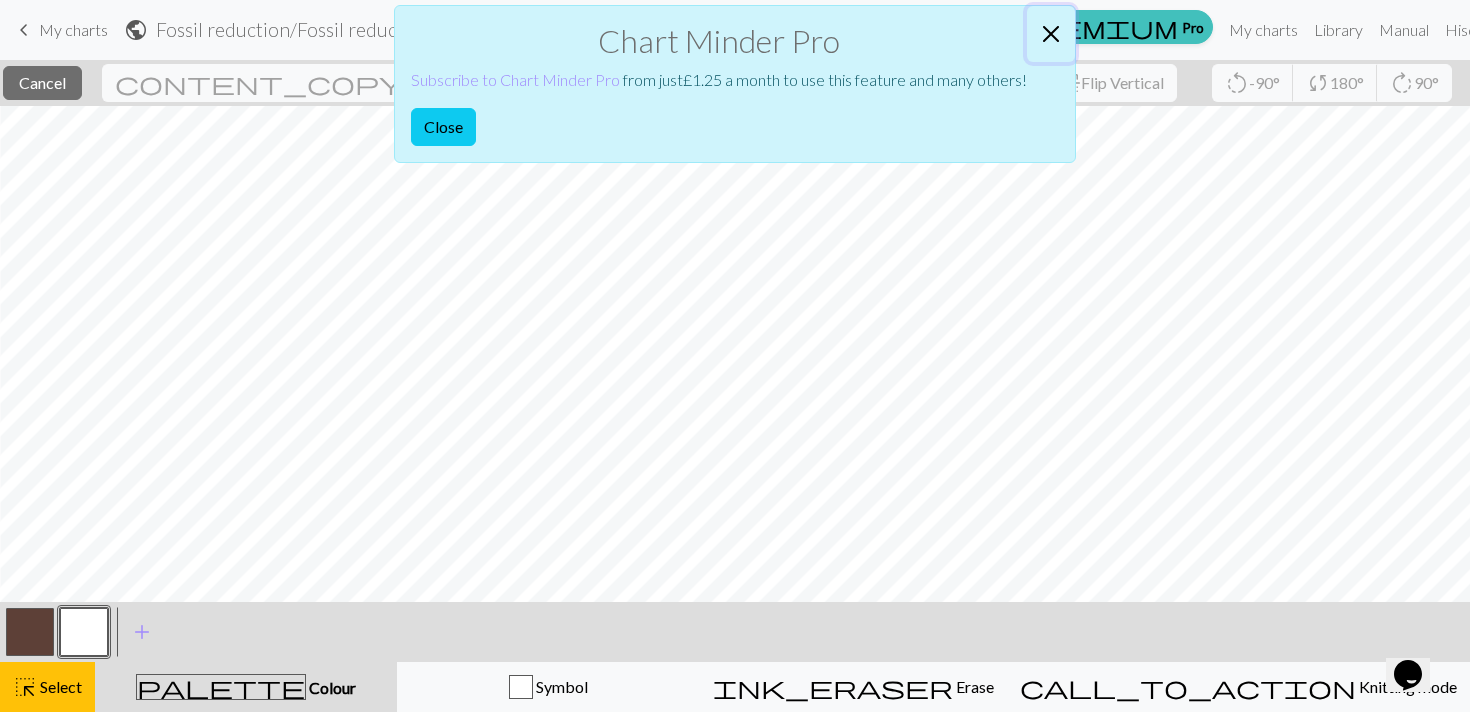 click at bounding box center [1051, 34] 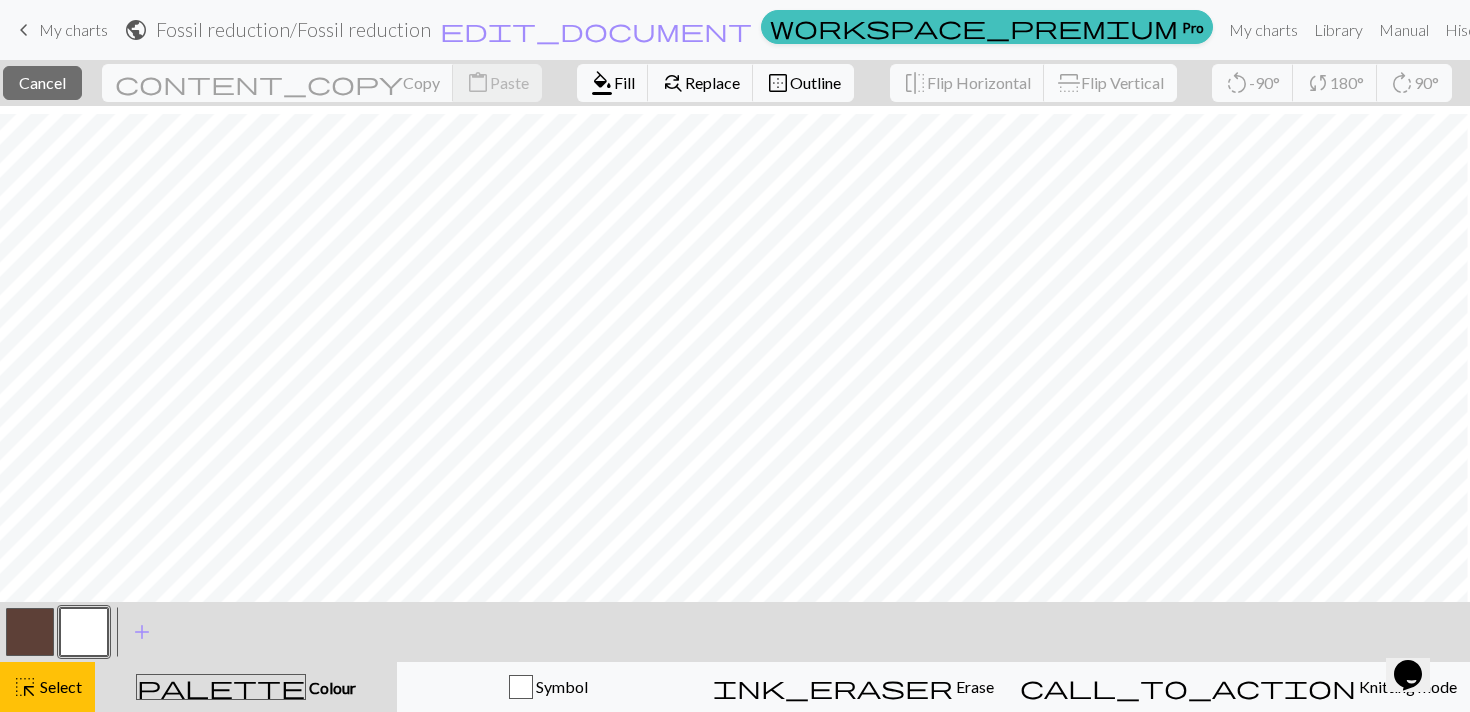 scroll, scrollTop: 40, scrollLeft: 1830, axis: both 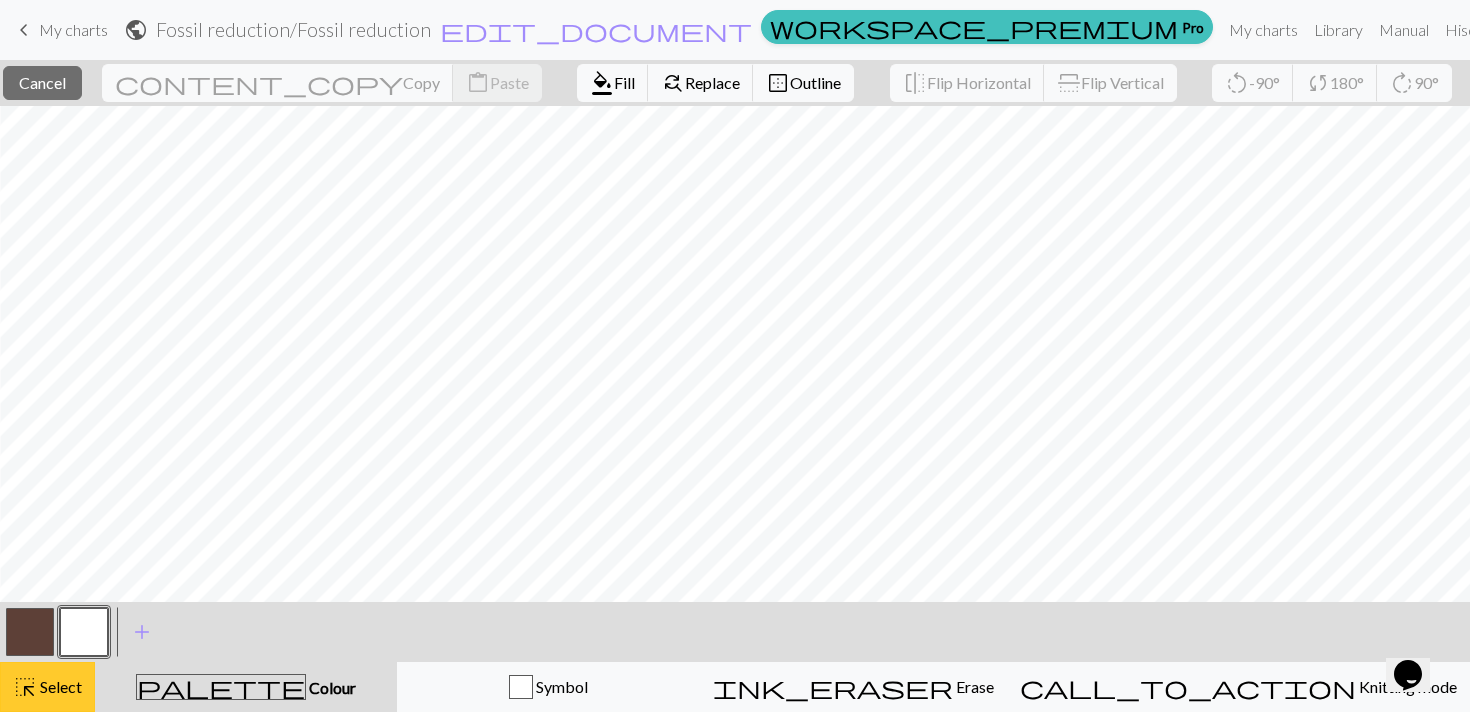 click on "Select" at bounding box center [59, 686] 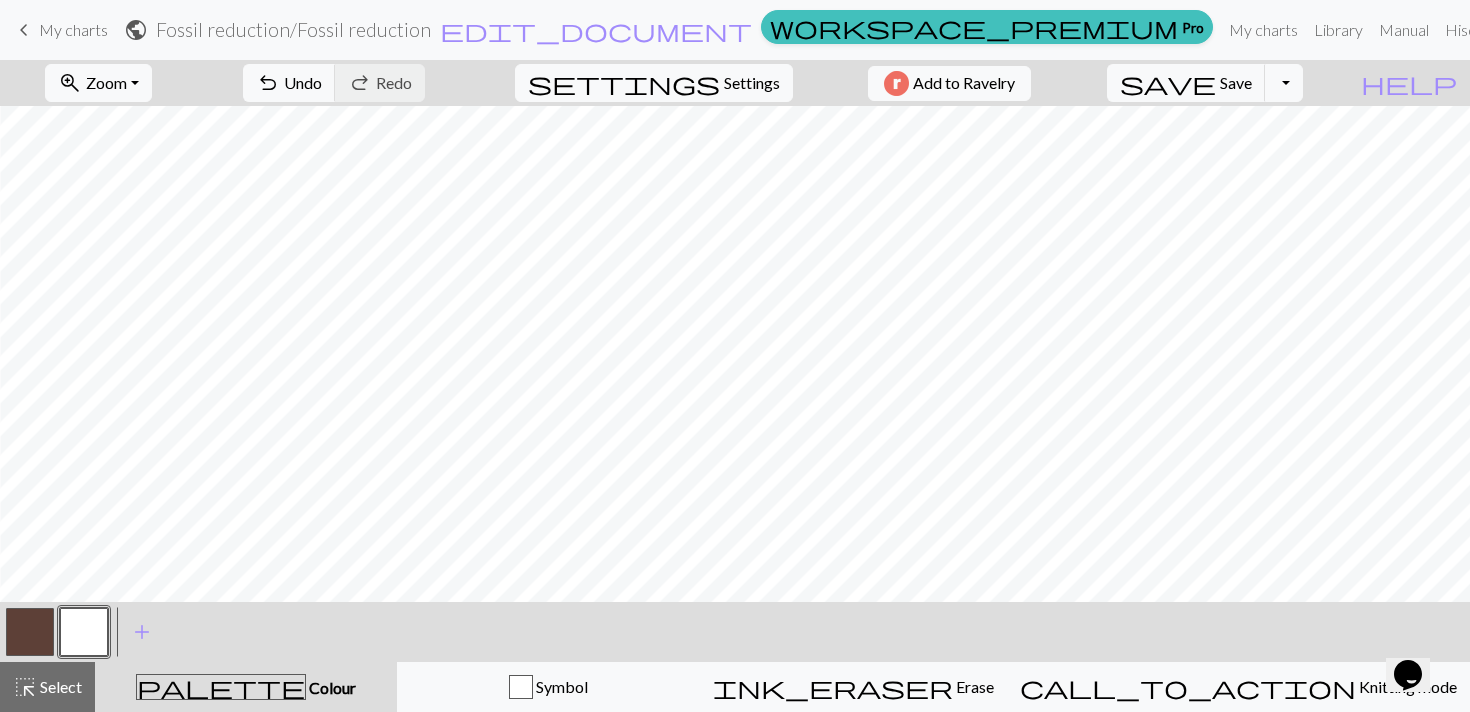 type 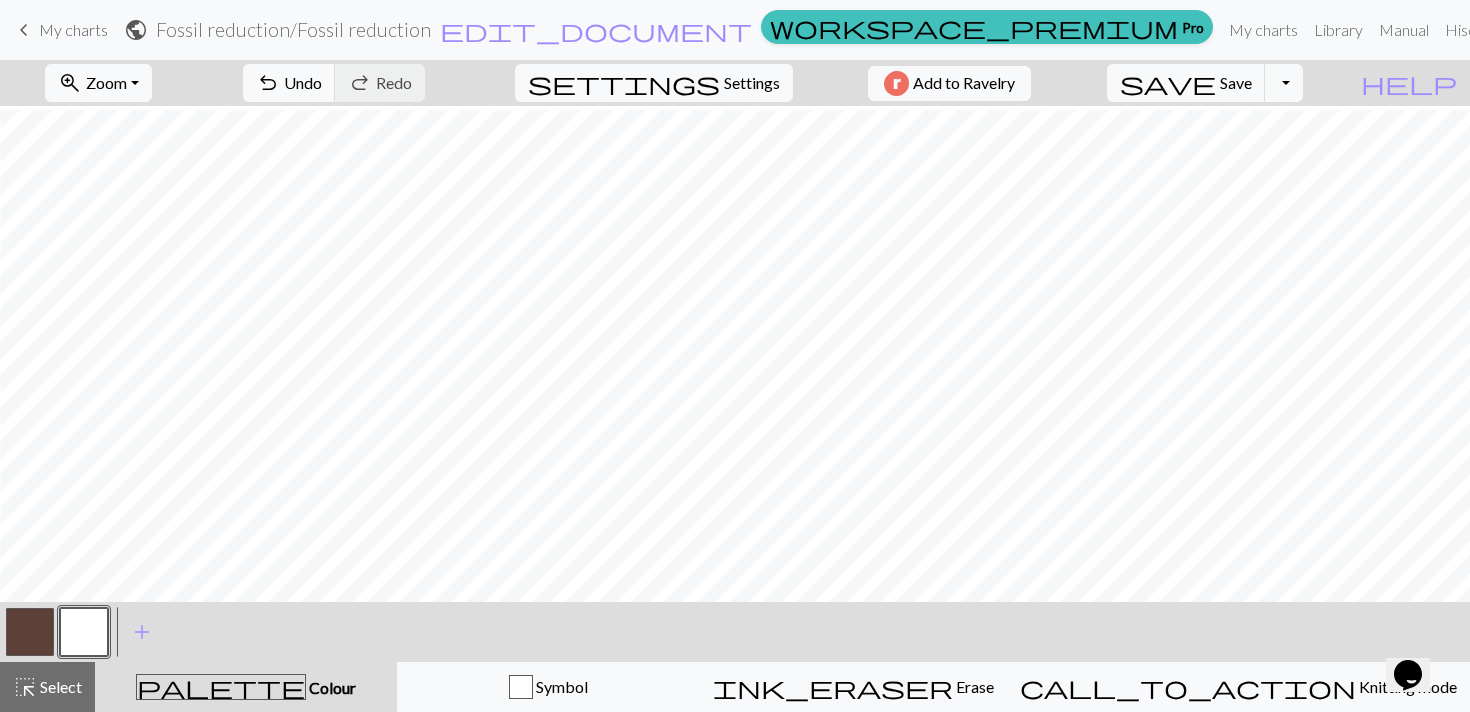 scroll, scrollTop: 298, scrollLeft: 1830, axis: both 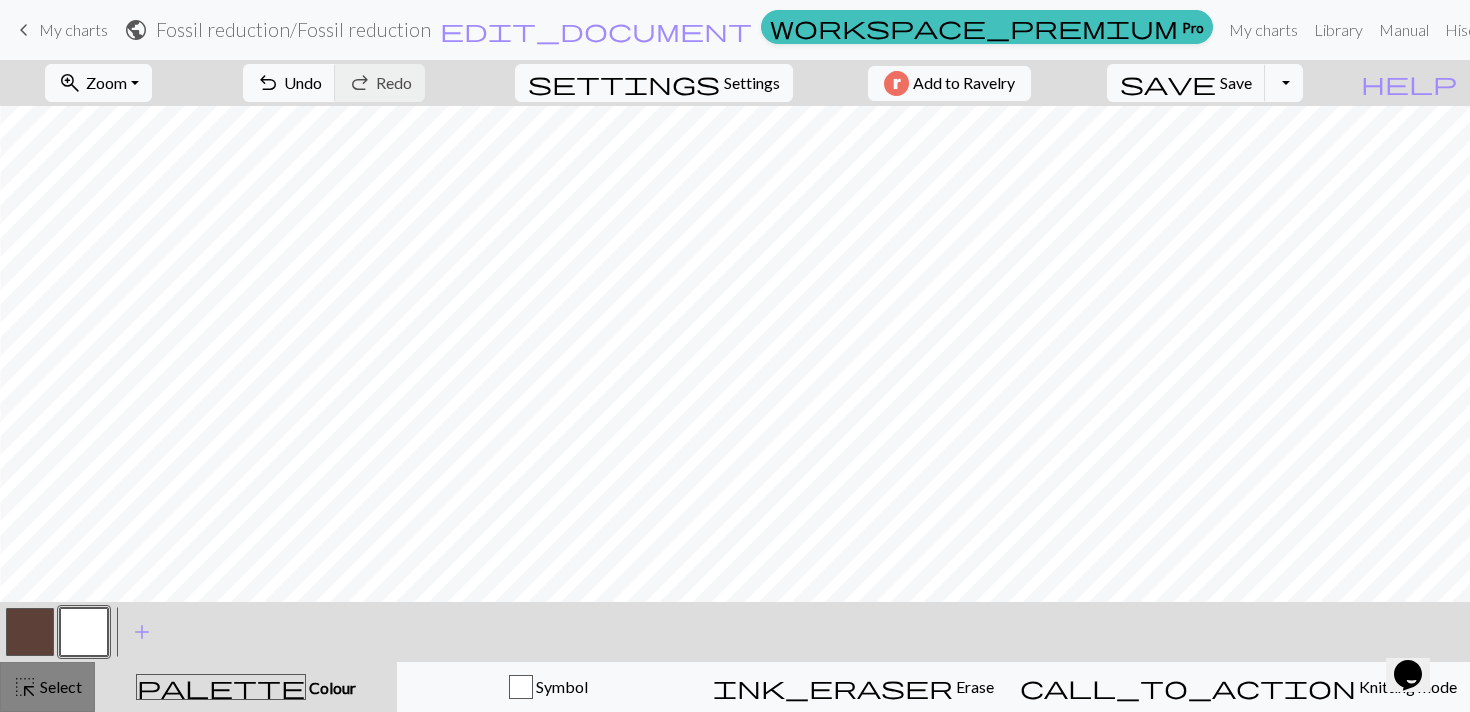 click on "highlight_alt   Select   Select" at bounding box center (47, 687) 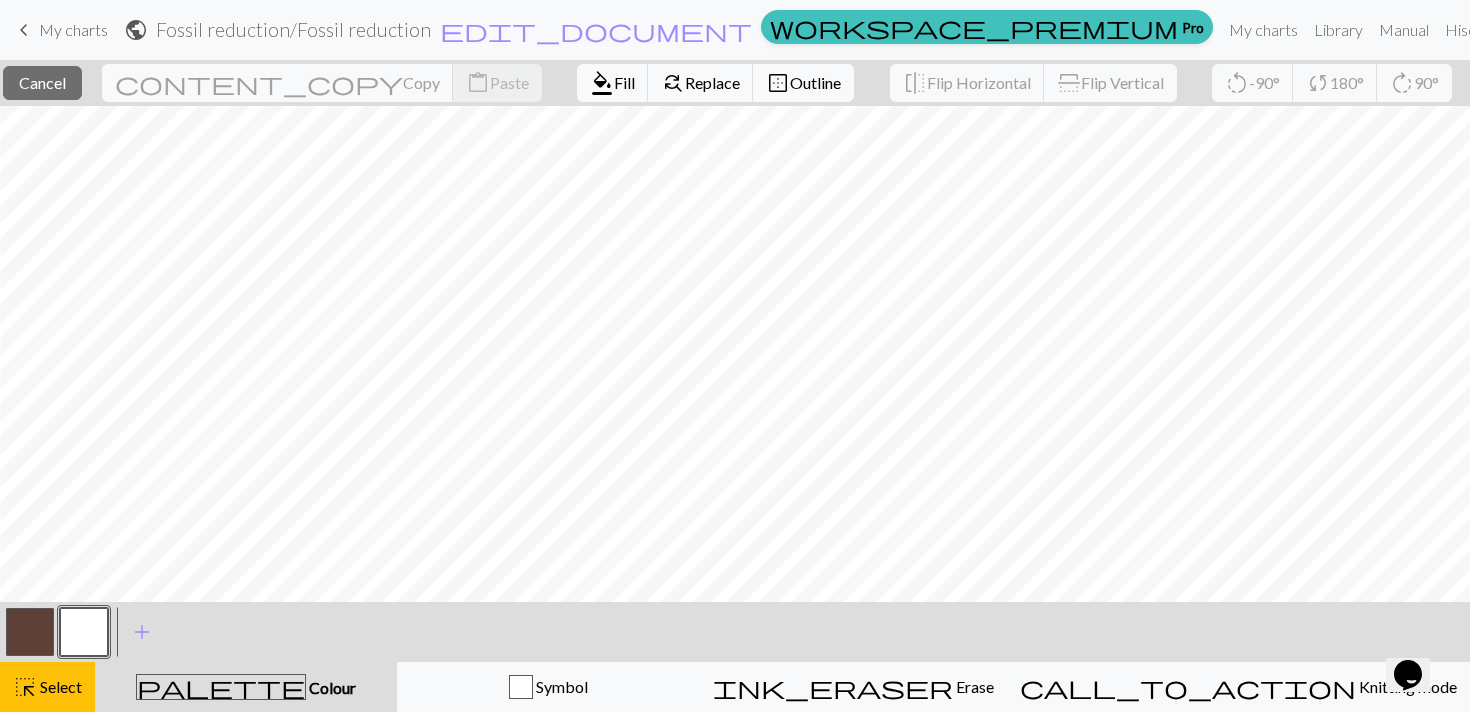 click on "< > add Add a  colour" at bounding box center [735, 632] 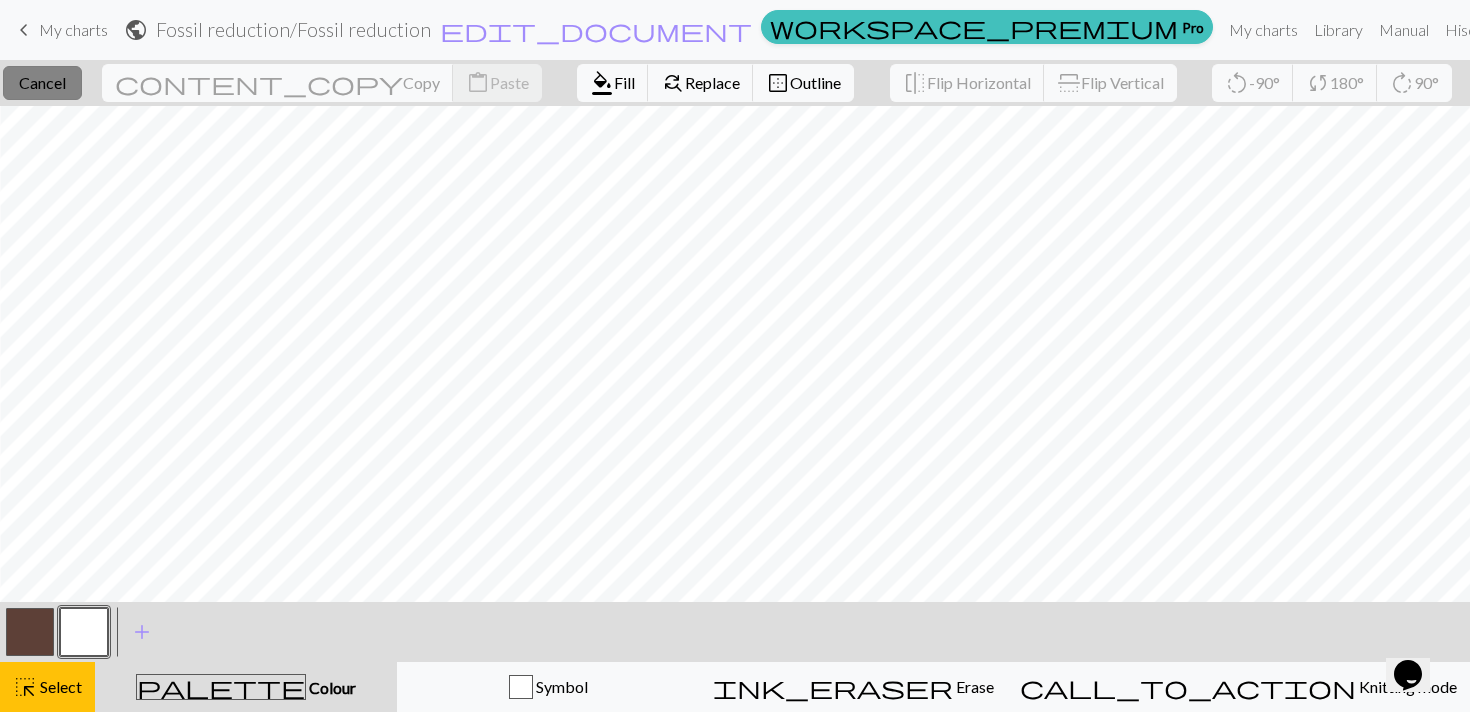 click on "Cancel" at bounding box center (42, 82) 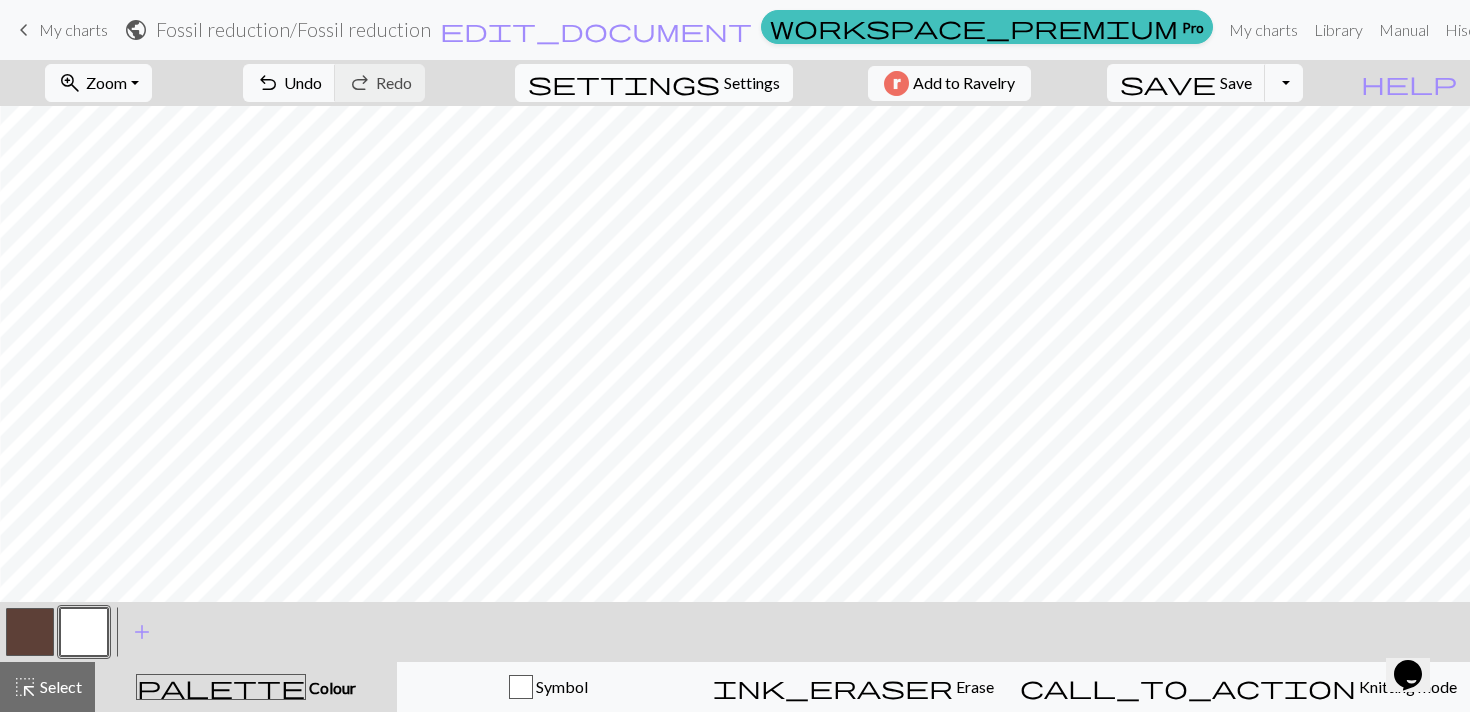 click on "Settings" at bounding box center (752, 83) 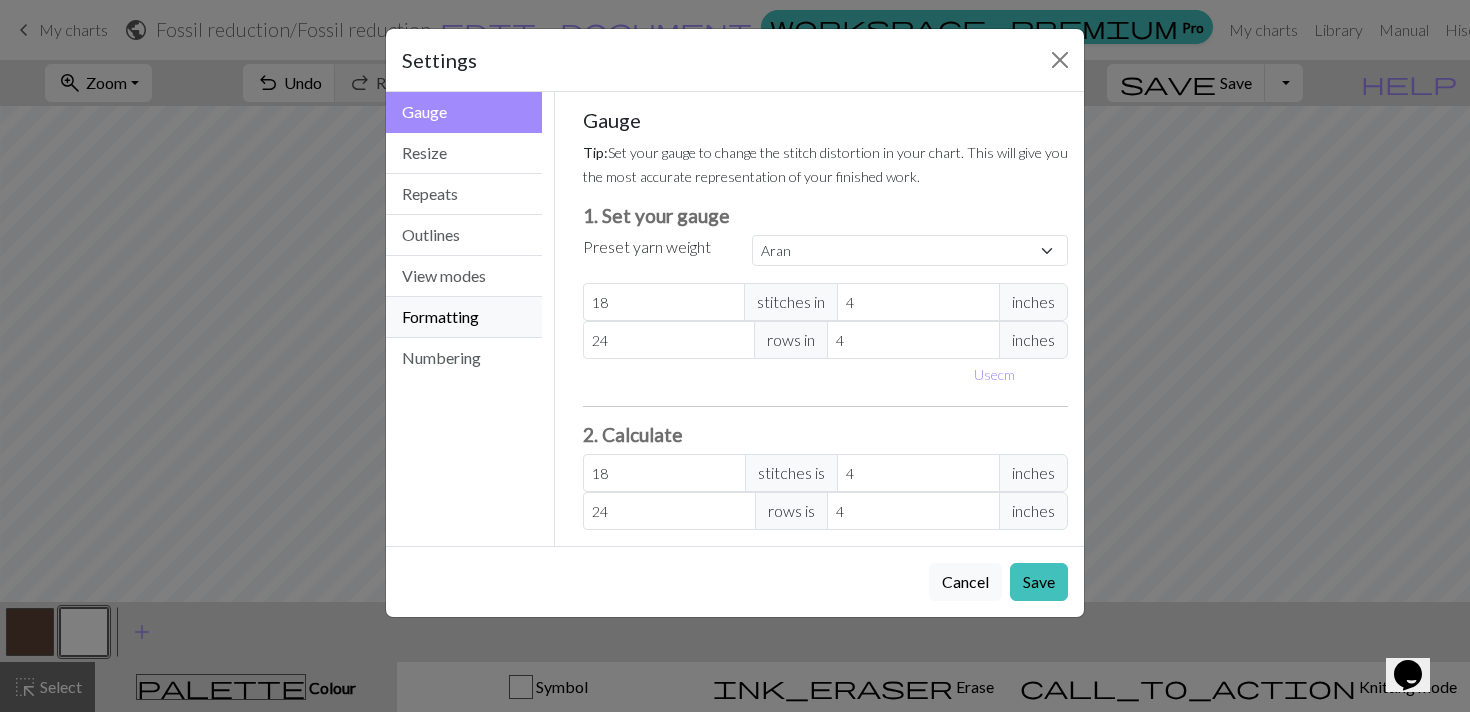click on "Formatting" at bounding box center [464, 317] 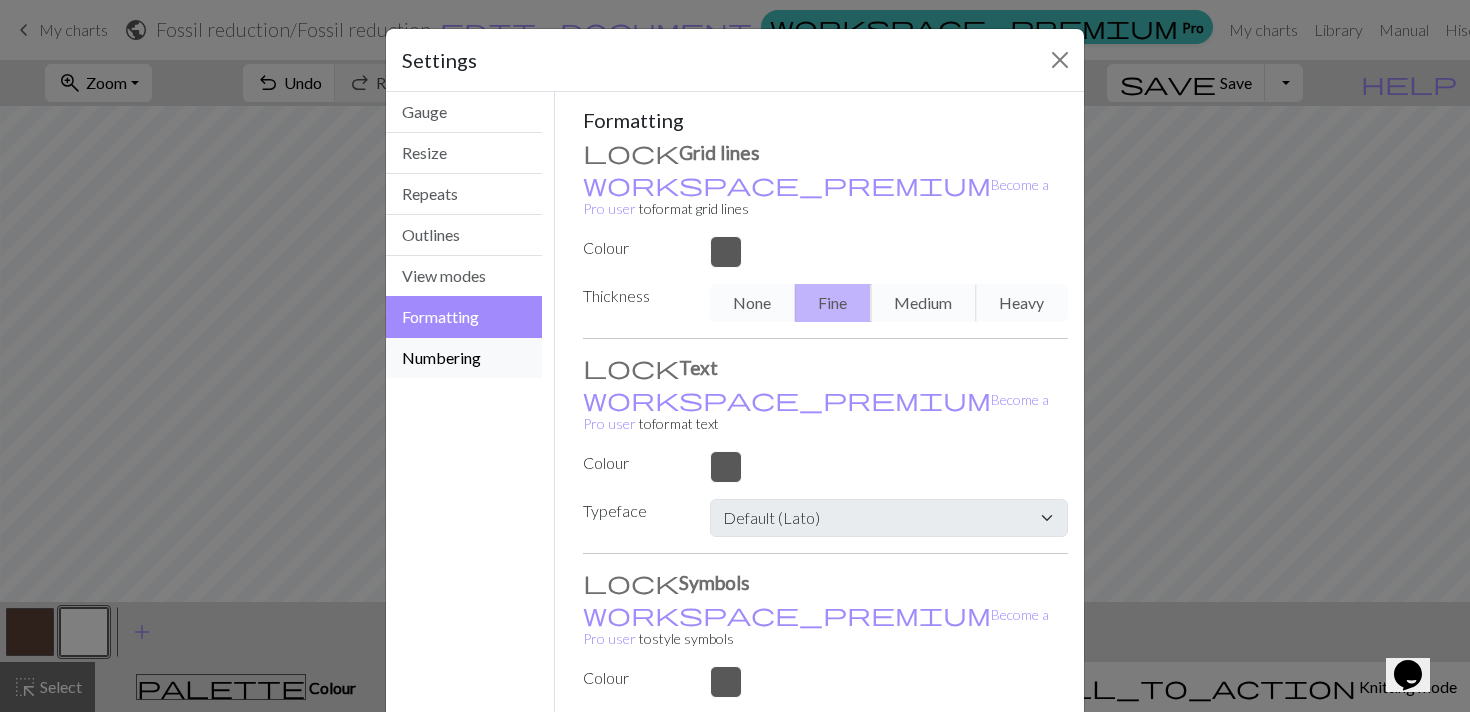 click on "Numbering" at bounding box center [464, 358] 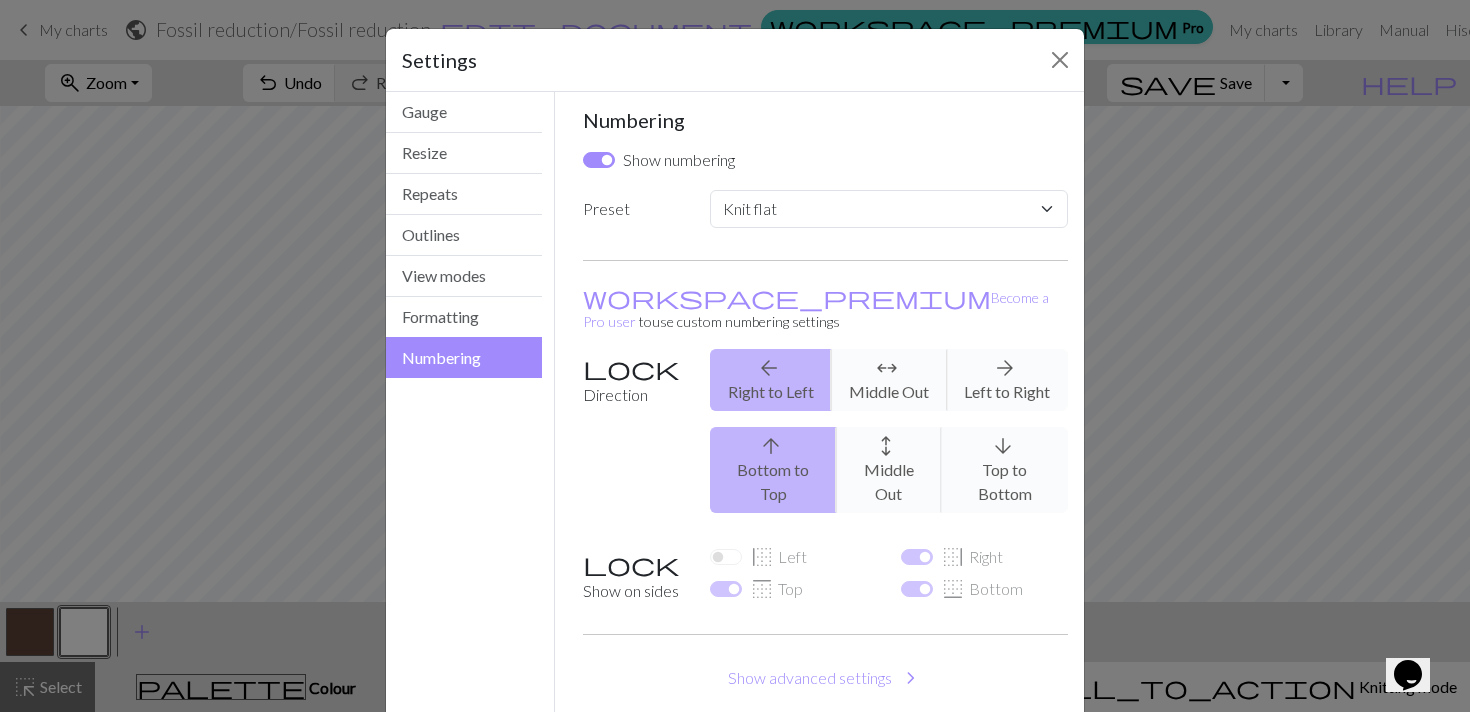 scroll, scrollTop: 68, scrollLeft: 0, axis: vertical 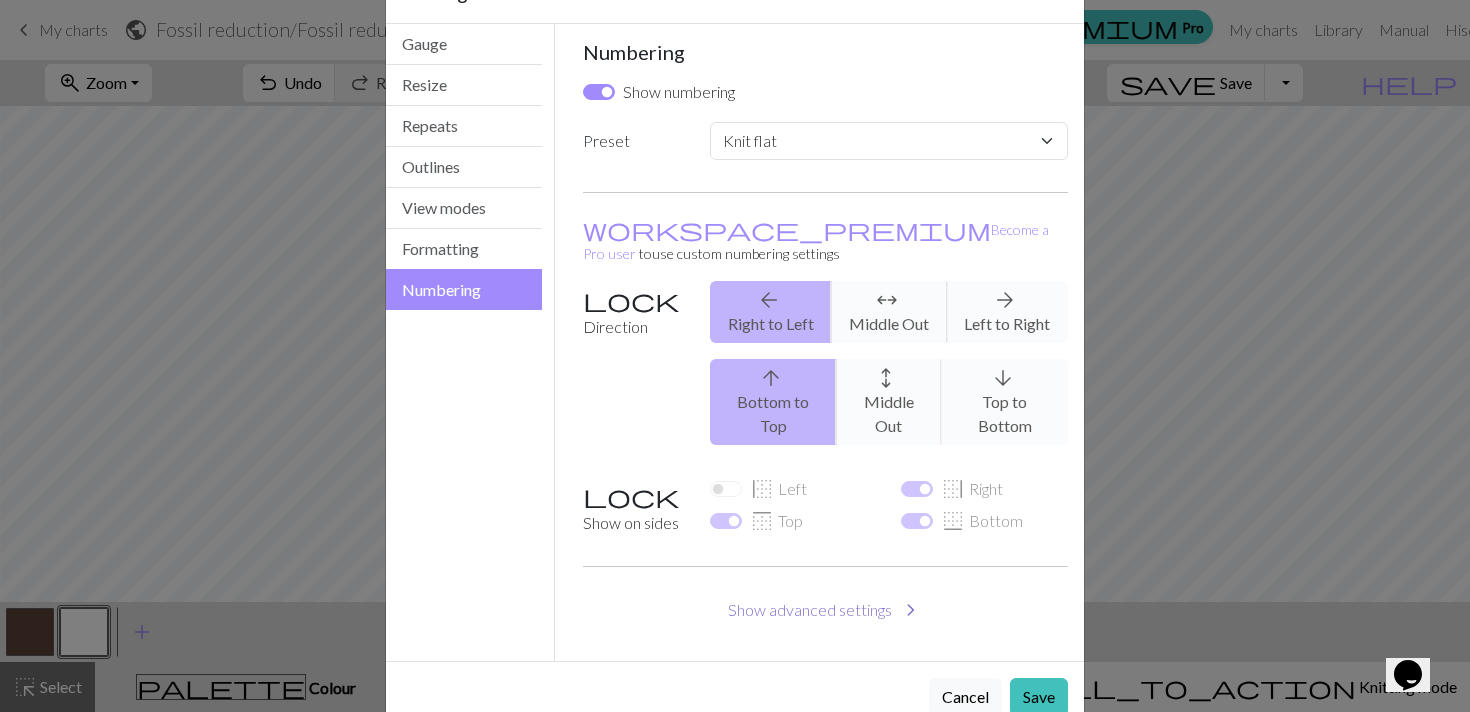click on "Show advanced settings   chevron_right" at bounding box center [826, 610] 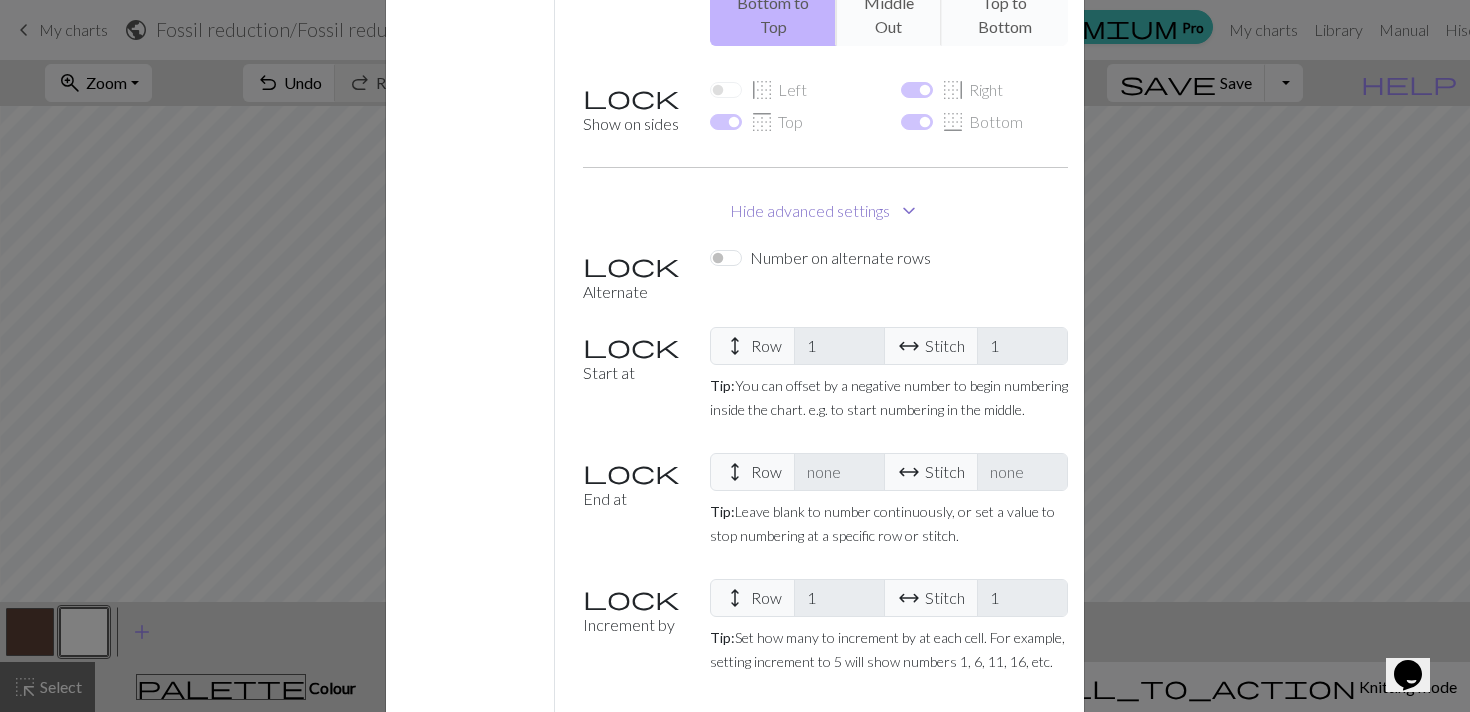 scroll, scrollTop: 503, scrollLeft: 0, axis: vertical 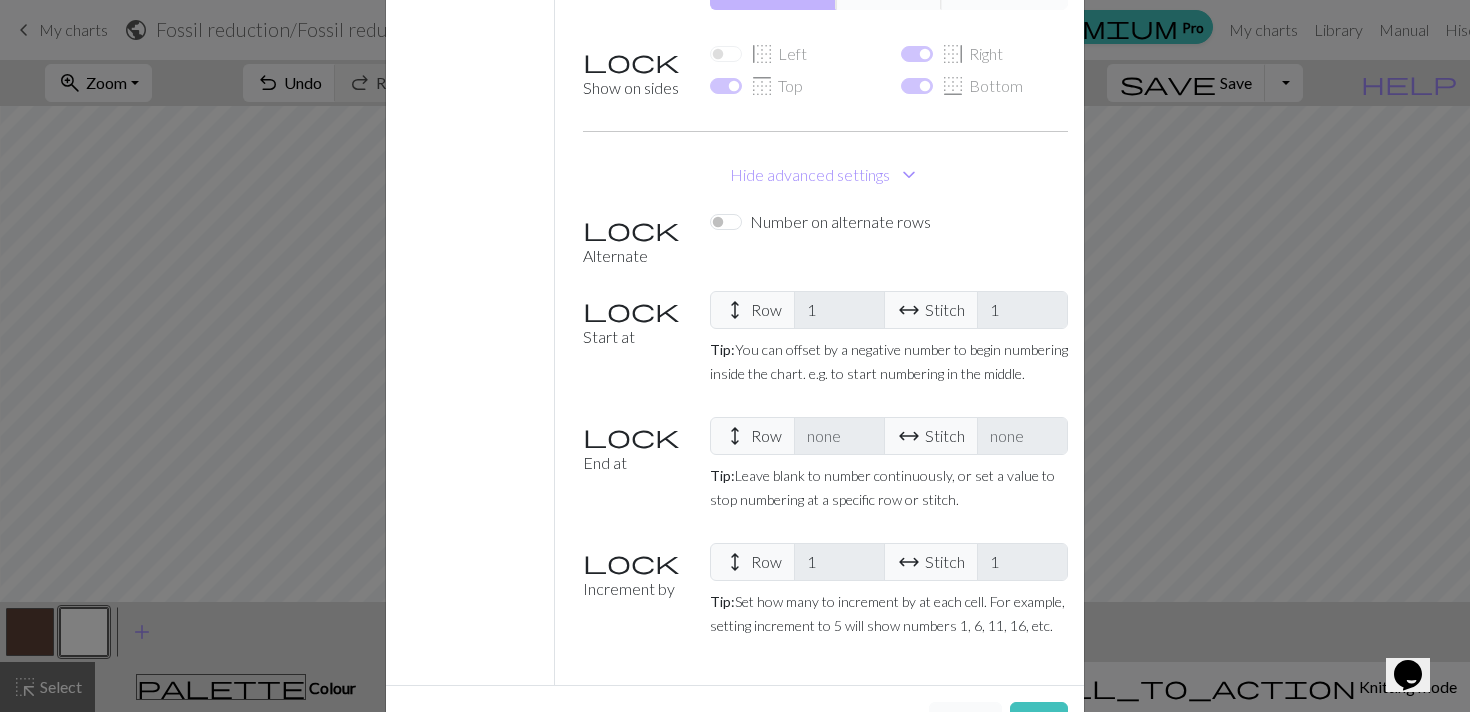 click on "Cancel" at bounding box center [965, 721] 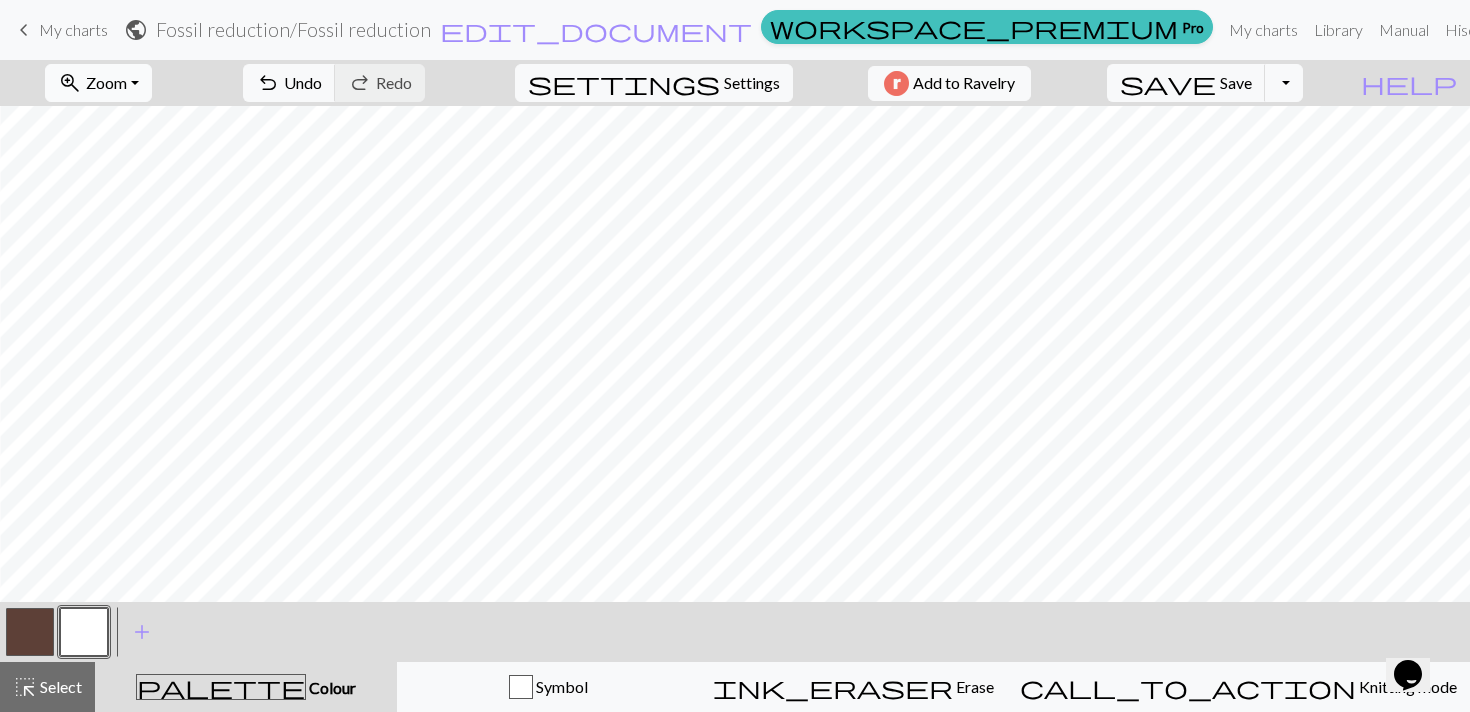 click on "zoom_in Zoom Zoom" at bounding box center [98, 83] 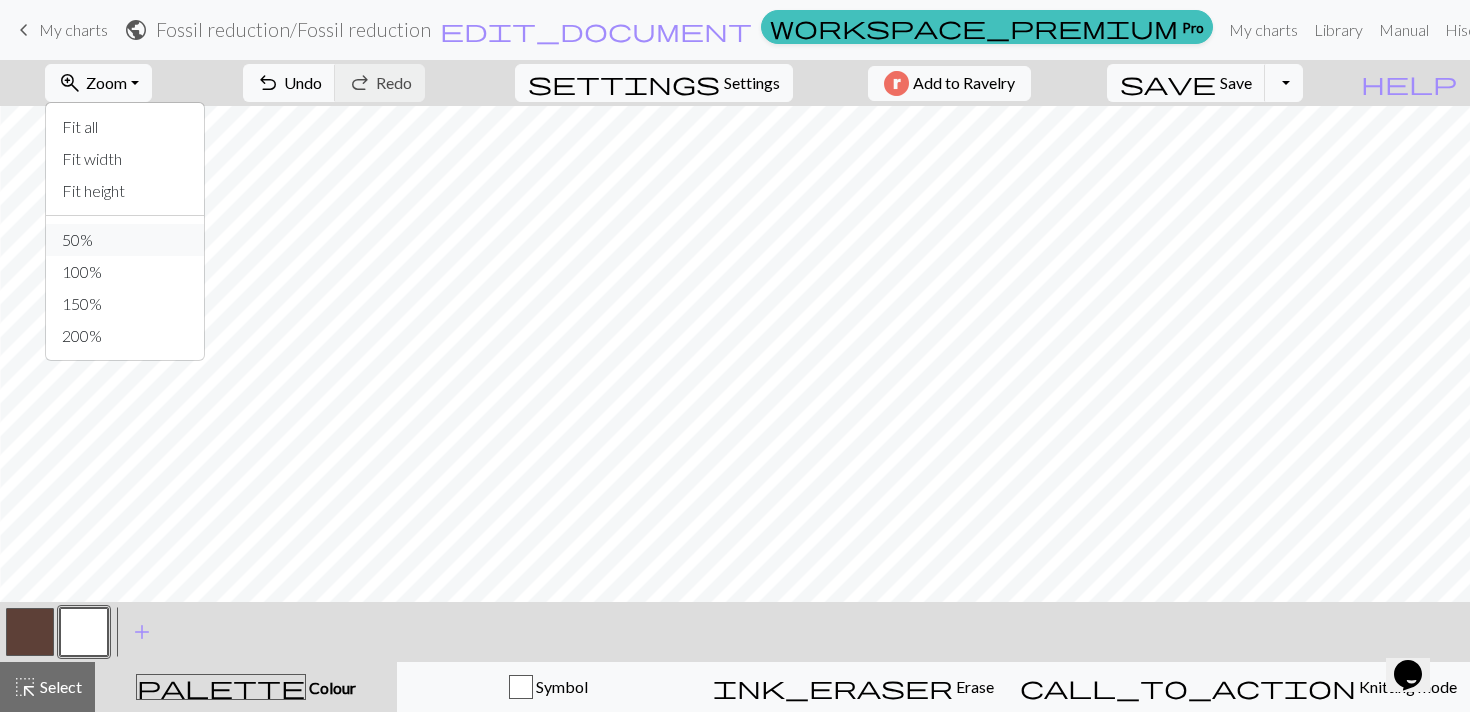 click on "50%" at bounding box center (125, 240) 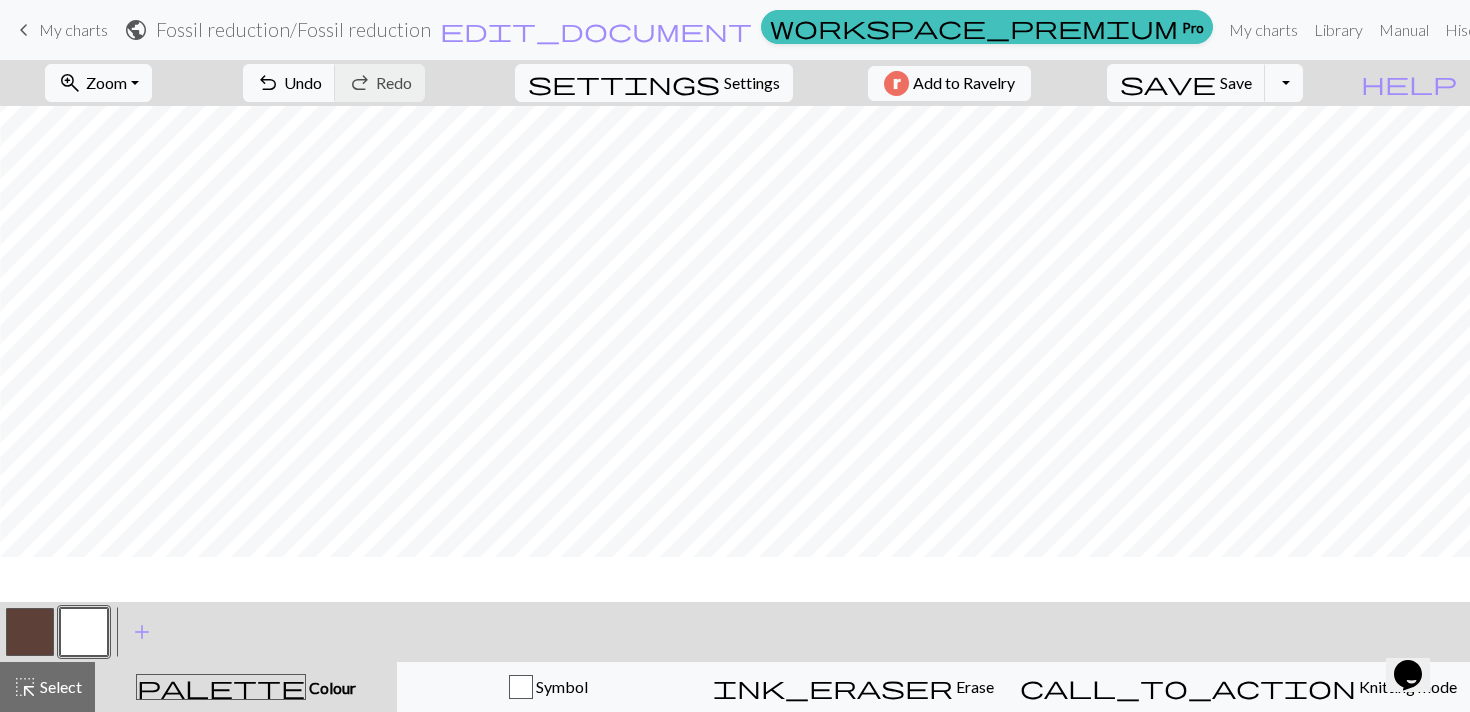 scroll, scrollTop: 0, scrollLeft: 206, axis: horizontal 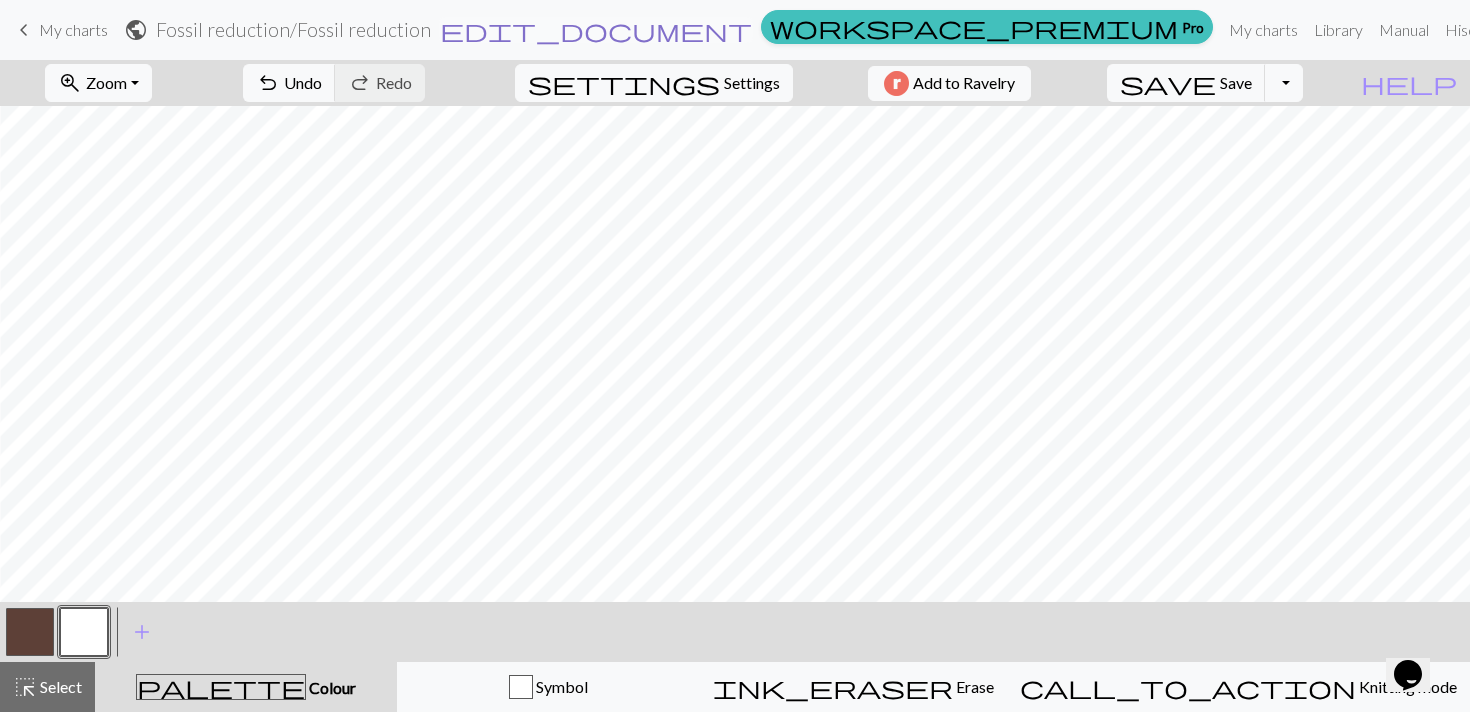 click on "edit_document" at bounding box center [596, 30] 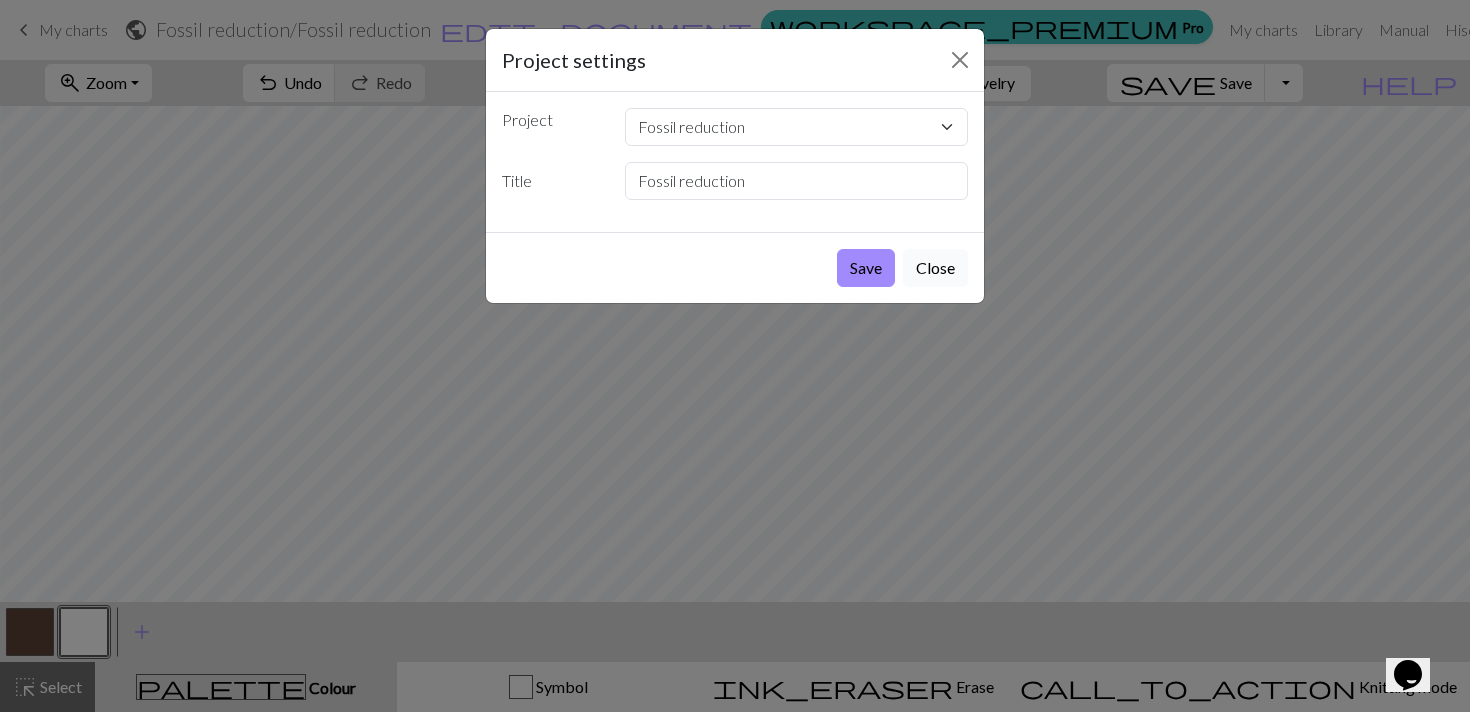 click on "Close" at bounding box center [935, 268] 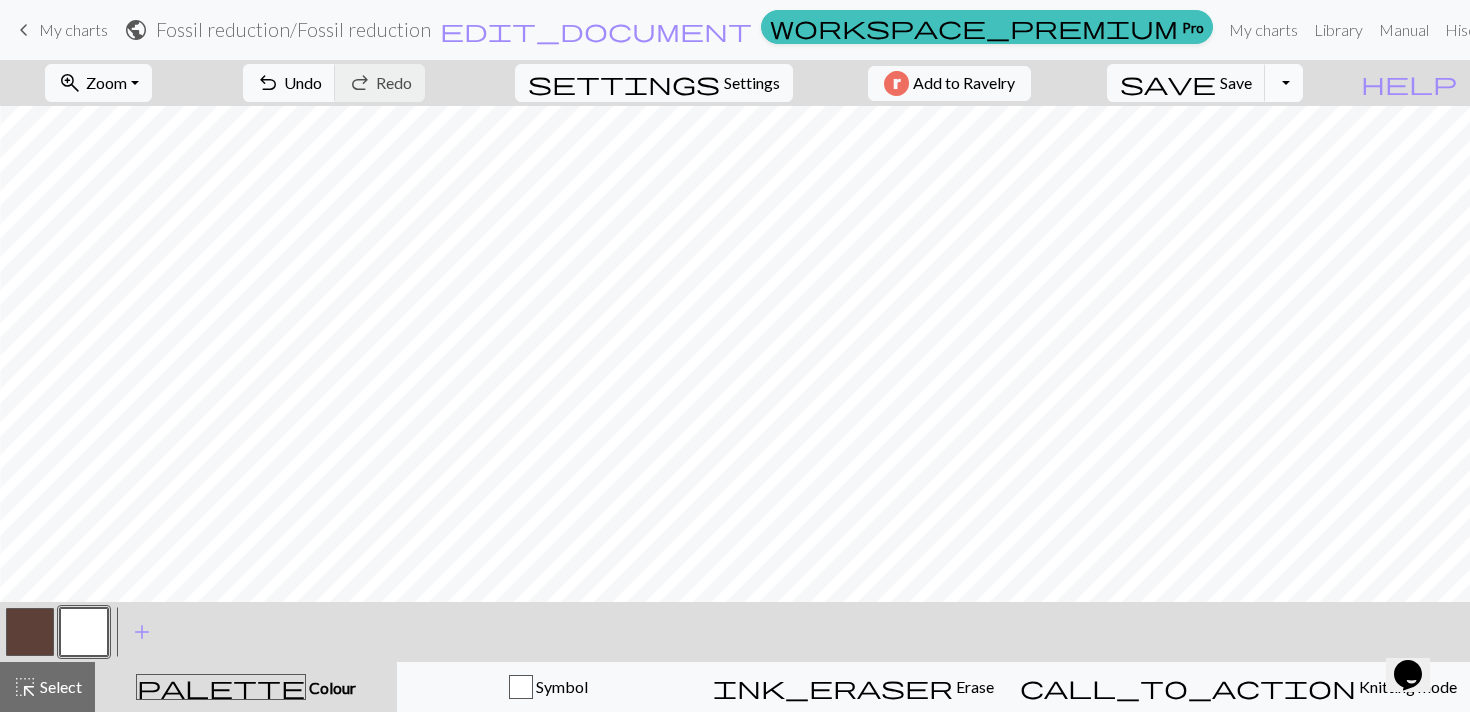 click on "Toggle Dropdown" at bounding box center [1284, 83] 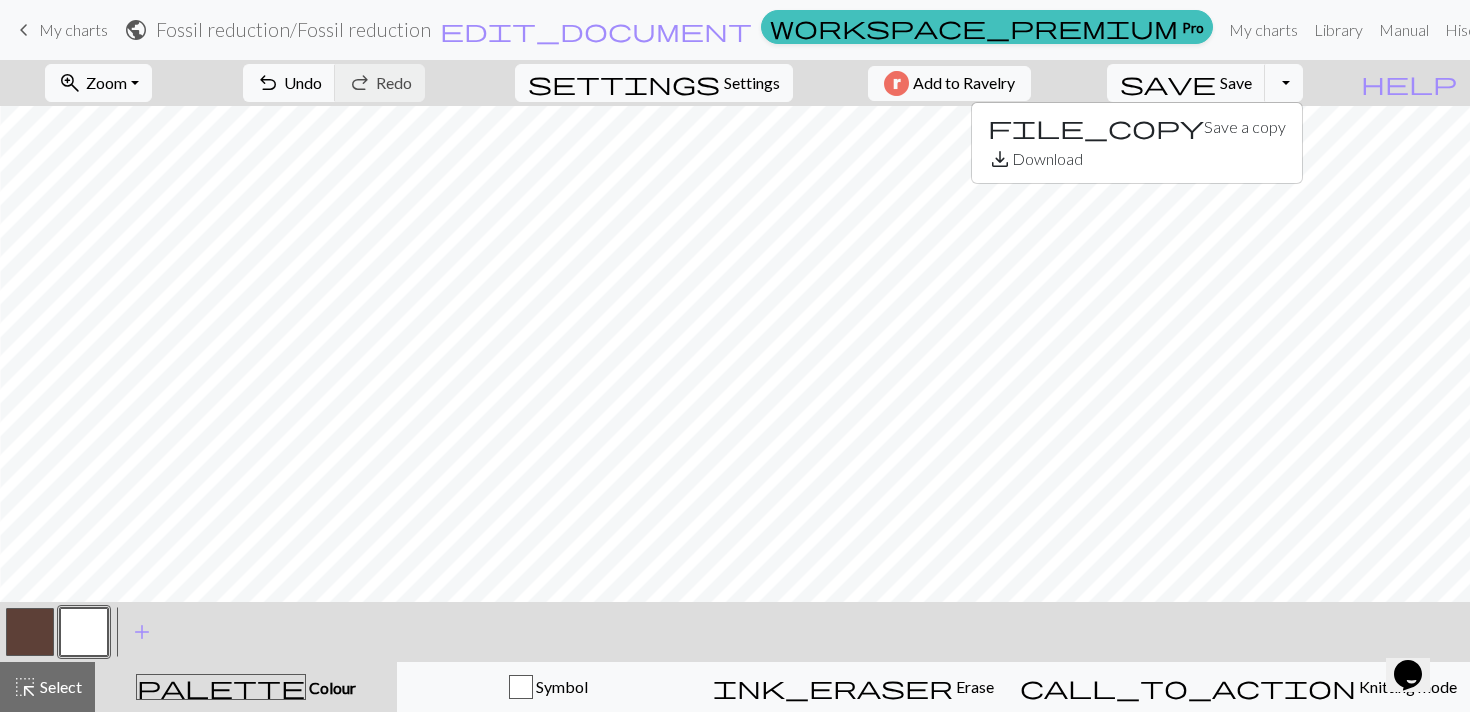 click on "zoom_in Zoom Zoom Fit all Fit width Fit height 50% 100% 150% 200% undo Undo Undo redo Redo Redo settings  Settings    Add to Ravelry save Save Save Toggle Dropdown file_copy  Save a copy save_alt  Download" at bounding box center (674, 83) 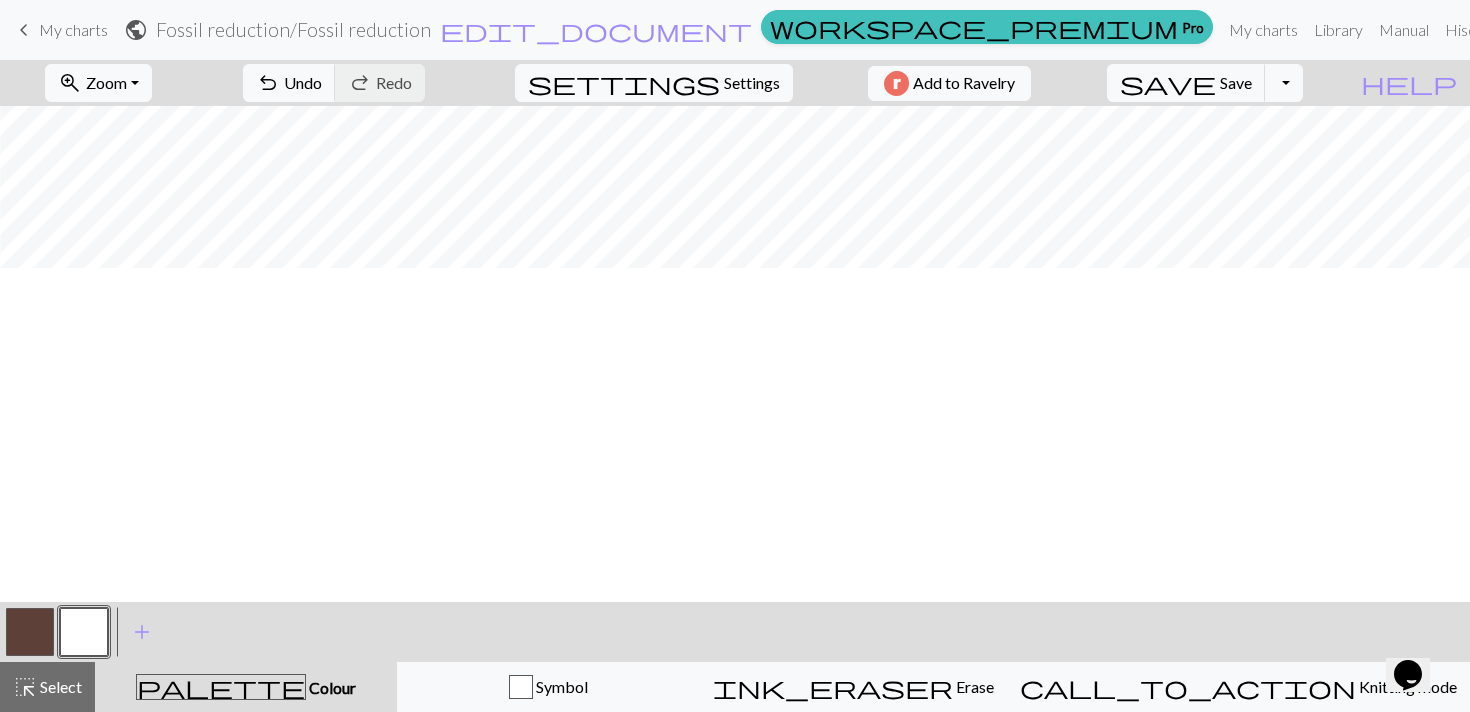 scroll, scrollTop: 0, scrollLeft: 206, axis: horizontal 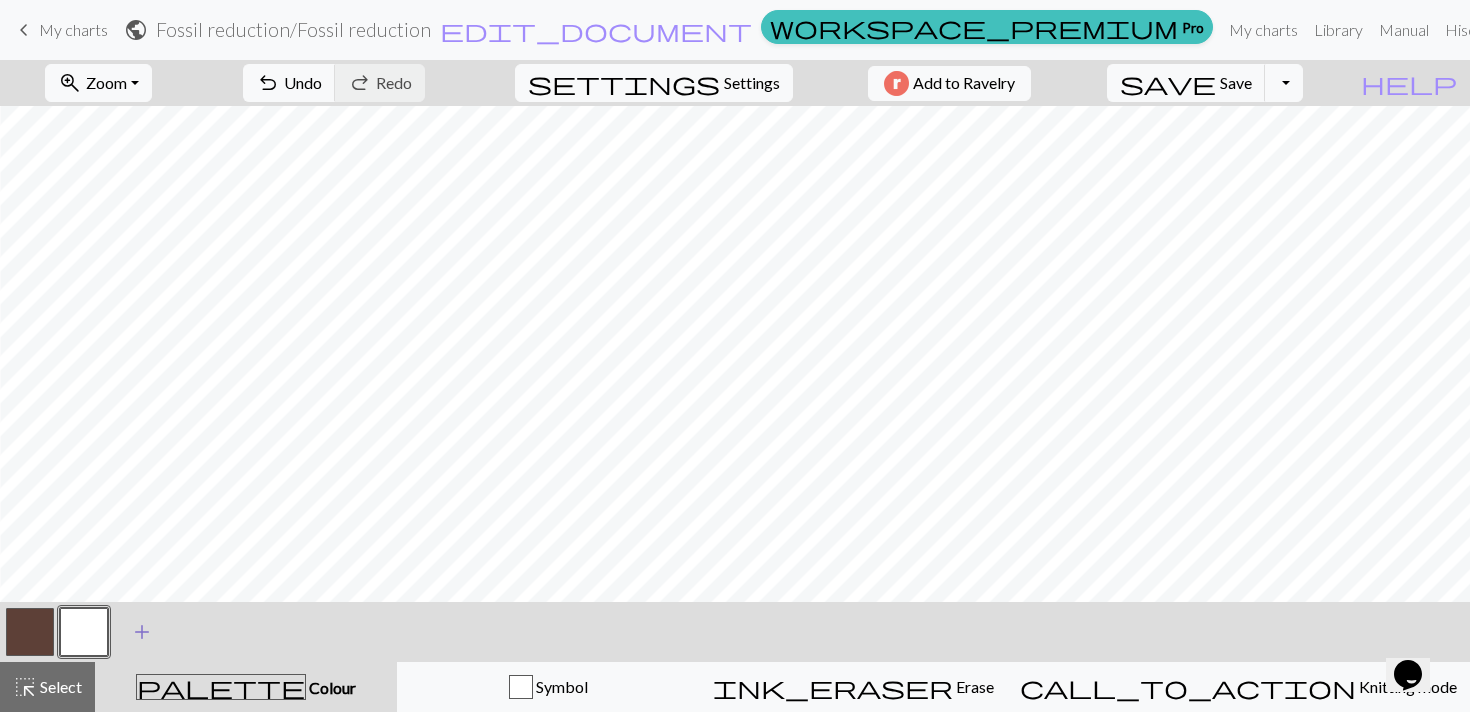 click on "add" at bounding box center (142, 632) 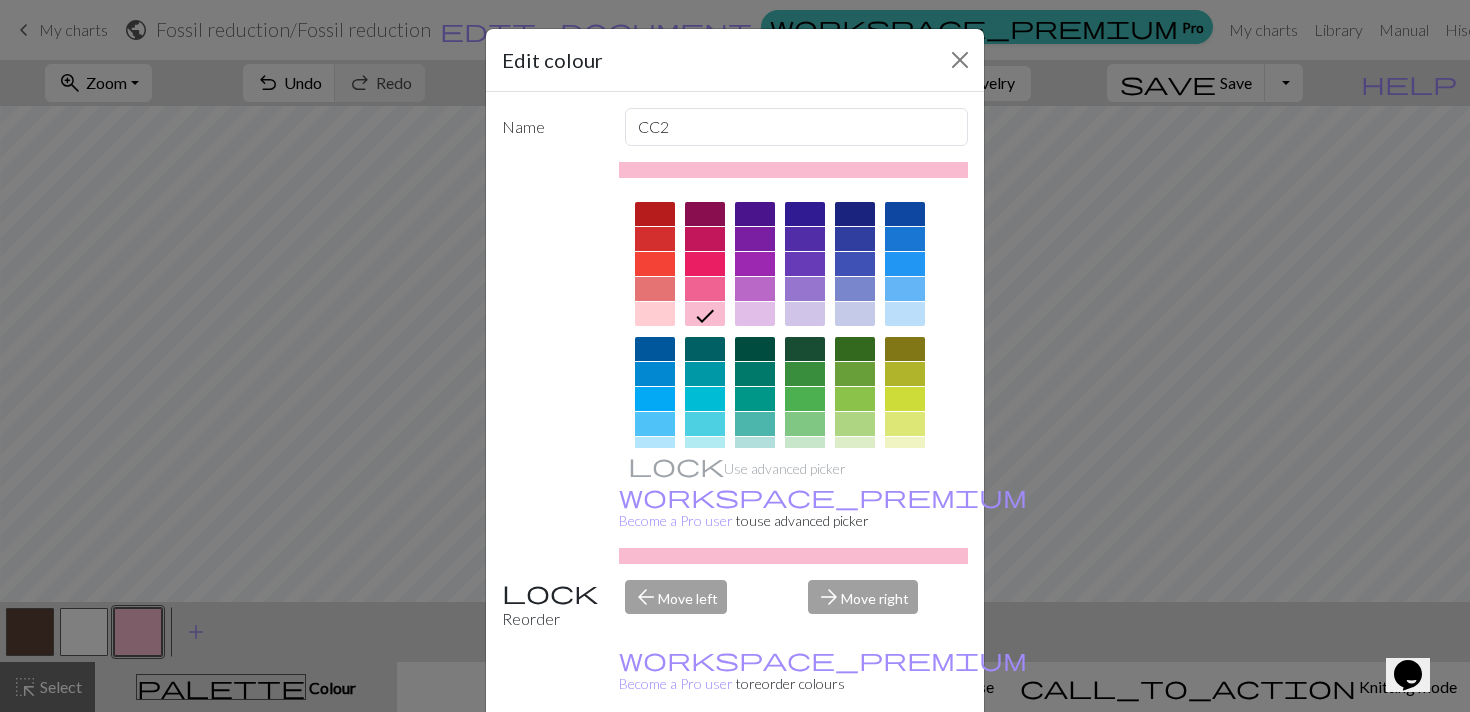 click on "Delete" at bounding box center (538, 763) 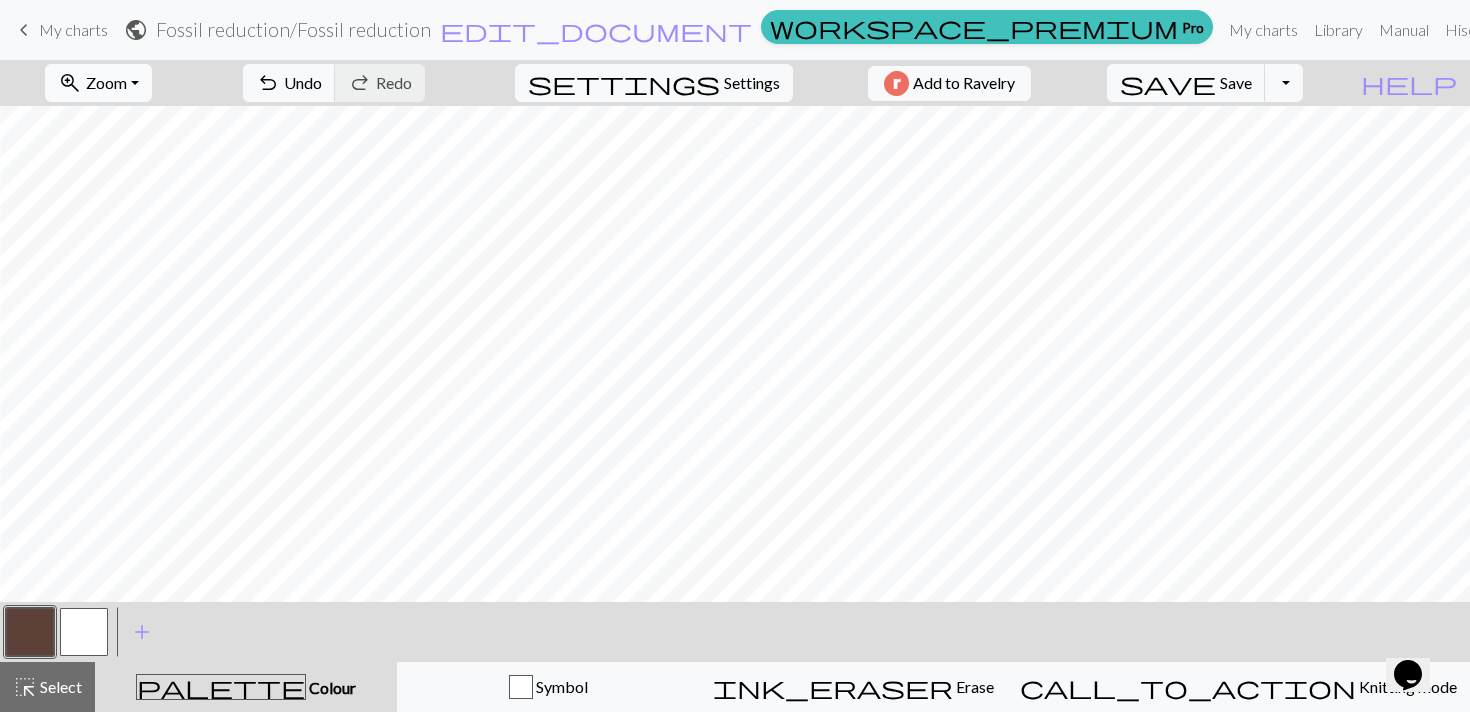 click on "zoom_in Zoom Zoom" at bounding box center (98, 83) 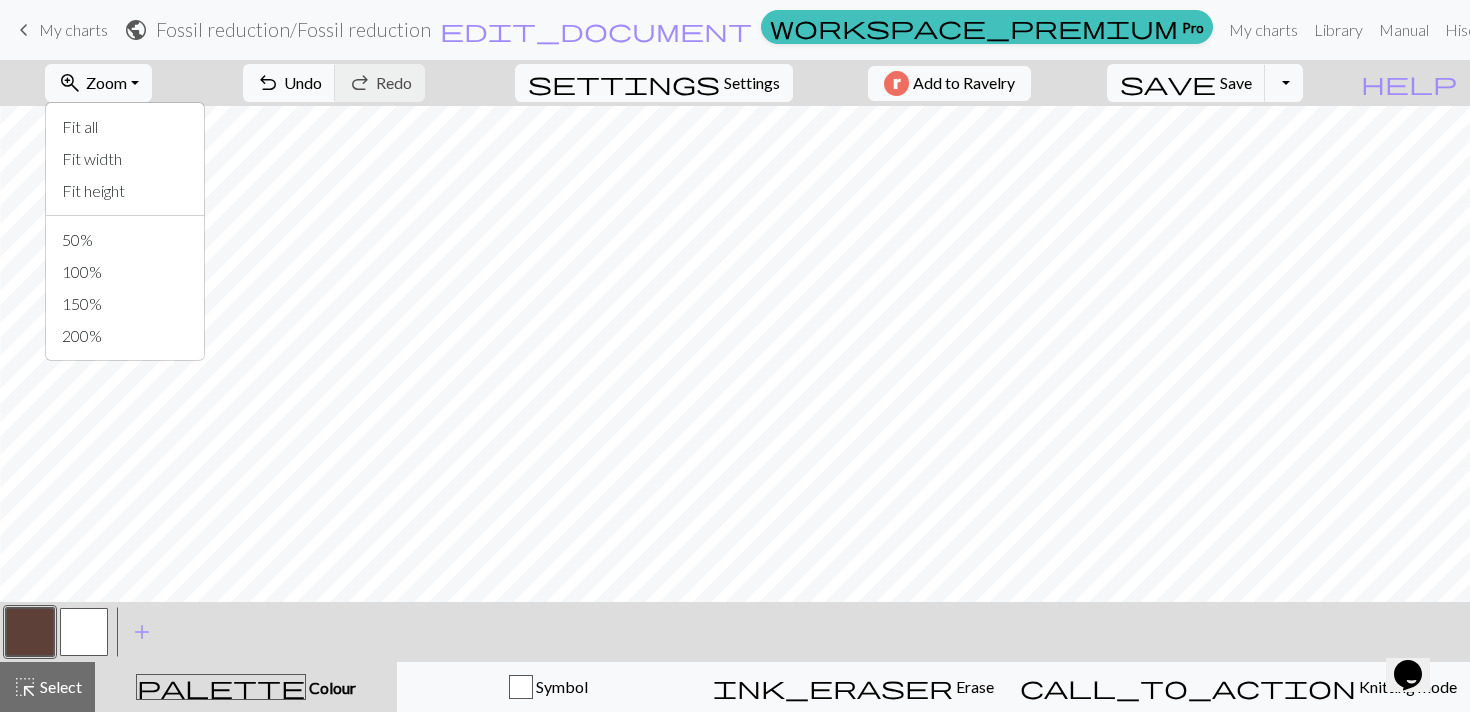 click on "zoom_in Zoom Zoom Fit all Fit width Fit height 50% 100% 150% 200% undo Undo Undo redo Redo Redo settings  Settings    Add to Ravelry save Save Save Toggle Dropdown file_copy  Save a copy save_alt  Download" at bounding box center (674, 83) 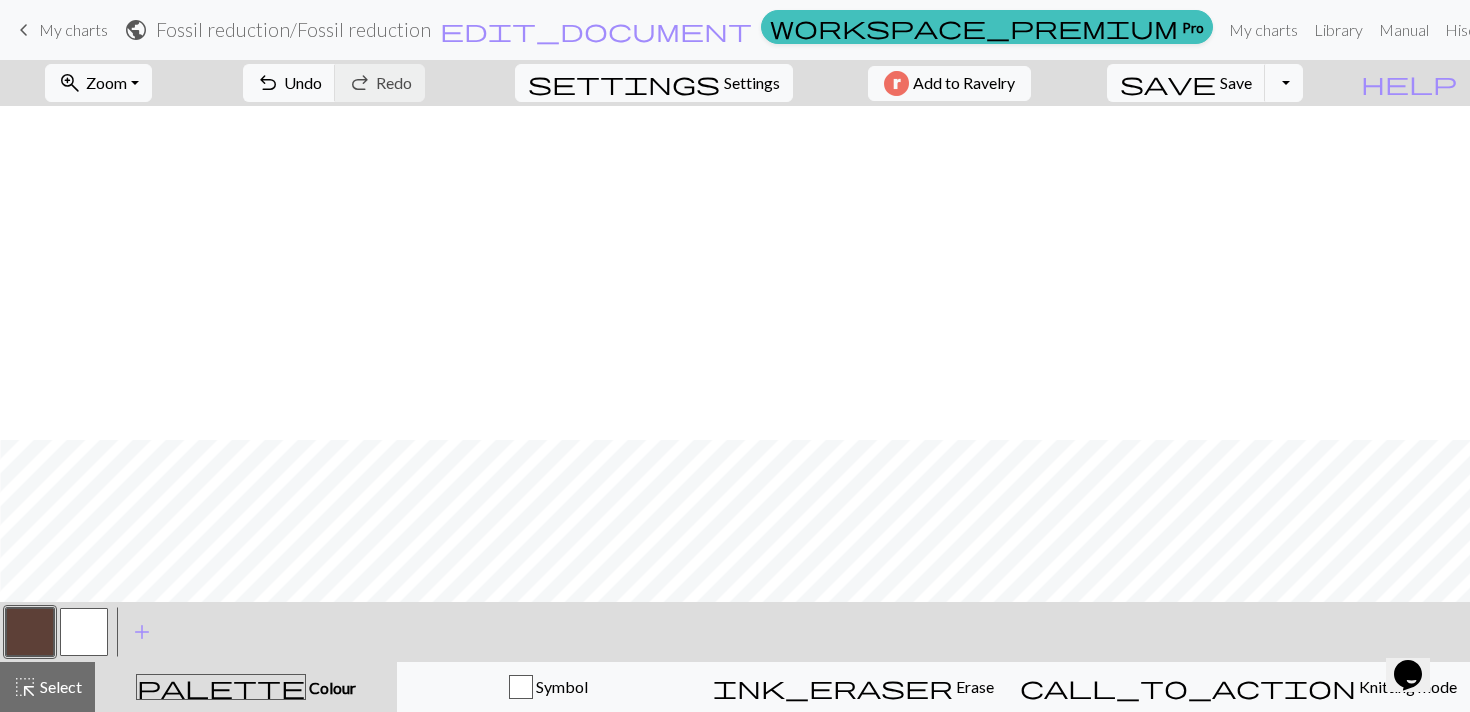 scroll, scrollTop: 334, scrollLeft: 206, axis: both 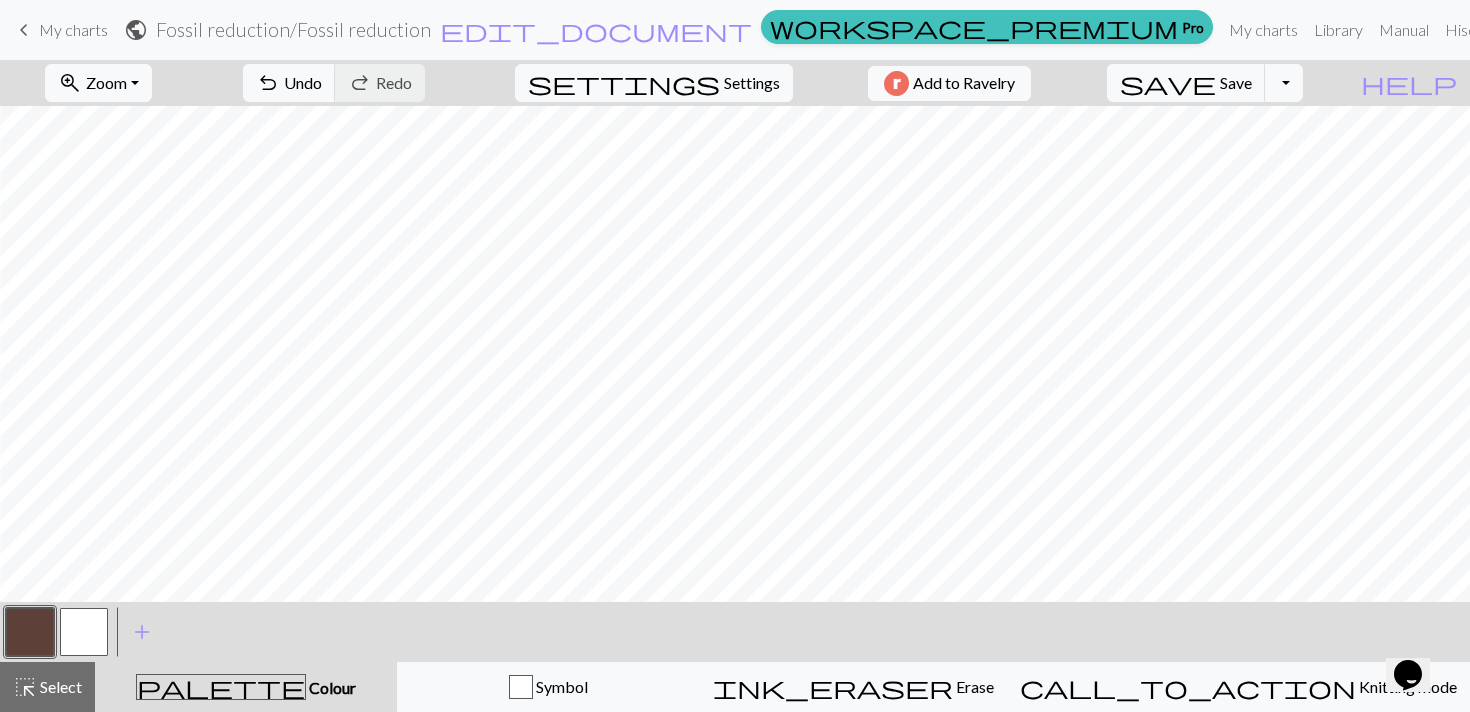 click 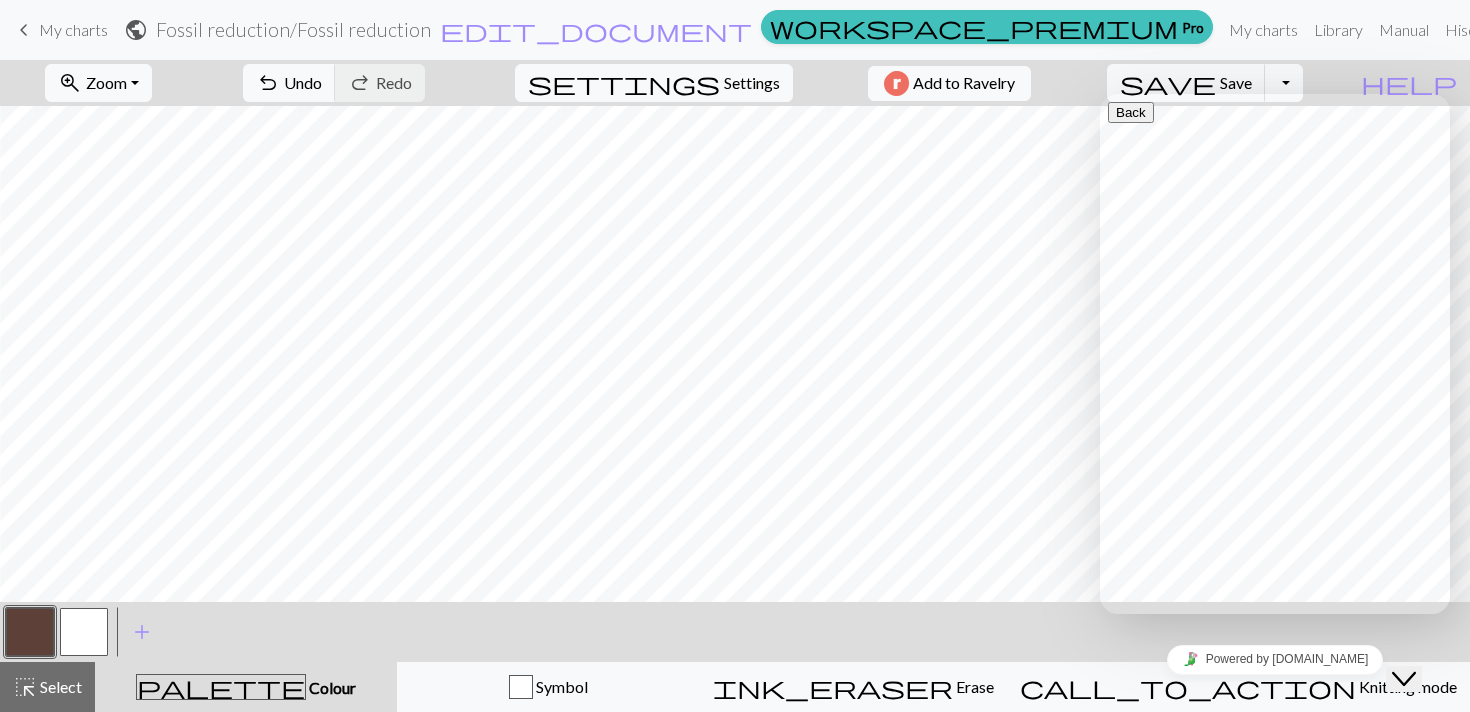 scroll, scrollTop: 71, scrollLeft: 0, axis: vertical 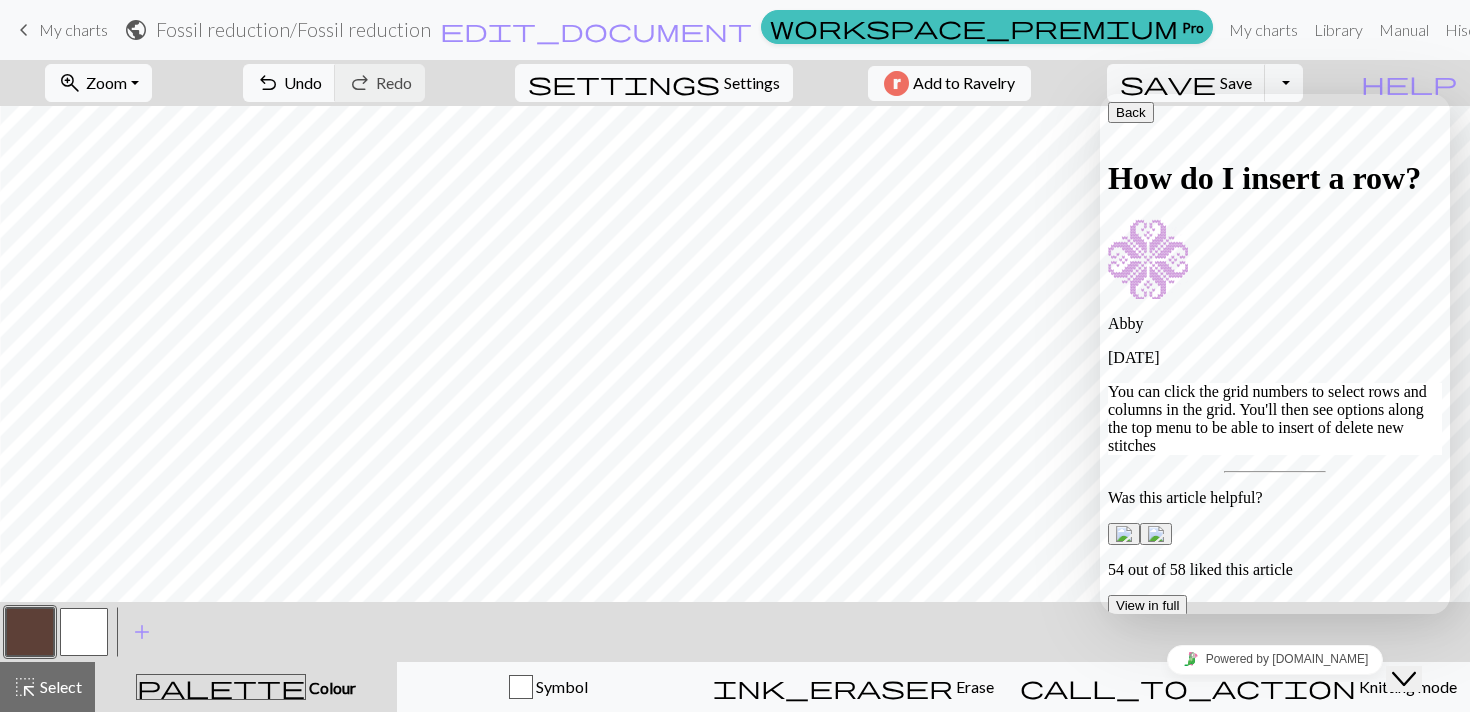 click on "< > add Add a  colour" at bounding box center (735, 632) 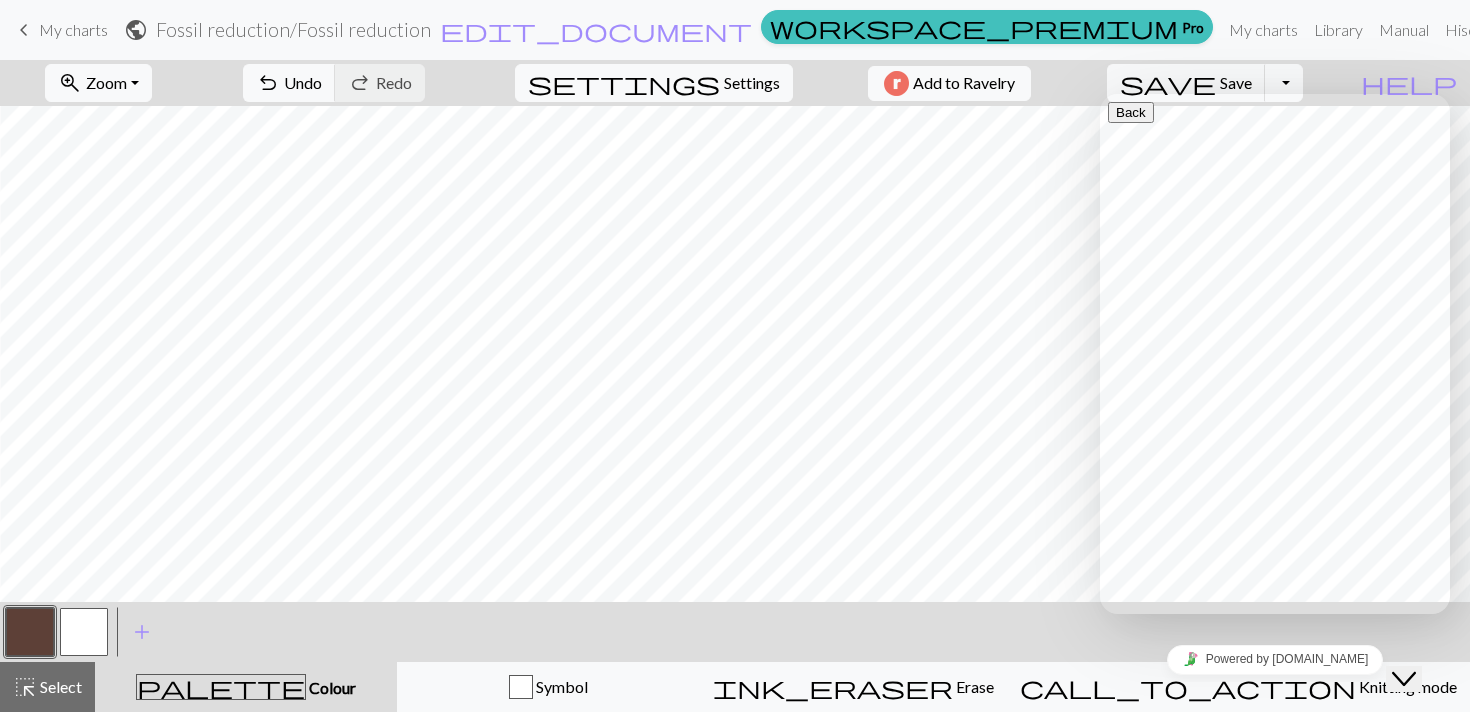 scroll, scrollTop: 0, scrollLeft: 0, axis: both 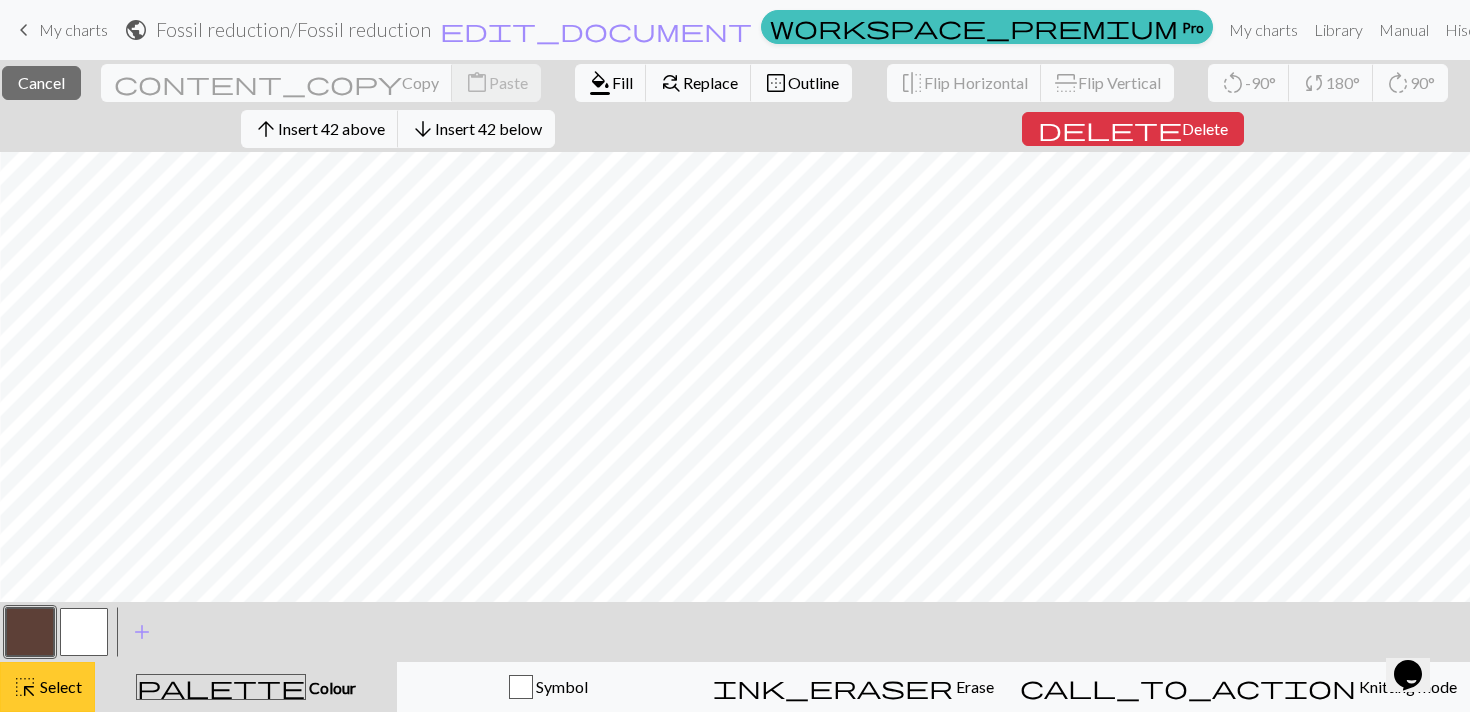 click on "Select" at bounding box center [59, 686] 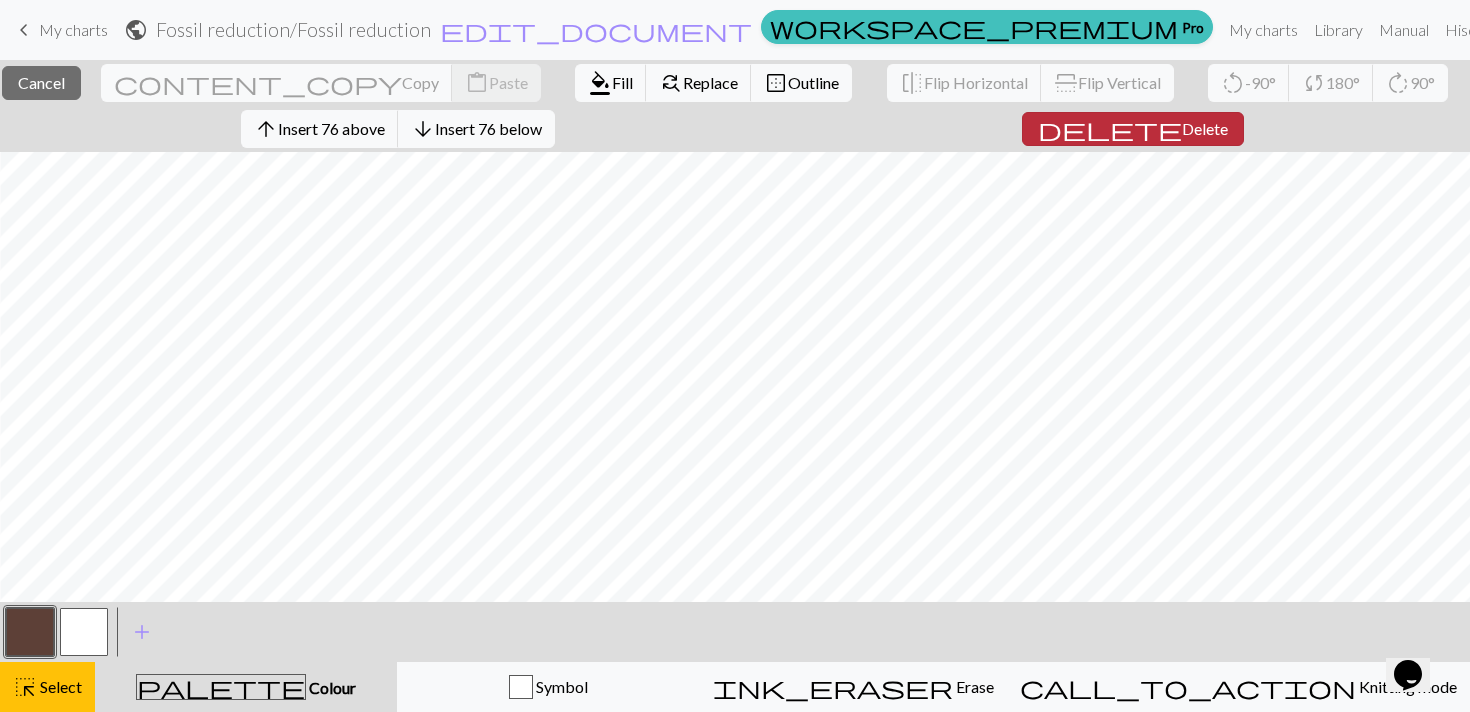 click on "delete" at bounding box center (1110, 129) 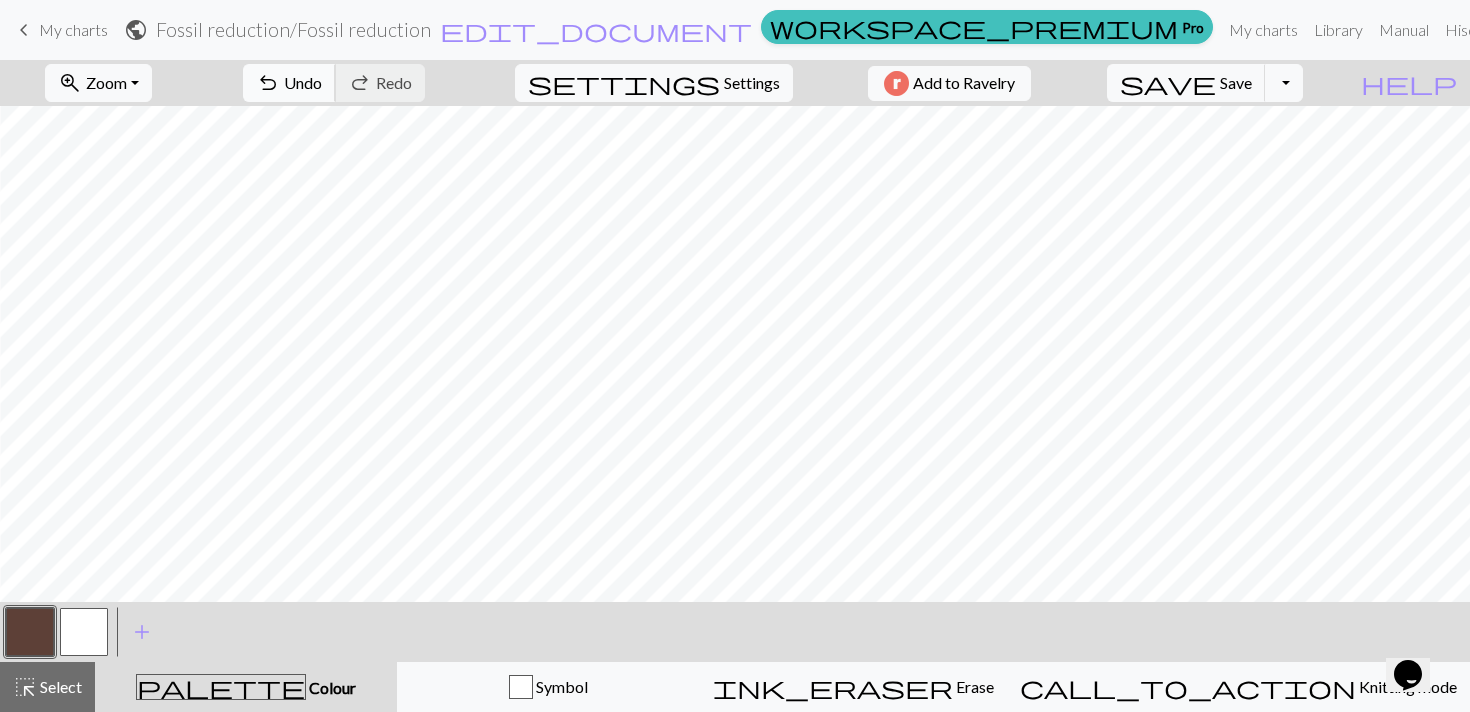 click on "Undo" at bounding box center (303, 82) 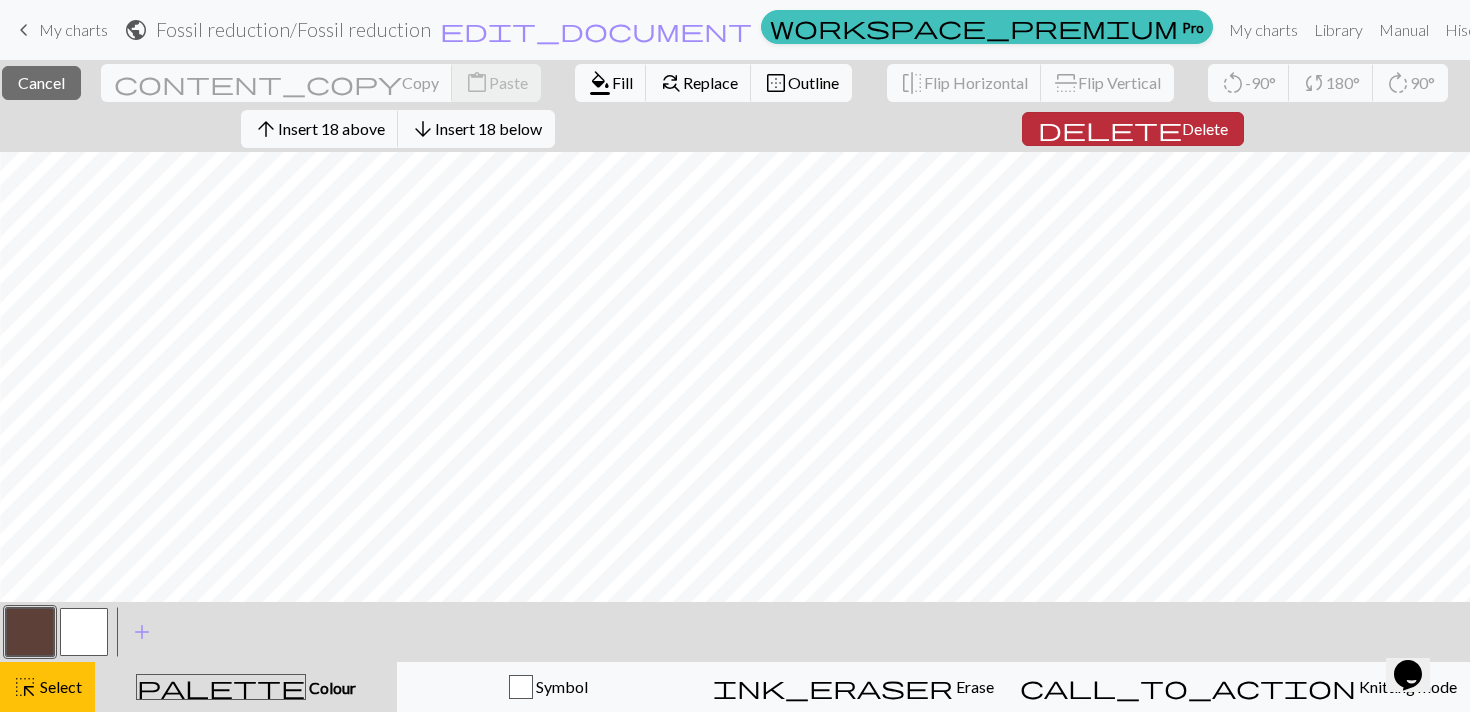 click on "Delete" at bounding box center [1205, 128] 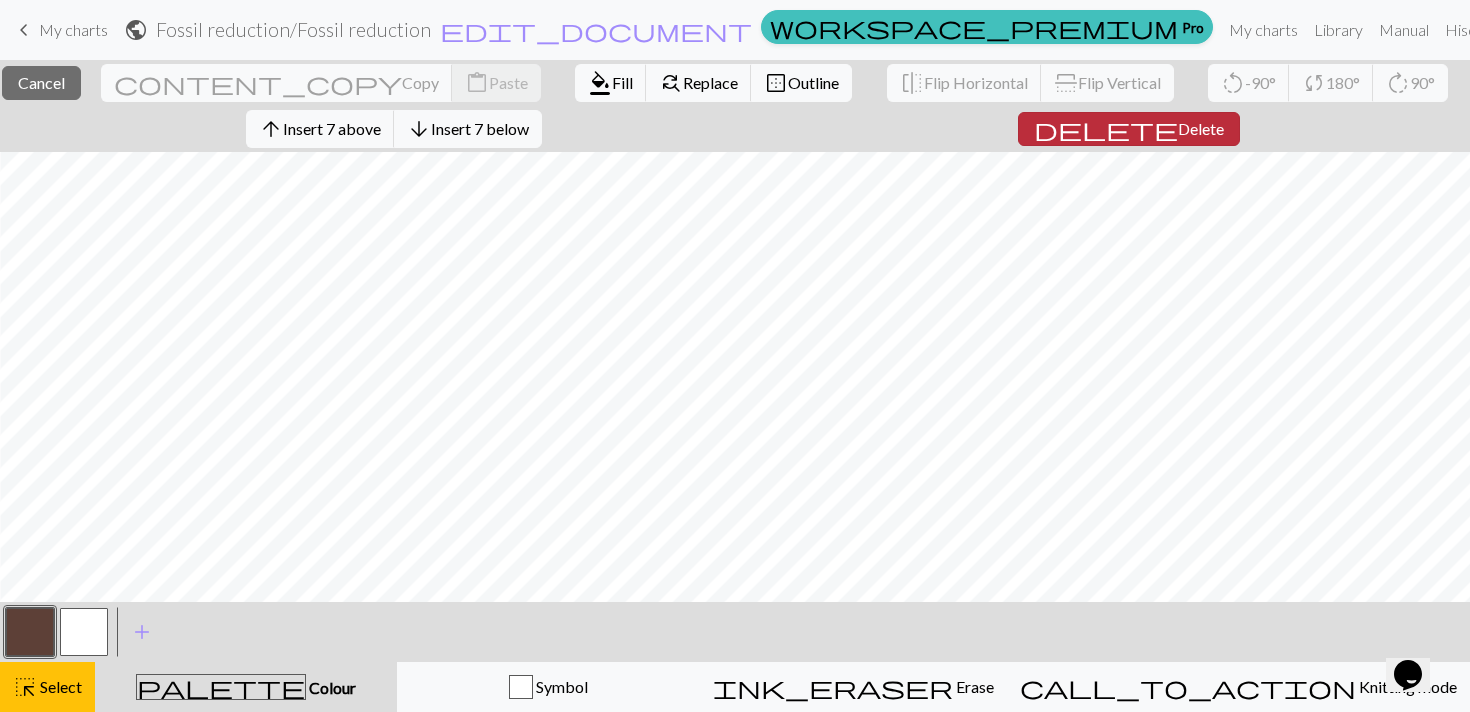 click on "Delete" at bounding box center (1201, 128) 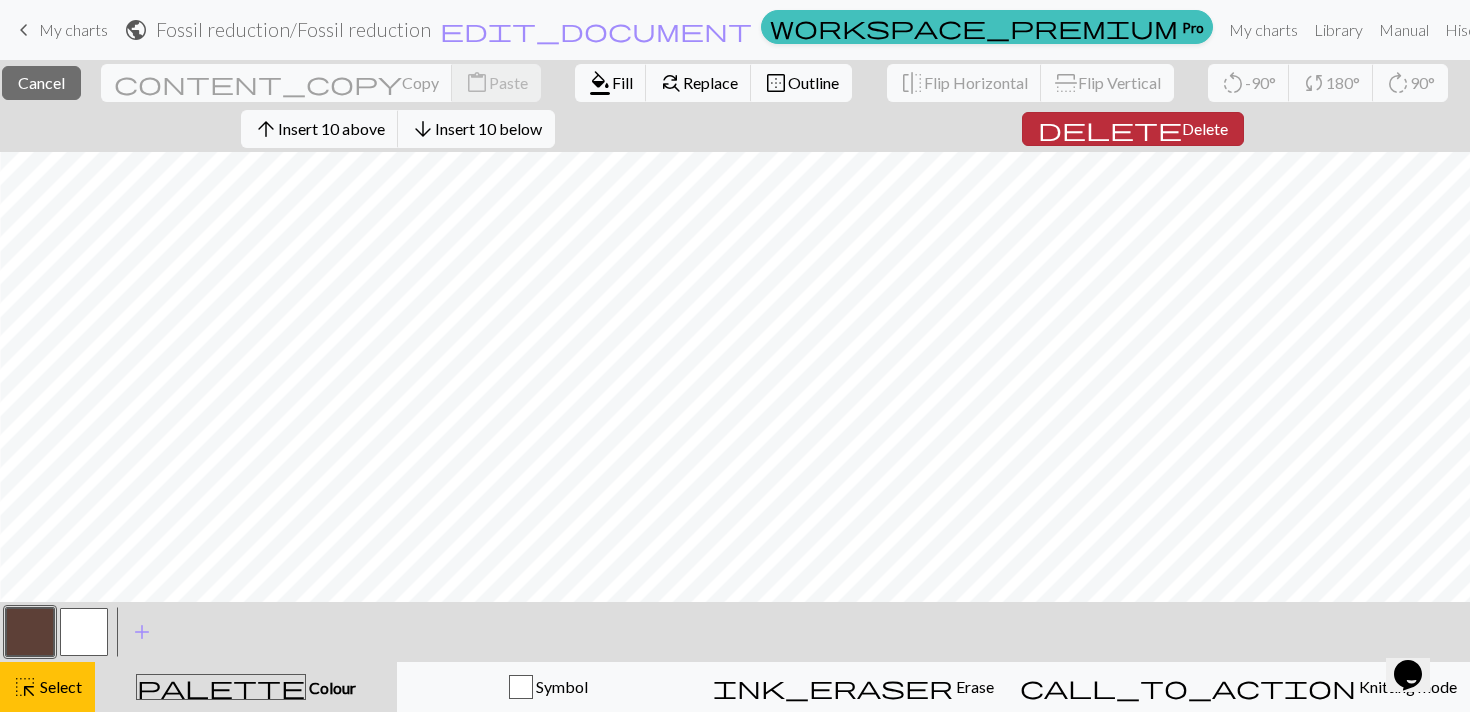 click on "Delete" at bounding box center [1205, 128] 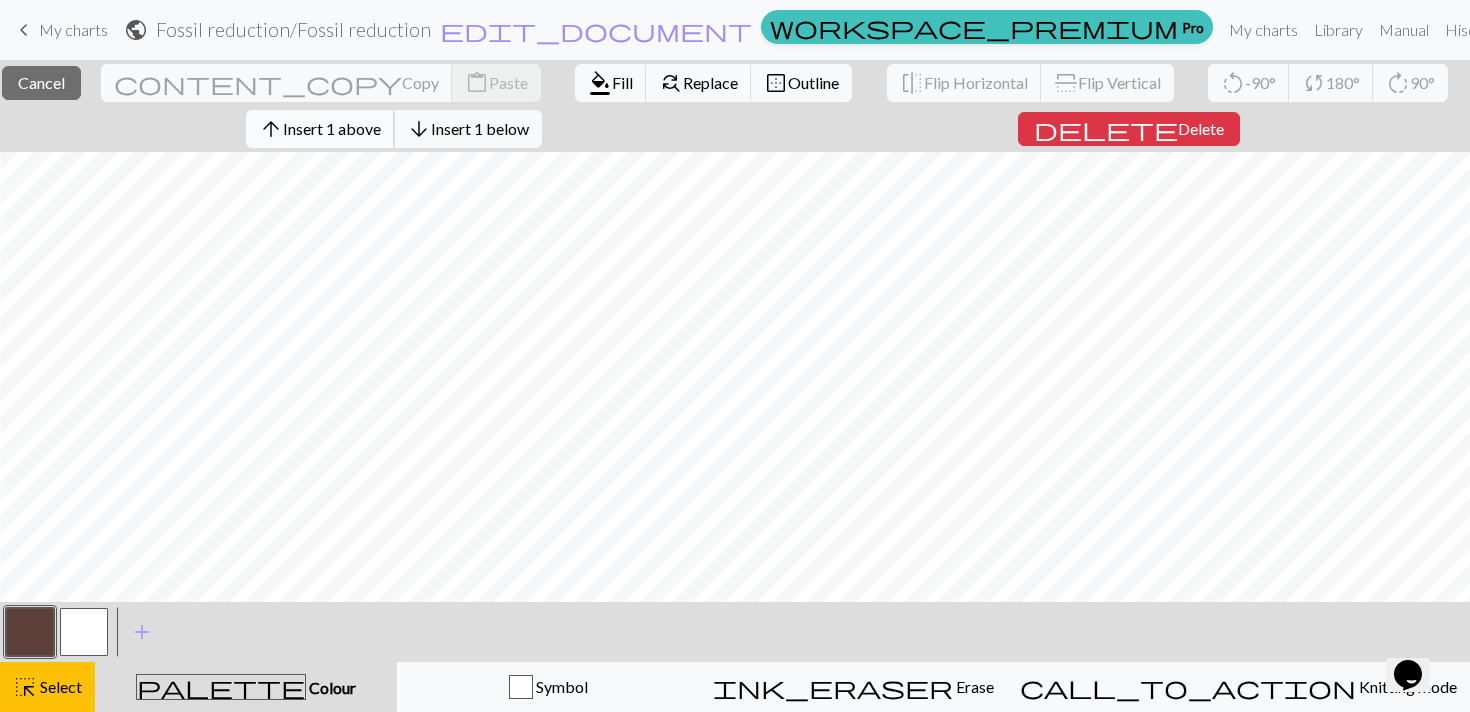 click on "Insert 1 above" at bounding box center (332, 128) 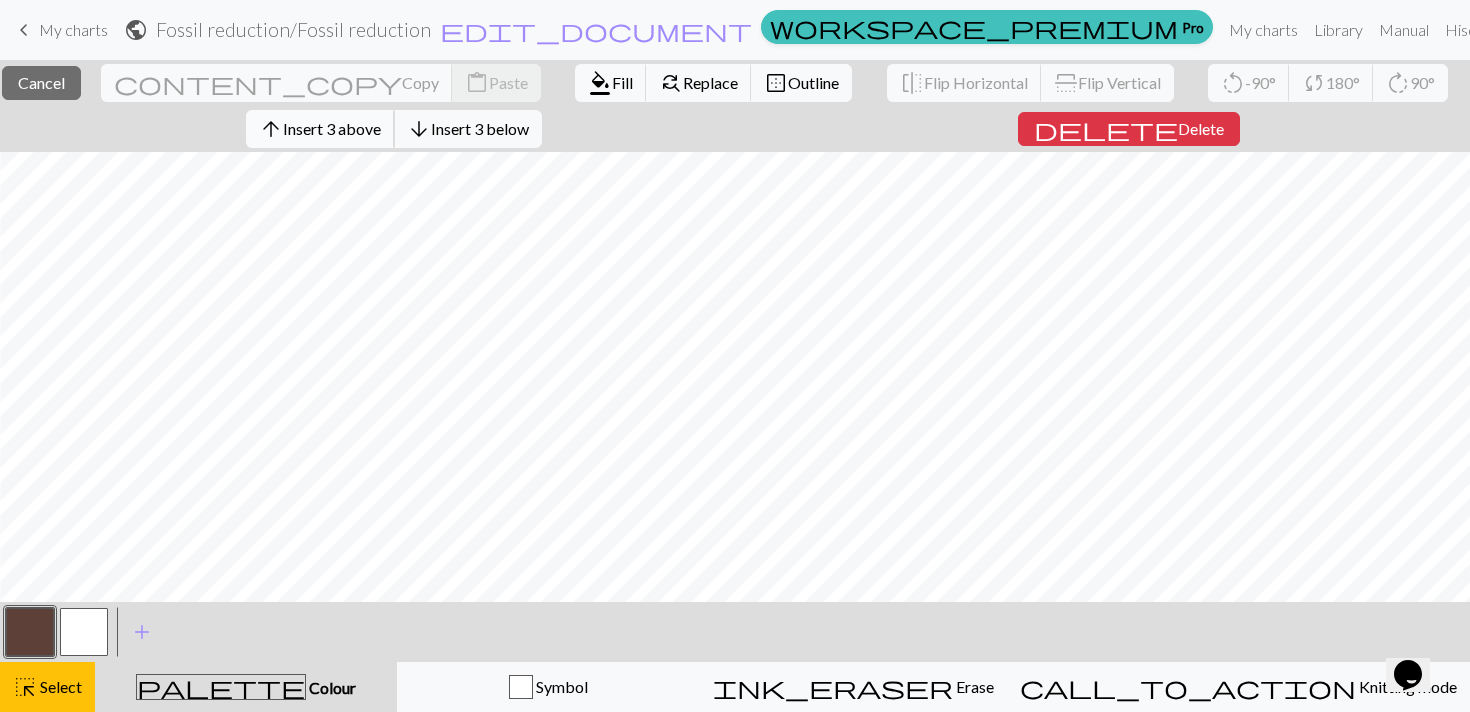 click on "arrow_upward  Insert 3 above" at bounding box center (320, 129) 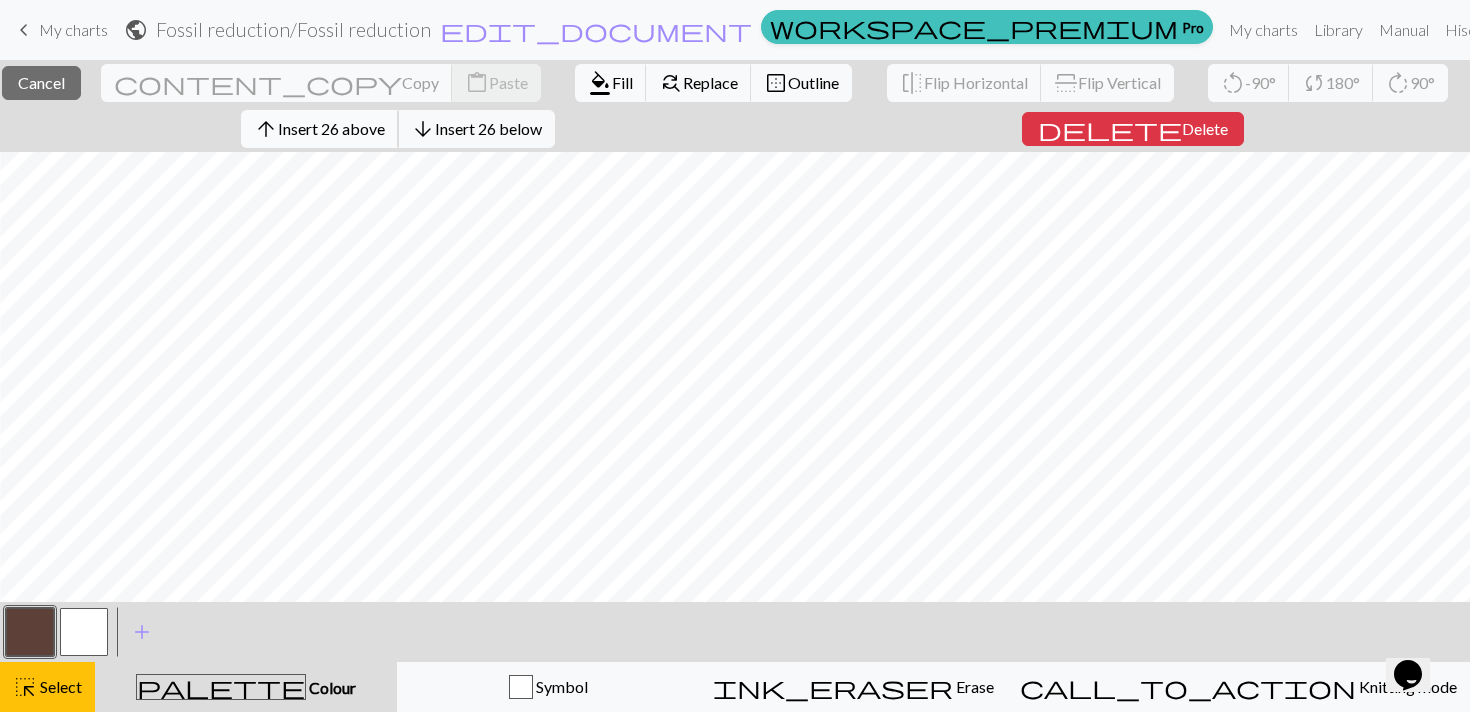 click on "Insert 26 above" at bounding box center [331, 128] 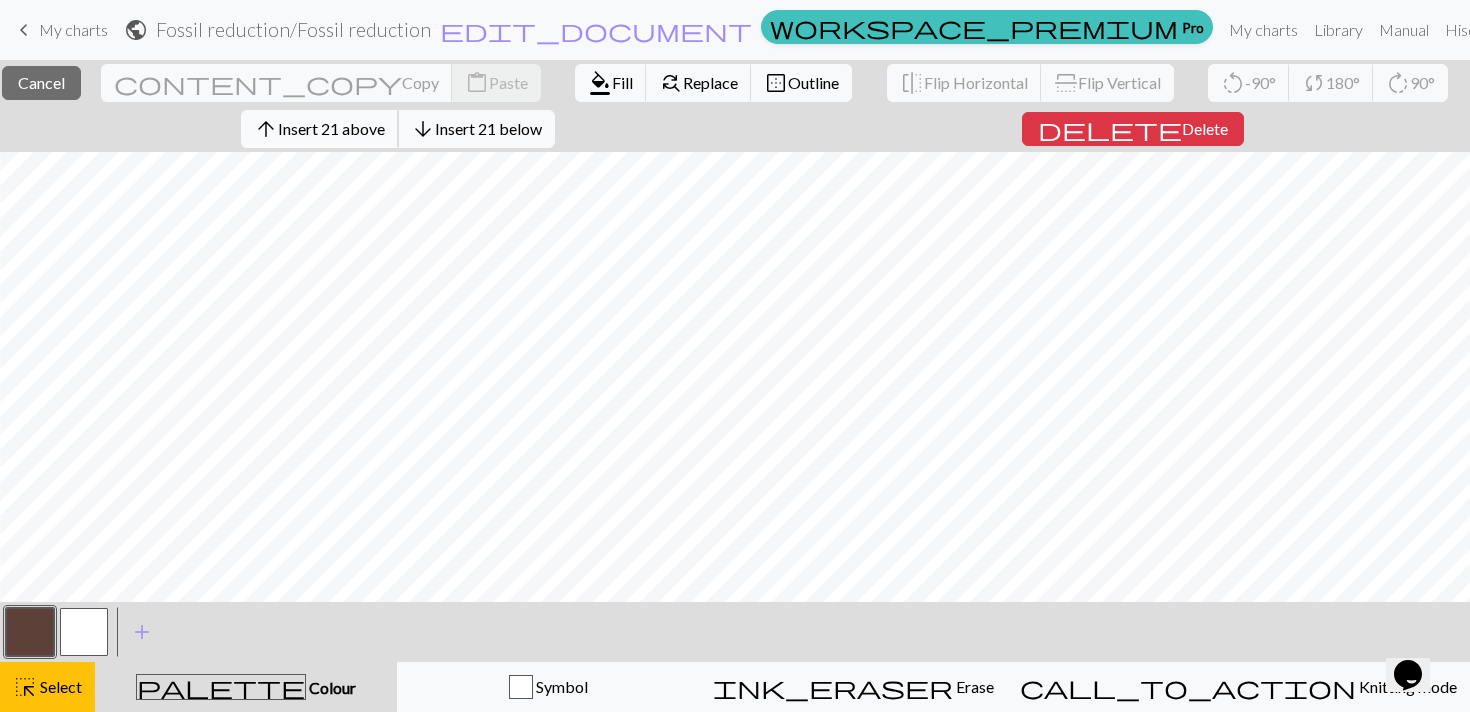 click on "Insert 21 above" at bounding box center [331, 128] 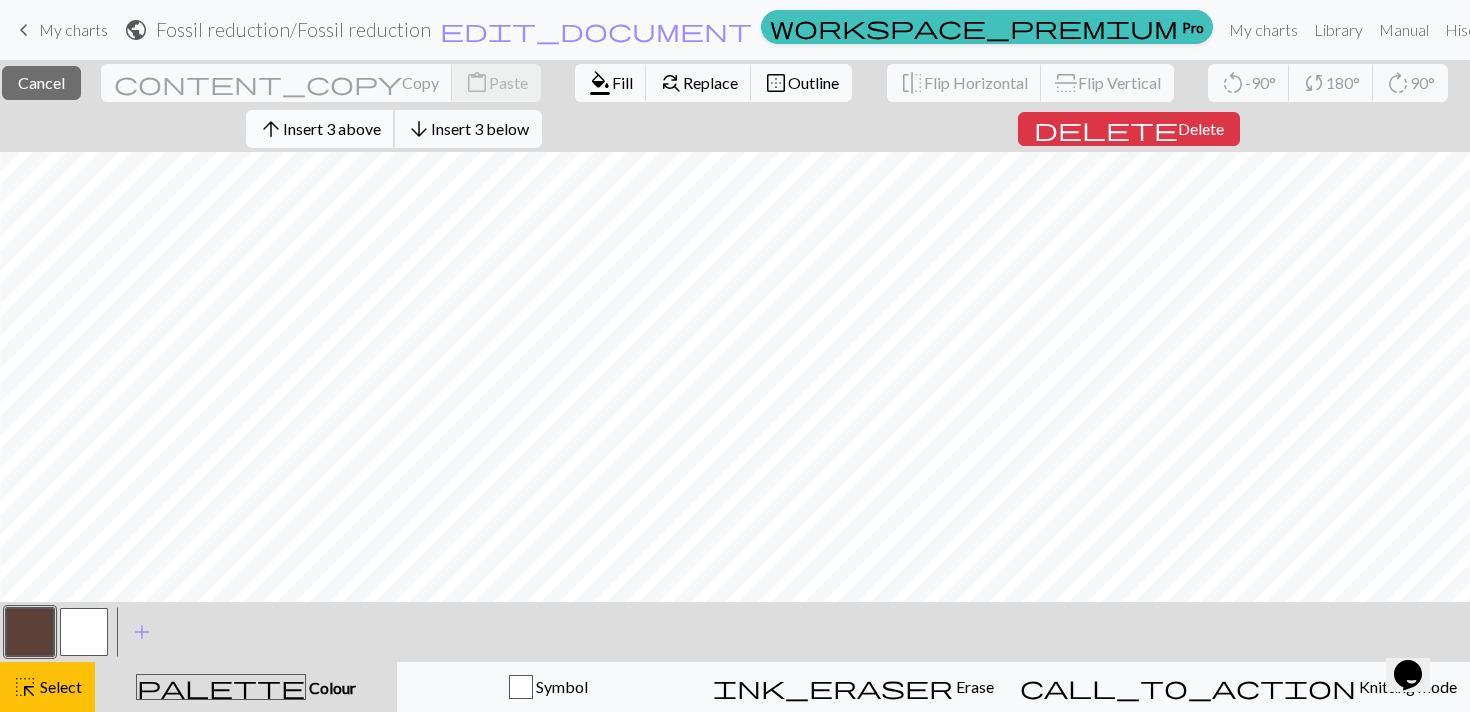 click on "Insert 3 above" at bounding box center (332, 128) 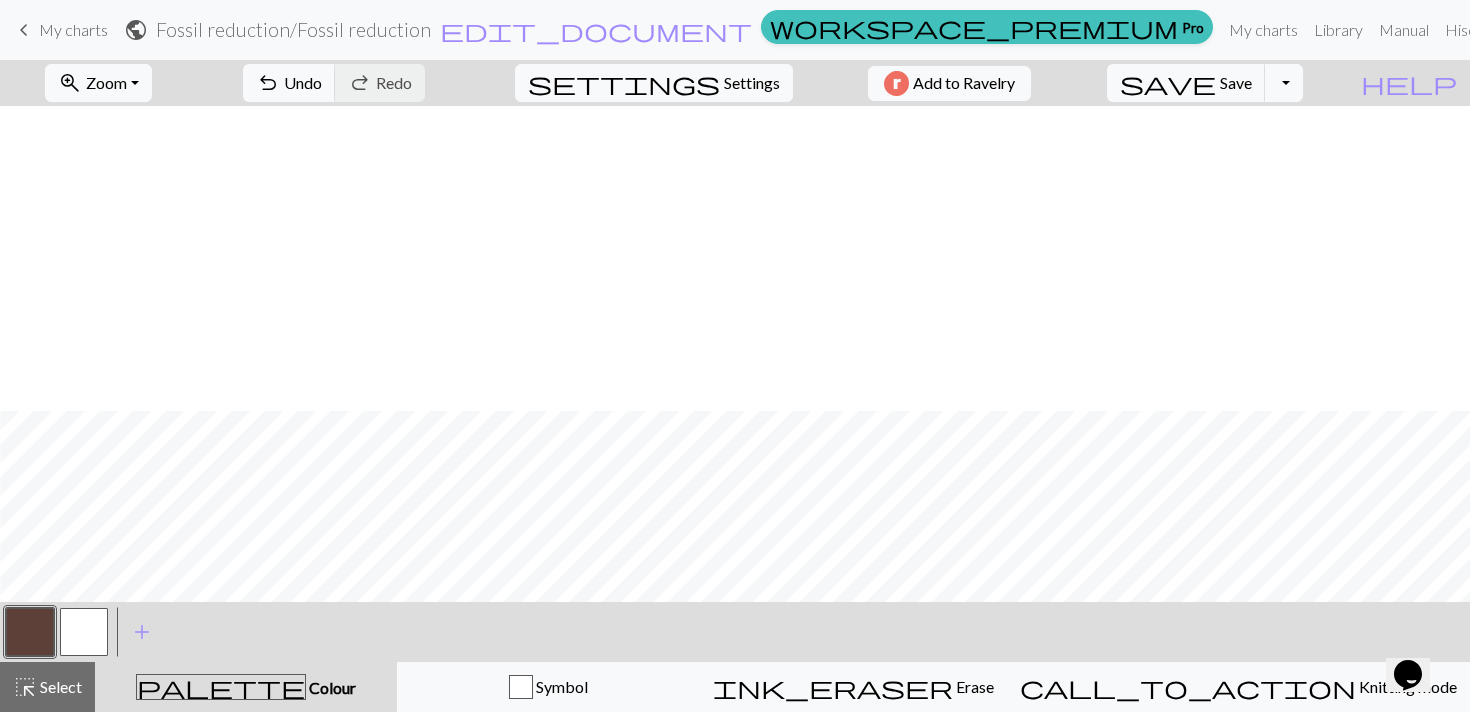scroll, scrollTop: 334, scrollLeft: 205, axis: both 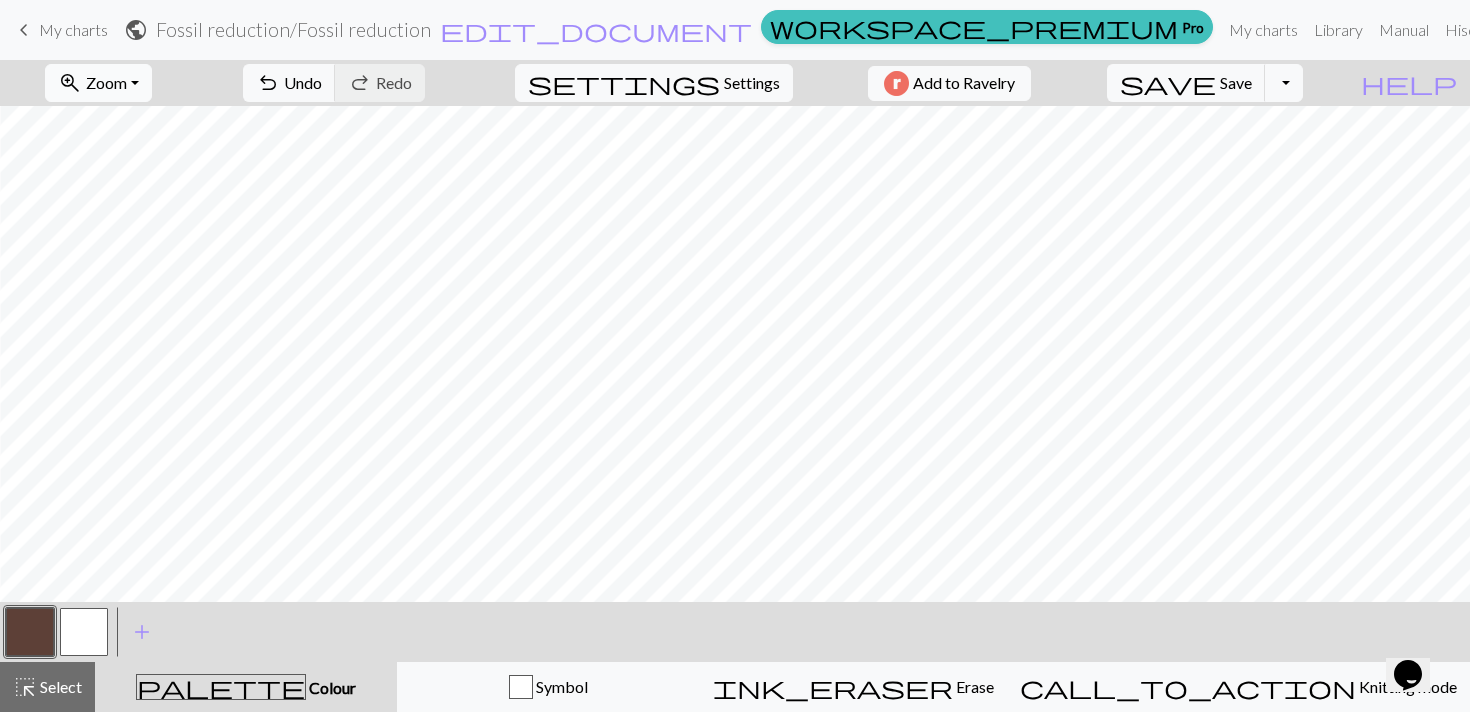 click on "zoom_in Zoom Zoom" at bounding box center [98, 83] 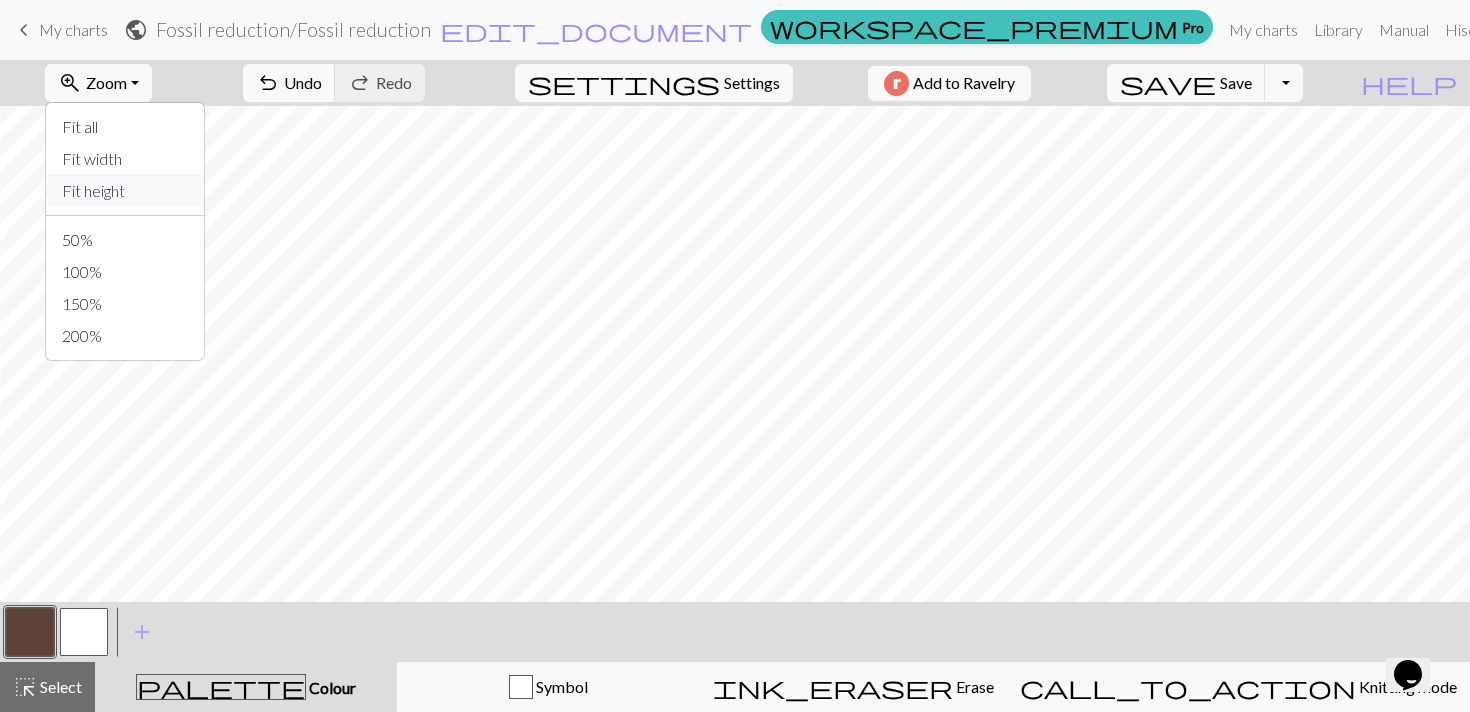 click on "Fit height" at bounding box center (125, 191) 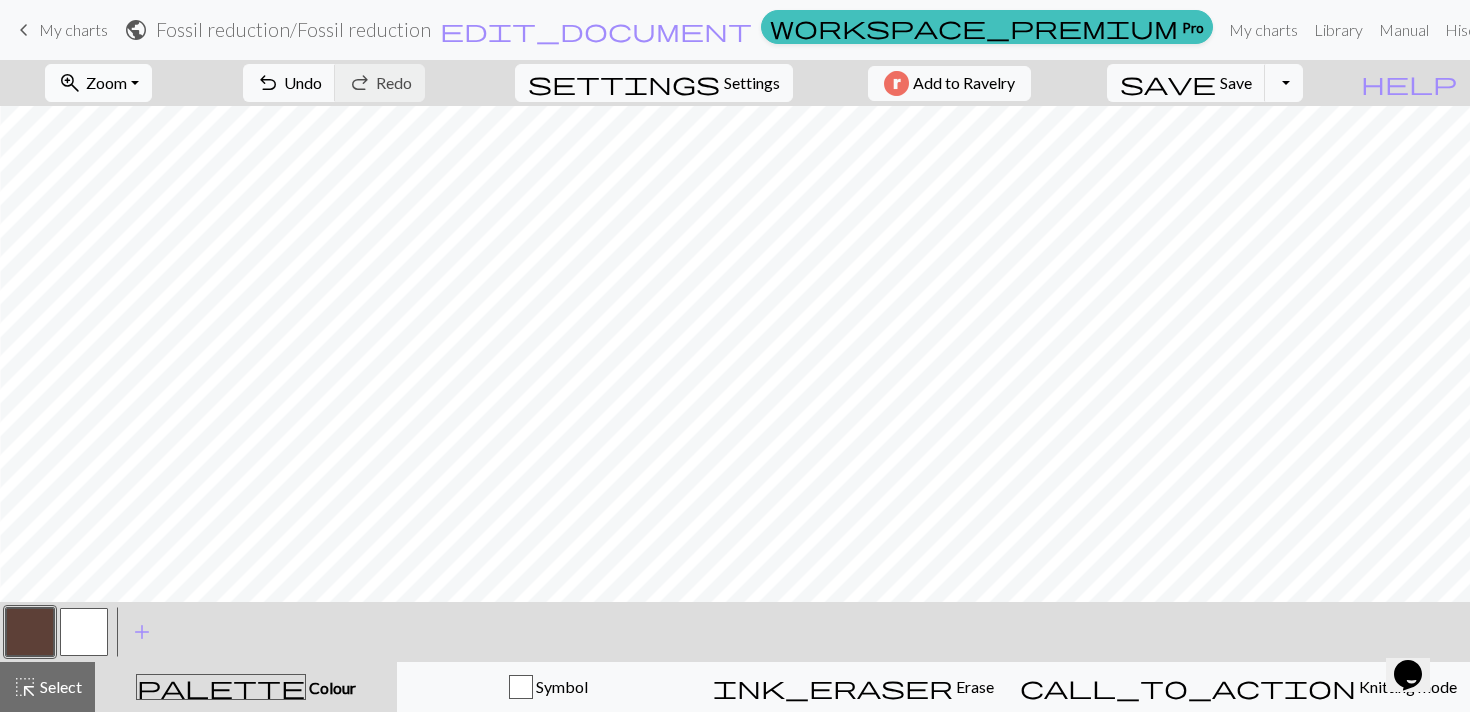 click on "zoom_in Zoom Zoom" at bounding box center (98, 83) 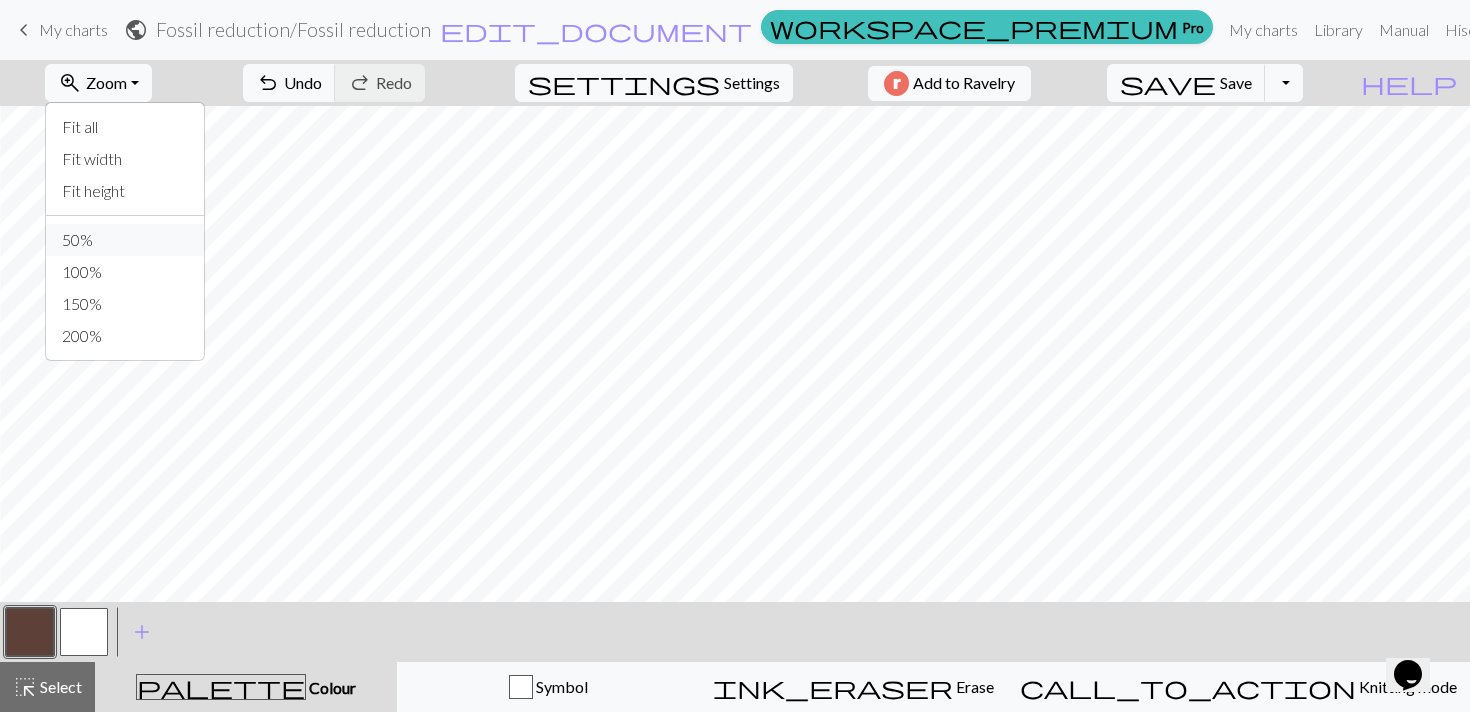 click on "50%" at bounding box center [125, 240] 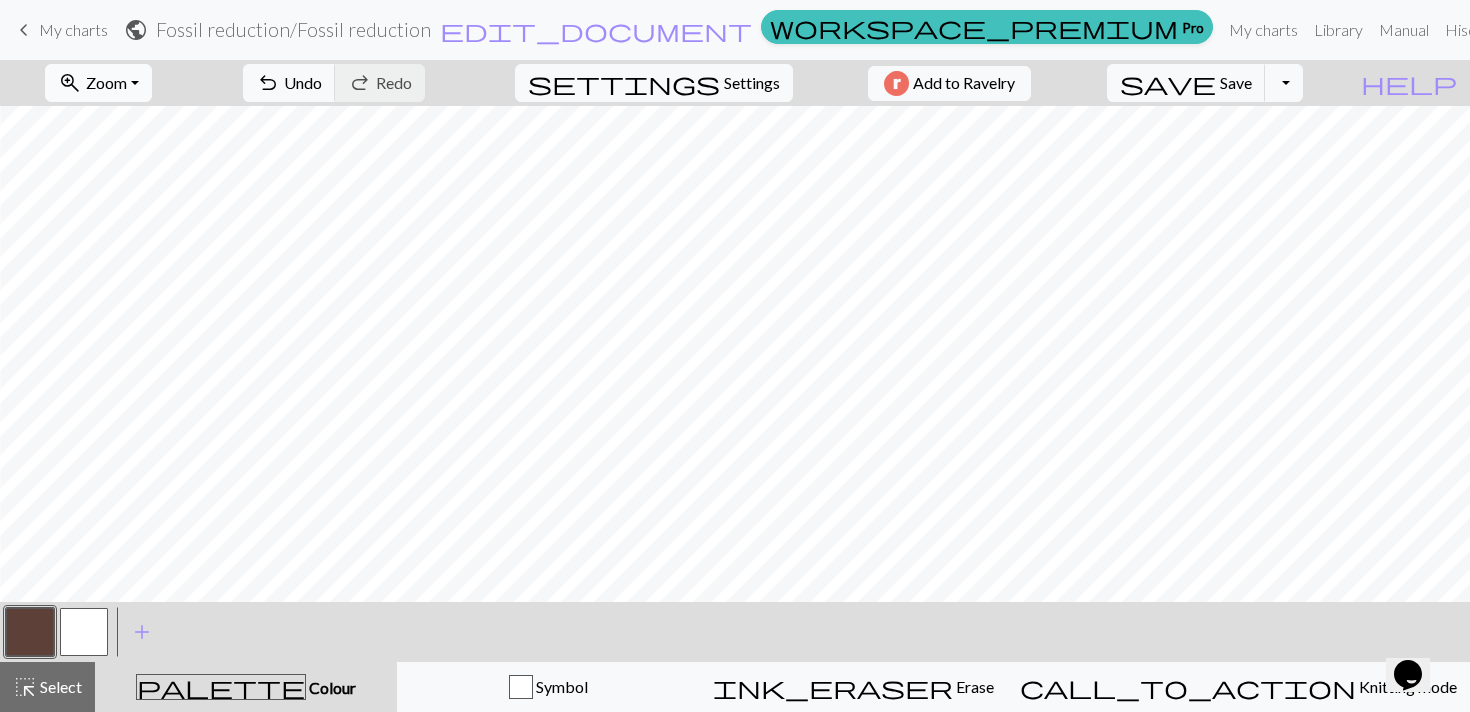 click on "Zoom" at bounding box center [106, 82] 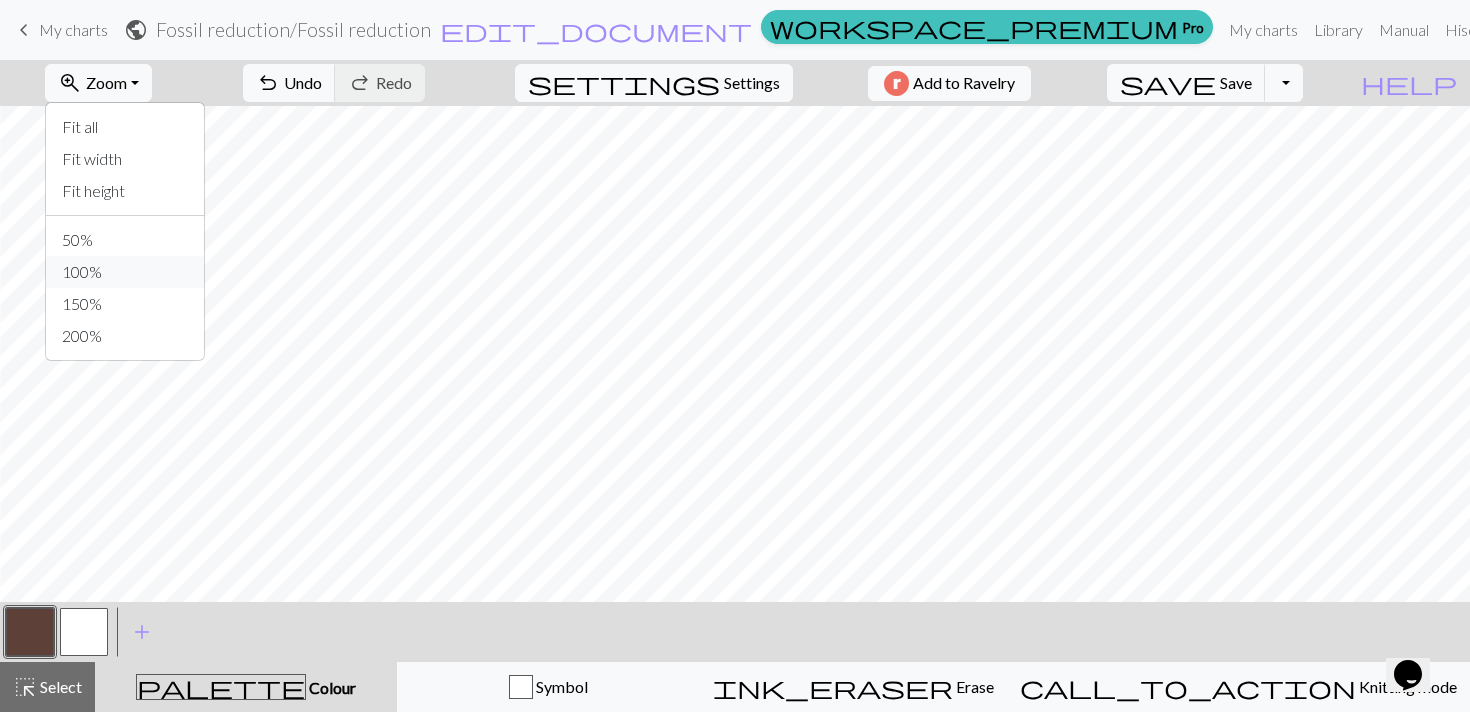 click on "100%" at bounding box center (125, 272) 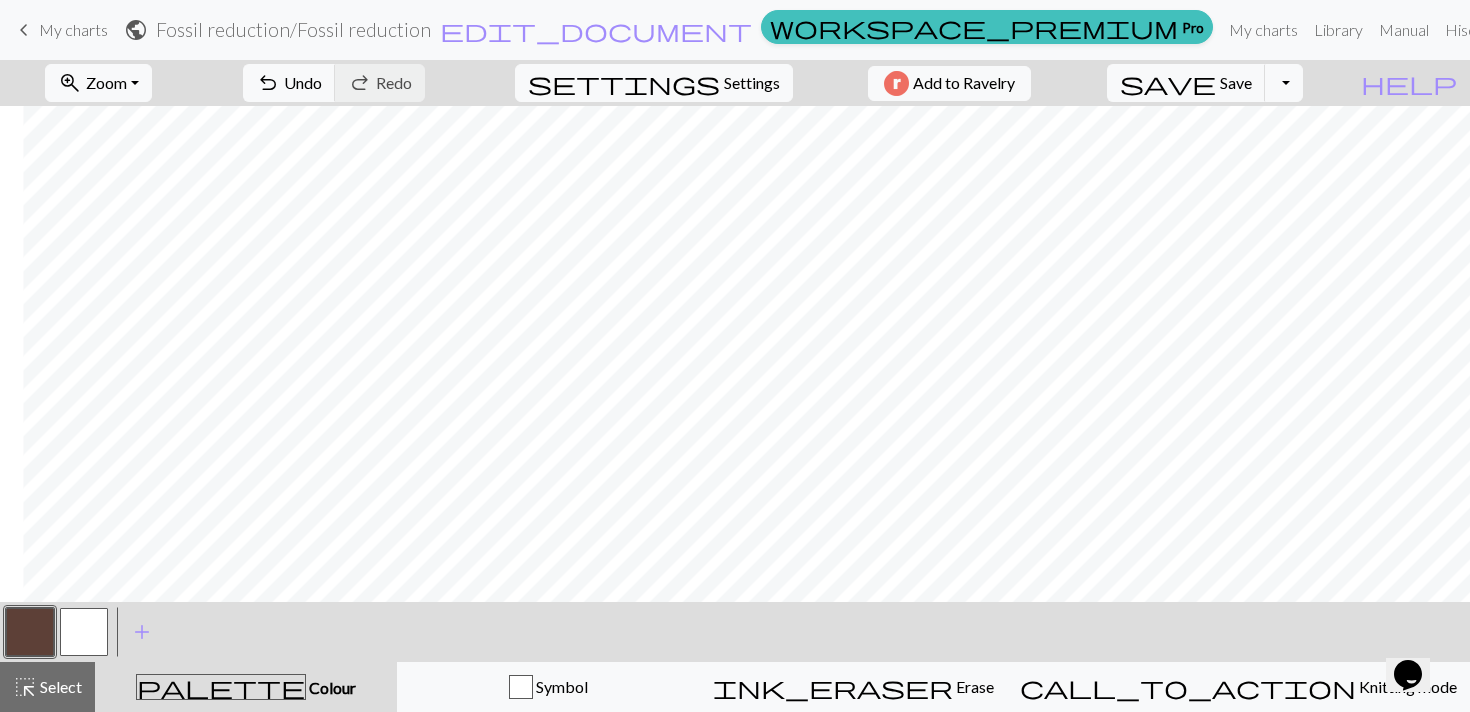 scroll, scrollTop: 1114, scrollLeft: 1410, axis: both 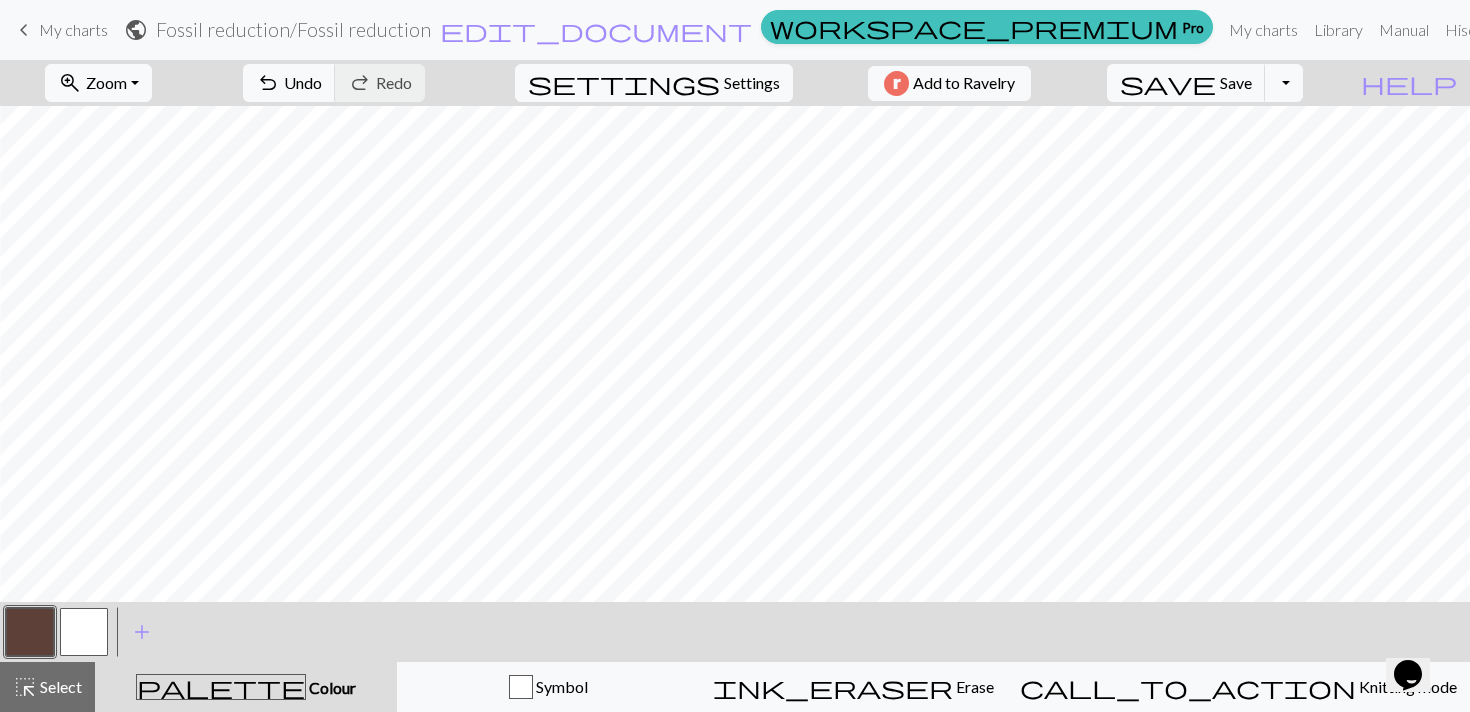 click at bounding box center (84, 632) 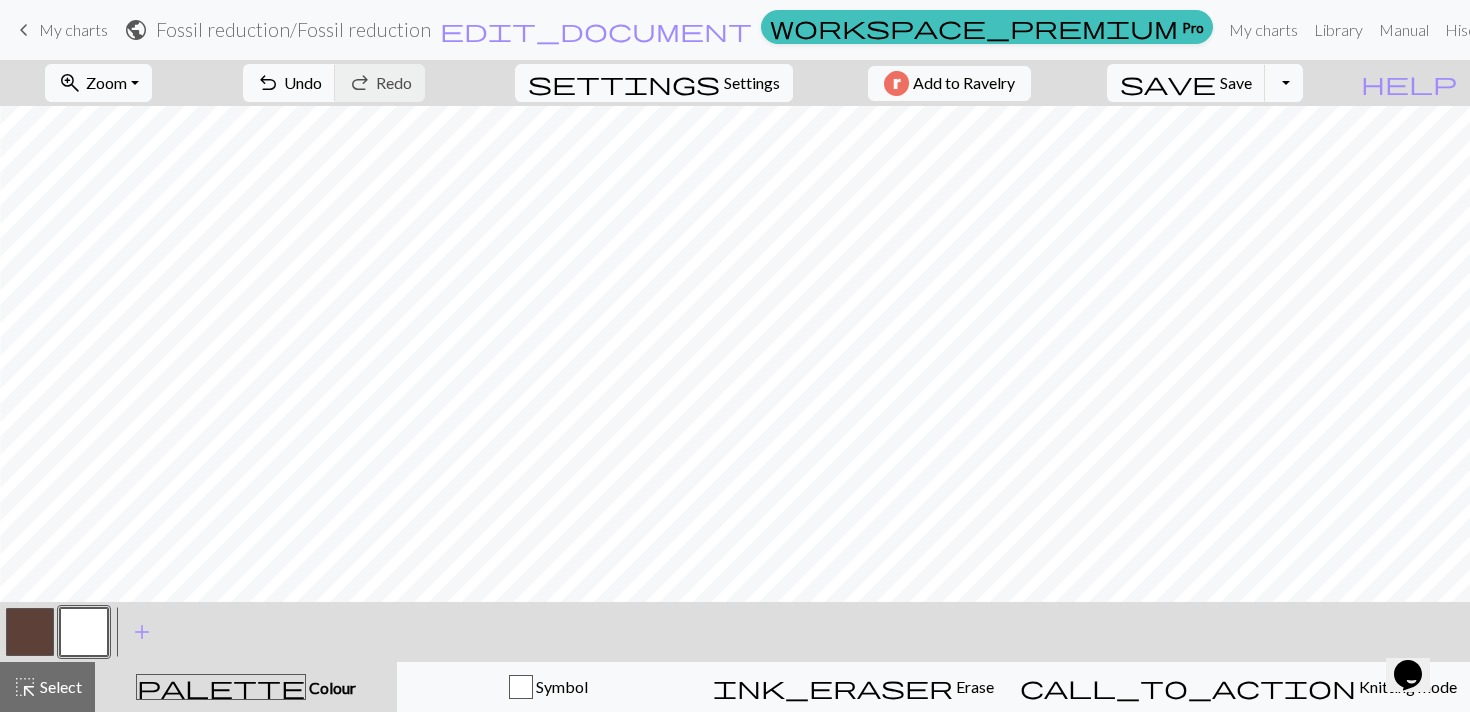 click at bounding box center (30, 632) 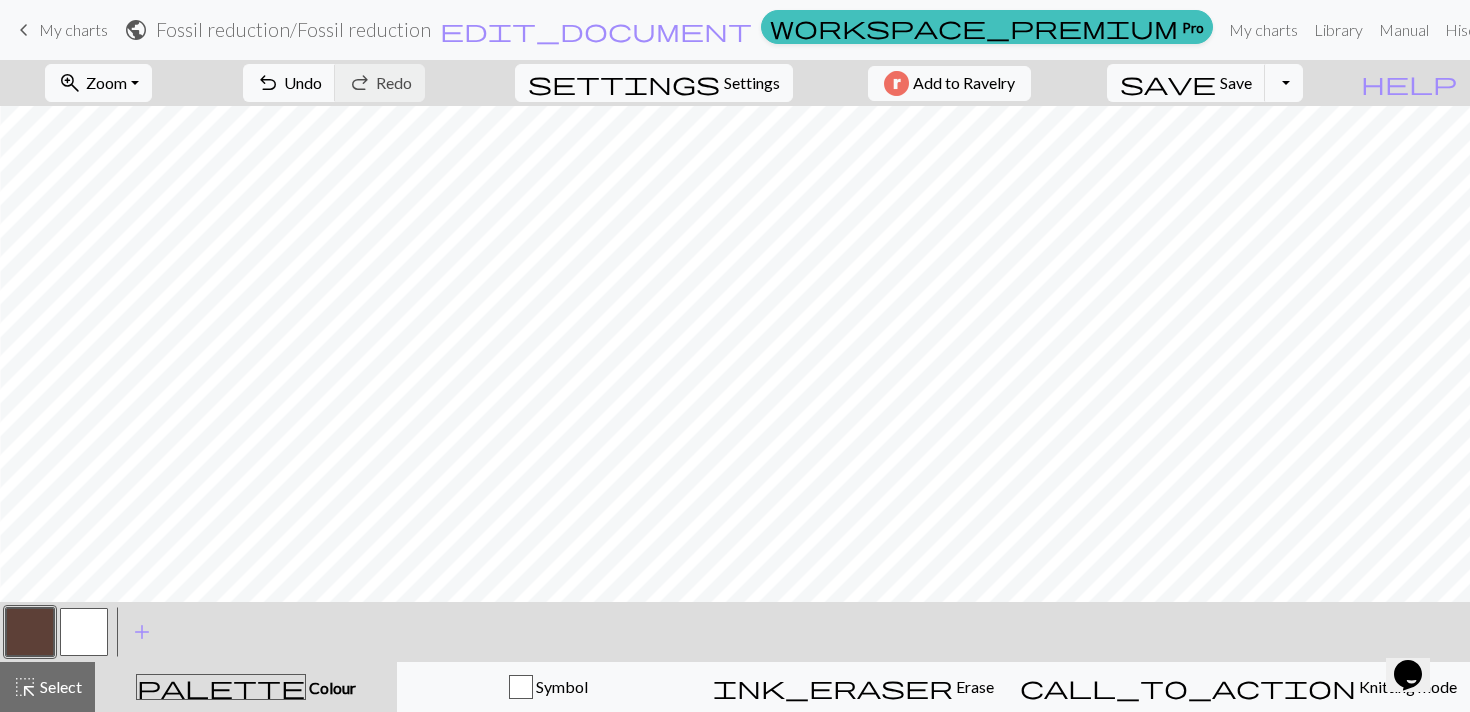 click at bounding box center [84, 632] 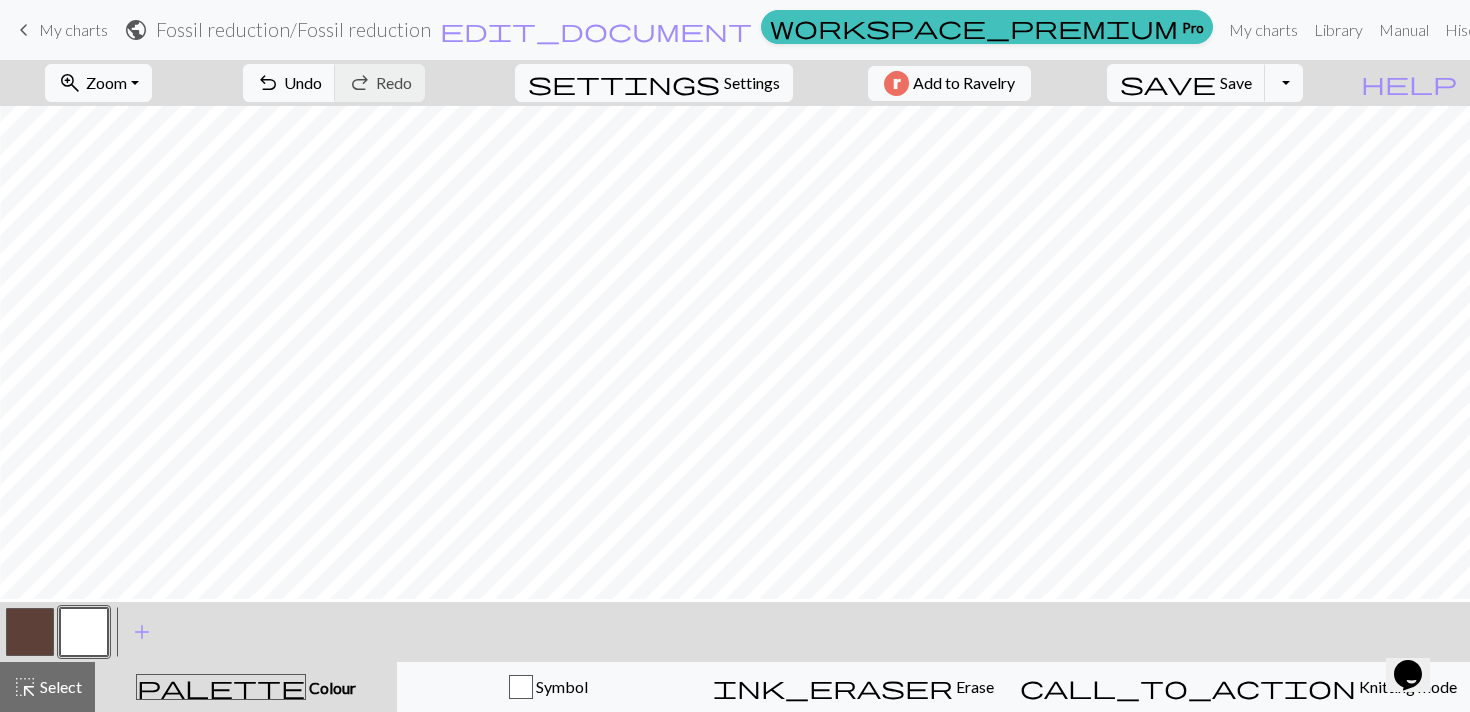 scroll, scrollTop: 976, scrollLeft: 1410, axis: both 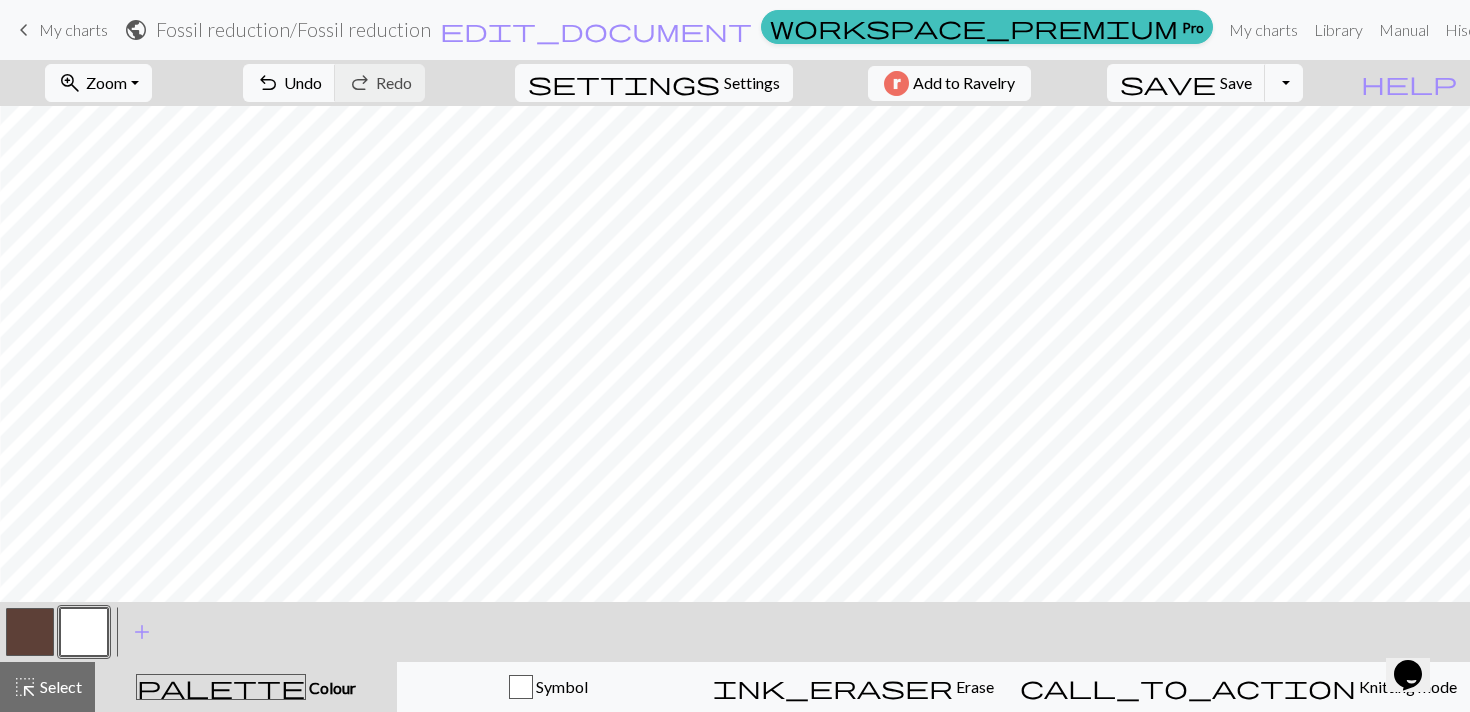 click at bounding box center [30, 632] 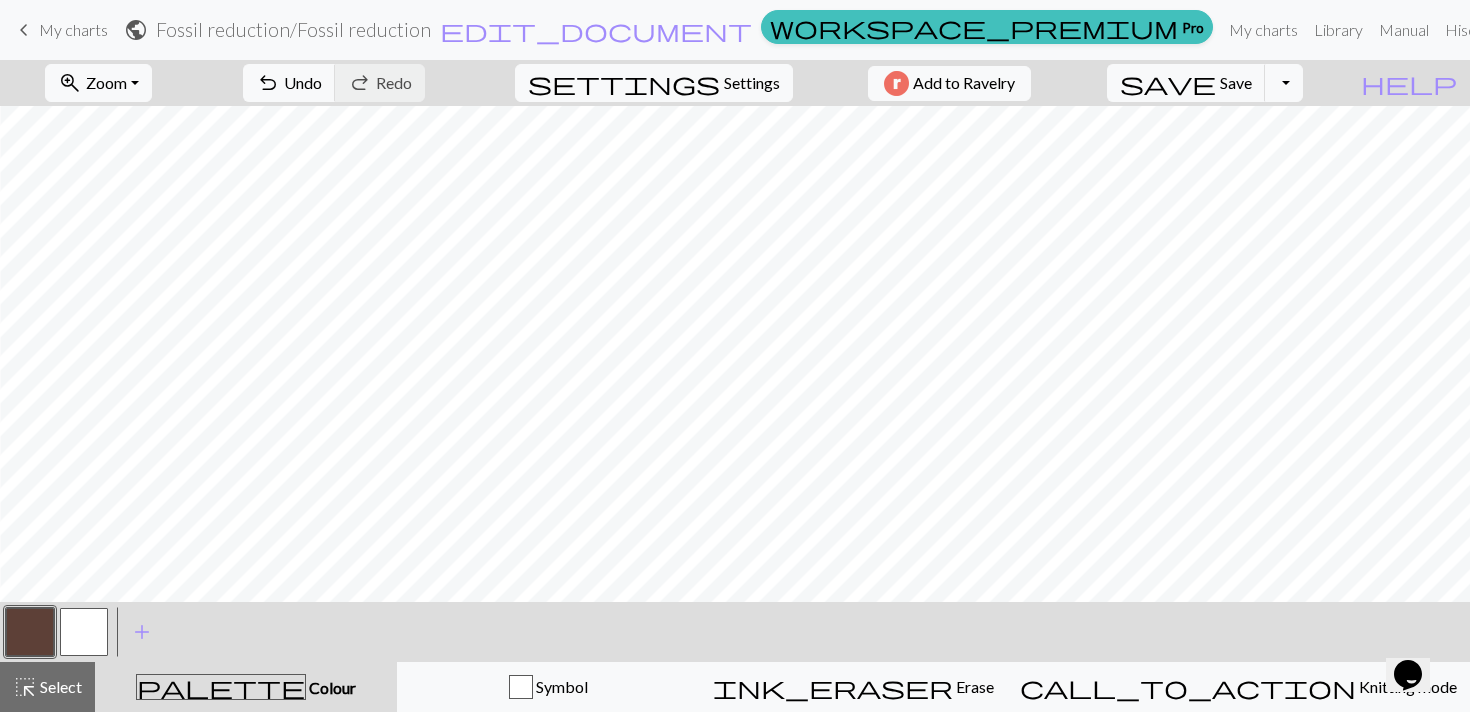 click at bounding box center (84, 632) 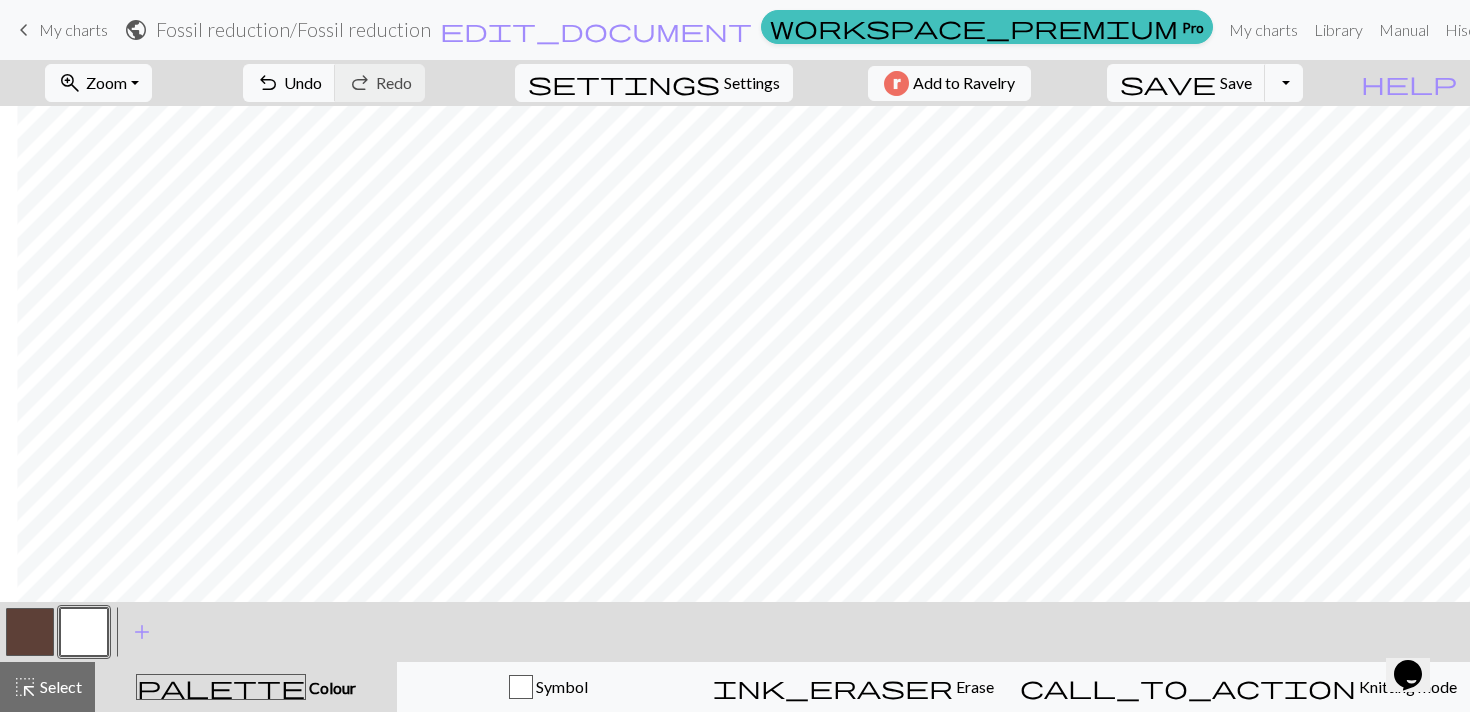 scroll, scrollTop: 516, scrollLeft: 713, axis: both 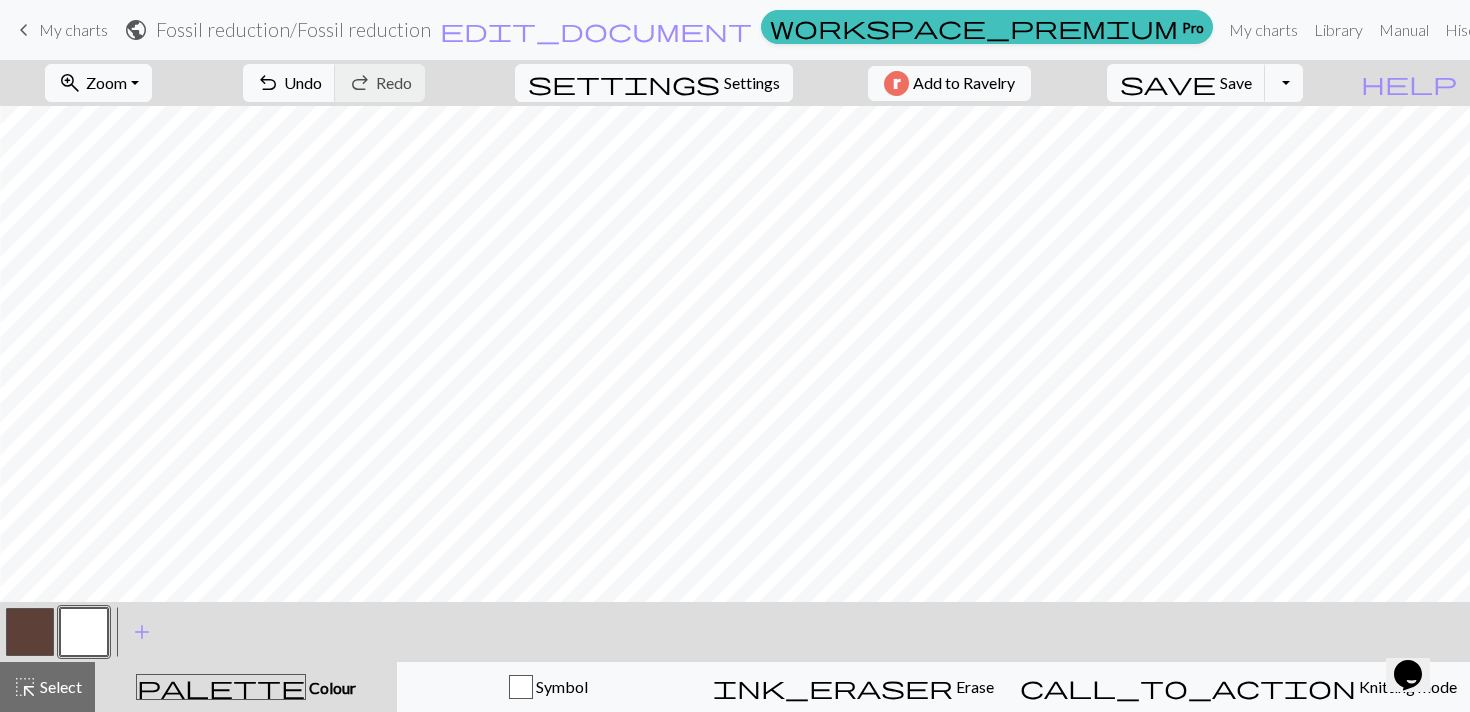 click at bounding box center [30, 632] 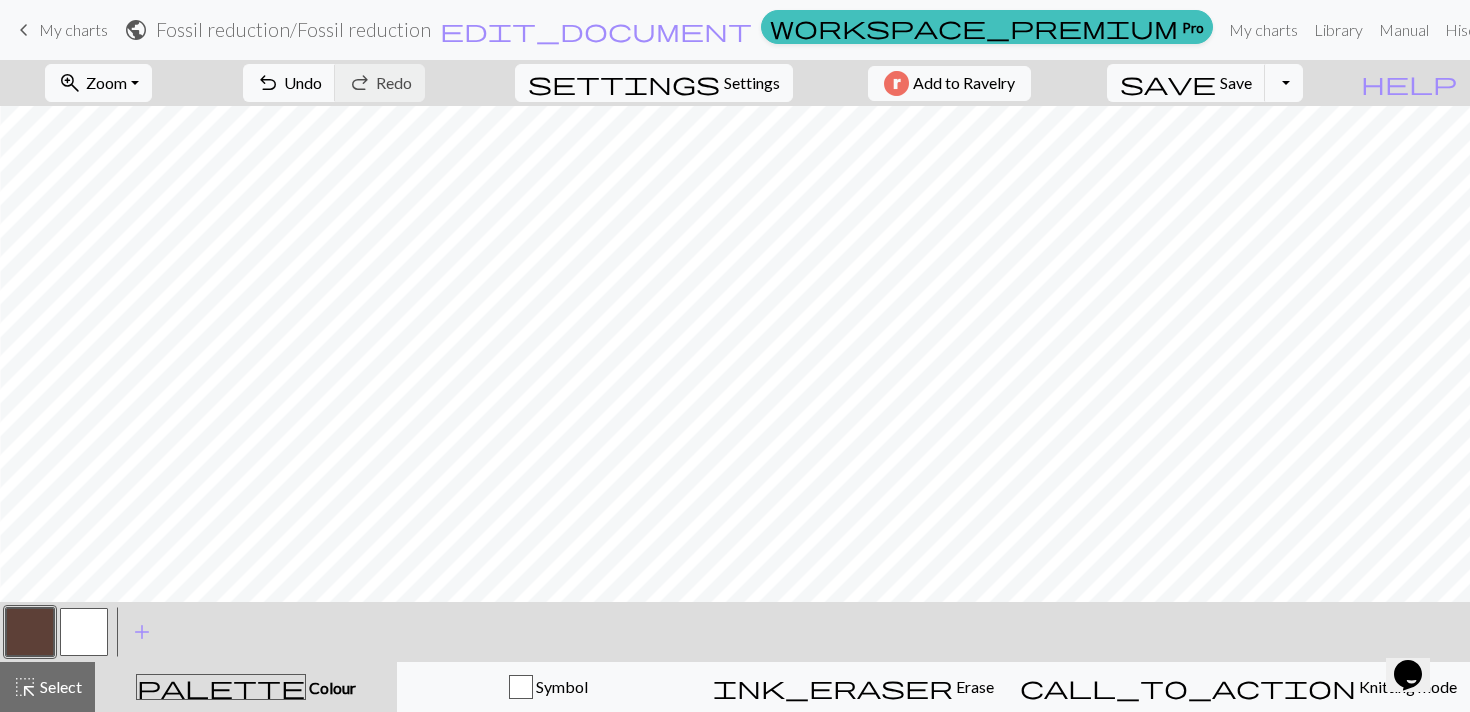 click at bounding box center [84, 632] 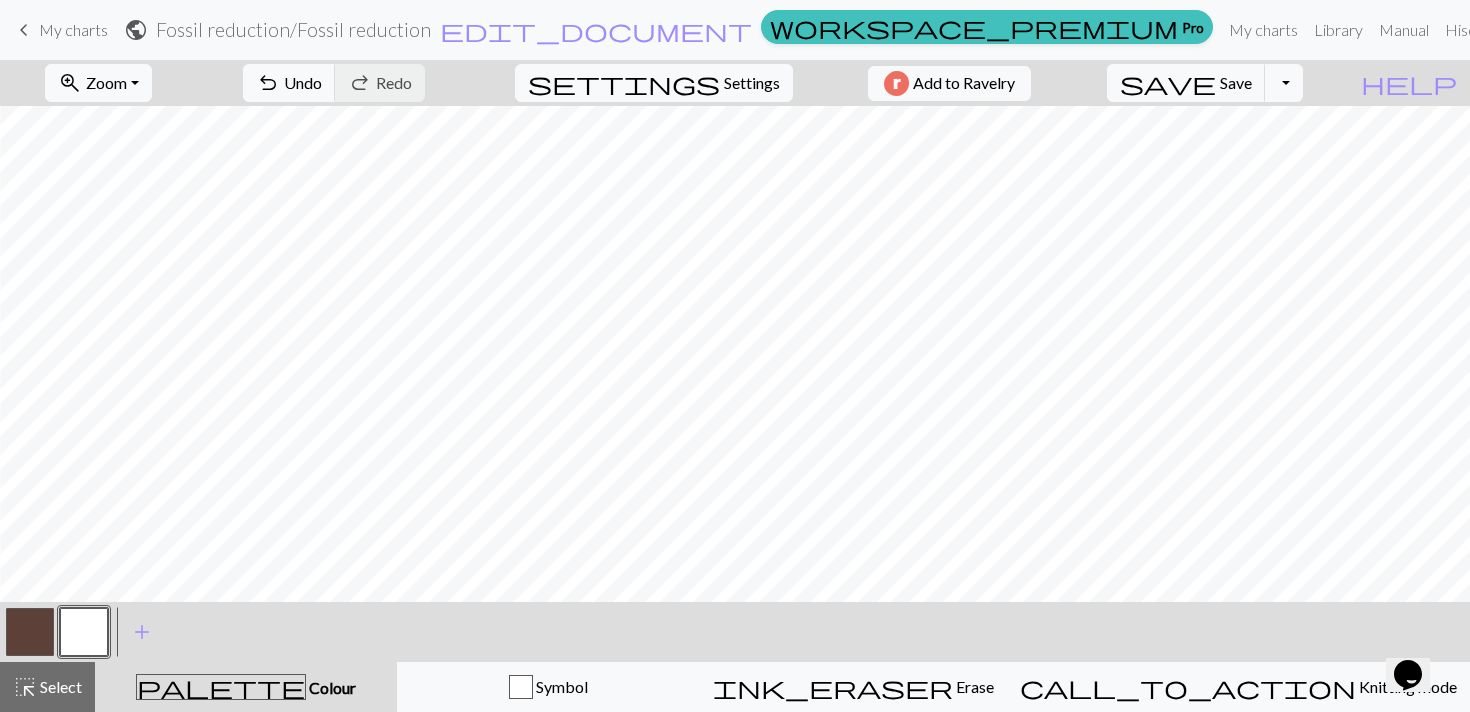 click at bounding box center [30, 632] 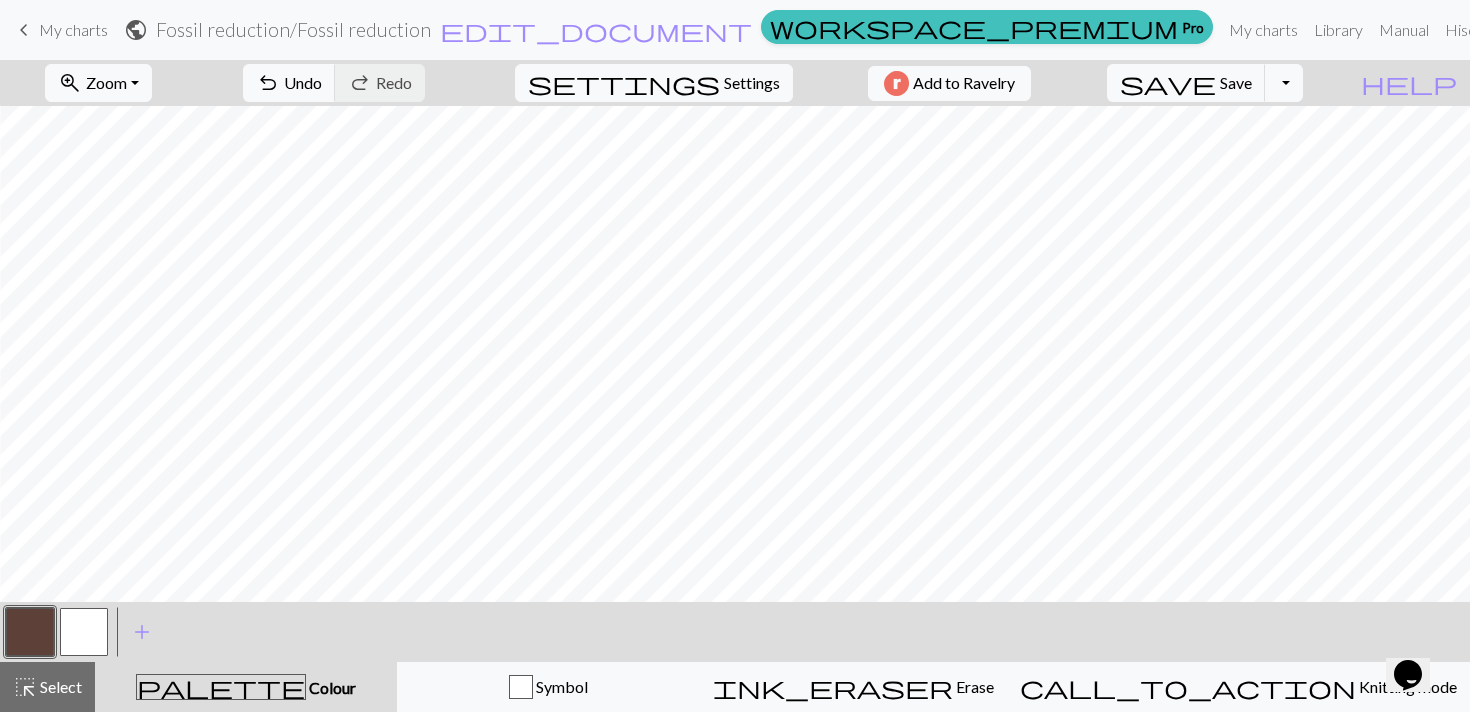 click at bounding box center (84, 632) 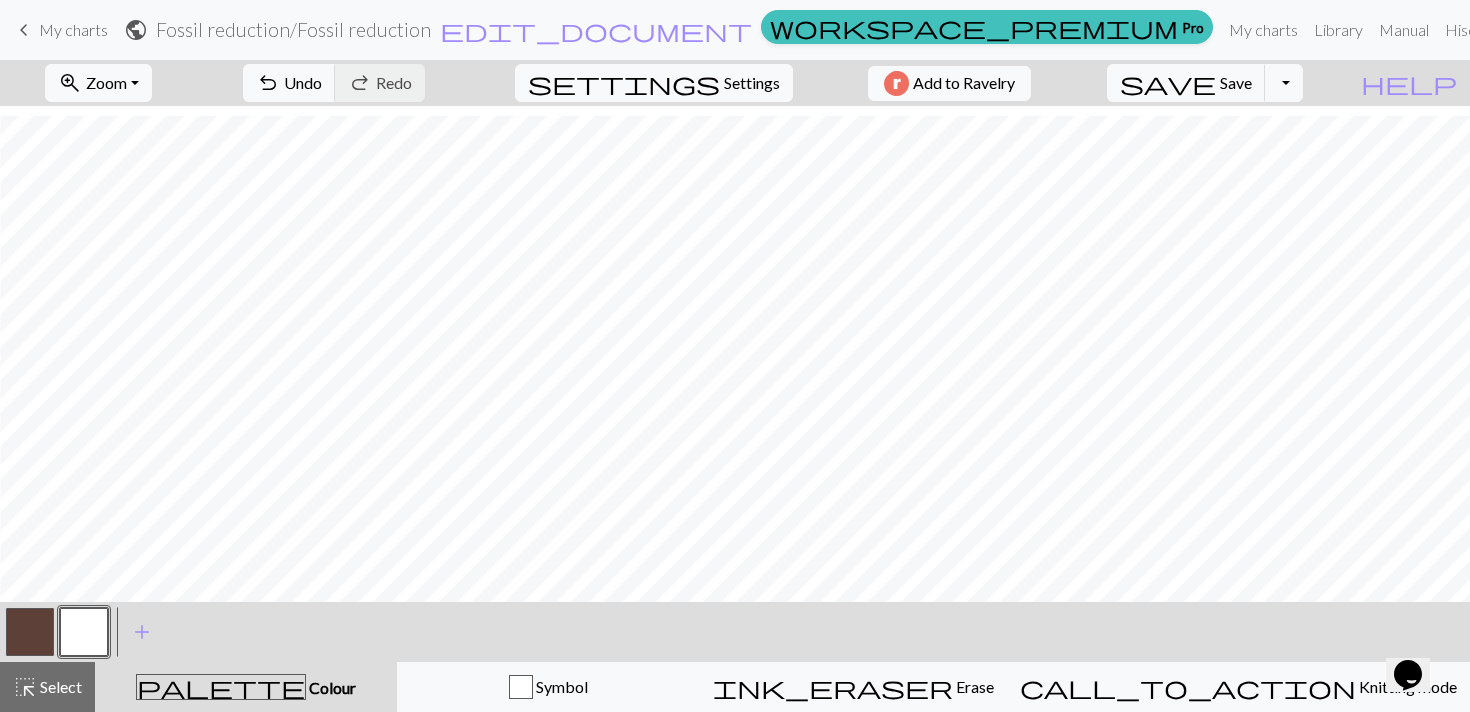 scroll, scrollTop: 1114, scrollLeft: 486, axis: both 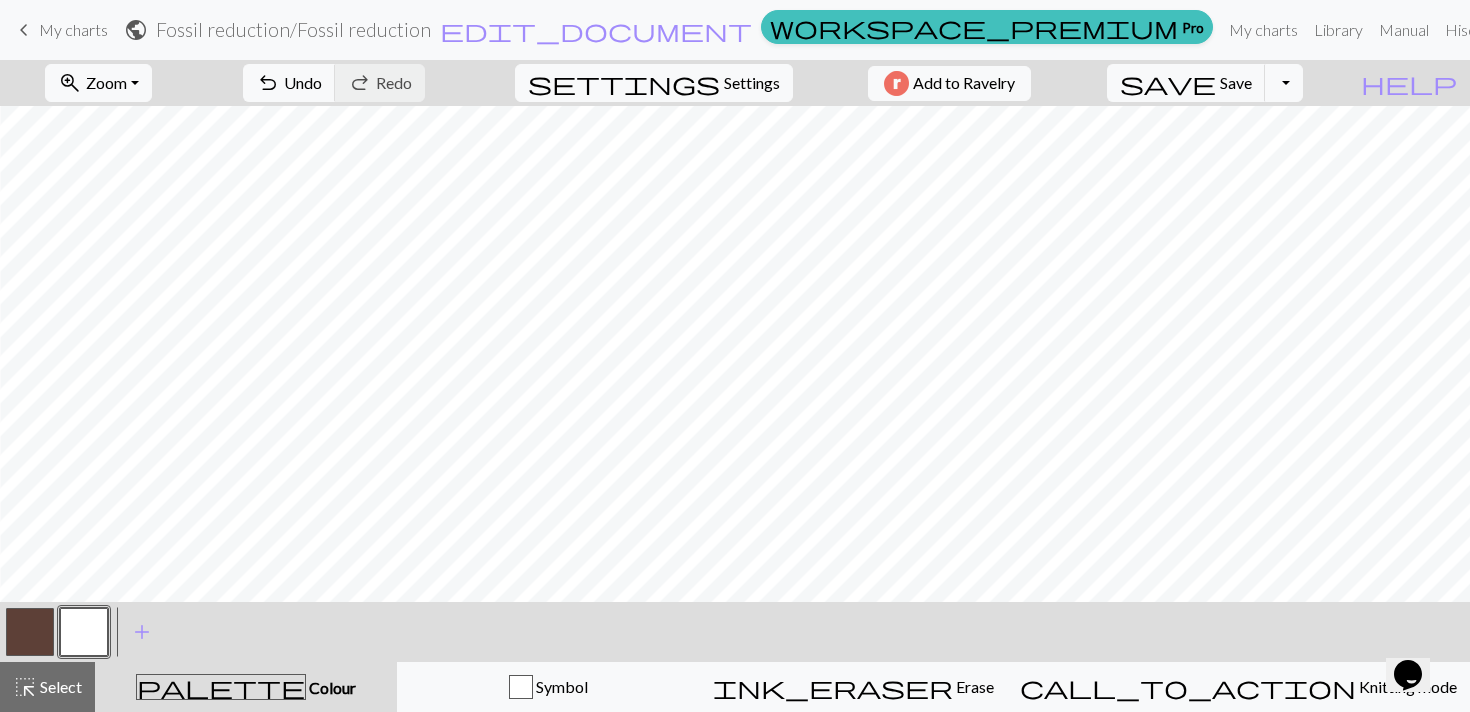click at bounding box center (30, 632) 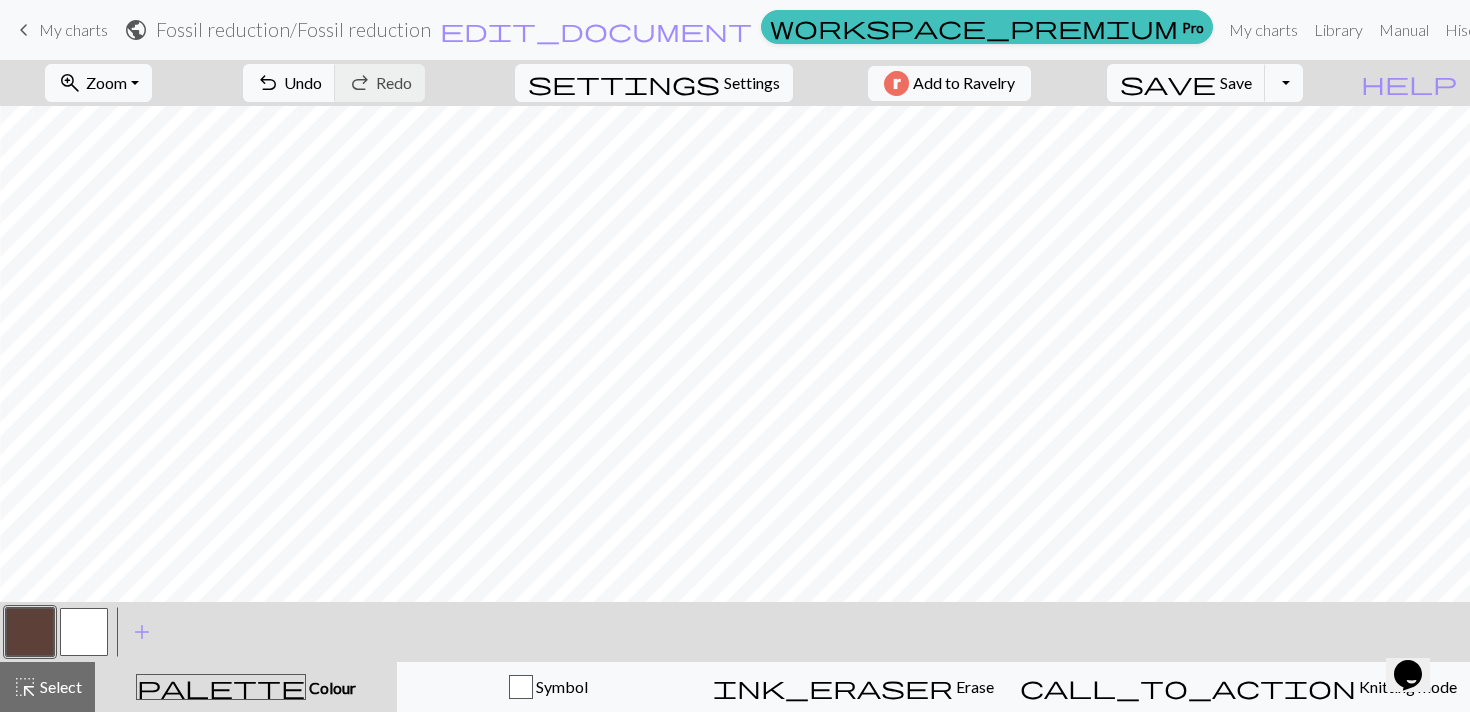 click at bounding box center (84, 632) 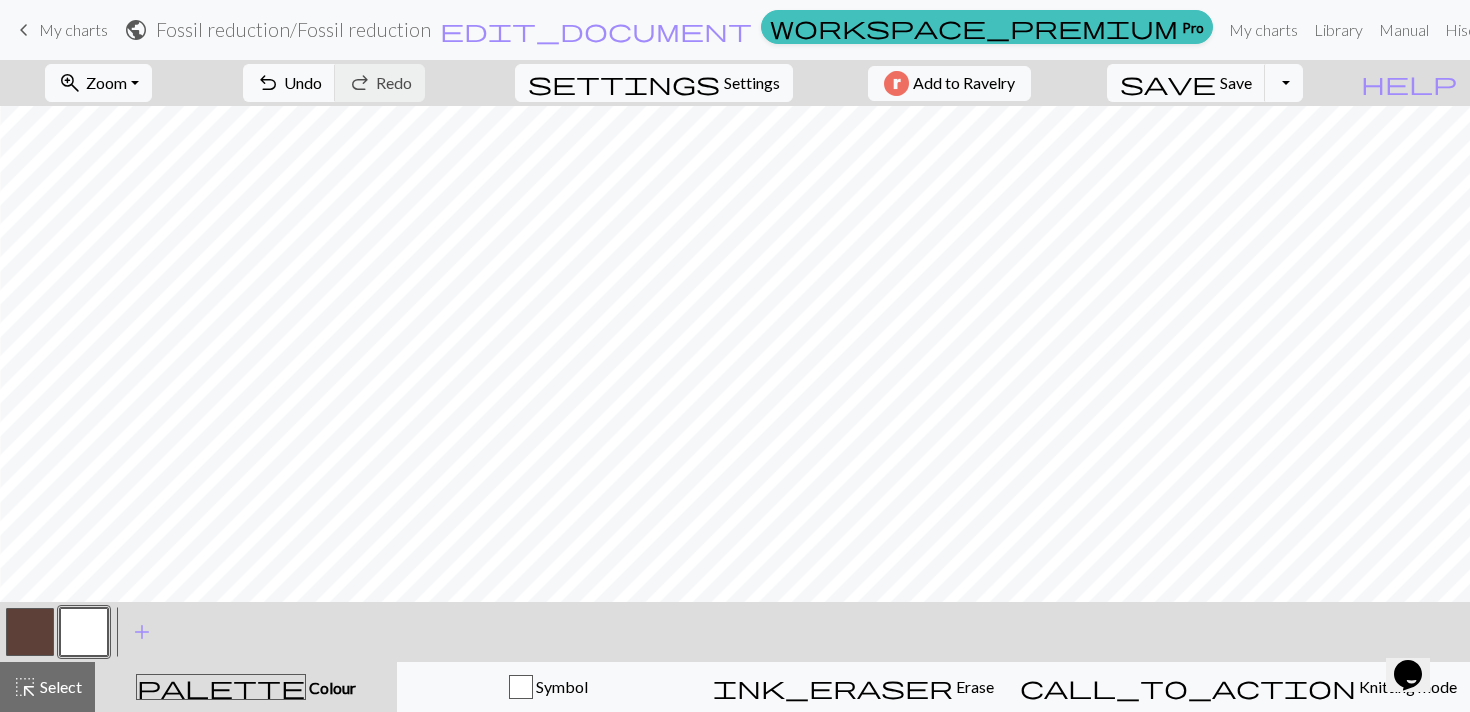 click at bounding box center [30, 632] 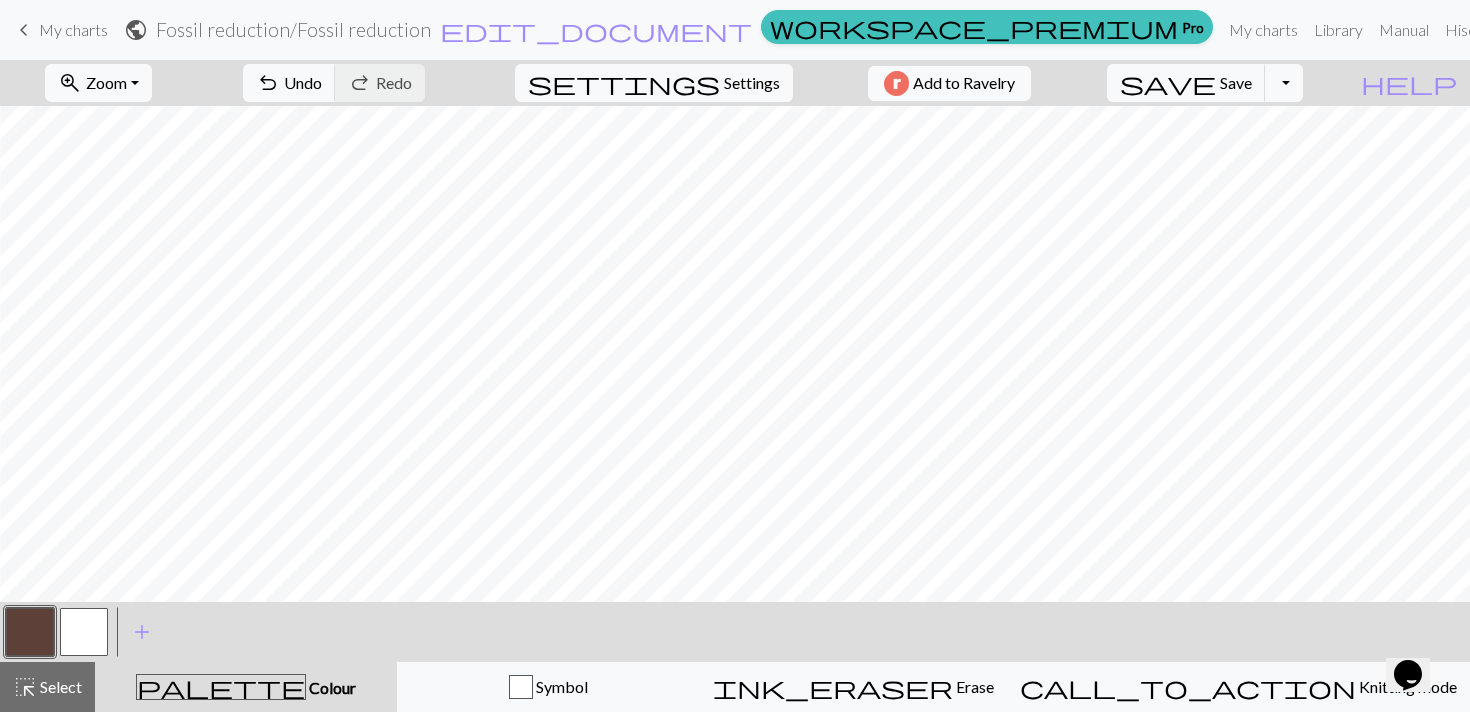click at bounding box center [84, 632] 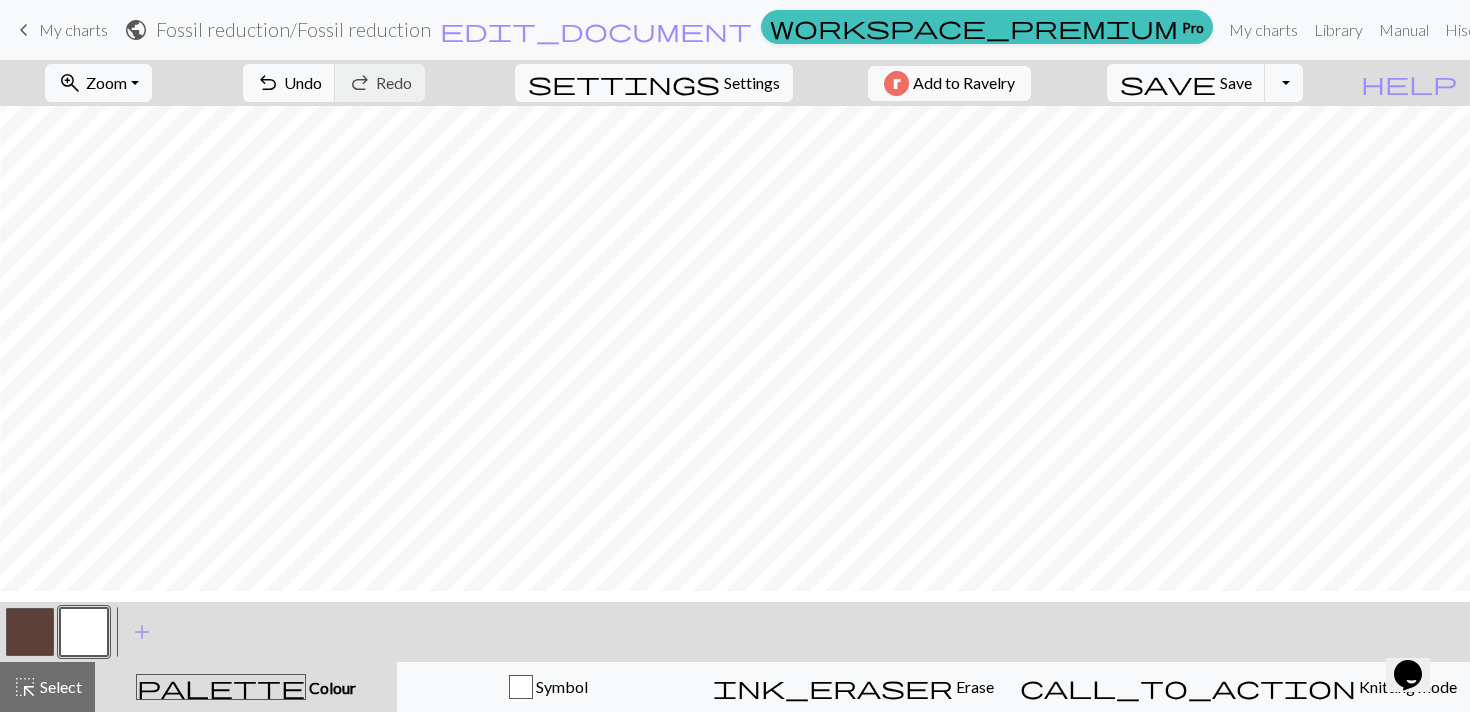 scroll, scrollTop: 847, scrollLeft: 486, axis: both 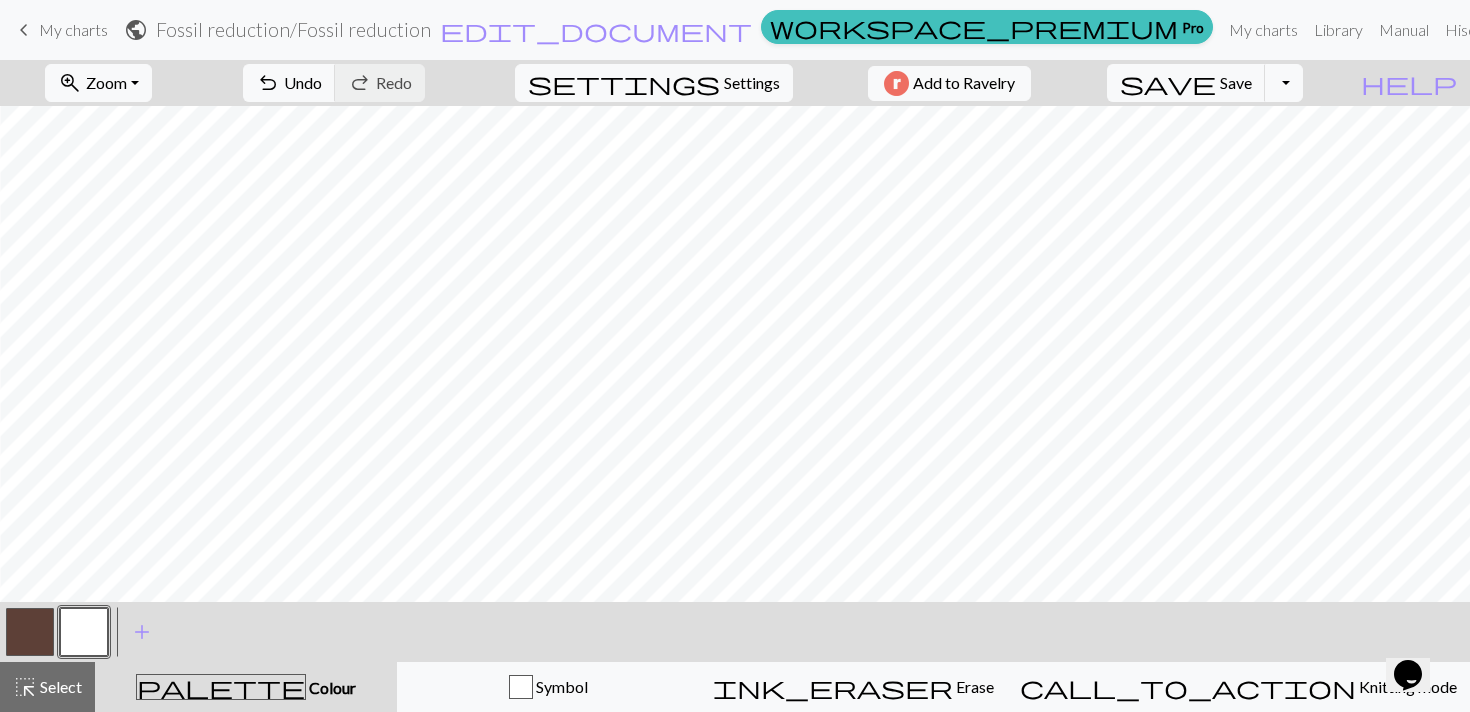click at bounding box center (30, 632) 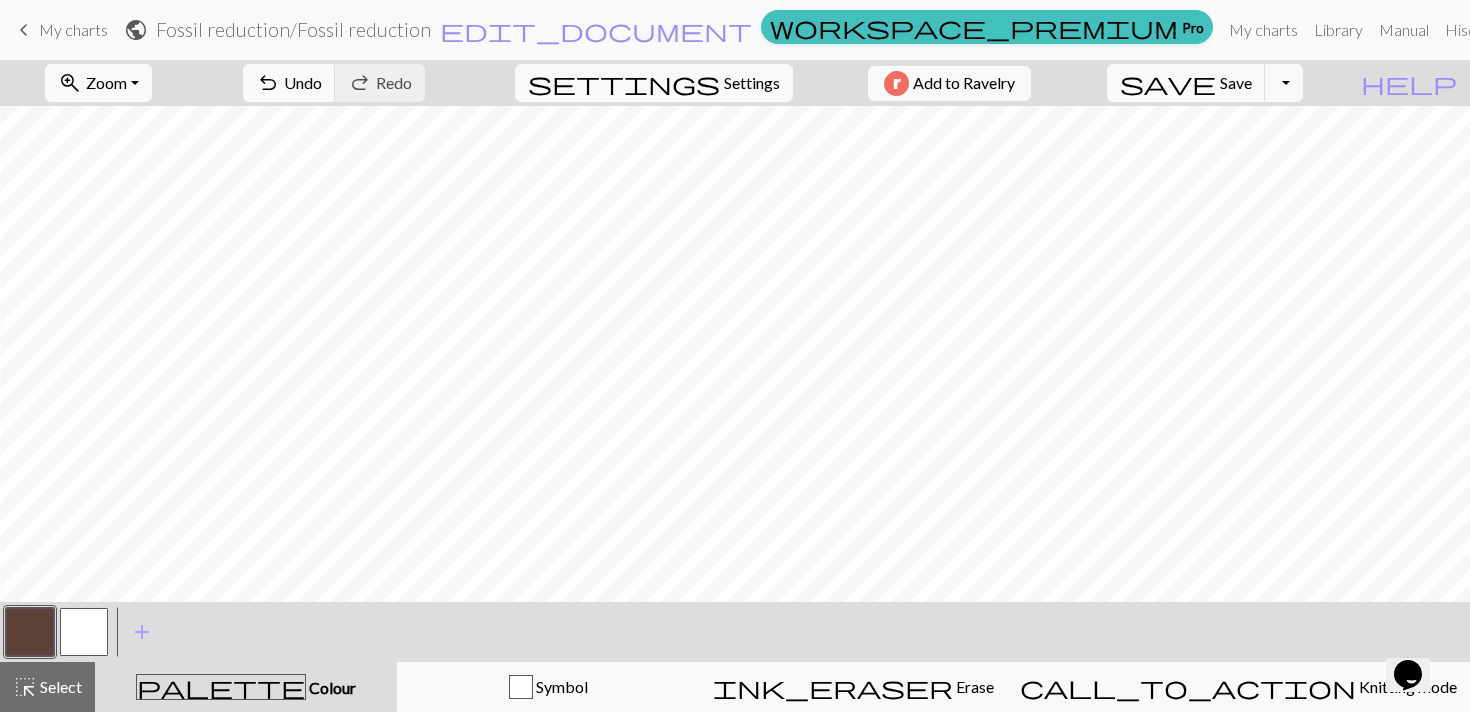 click at bounding box center [84, 632] 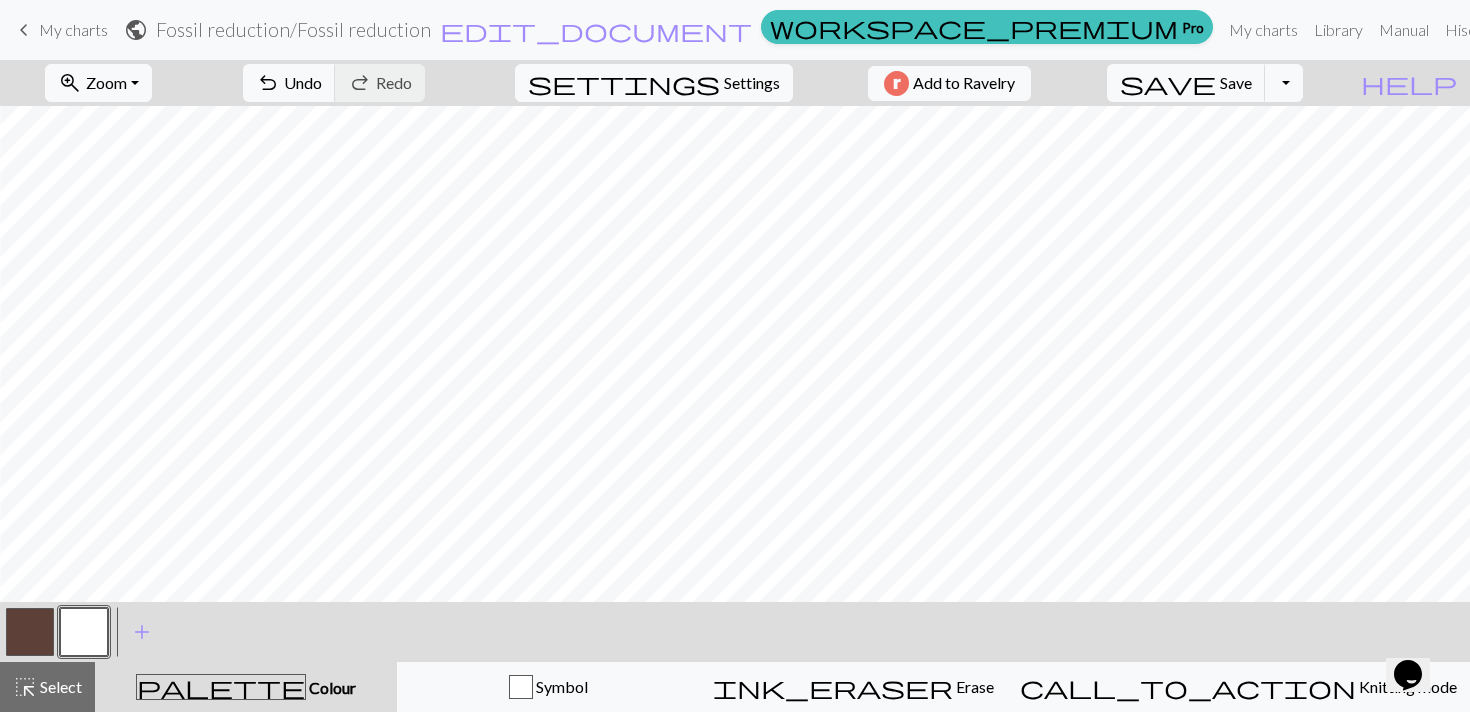 click at bounding box center [30, 632] 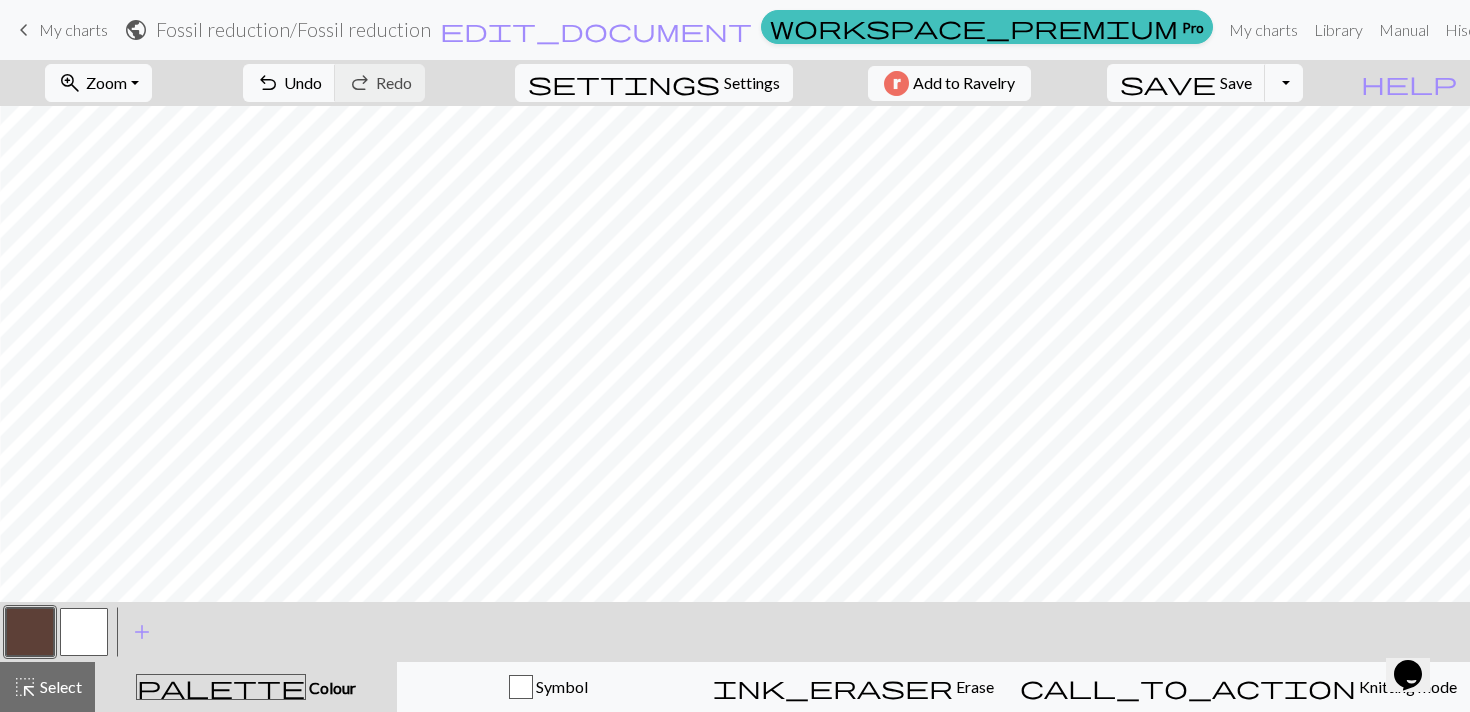 click at bounding box center [84, 632] 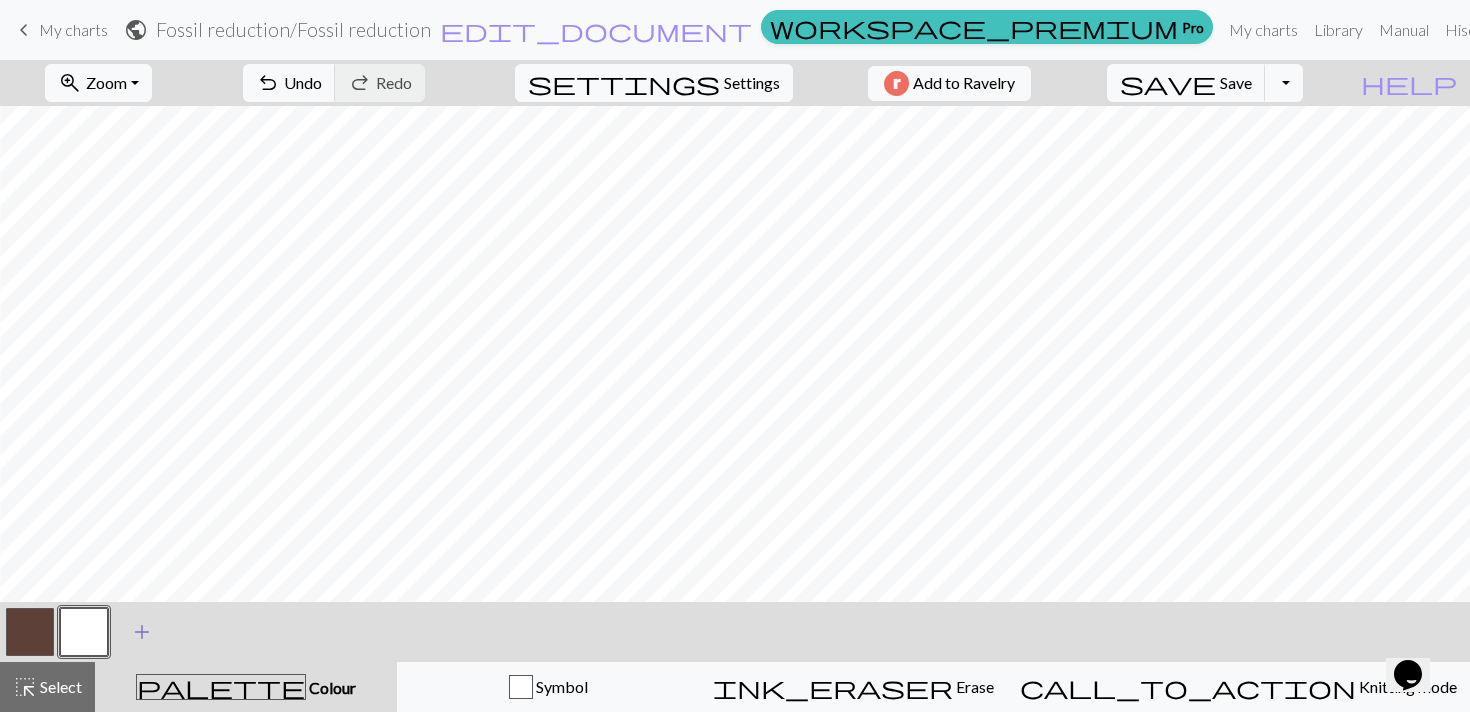 scroll, scrollTop: 759, scrollLeft: 1833, axis: both 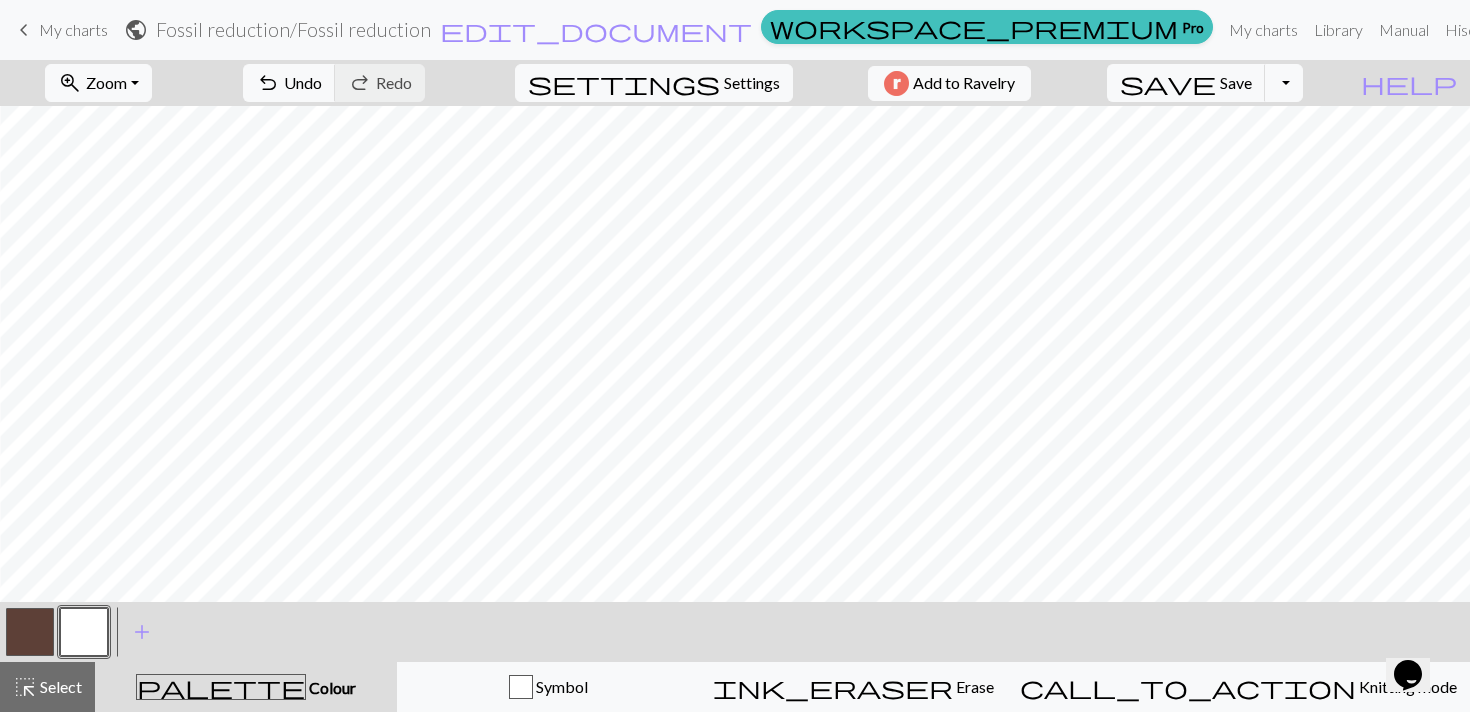 click at bounding box center (30, 632) 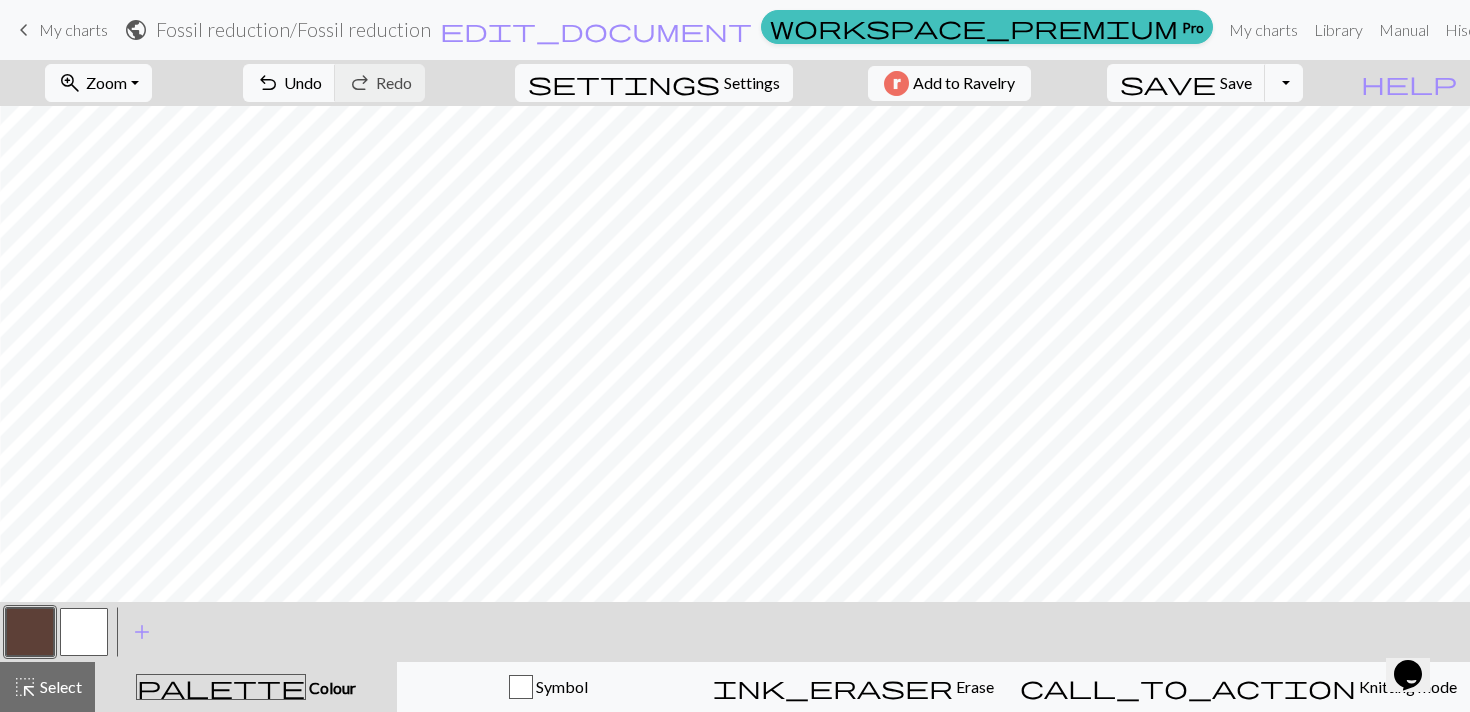click at bounding box center [84, 632] 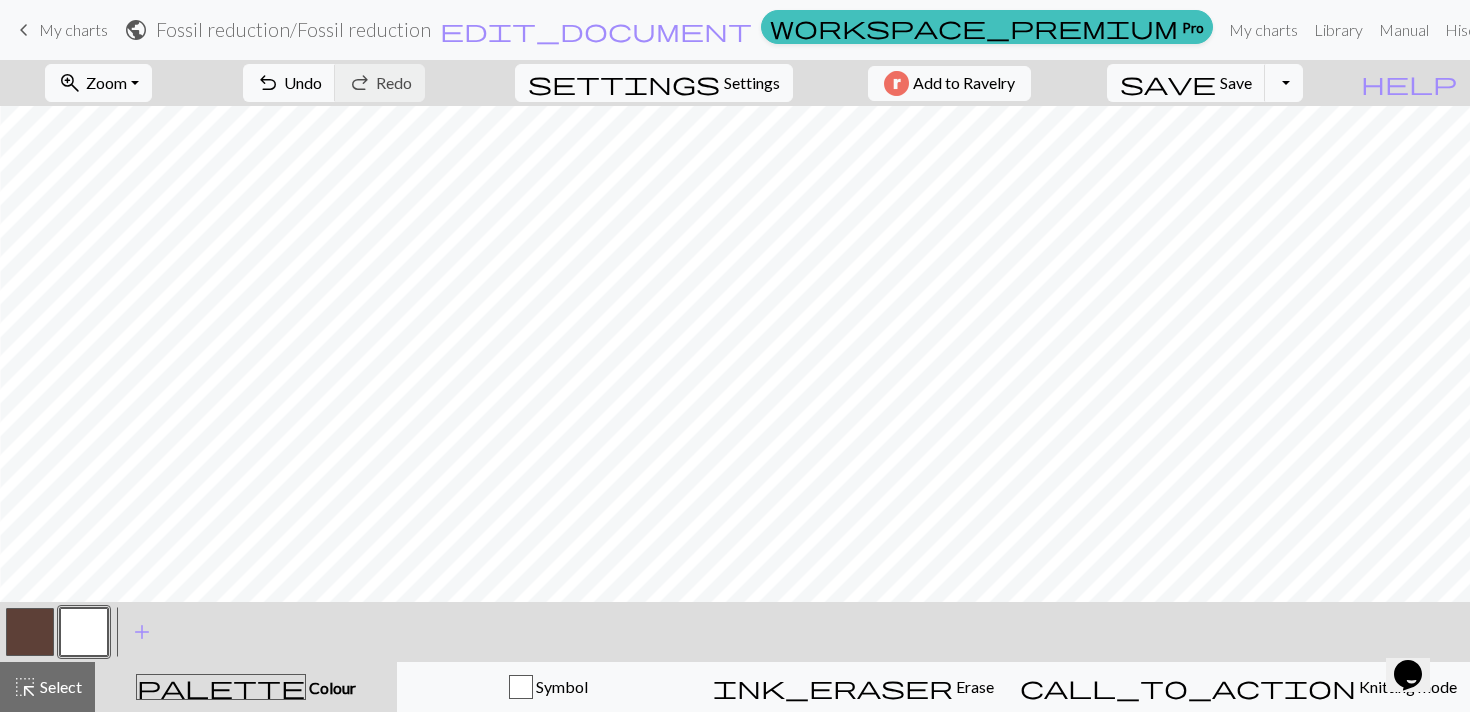 click at bounding box center [30, 632] 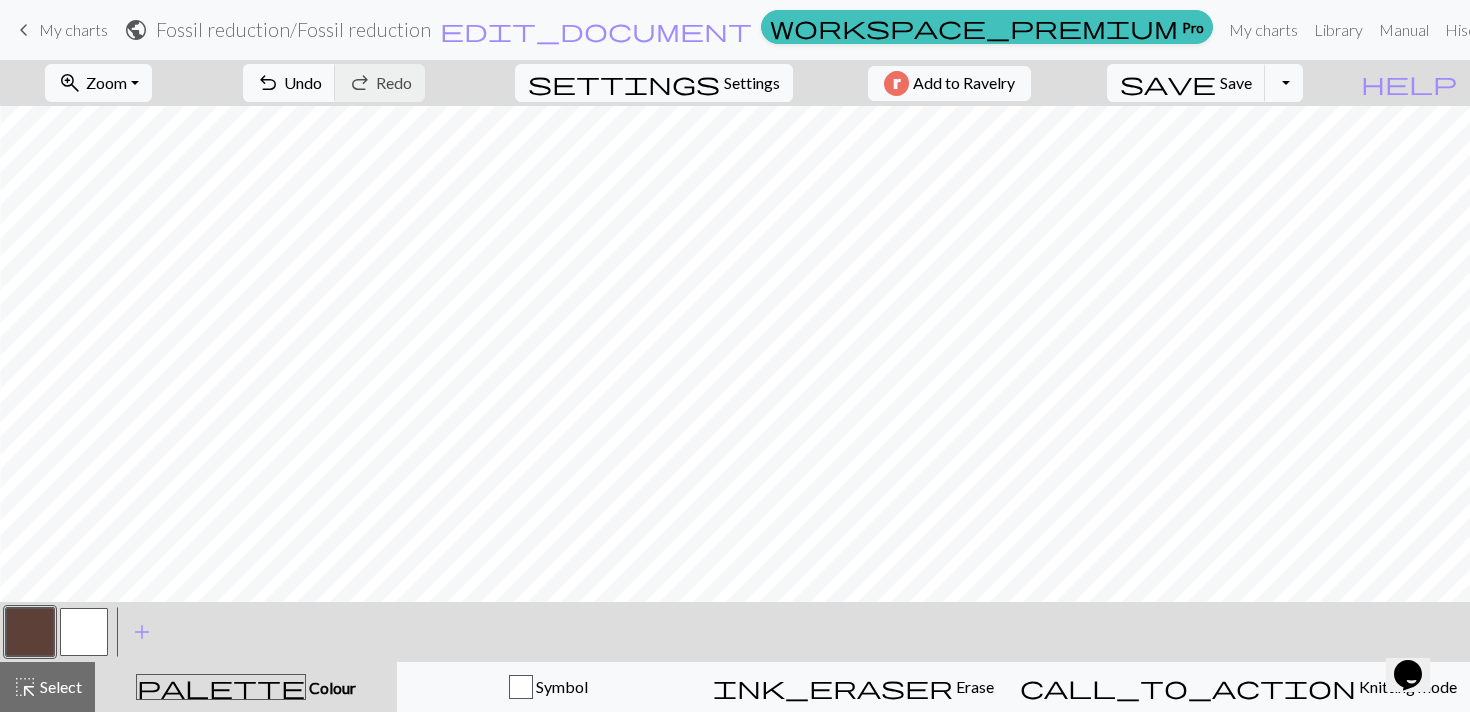 click at bounding box center [84, 632] 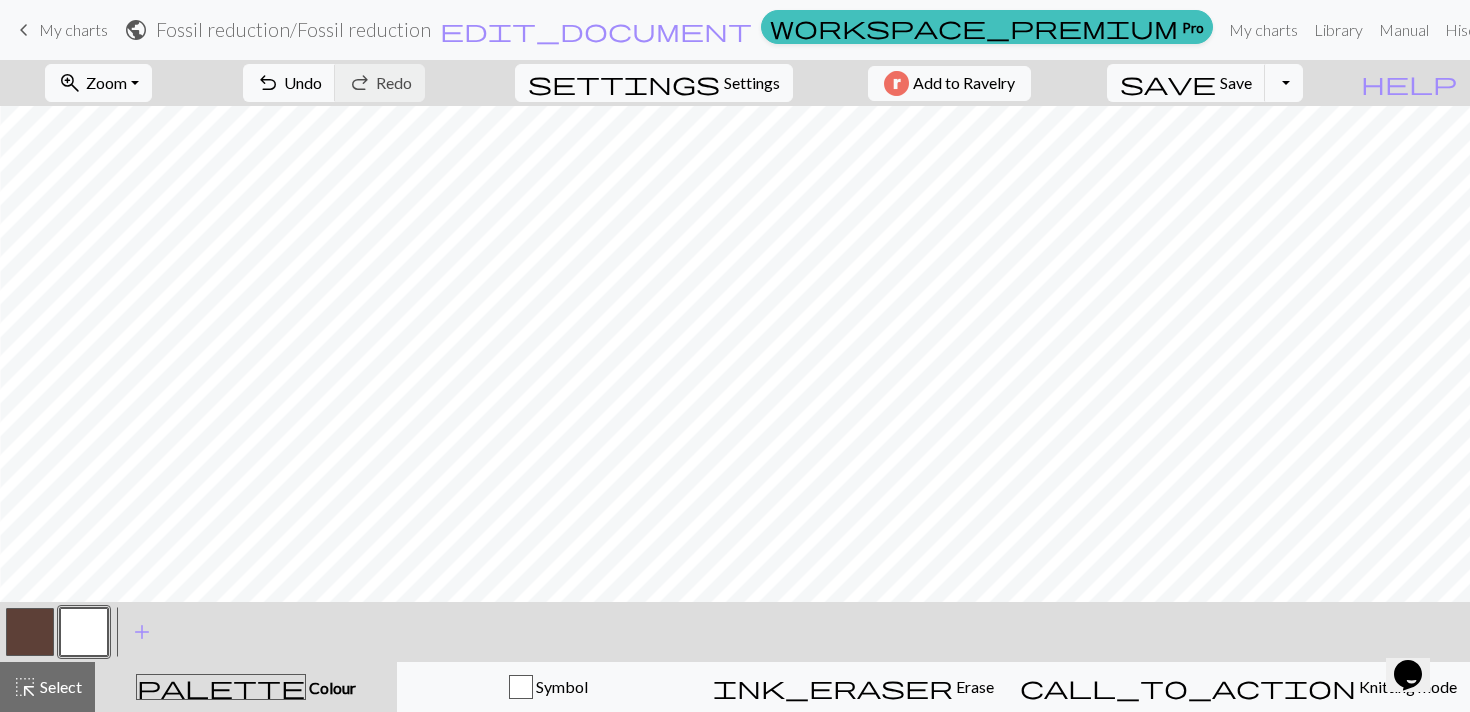 click at bounding box center [30, 632] 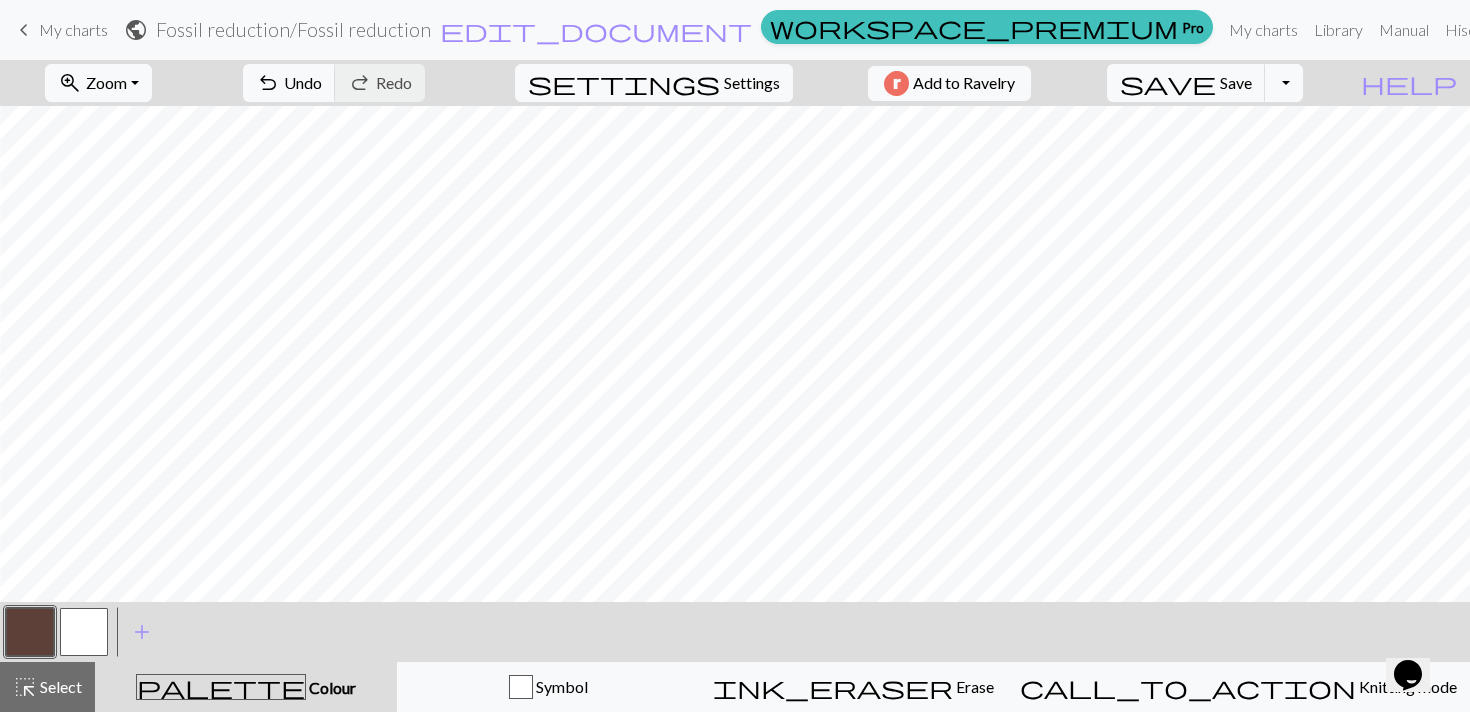 click at bounding box center [84, 632] 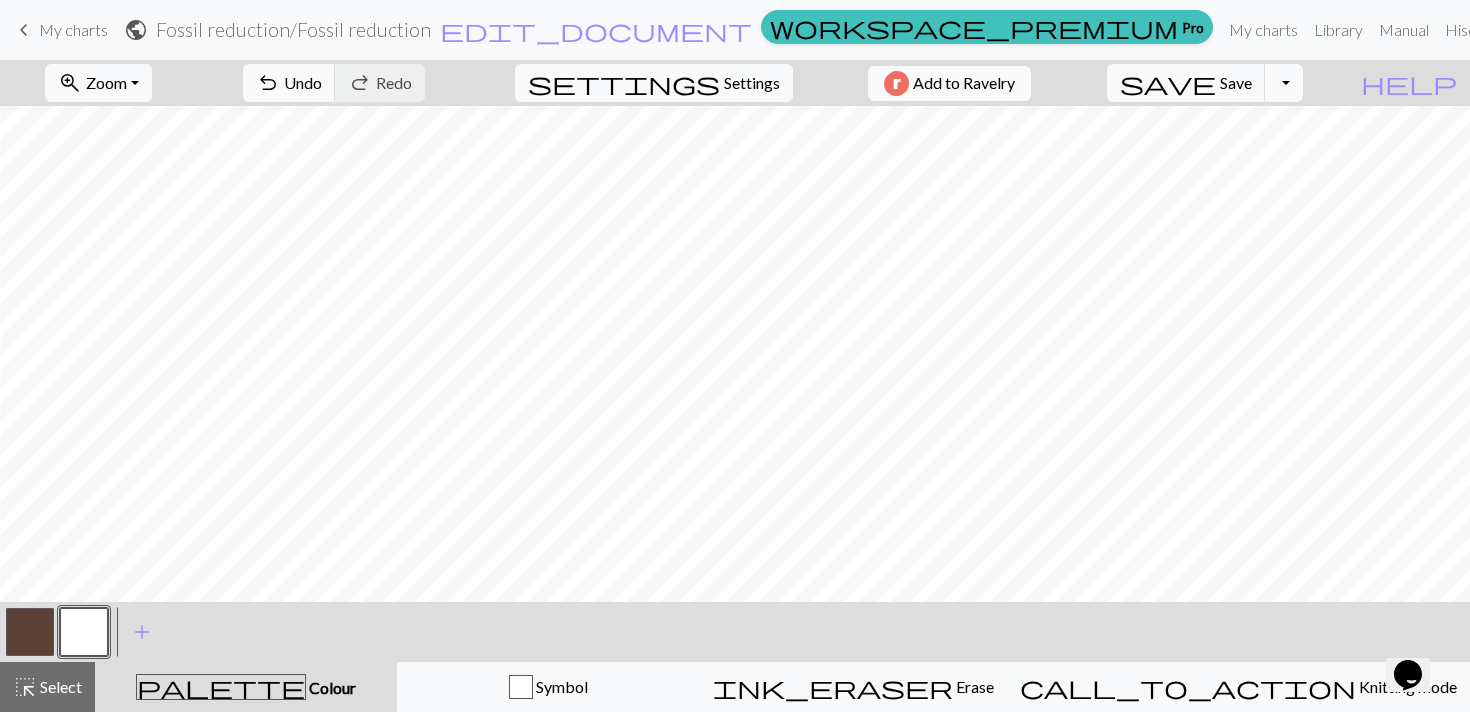 click at bounding box center (30, 632) 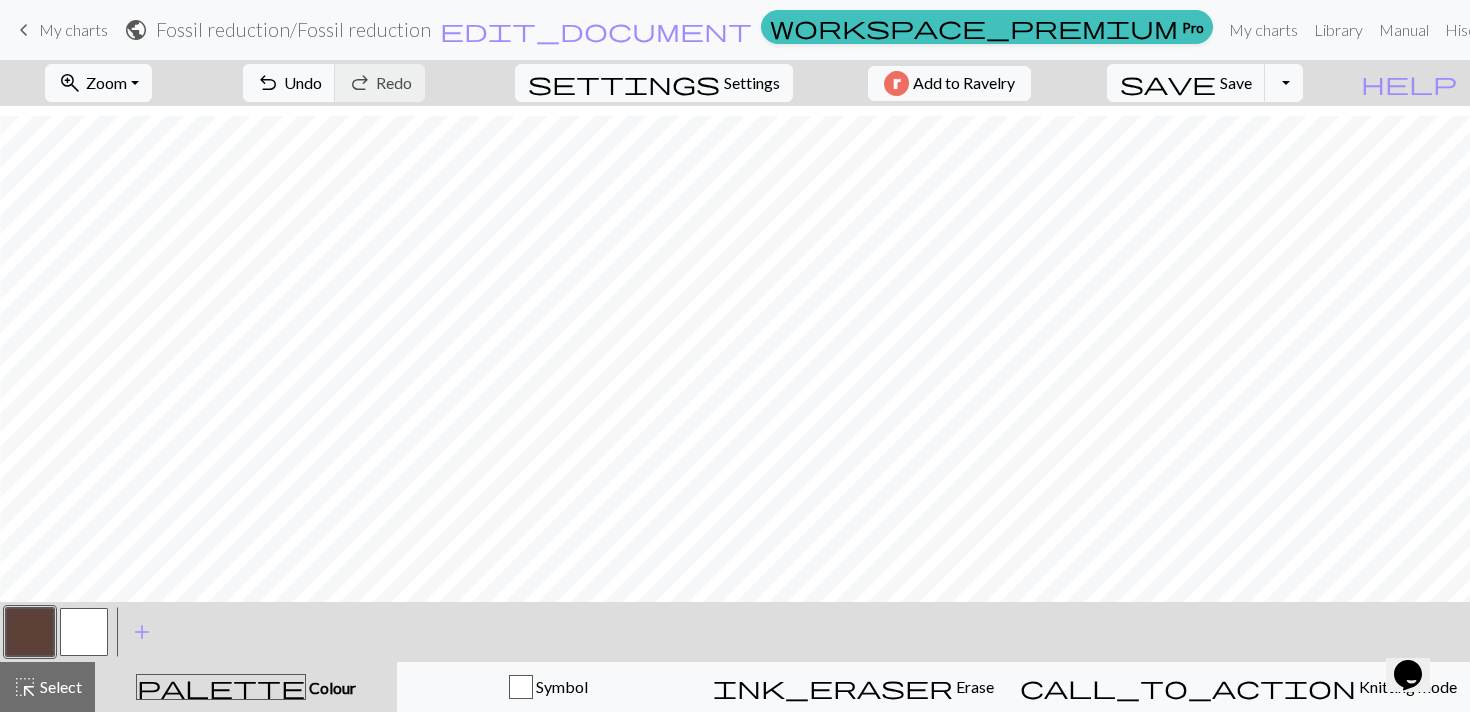 scroll, scrollTop: 857, scrollLeft: 1833, axis: both 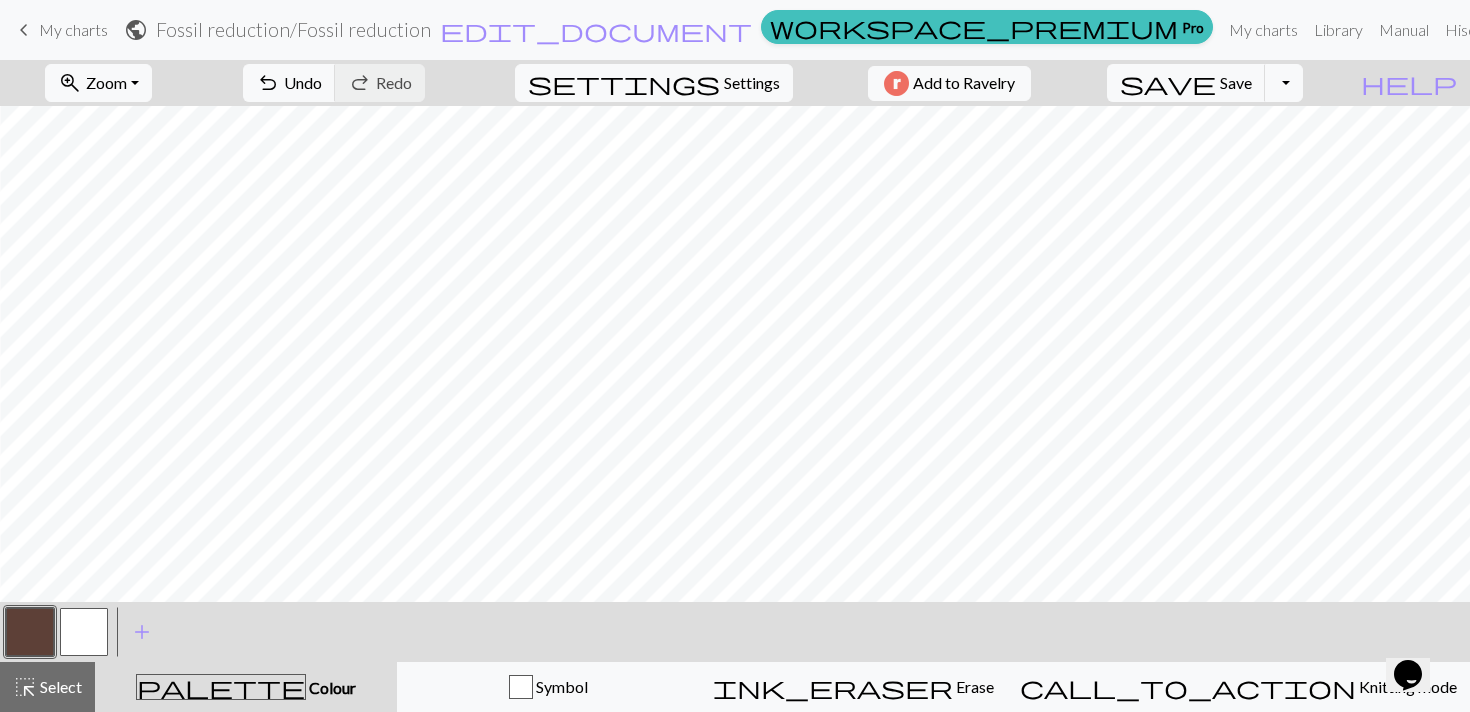 click at bounding box center [84, 632] 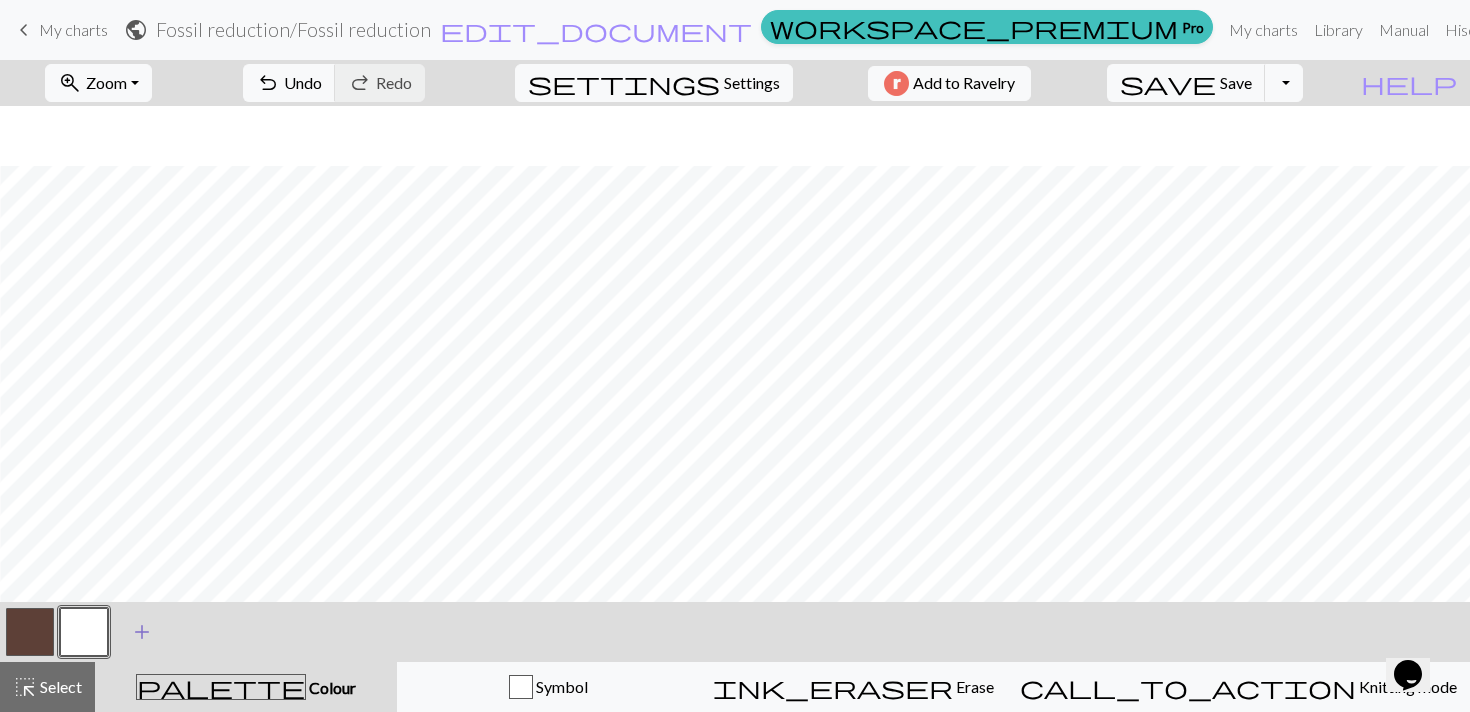 scroll, scrollTop: 984, scrollLeft: 1833, axis: both 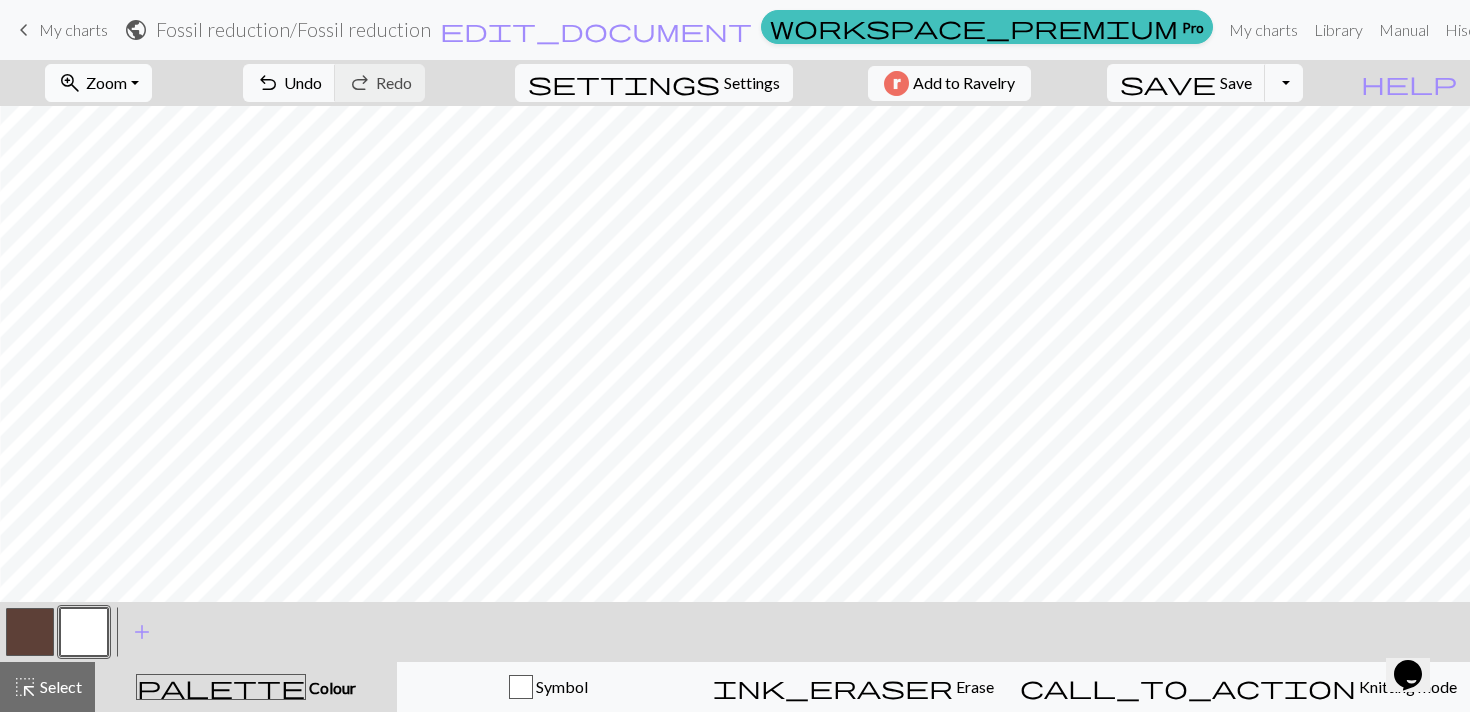 click on "Zoom" at bounding box center (106, 82) 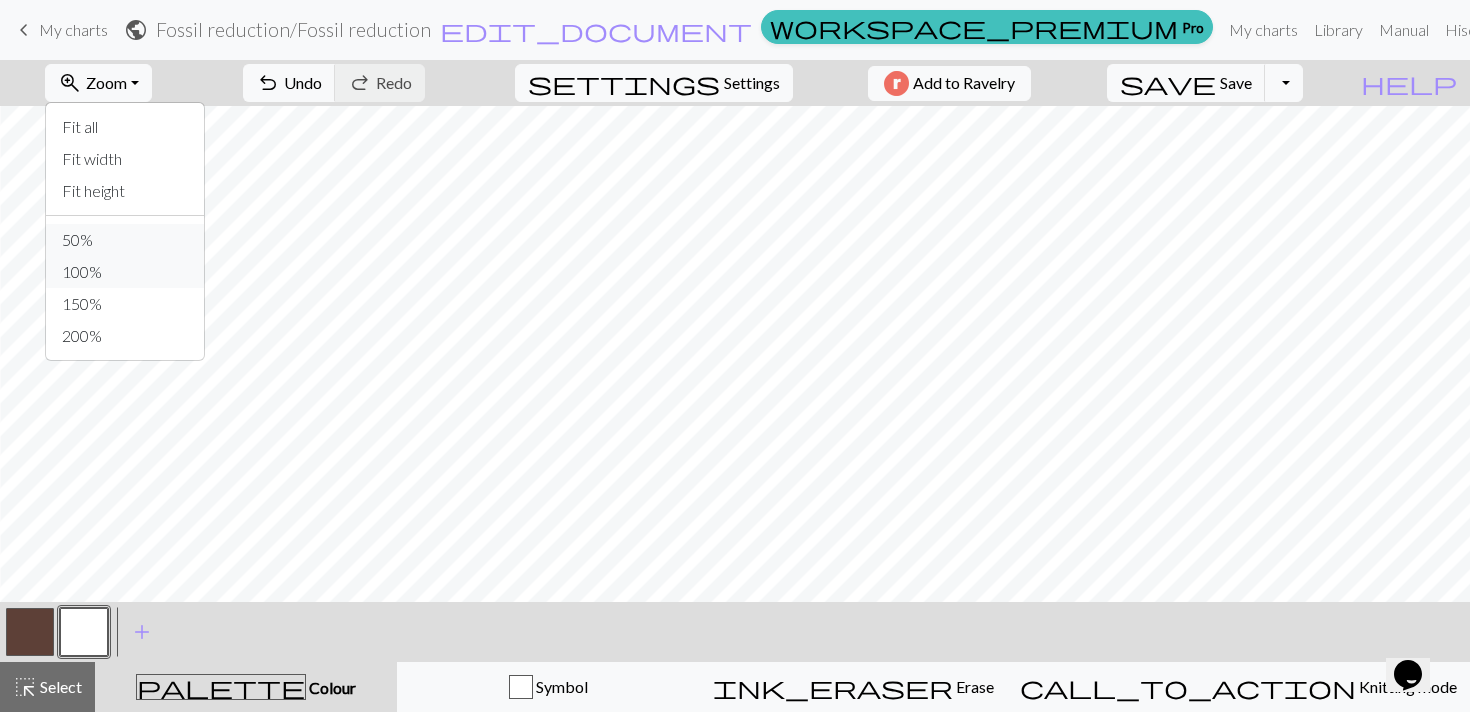 drag, startPoint x: 121, startPoint y: 270, endPoint x: 115, endPoint y: 235, distance: 35.510563 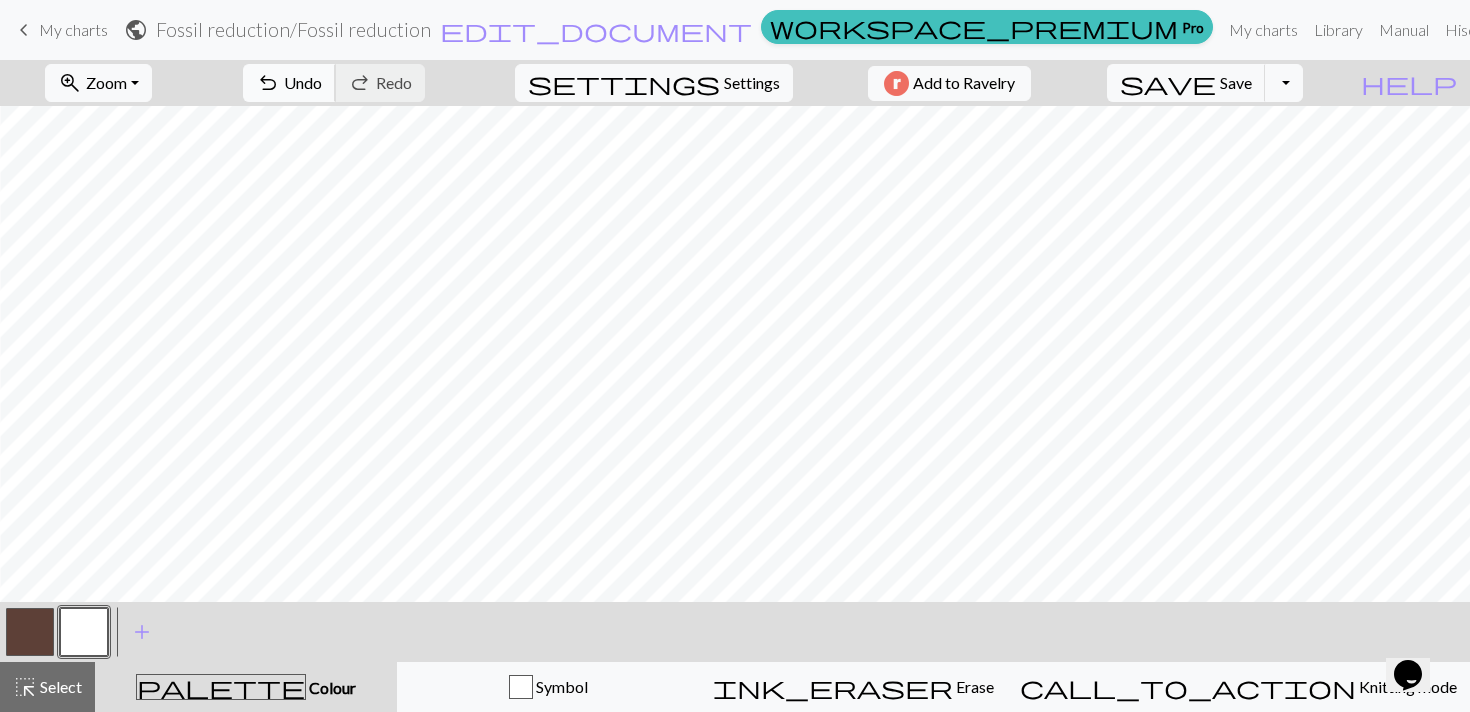 click on "Undo" at bounding box center (303, 82) 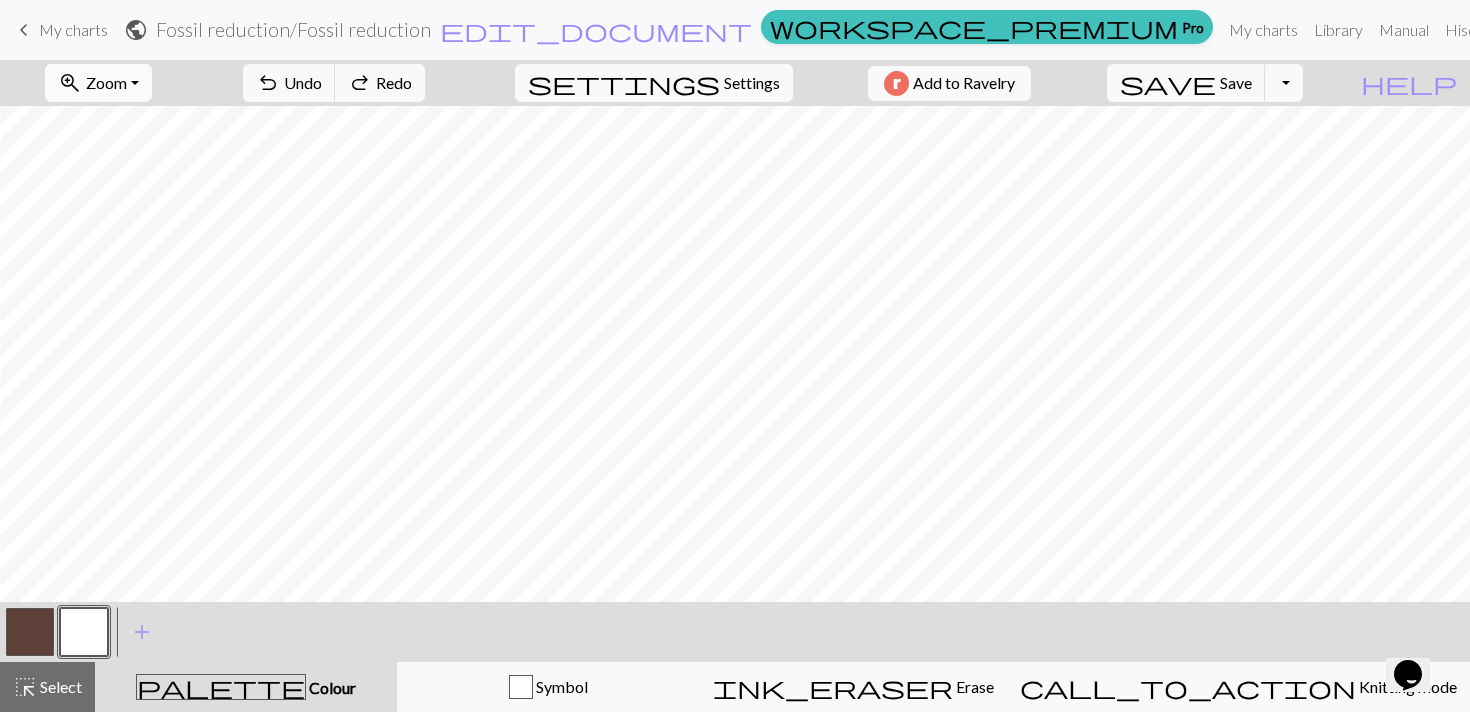 click on "zoom_in Zoom Zoom" at bounding box center [98, 83] 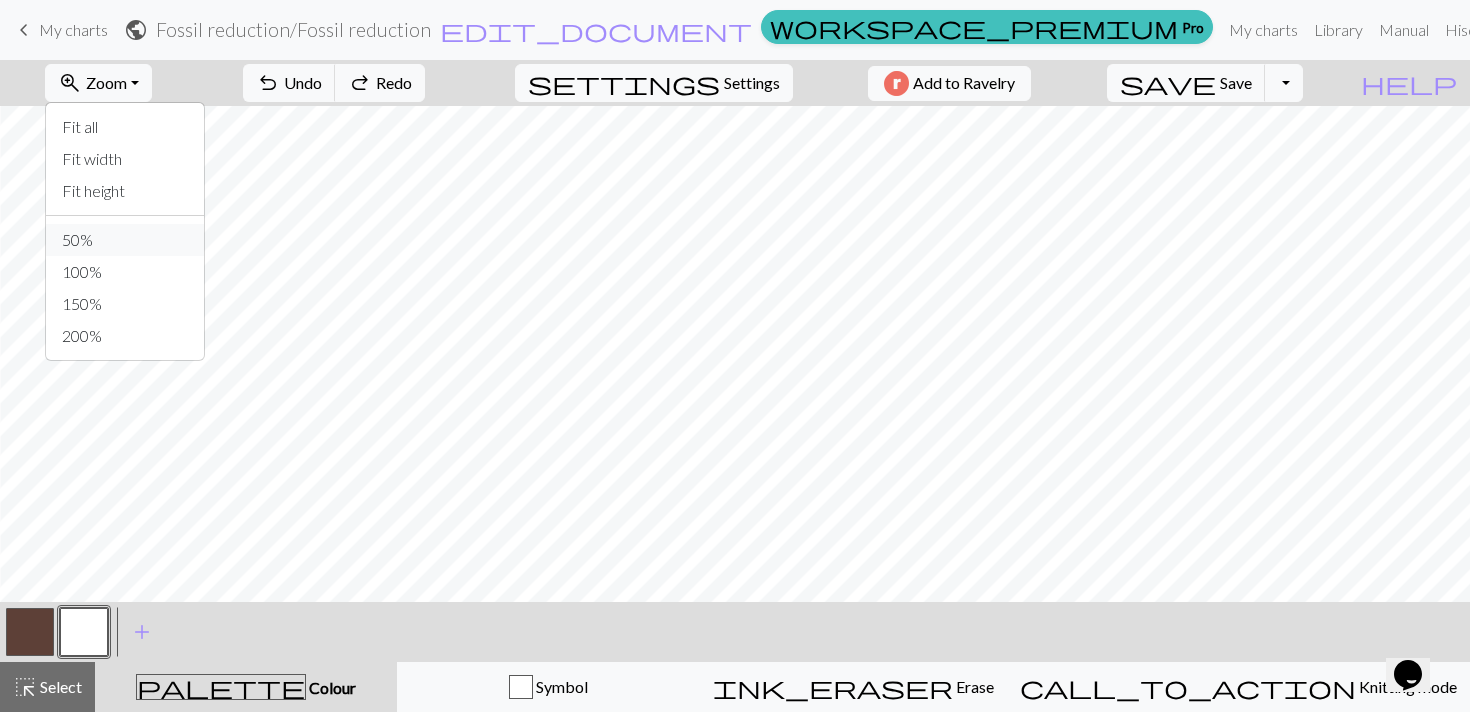 click on "50%" at bounding box center [125, 240] 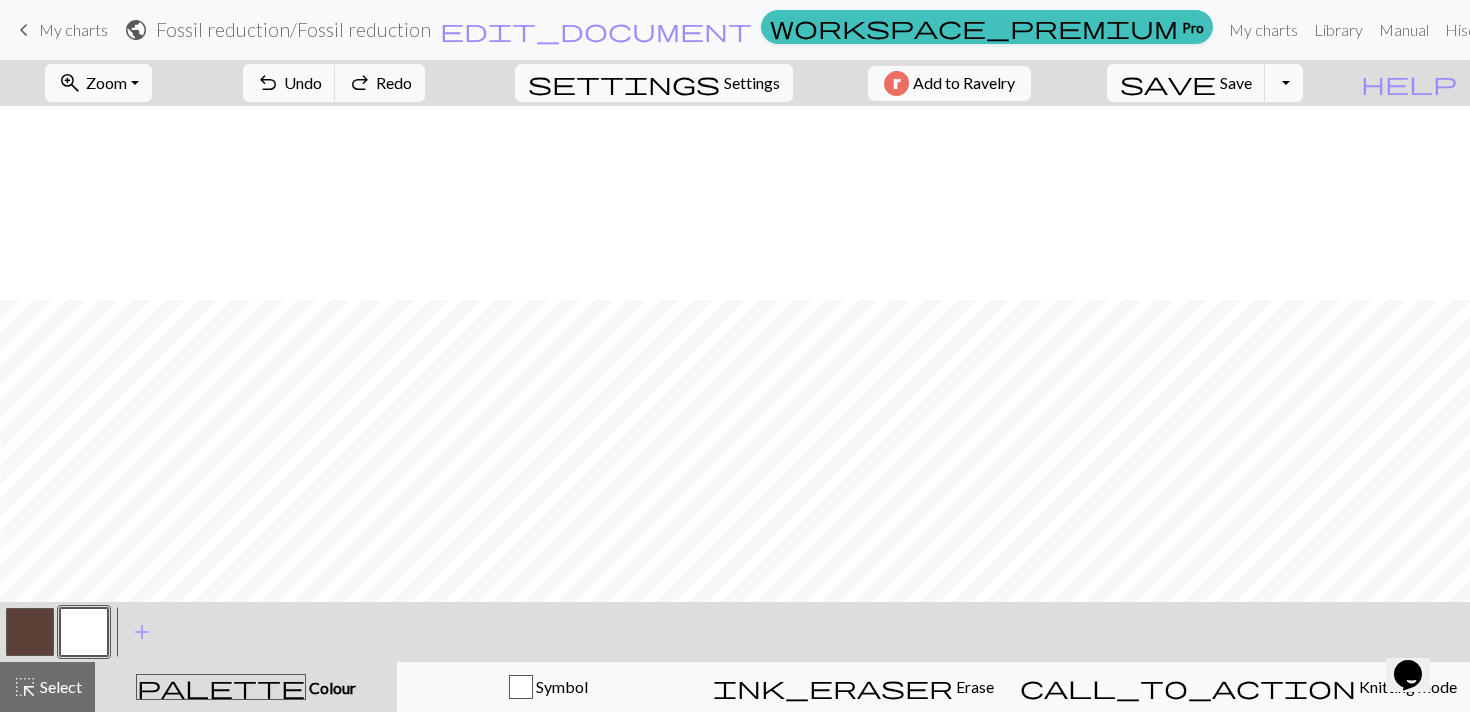 scroll, scrollTop: 334, scrollLeft: 206, axis: both 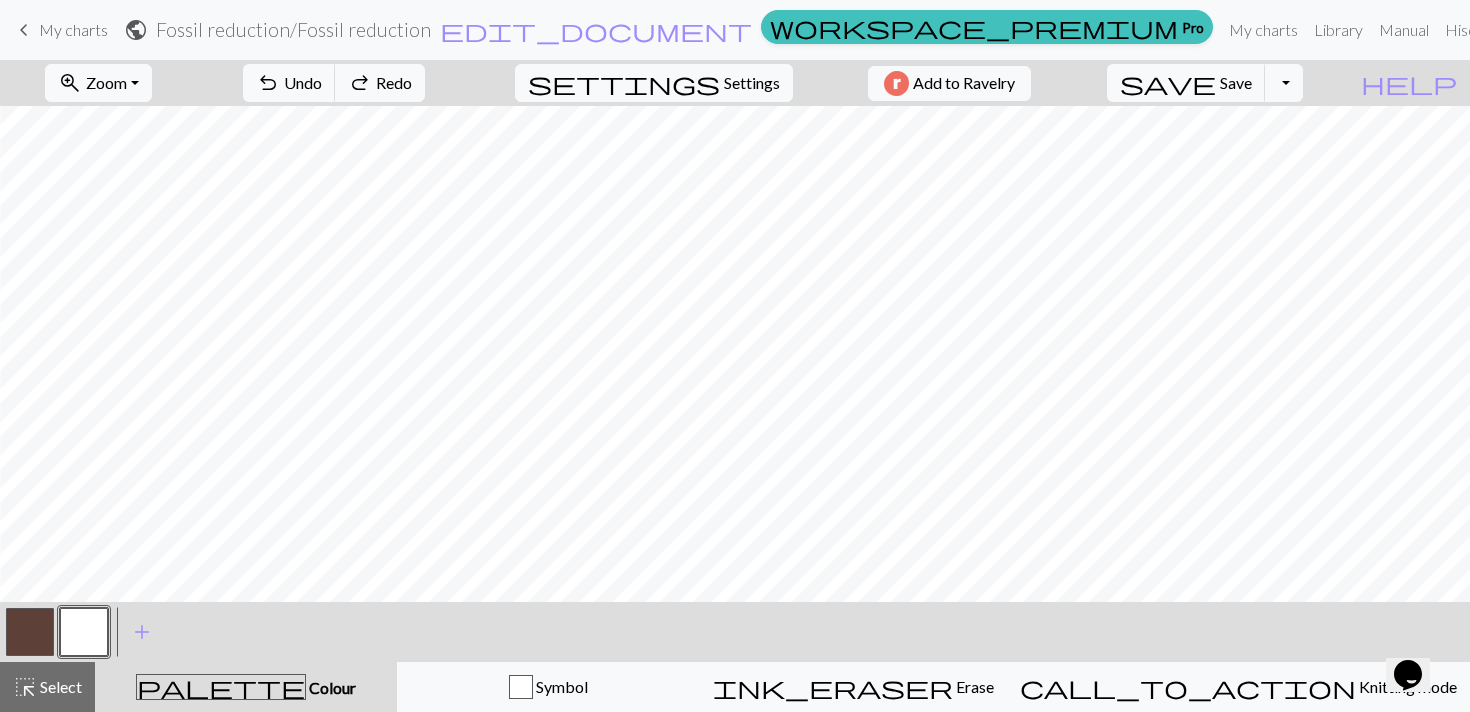 click at bounding box center [84, 632] 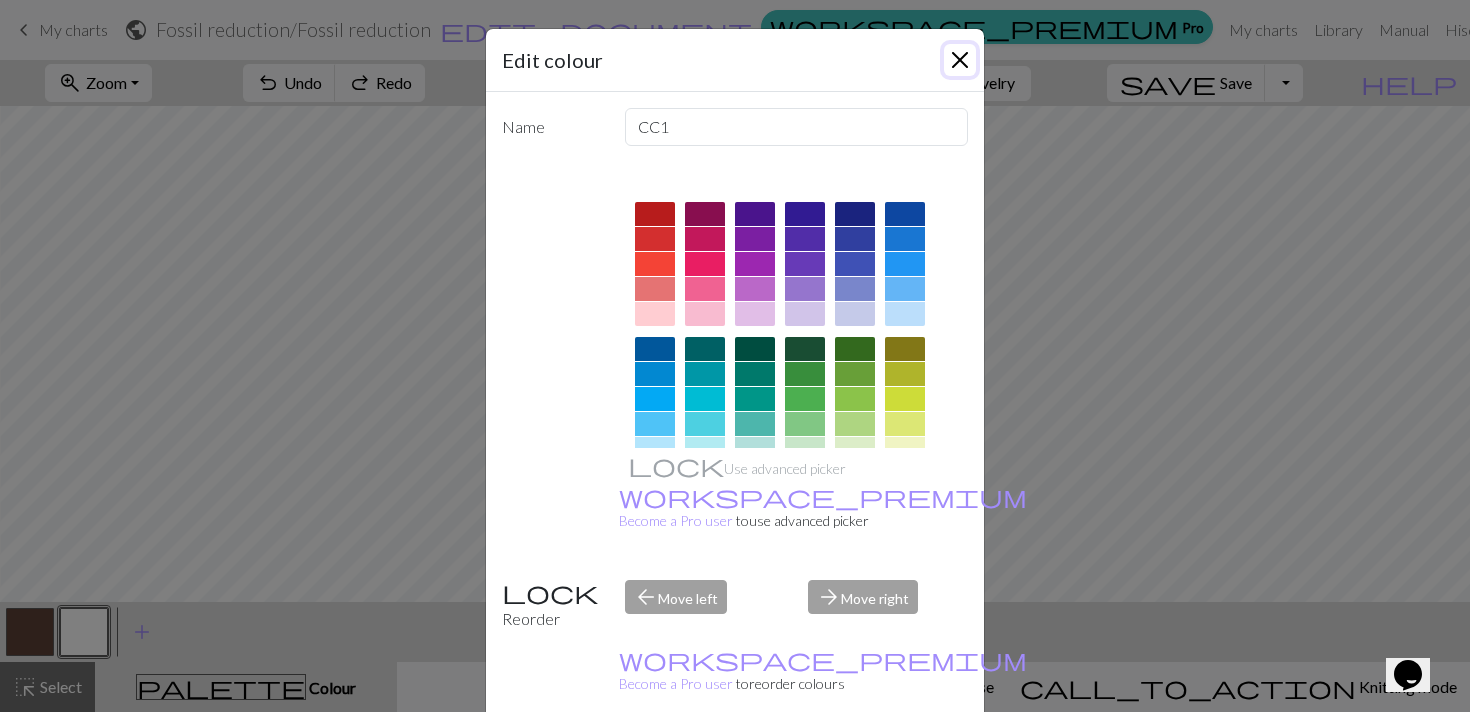 click at bounding box center [960, 60] 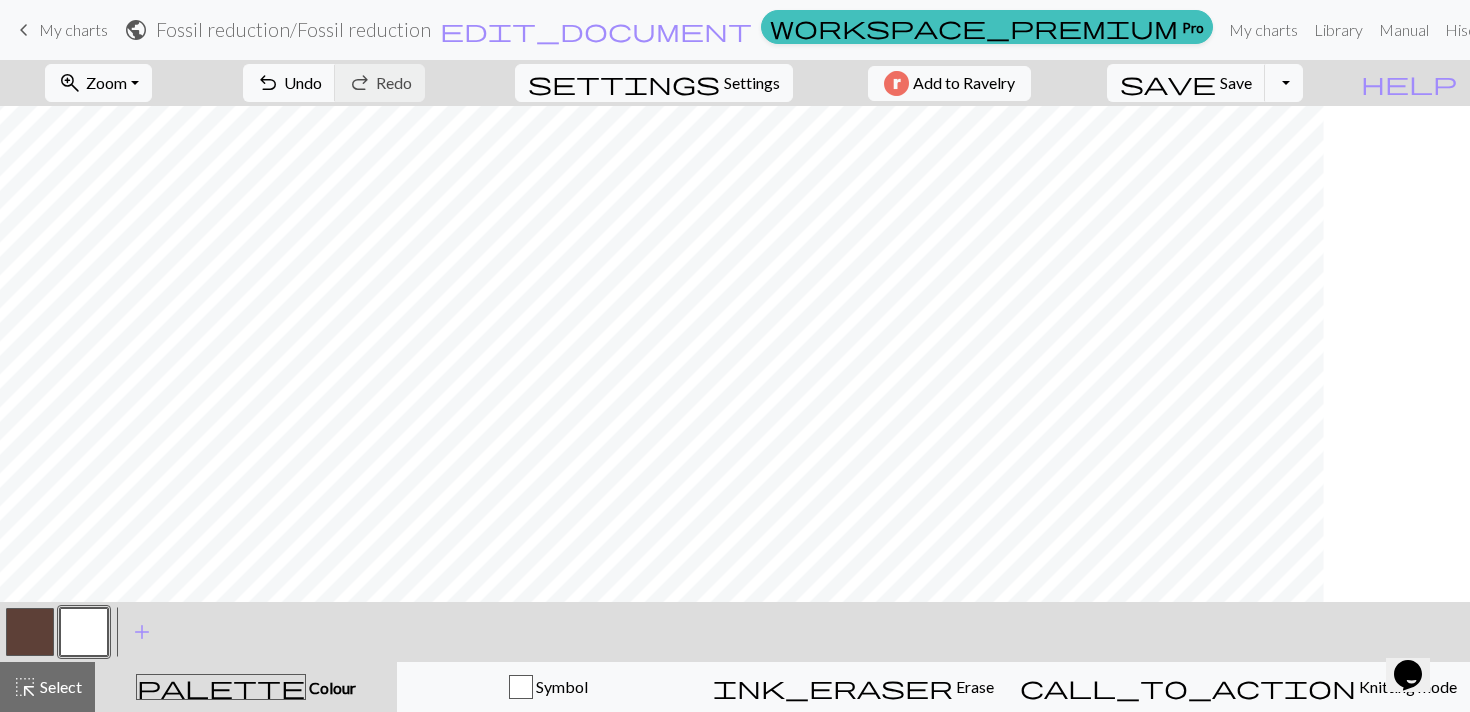 scroll, scrollTop: 334, scrollLeft: 59, axis: both 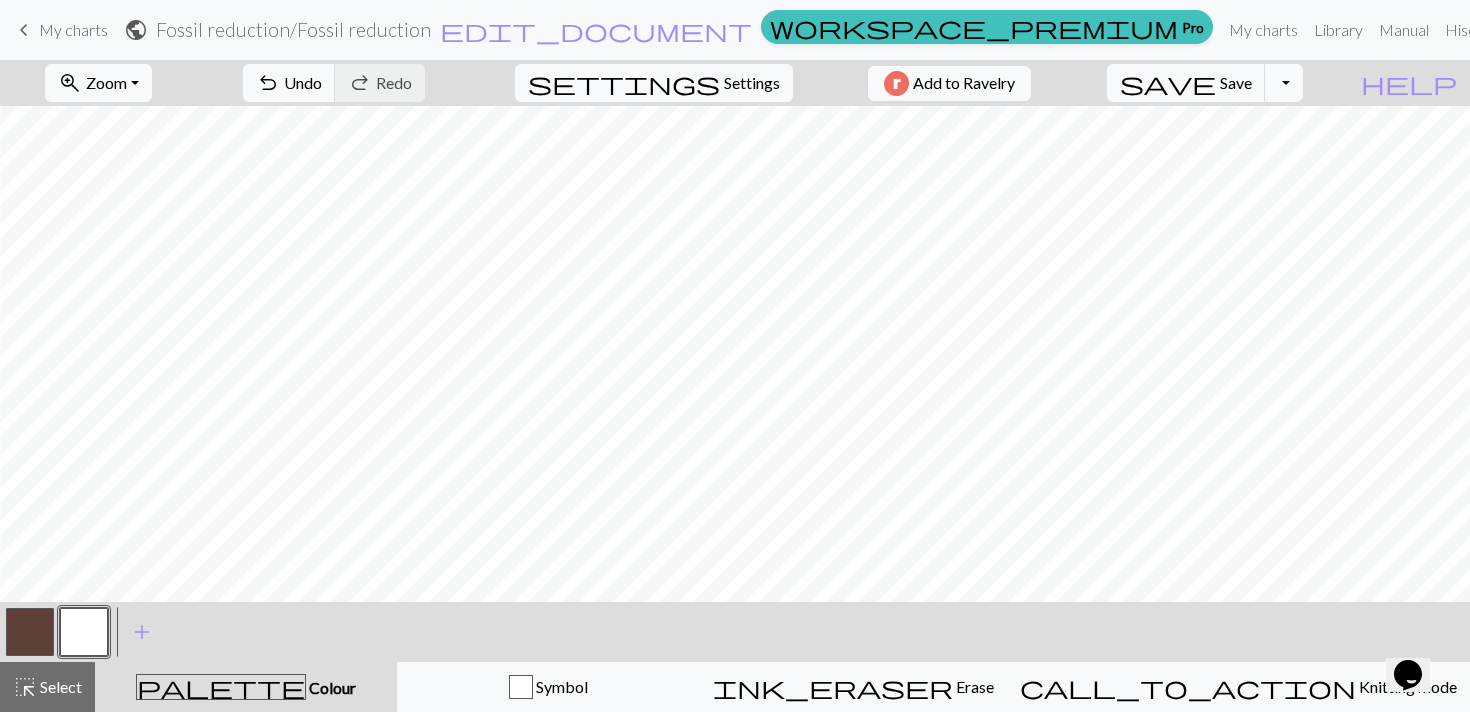 click at bounding box center [30, 632] 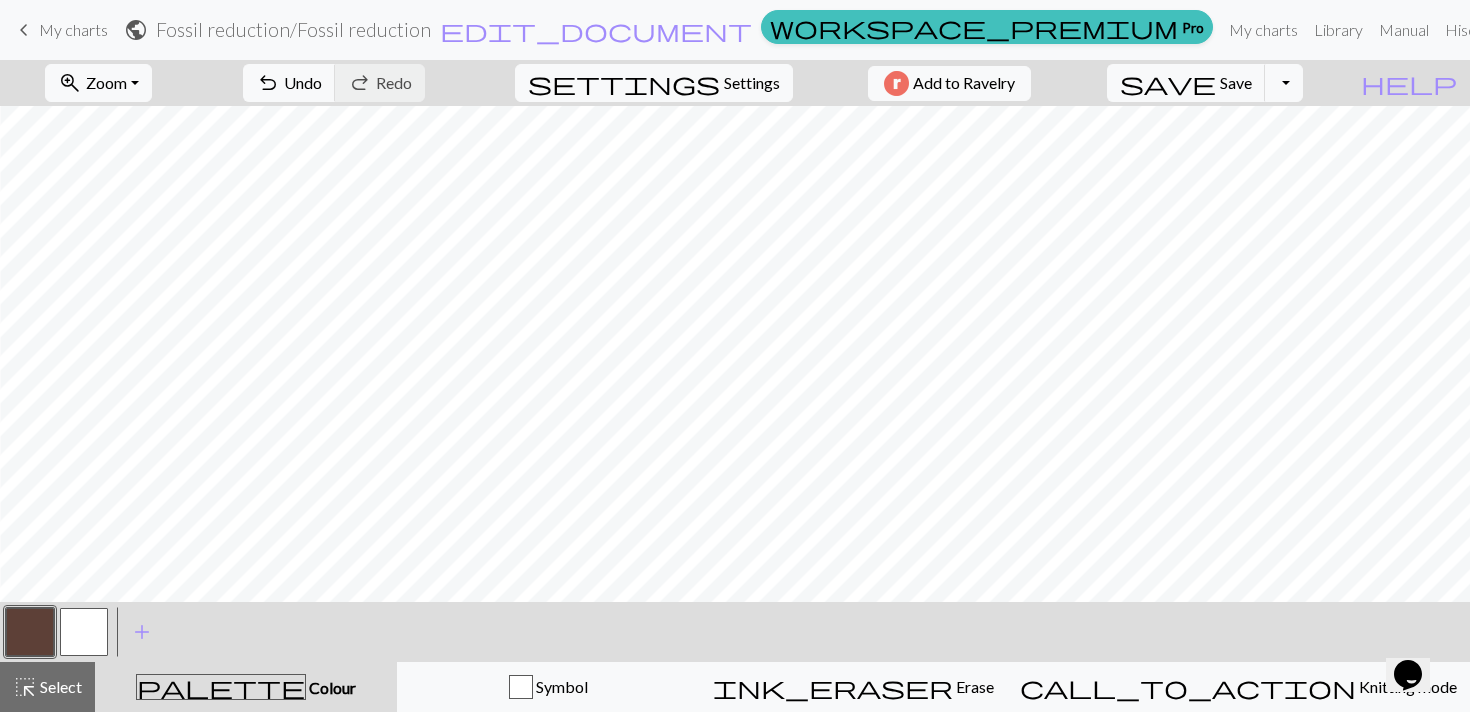 click at bounding box center (84, 632) 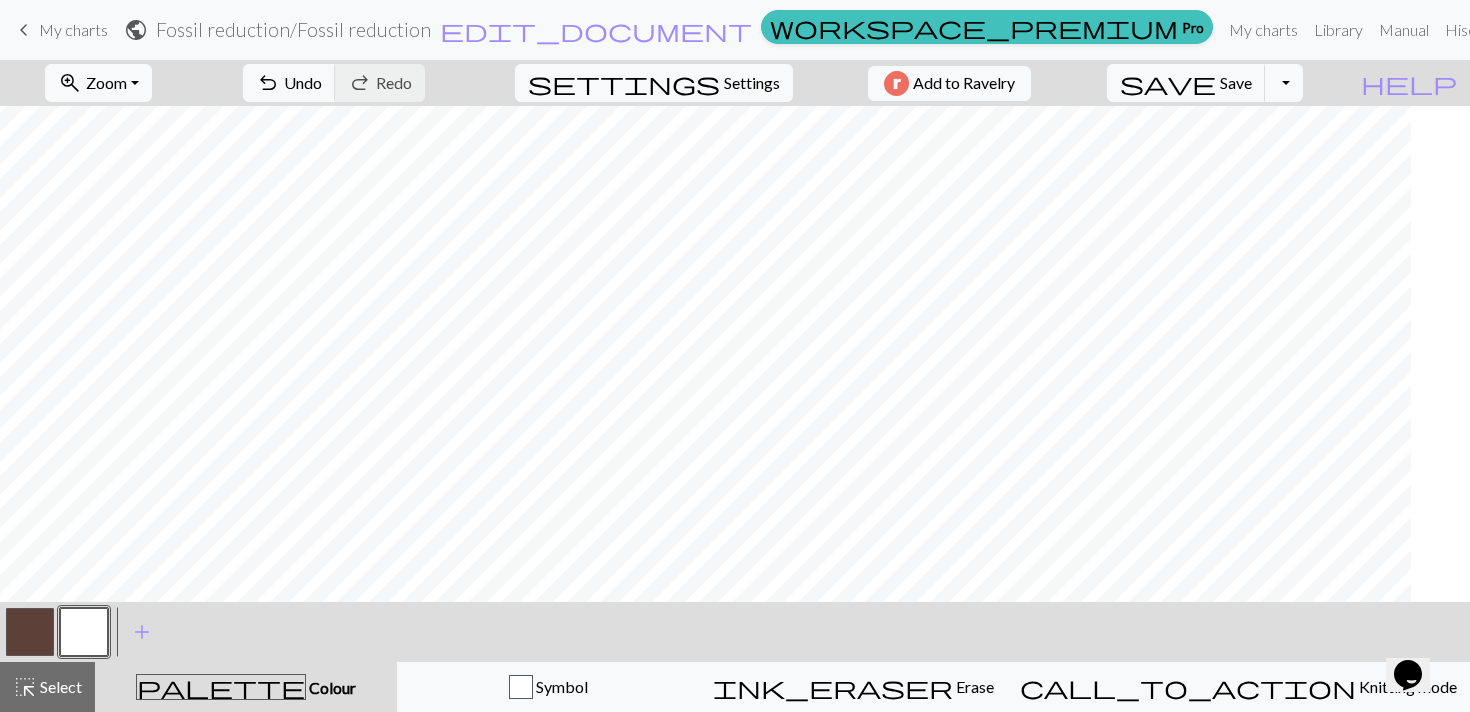 scroll, scrollTop: 334, scrollLeft: 0, axis: vertical 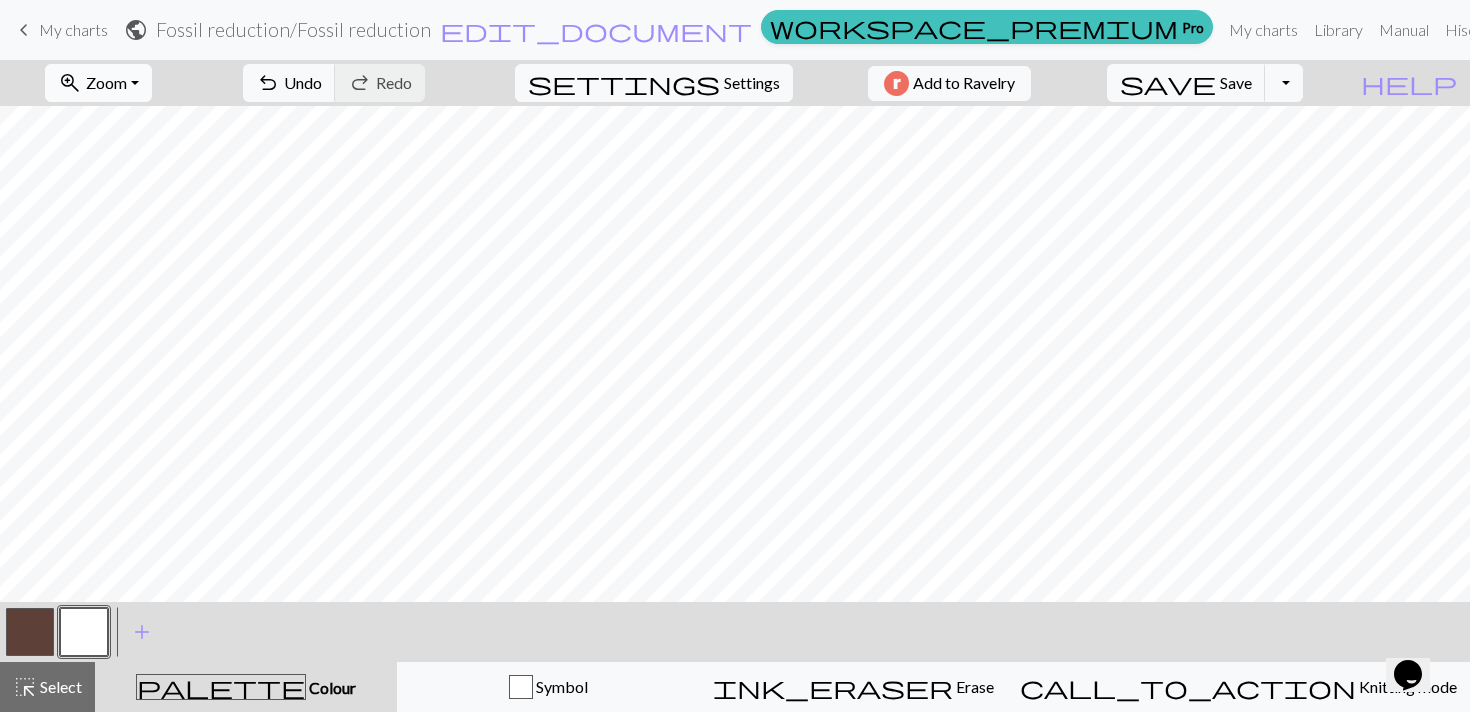 click on "zoom_in Zoom Zoom" at bounding box center [98, 83] 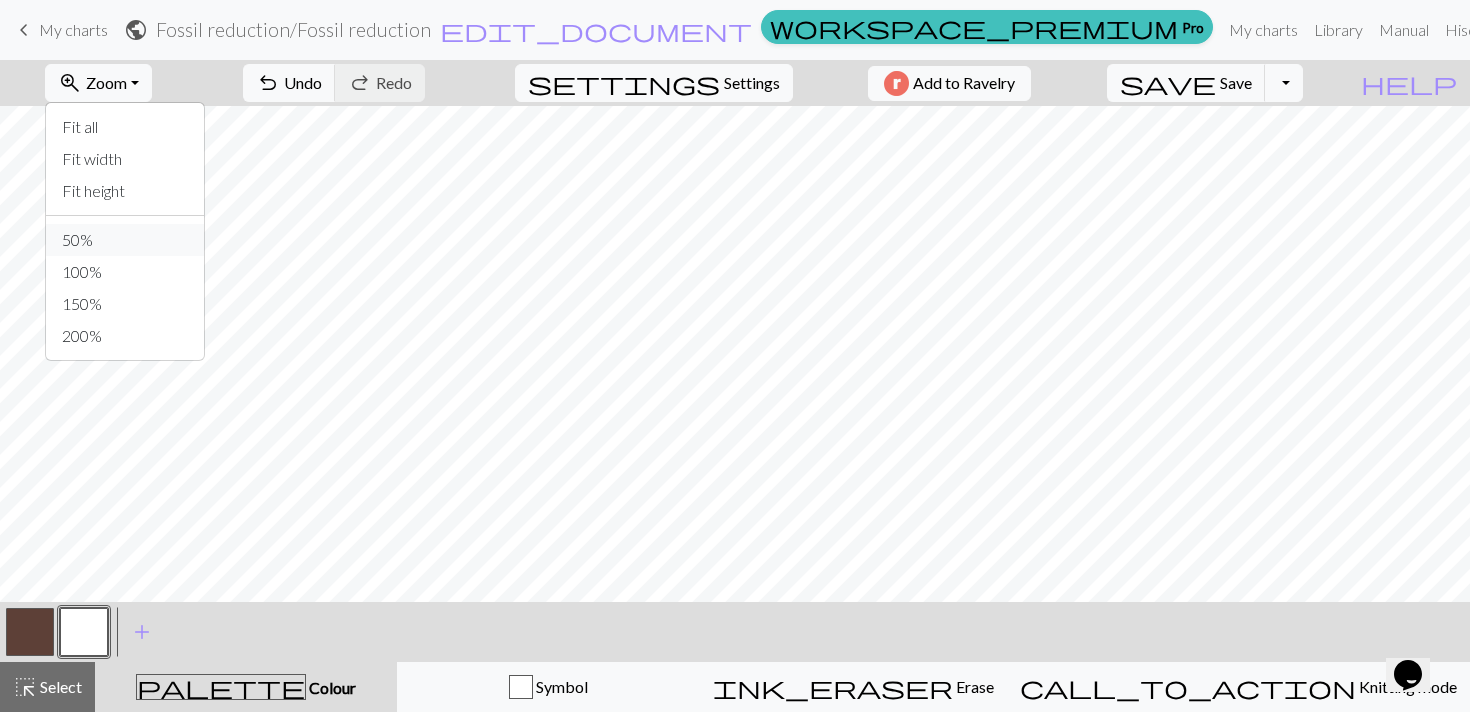 click on "50%" at bounding box center [125, 240] 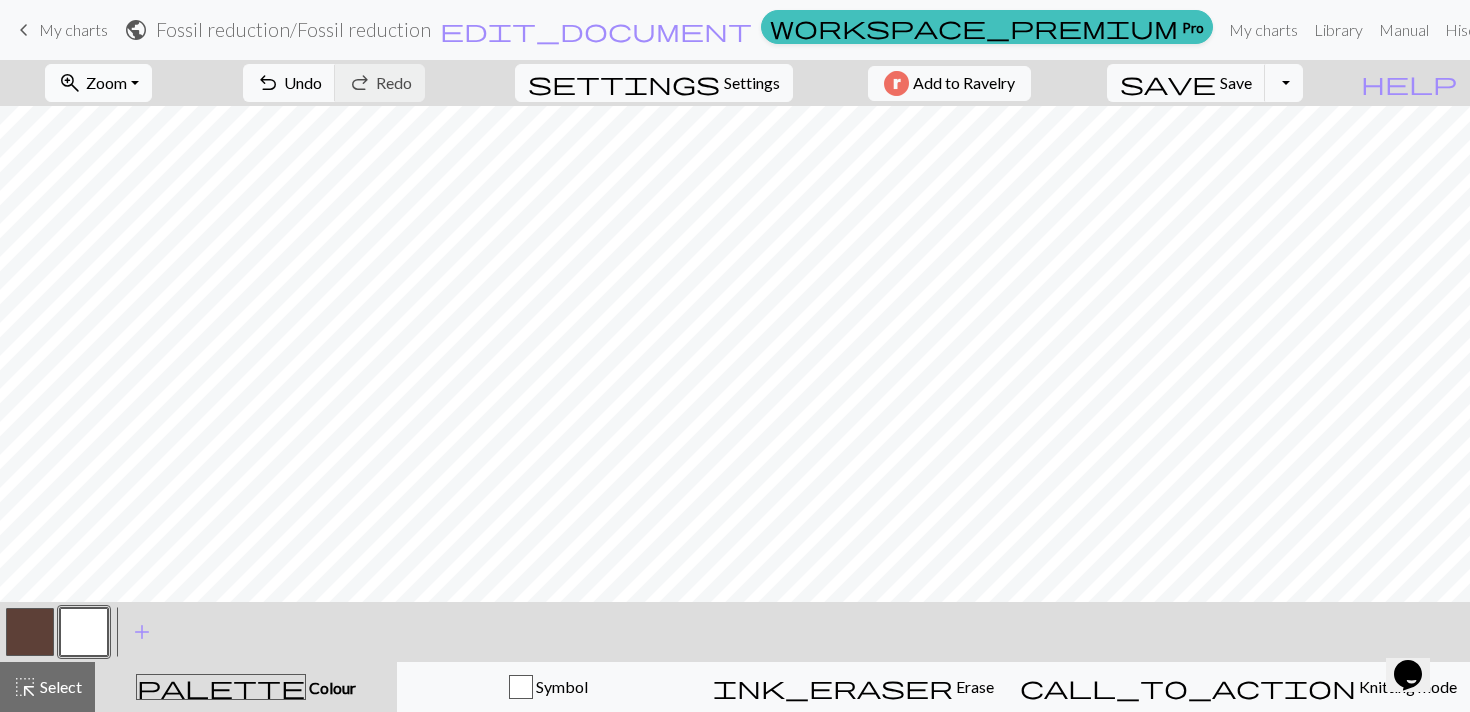 click on "Zoom" at bounding box center (106, 82) 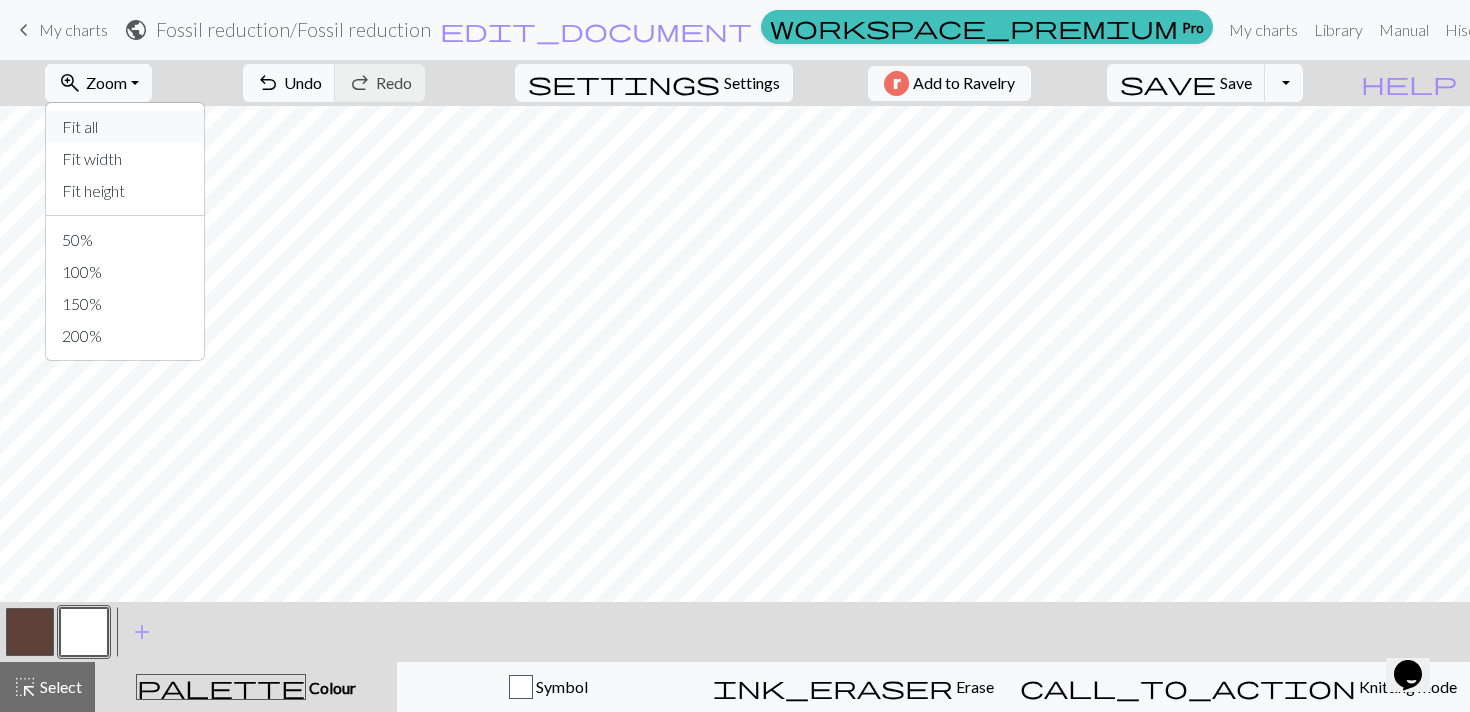 click on "Fit all" at bounding box center (125, 127) 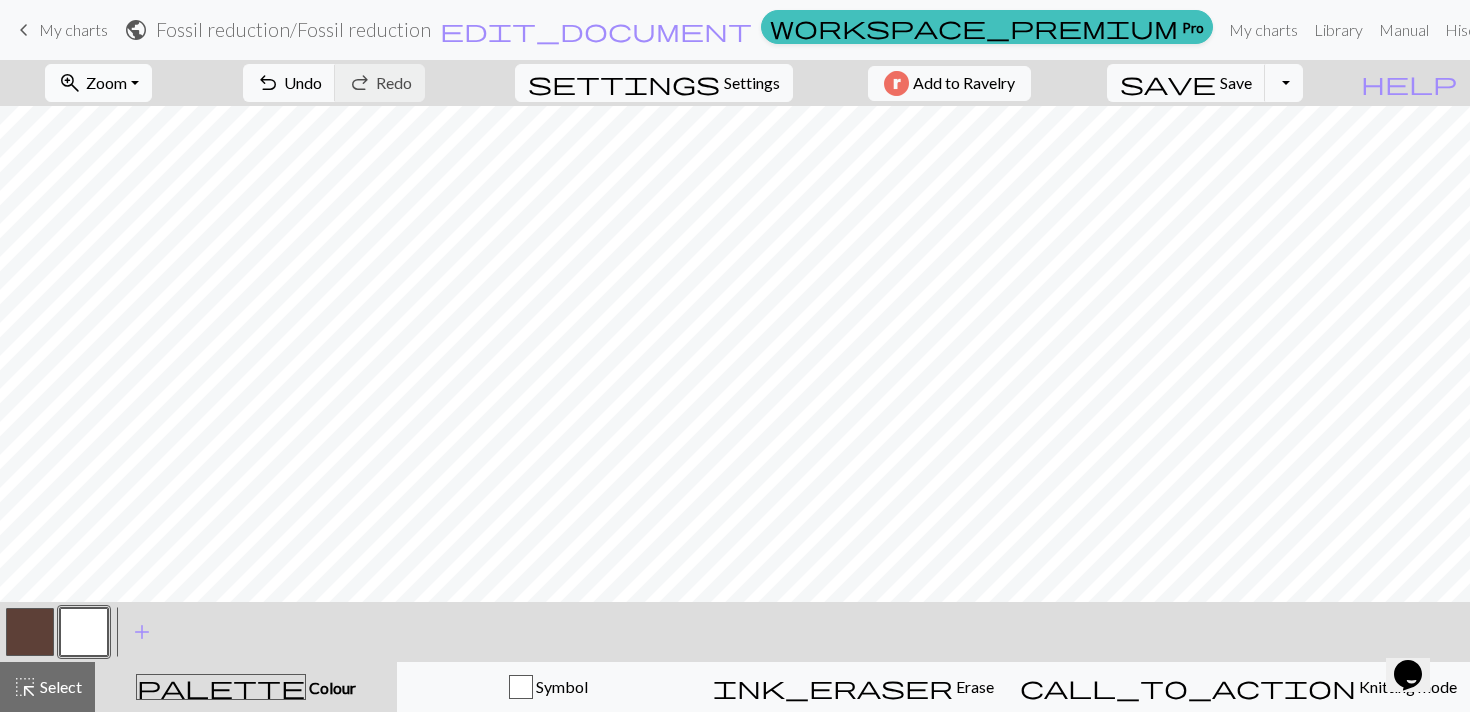 click on "zoom_in Zoom Zoom" at bounding box center [98, 83] 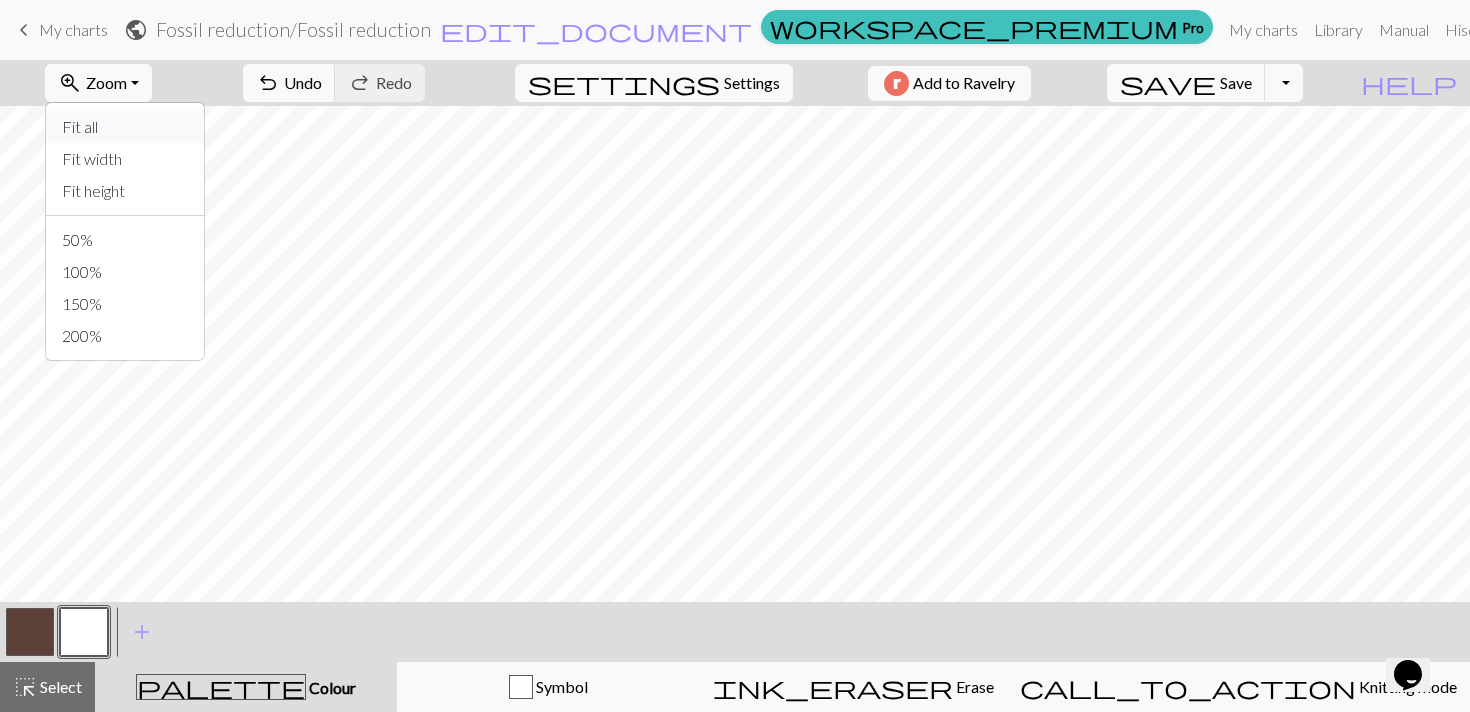 click on "Fit all" at bounding box center [125, 127] 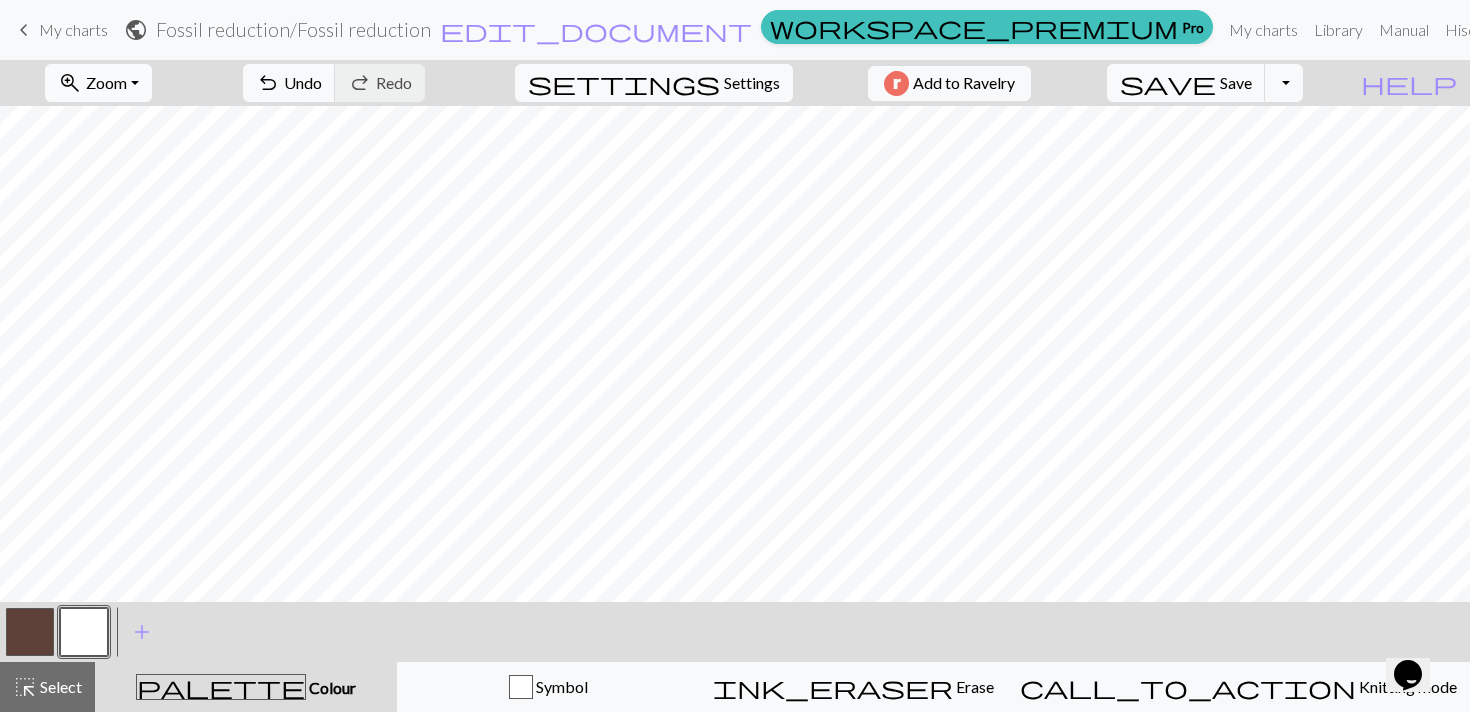 click on "zoom_in Zoom Zoom" at bounding box center (98, 83) 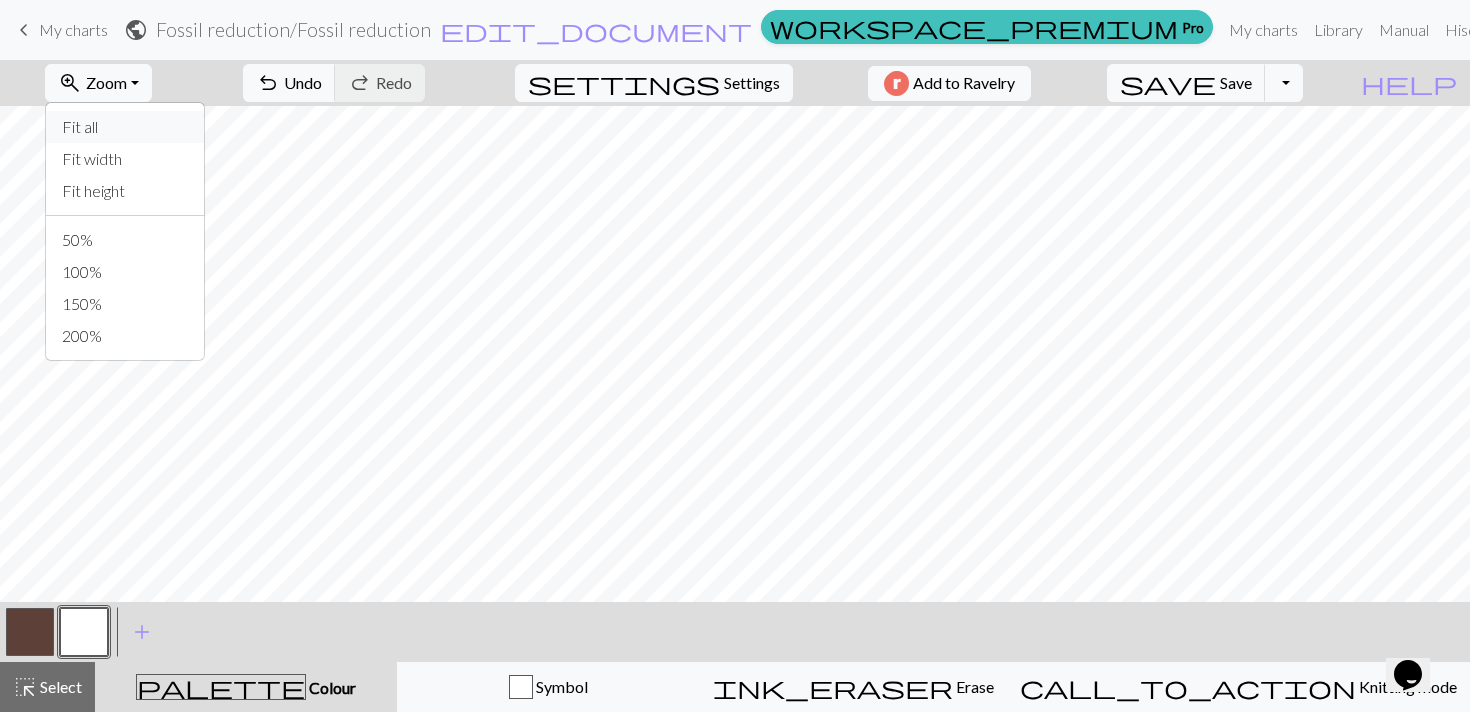 click on "Fit all" at bounding box center (125, 127) 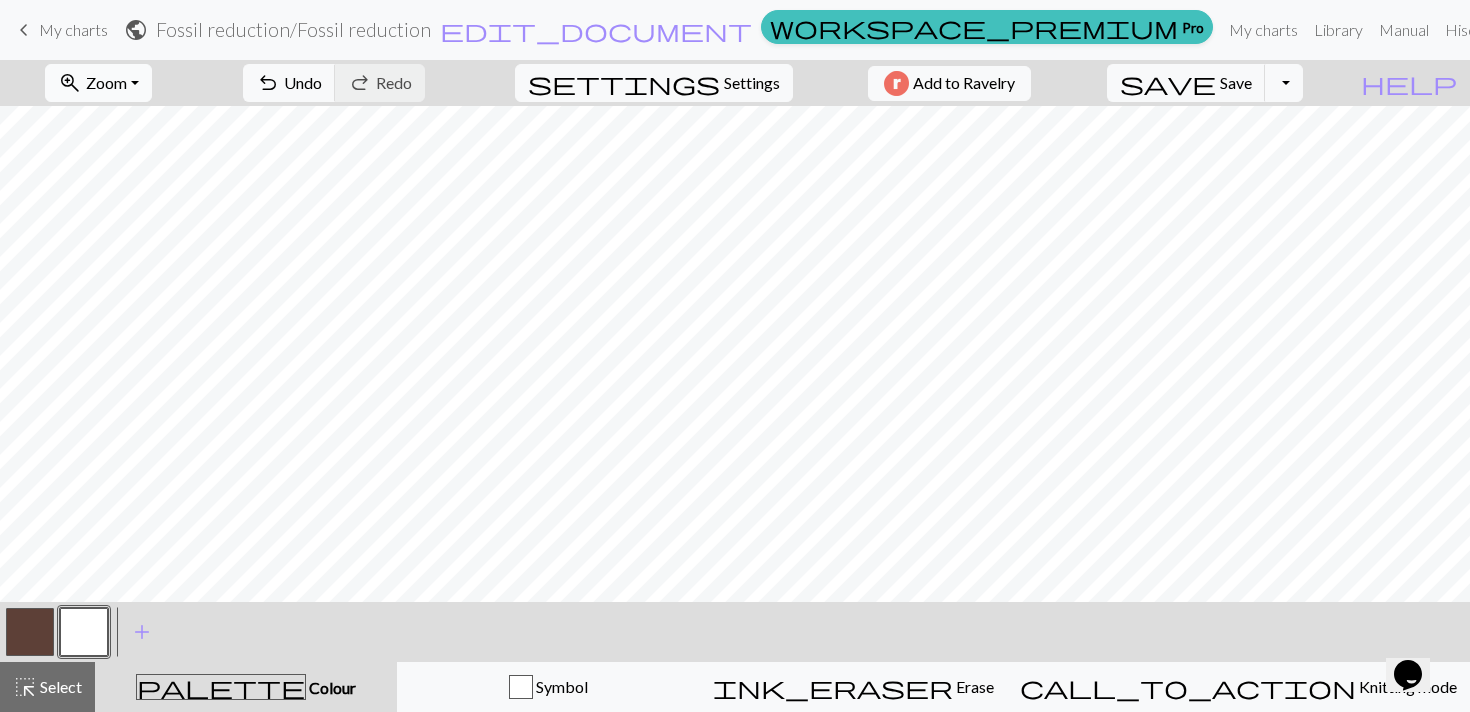 click on "zoom_in Zoom Zoom" at bounding box center [98, 83] 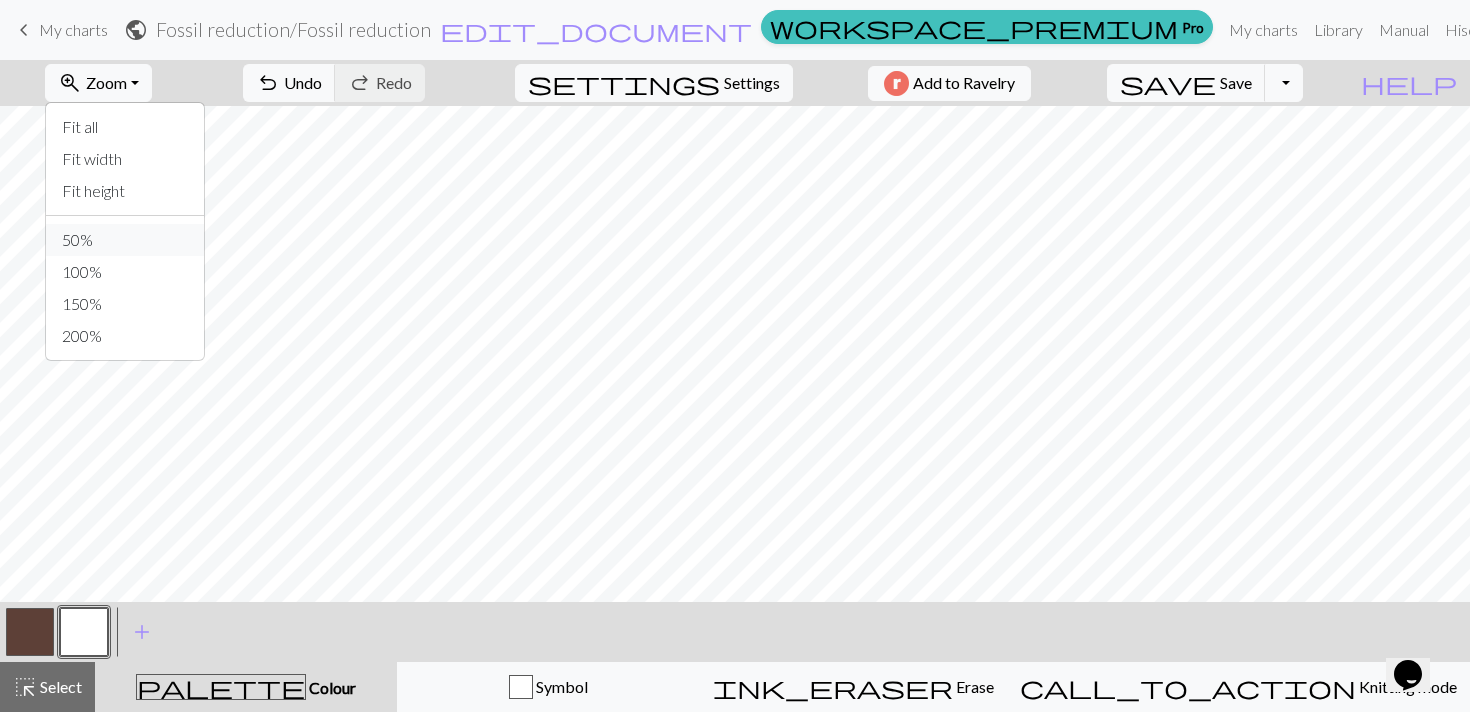 click on "50%" at bounding box center [125, 240] 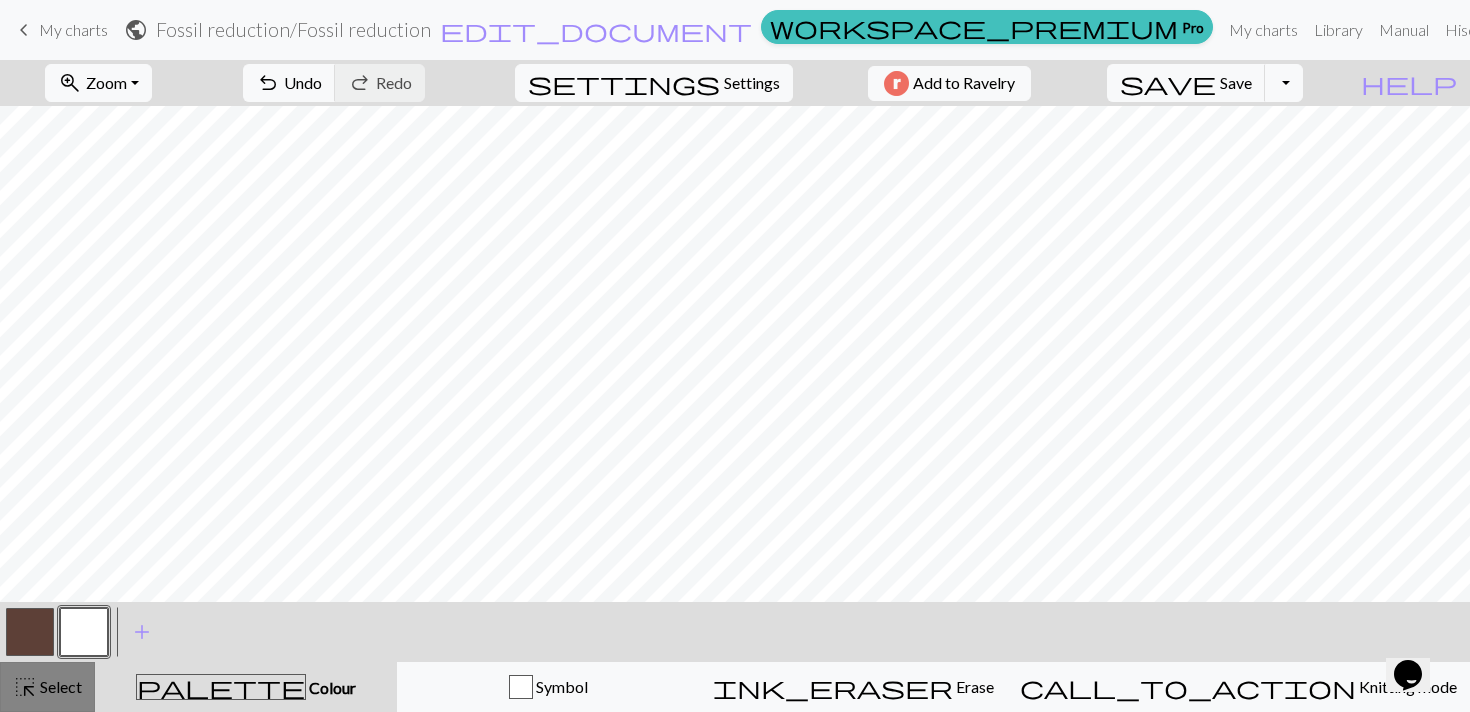 click on "Select" at bounding box center (59, 686) 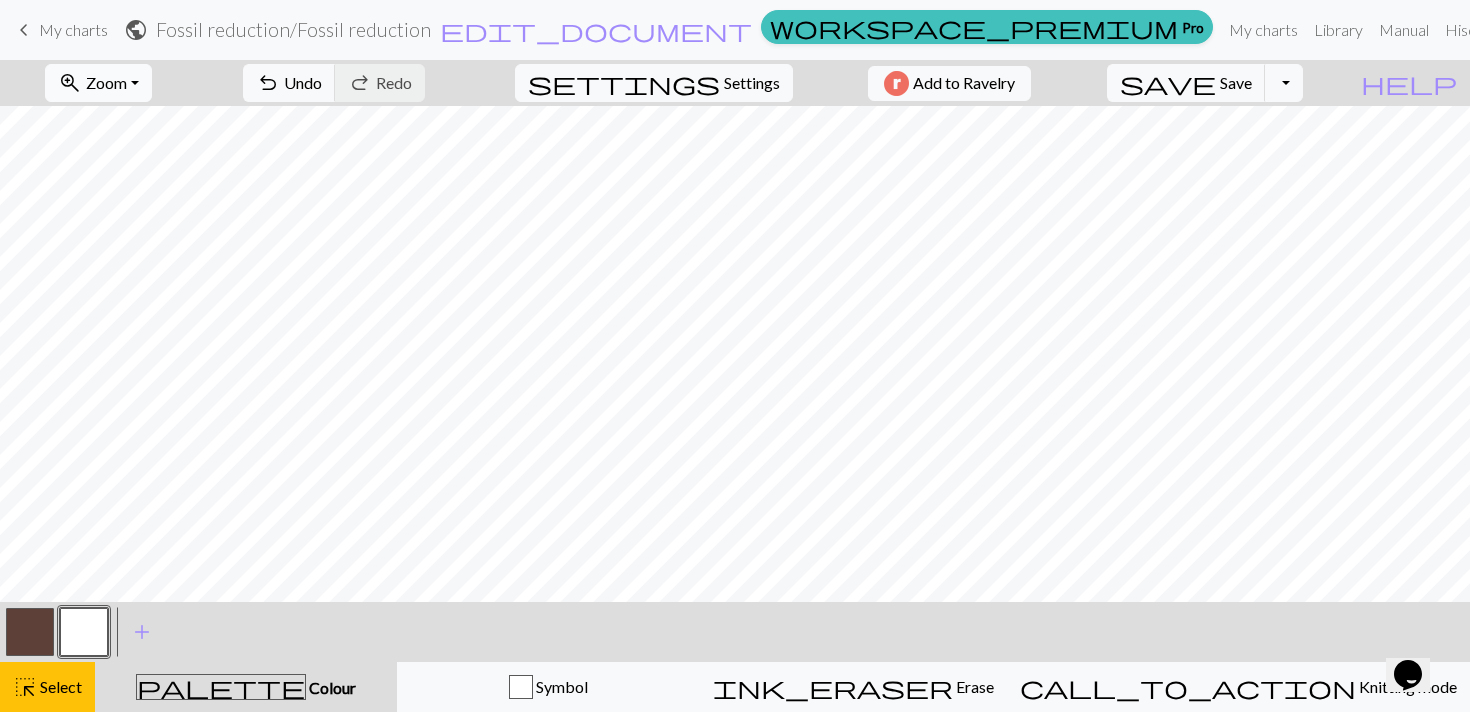 click on "zoom_in Zoom Zoom" at bounding box center (98, 83) 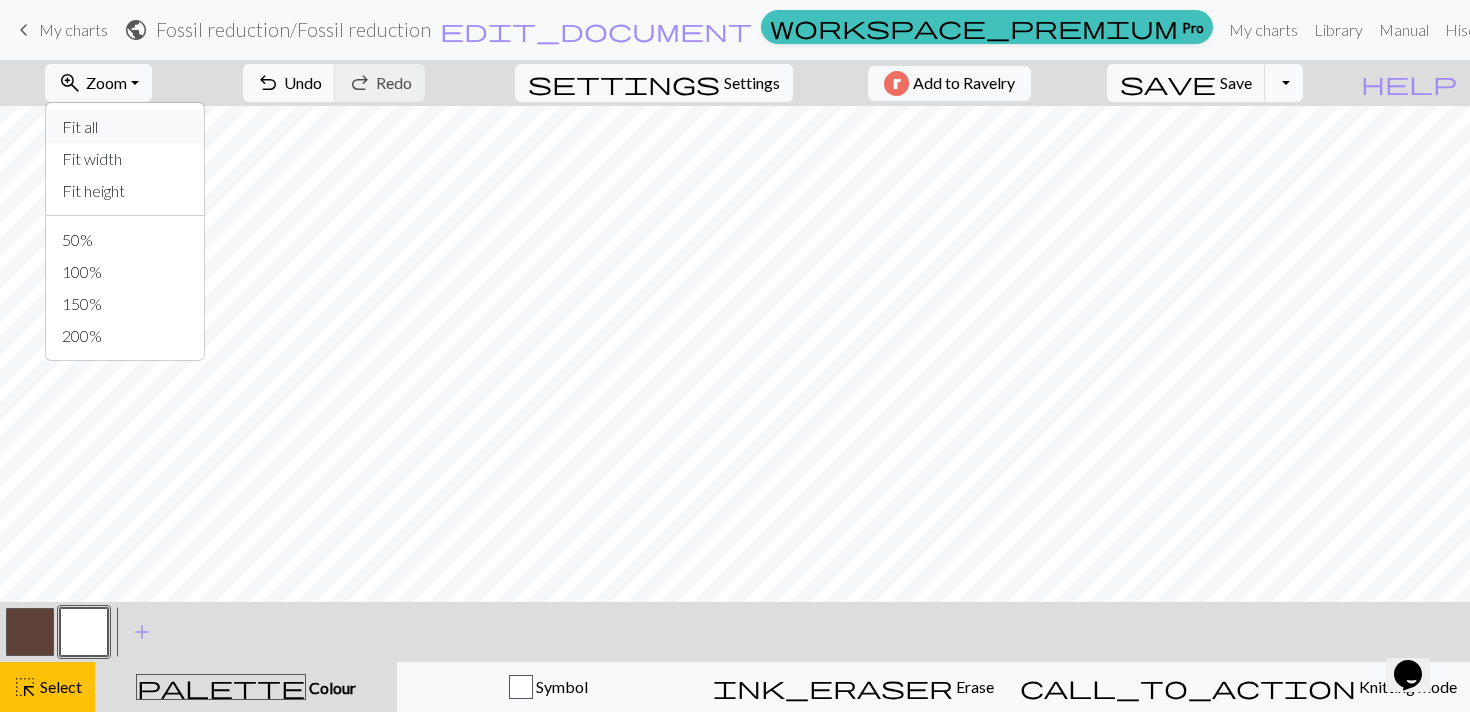 click on "Fit all" at bounding box center [125, 127] 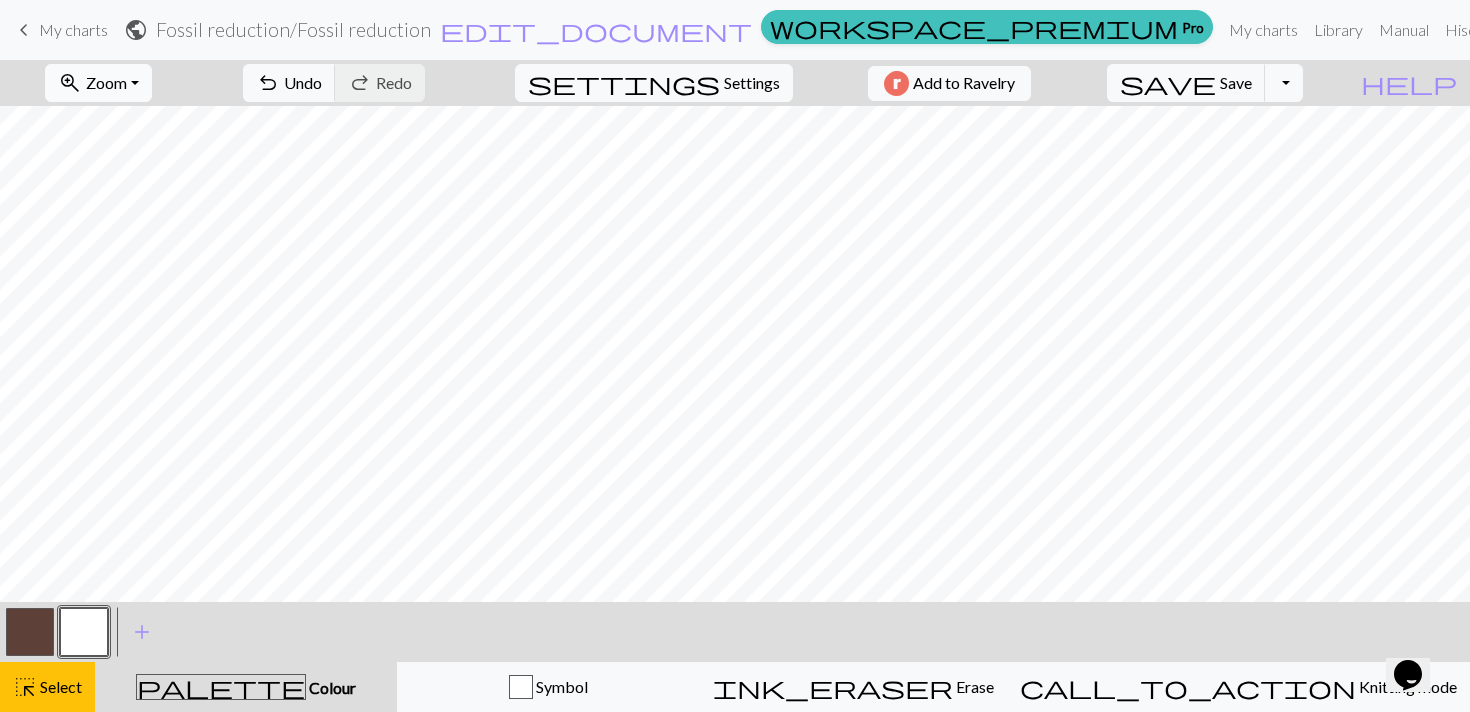 click on "zoom_in Zoom Zoom" at bounding box center [98, 83] 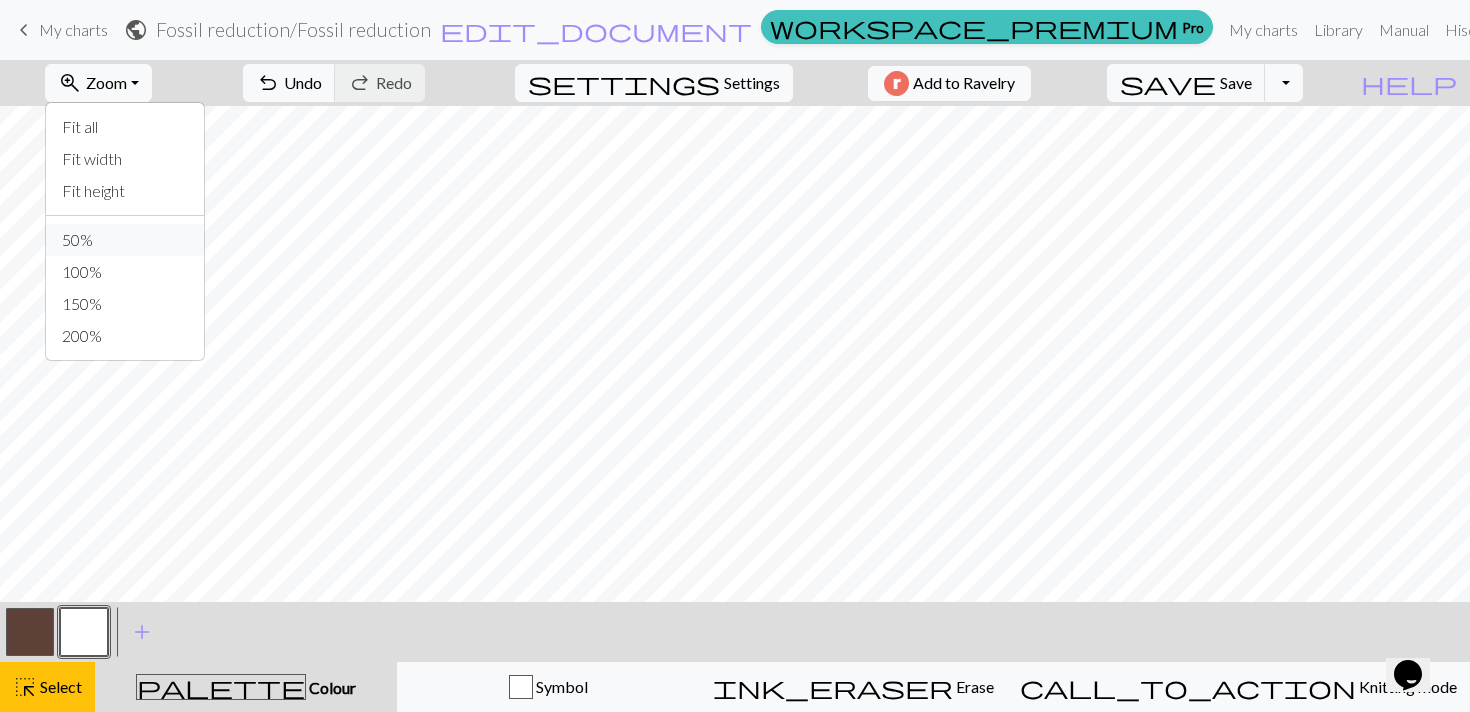 click on "50%" at bounding box center (125, 240) 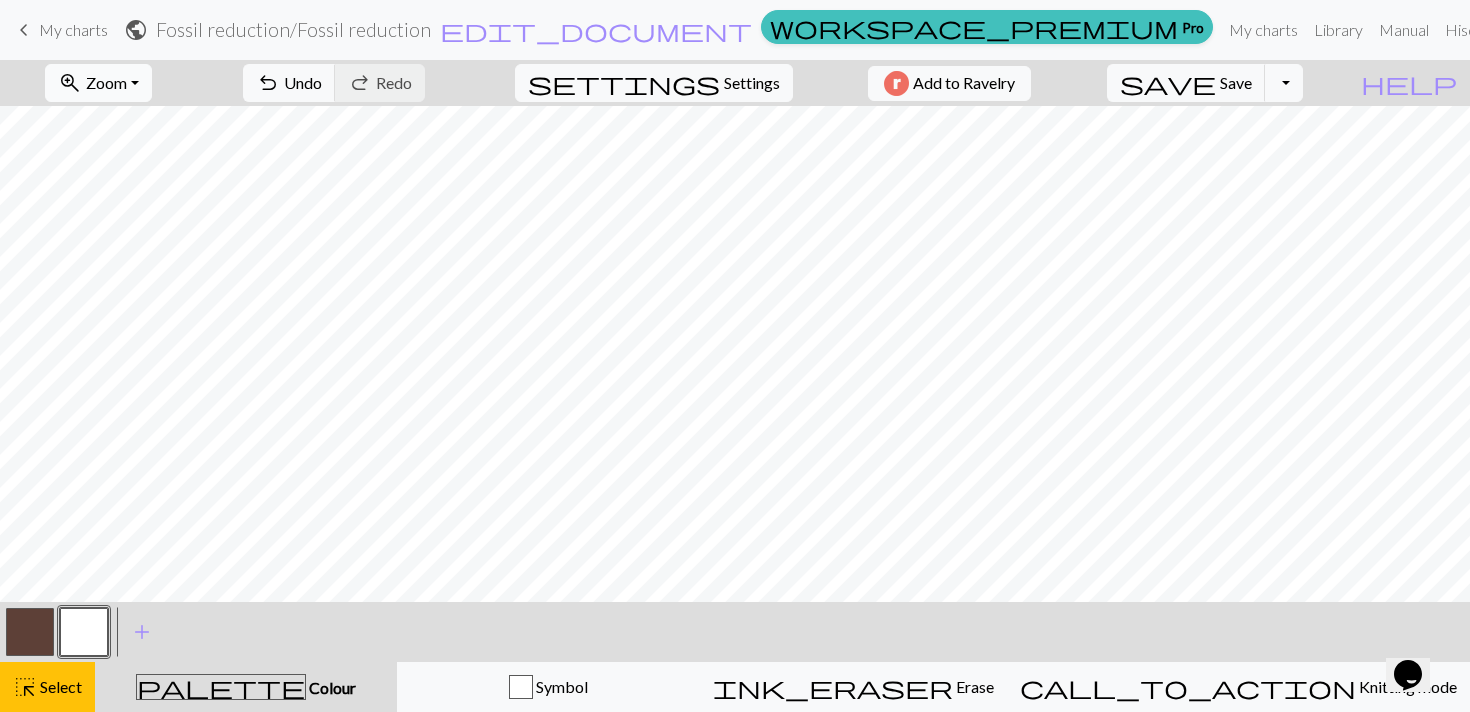 click on "zoom_in Zoom Zoom" at bounding box center [98, 83] 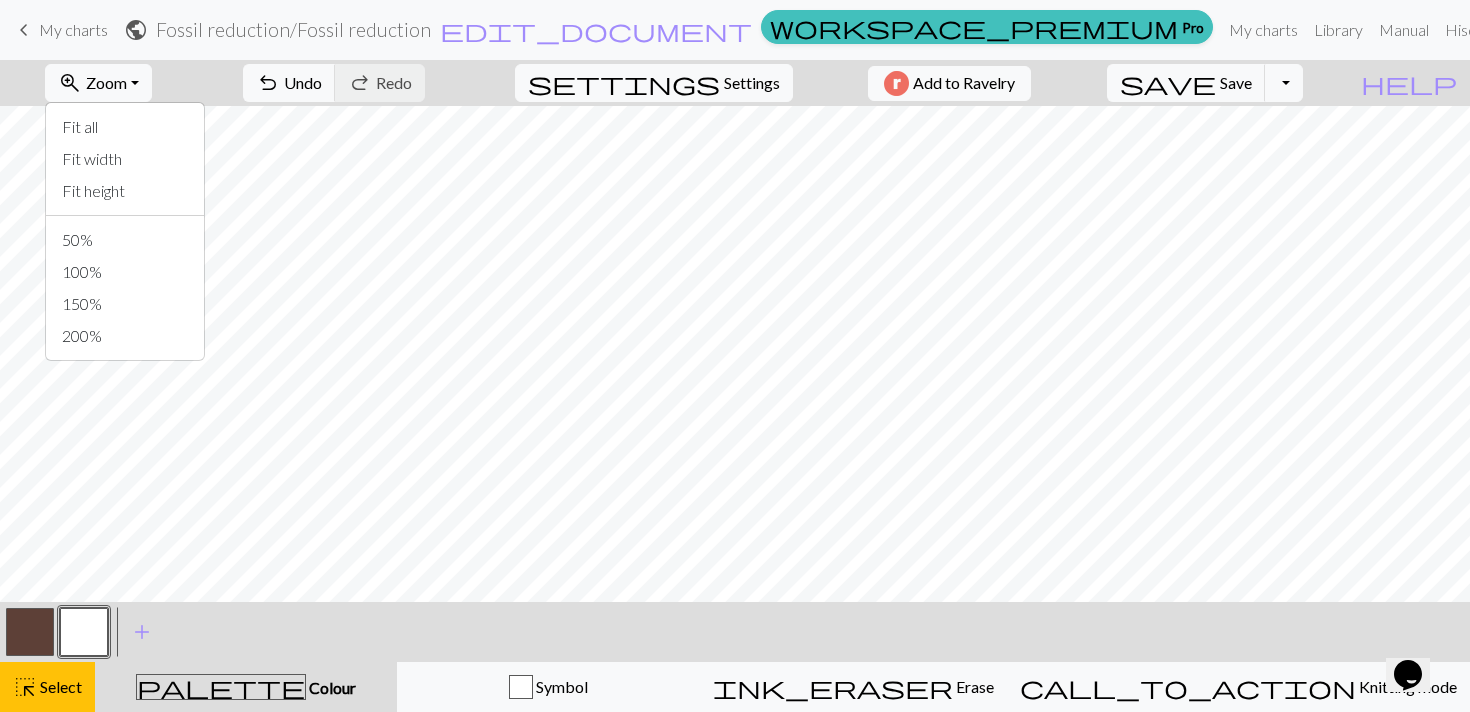click at bounding box center [84, 632] 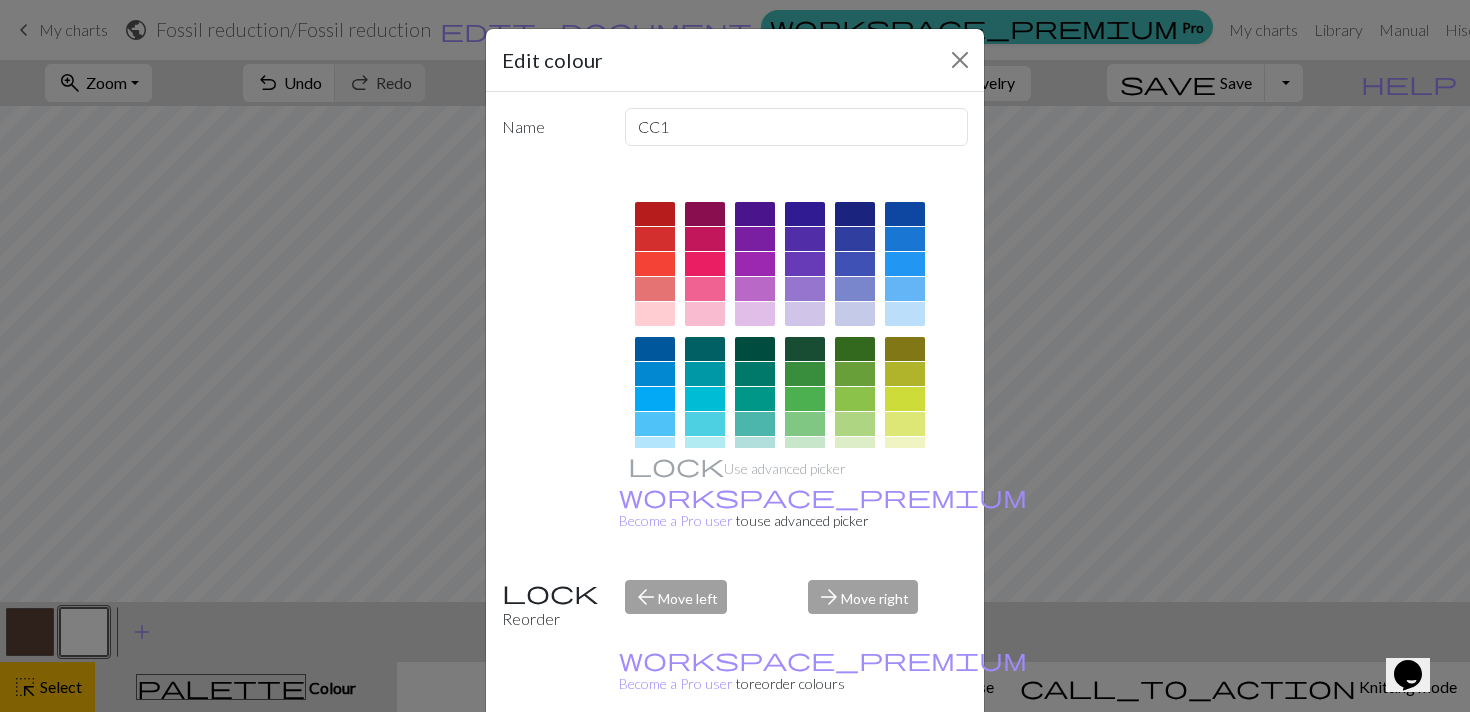 click on "Cancel" at bounding box center (931, 763) 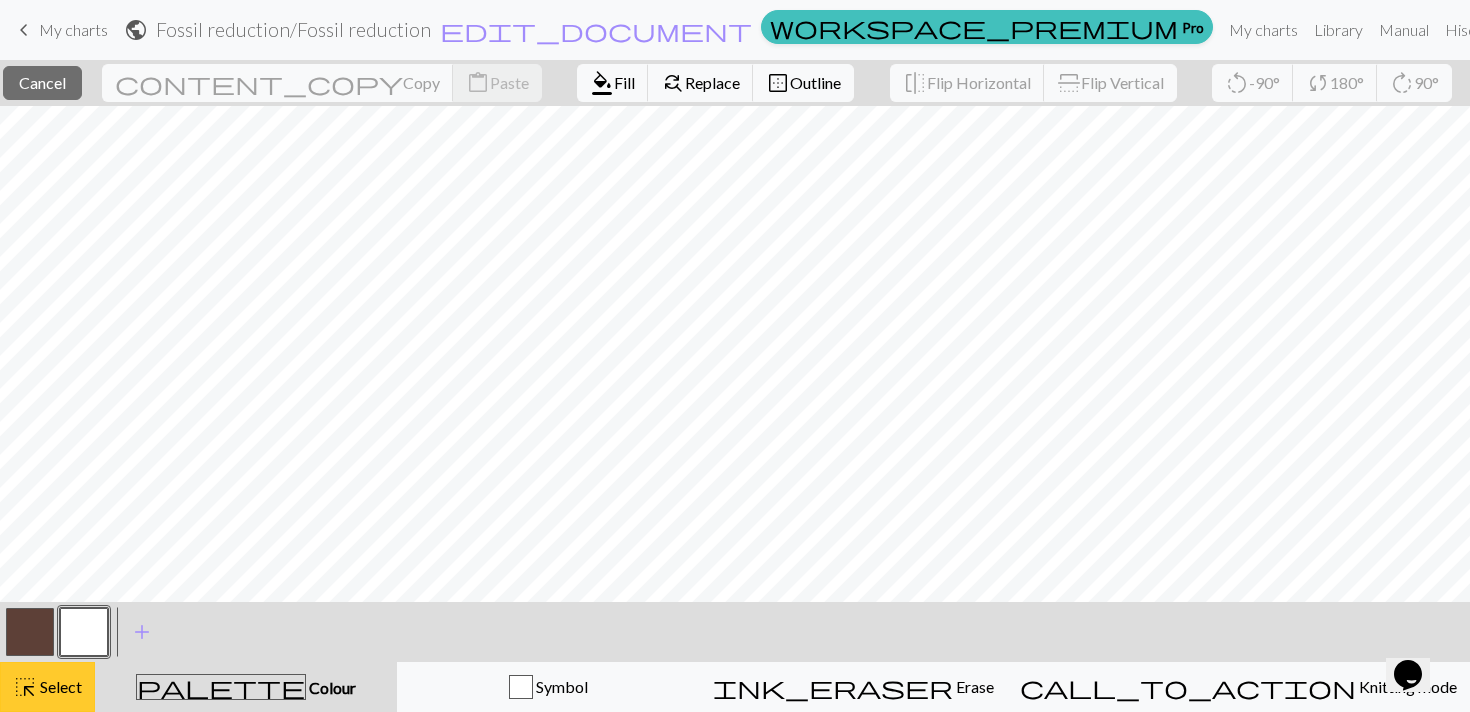 click on "Select" at bounding box center [59, 686] 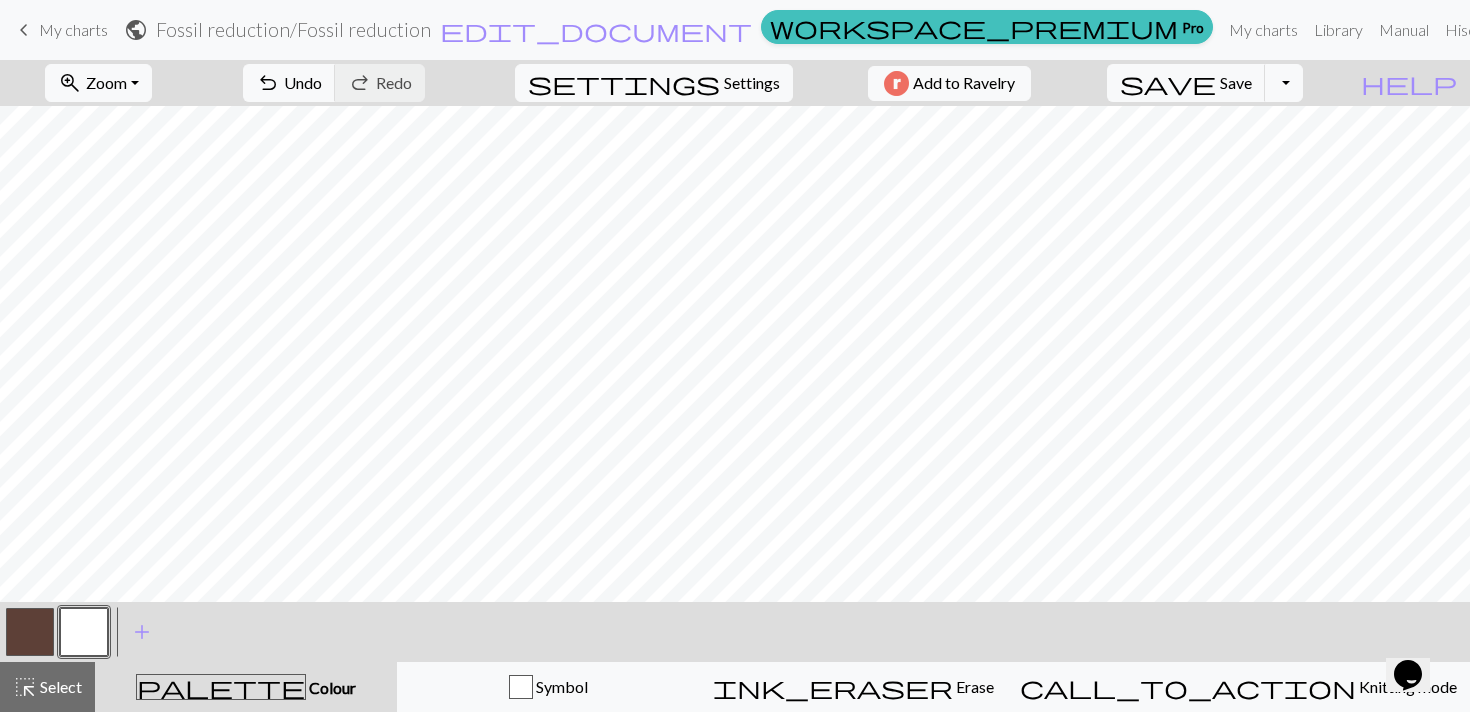 click at bounding box center (84, 632) 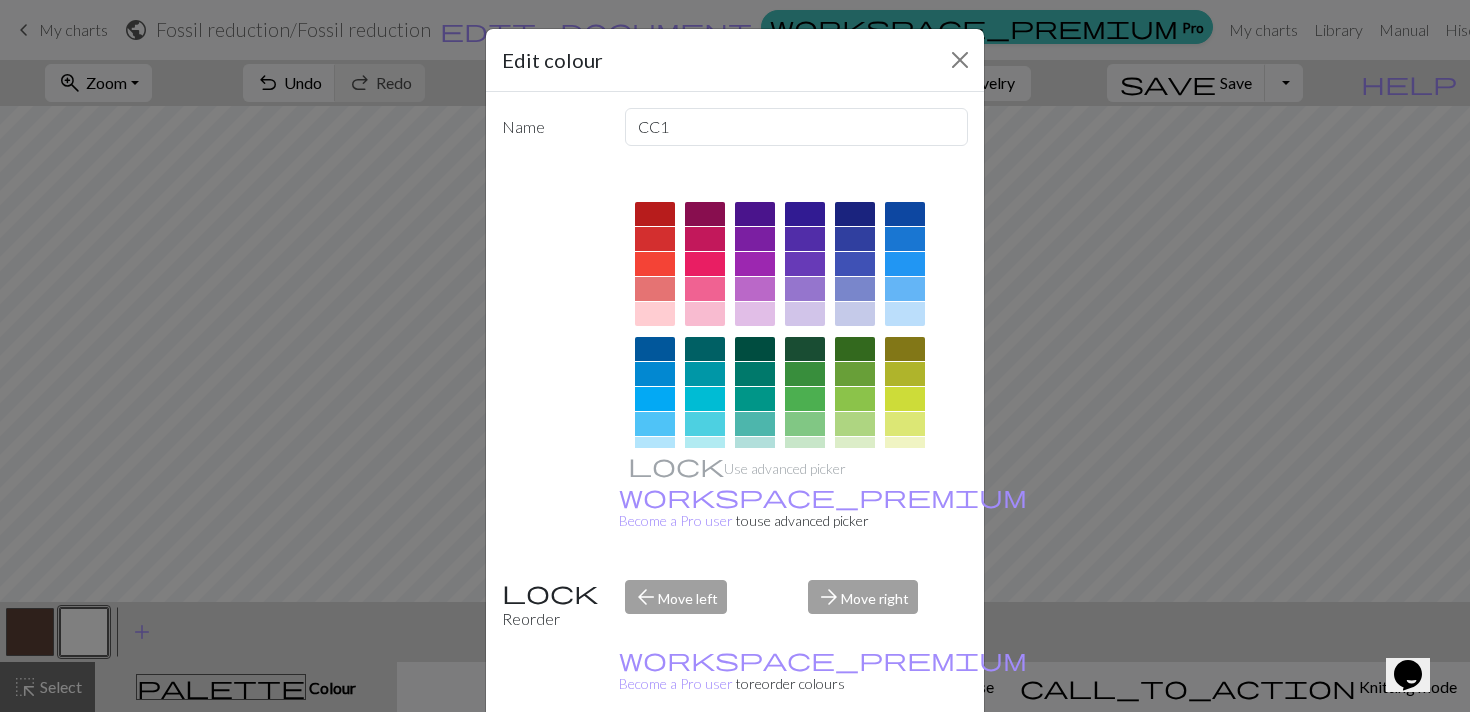 click on "Cancel" at bounding box center (931, 763) 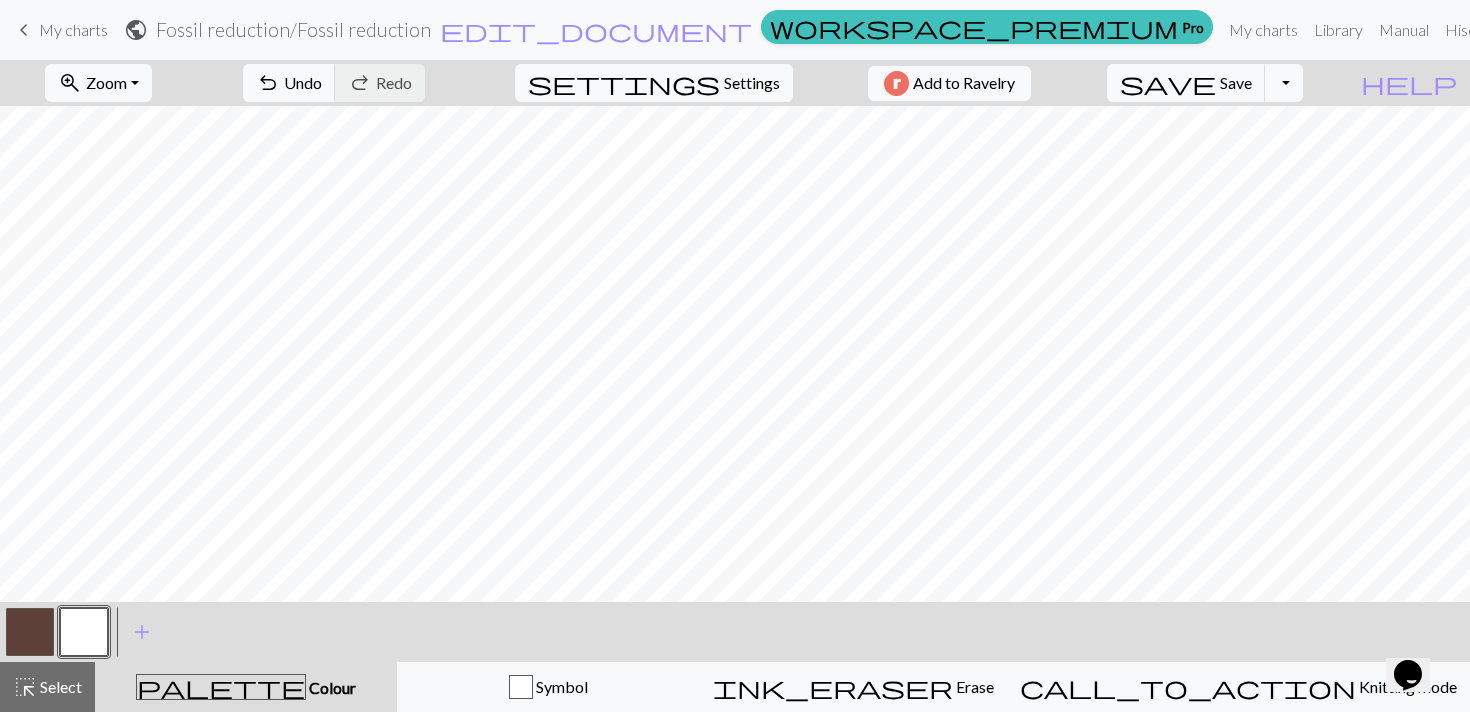 click at bounding box center (30, 632) 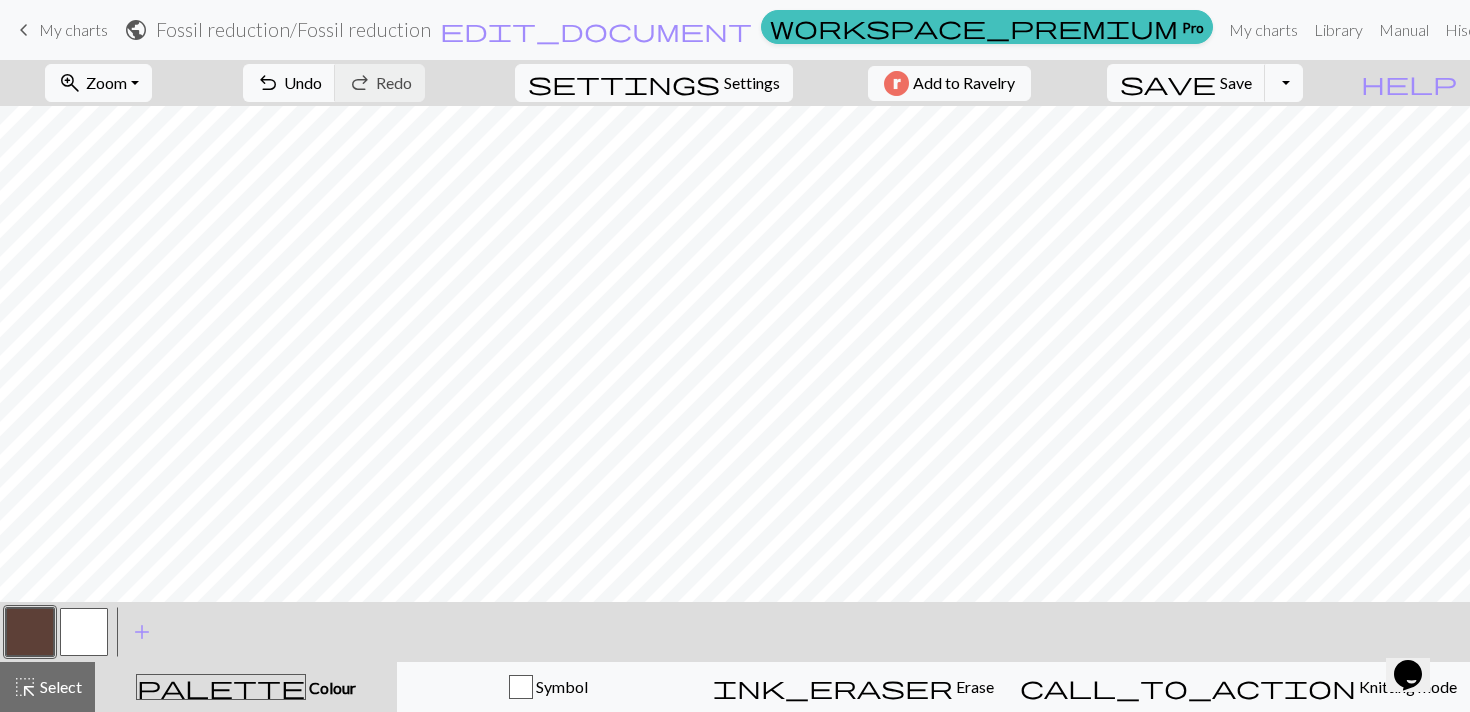 click at bounding box center [84, 632] 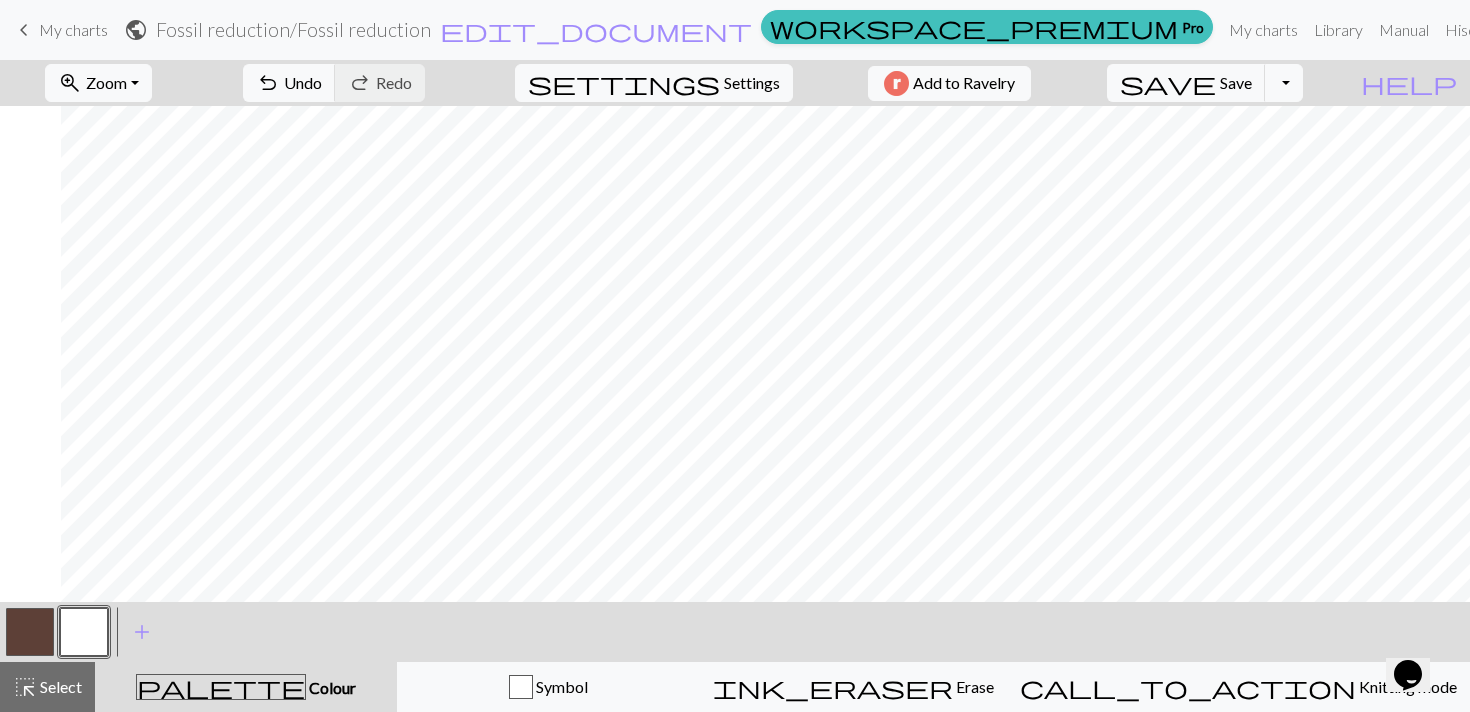 scroll, scrollTop: 334, scrollLeft: 206, axis: both 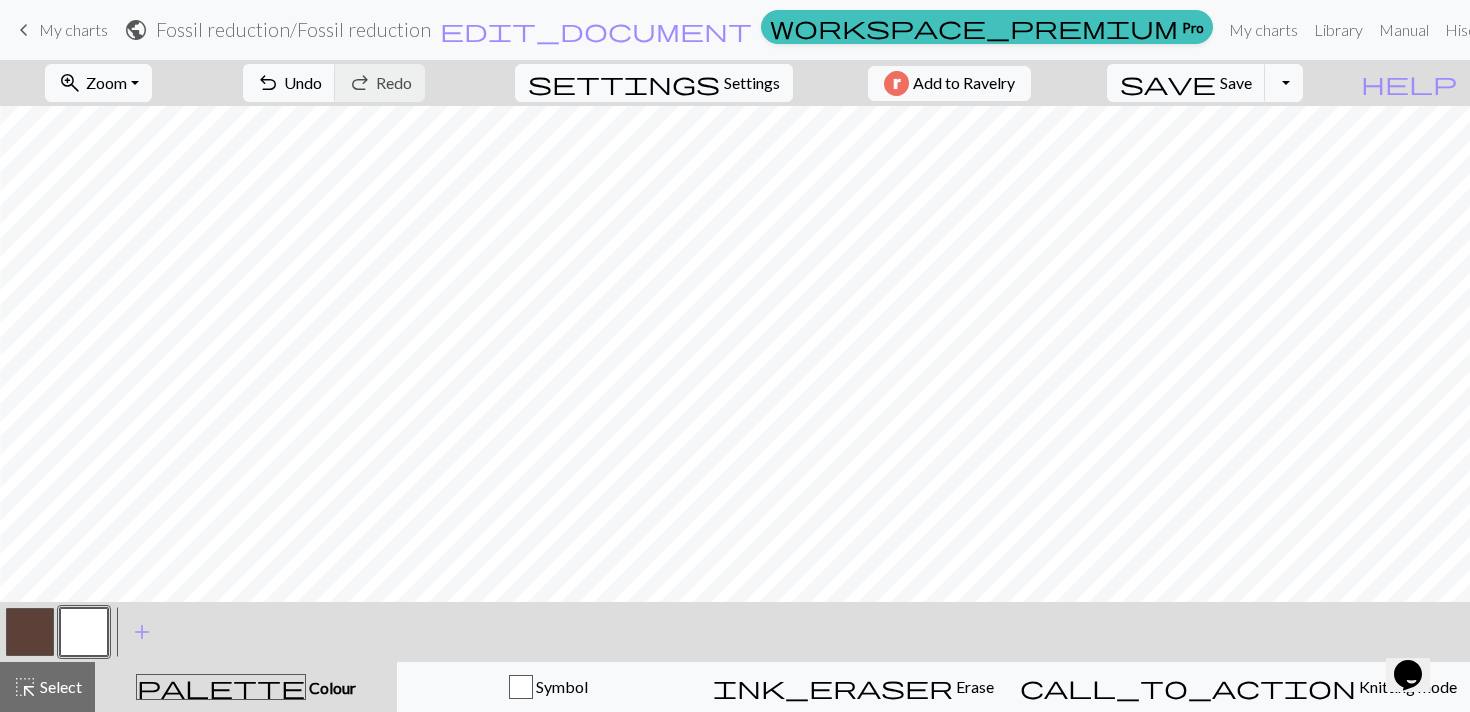 click at bounding box center [30, 632] 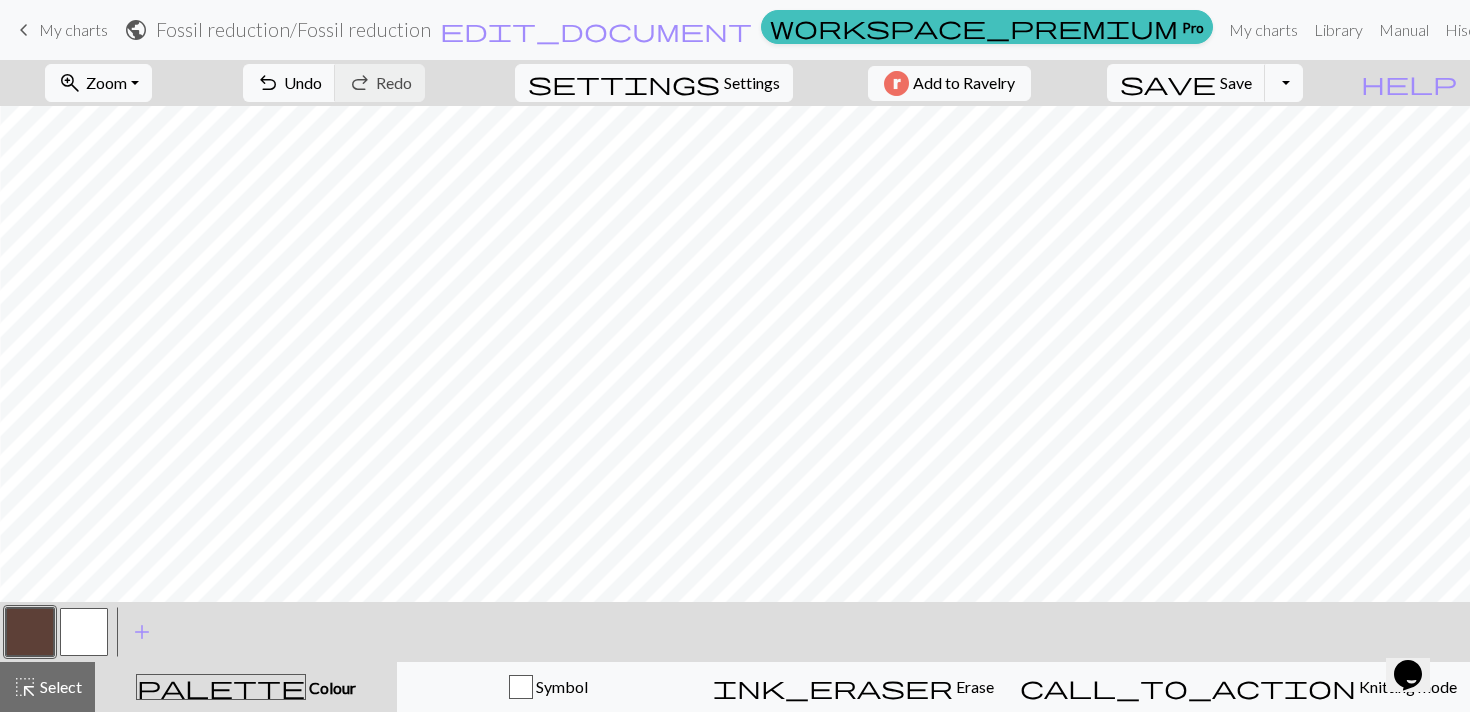 click at bounding box center [84, 632] 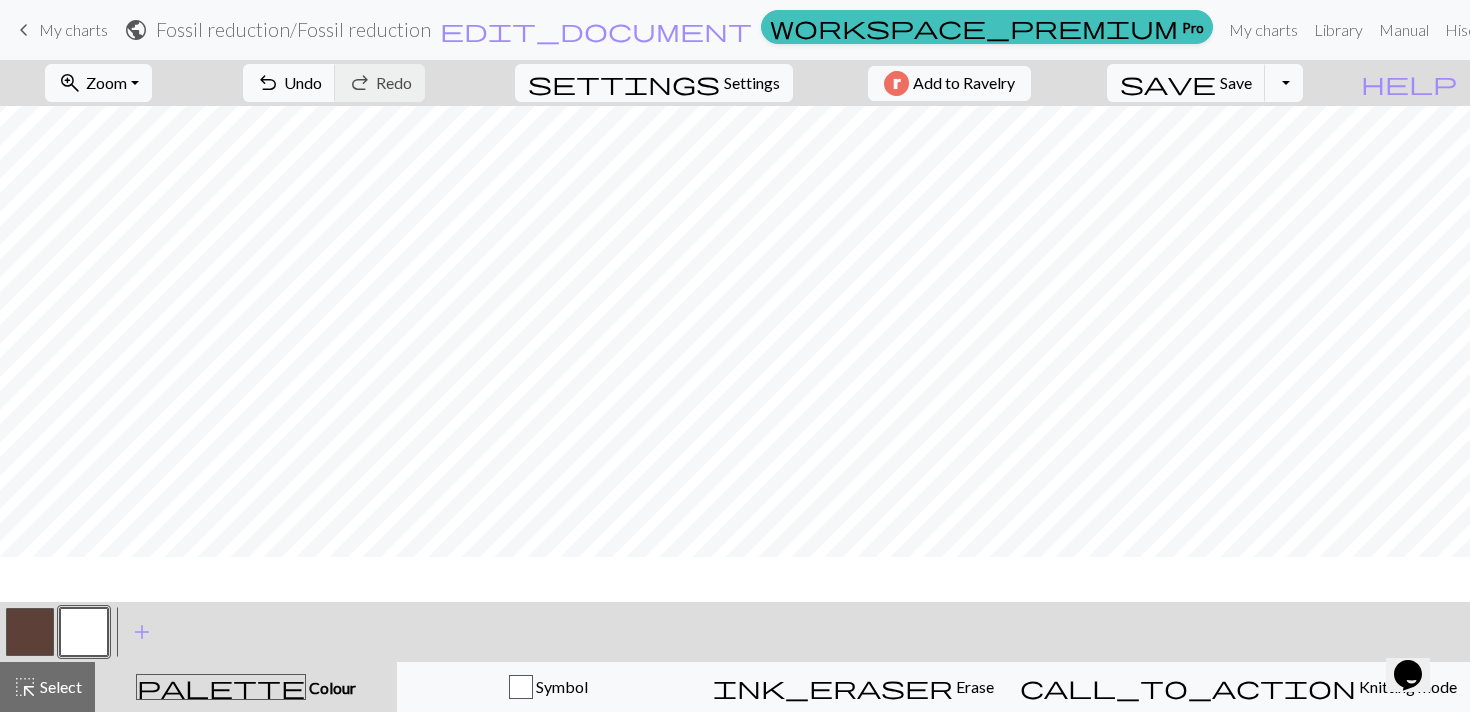 scroll, scrollTop: 191, scrollLeft: 0, axis: vertical 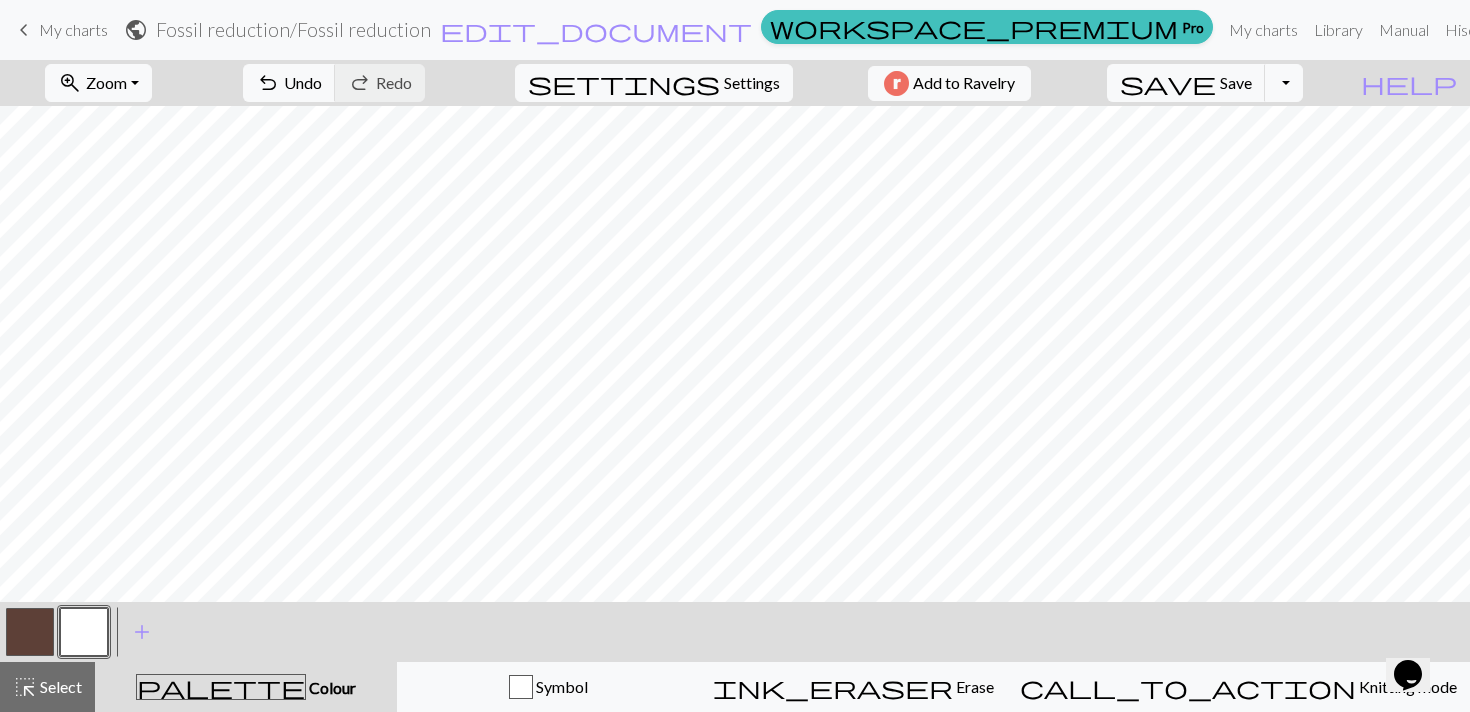 click at bounding box center (30, 632) 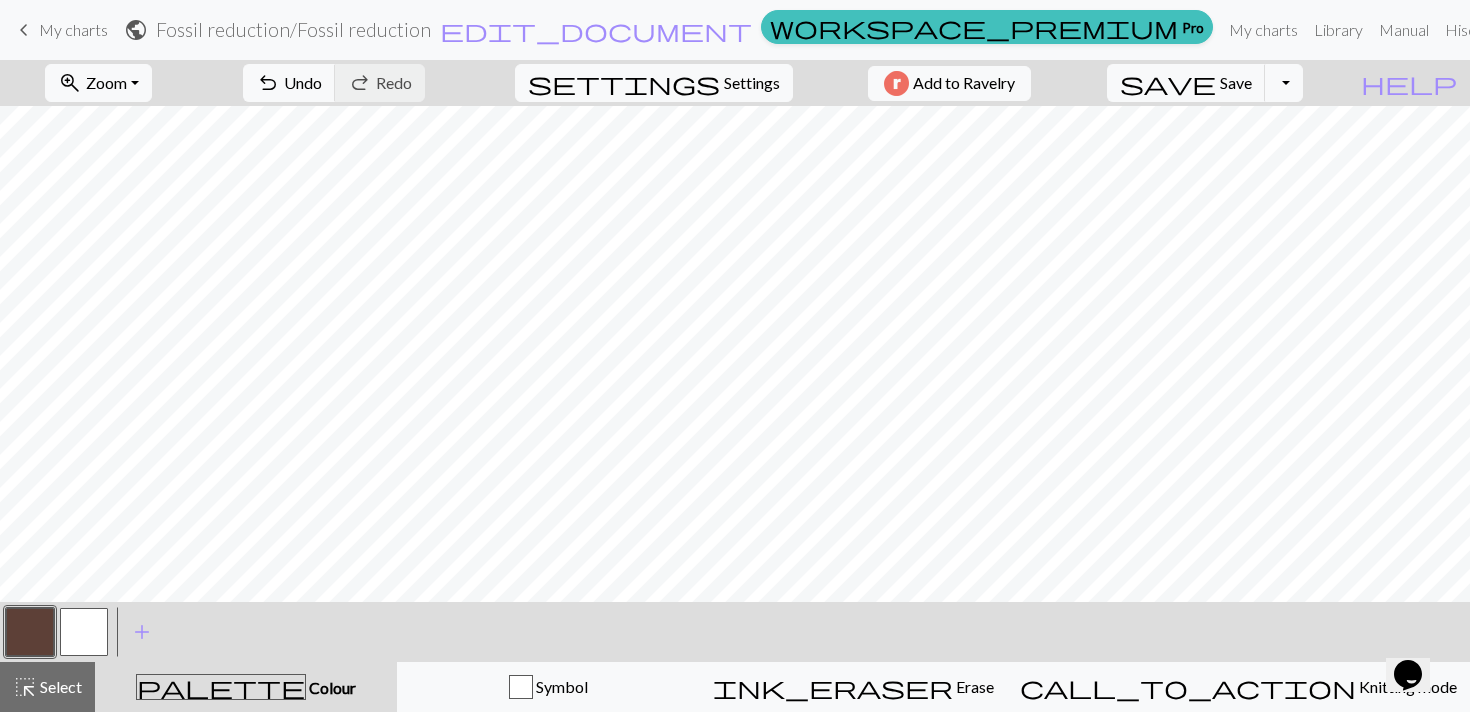 click at bounding box center (84, 632) 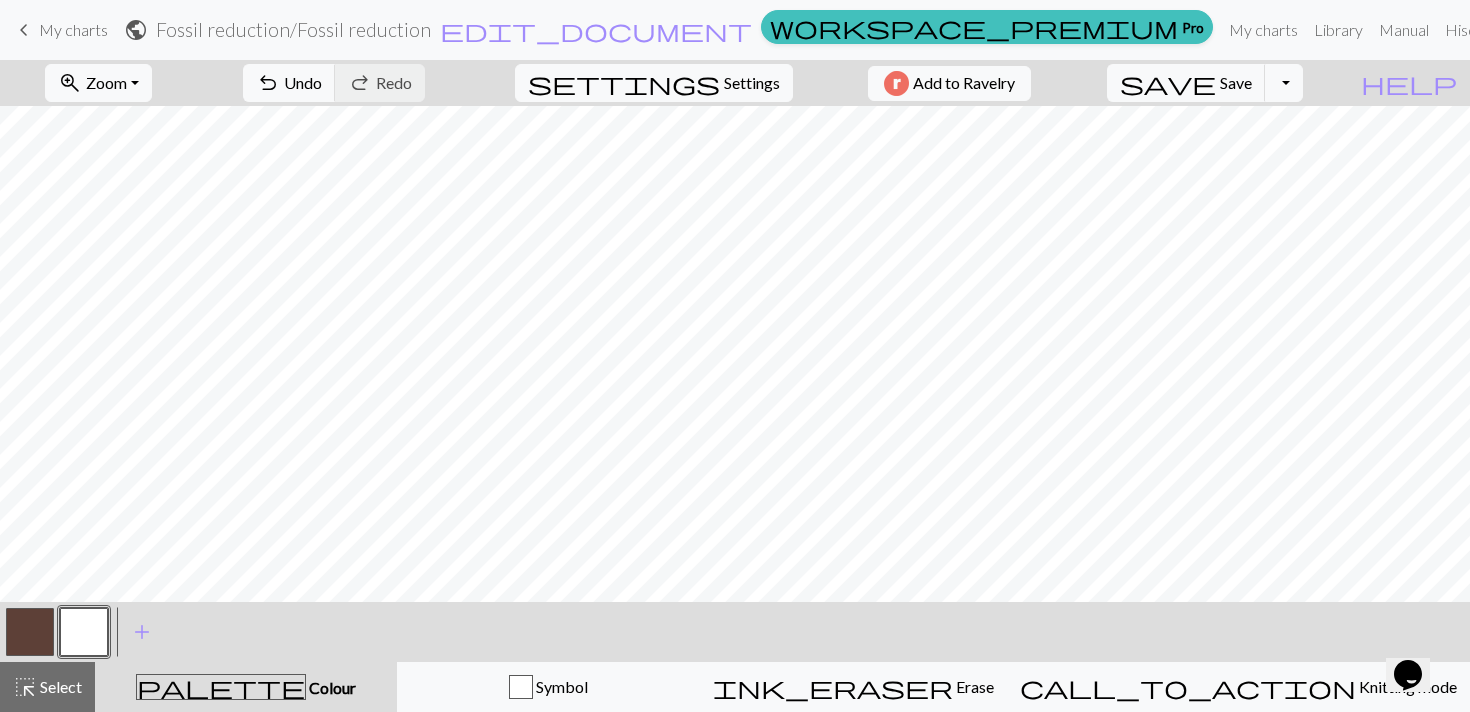 click at bounding box center (30, 632) 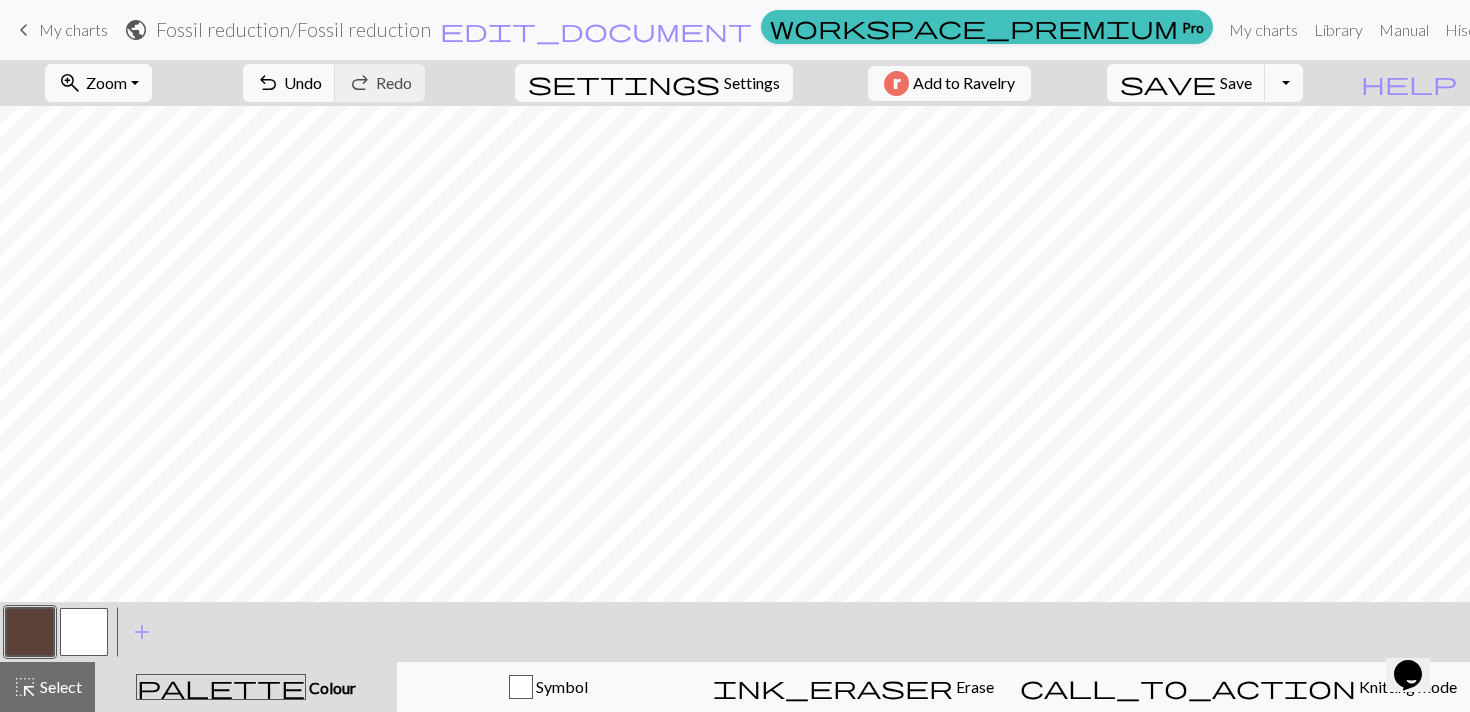 click at bounding box center (84, 632) 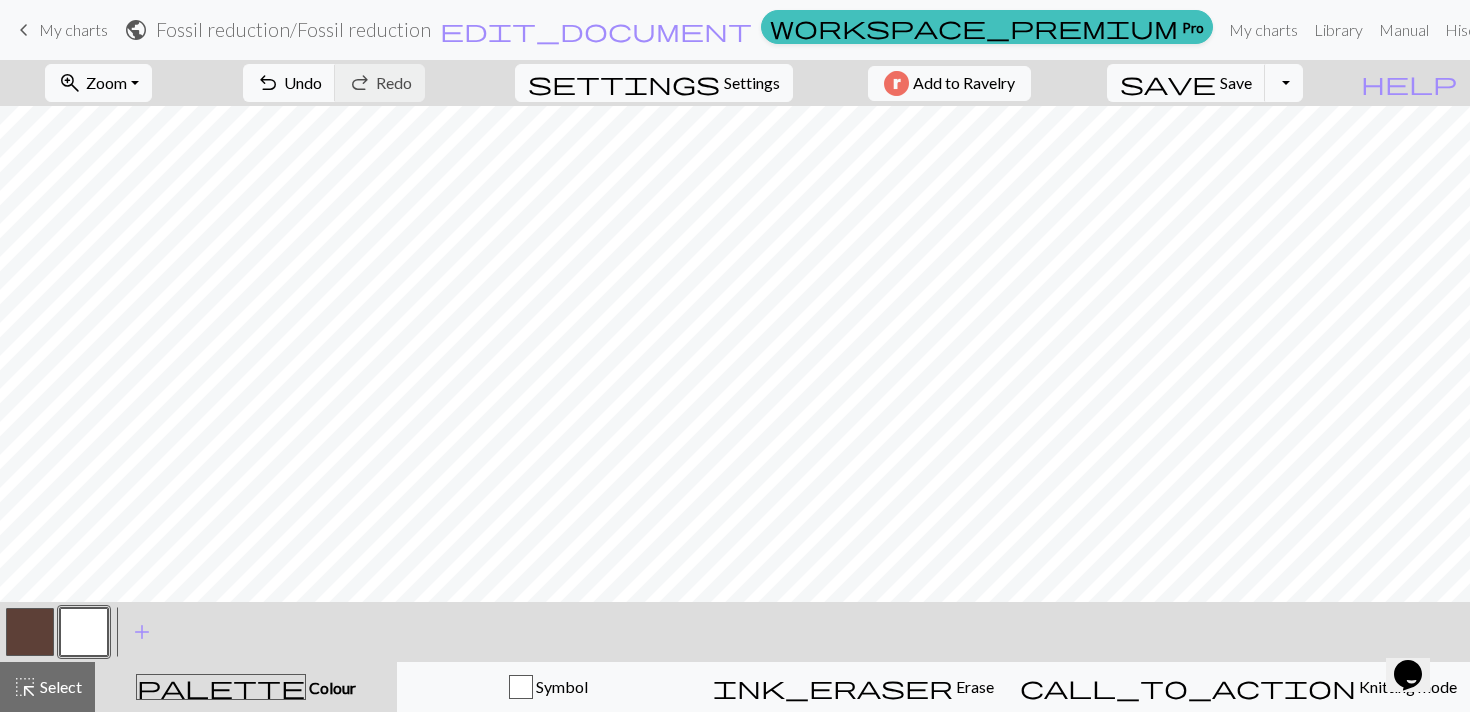 click at bounding box center (30, 632) 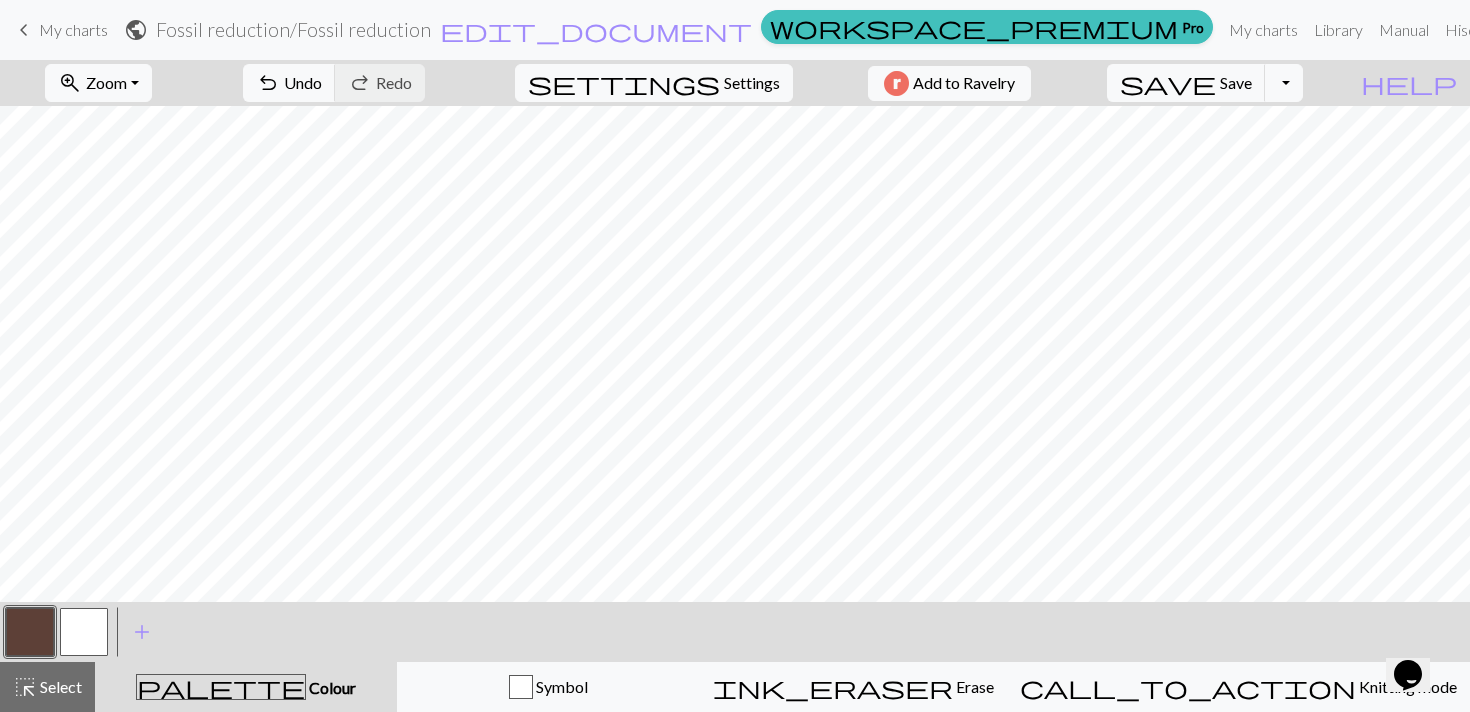 click at bounding box center [84, 632] 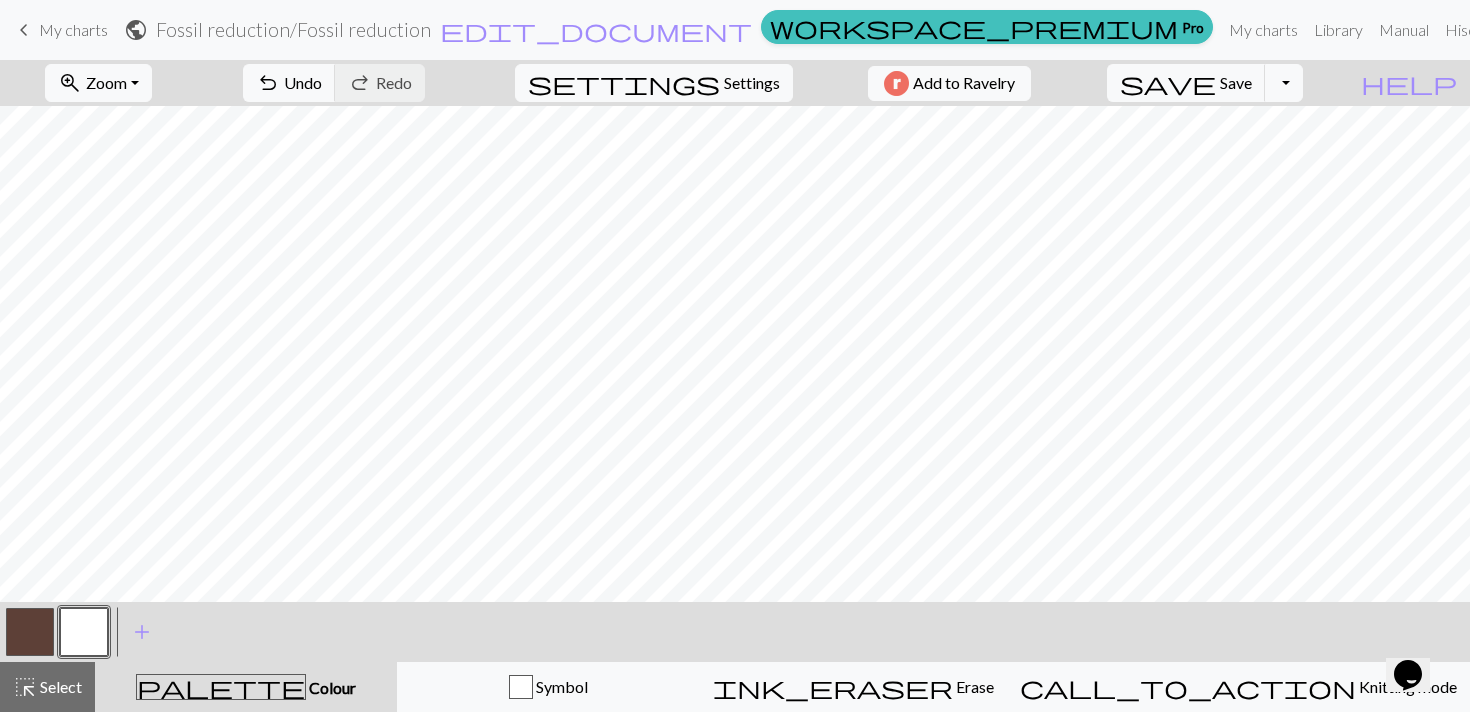 click at bounding box center [30, 632] 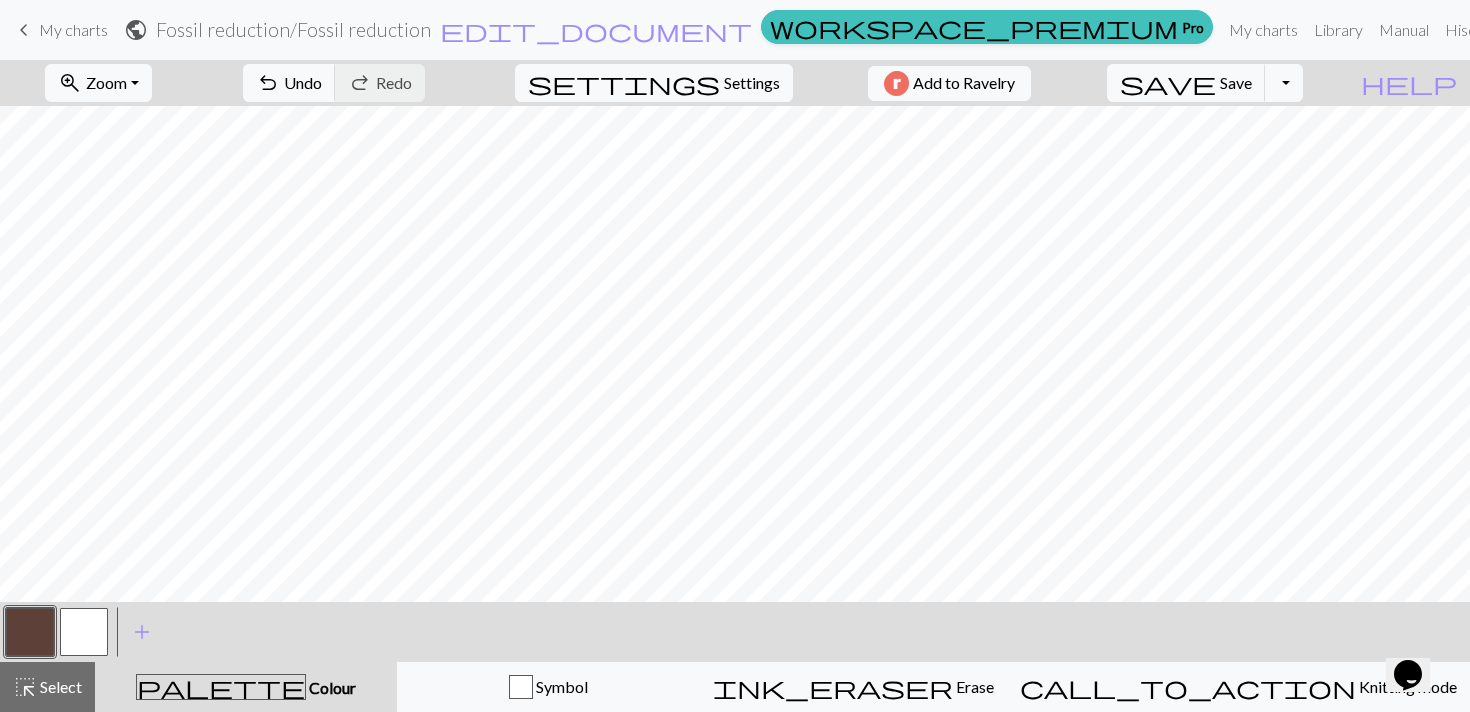 click at bounding box center [84, 632] 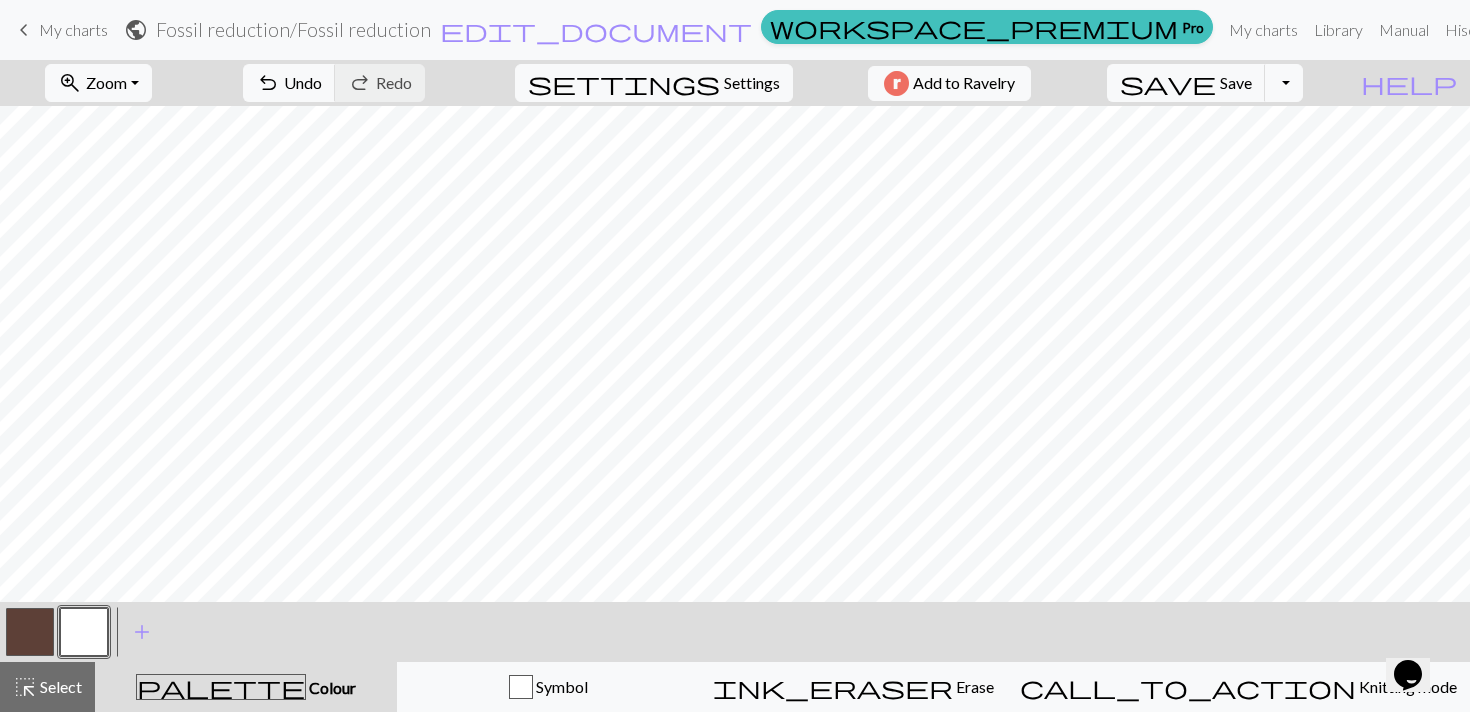 click at bounding box center (30, 632) 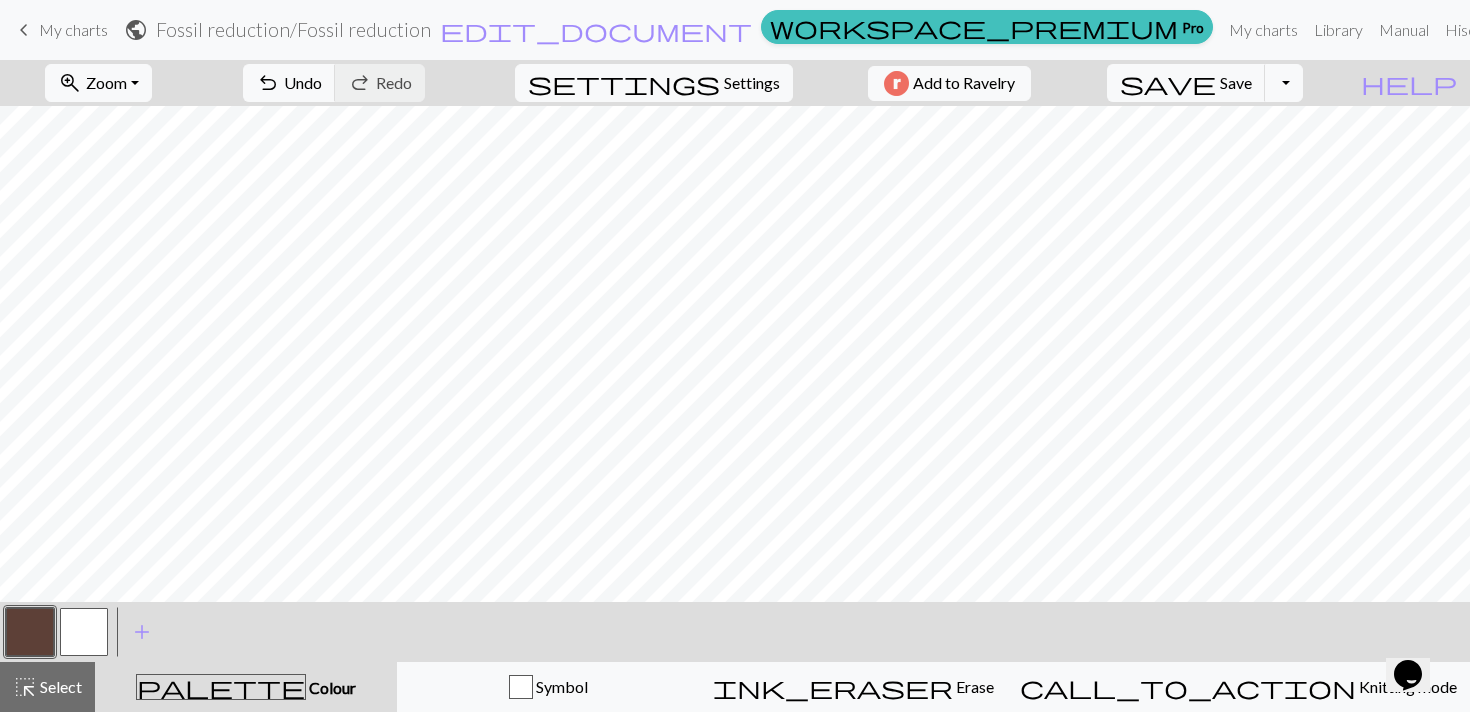 click at bounding box center (84, 632) 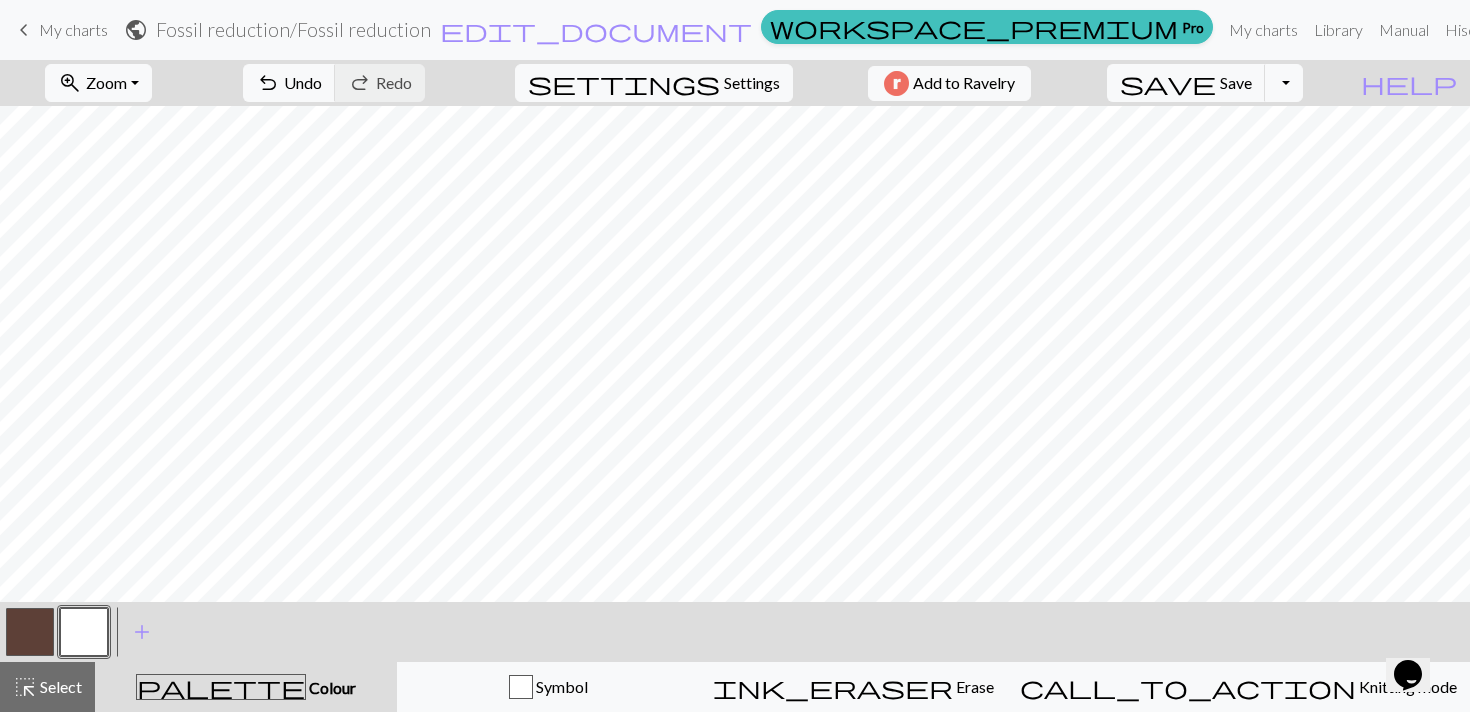 click at bounding box center [30, 632] 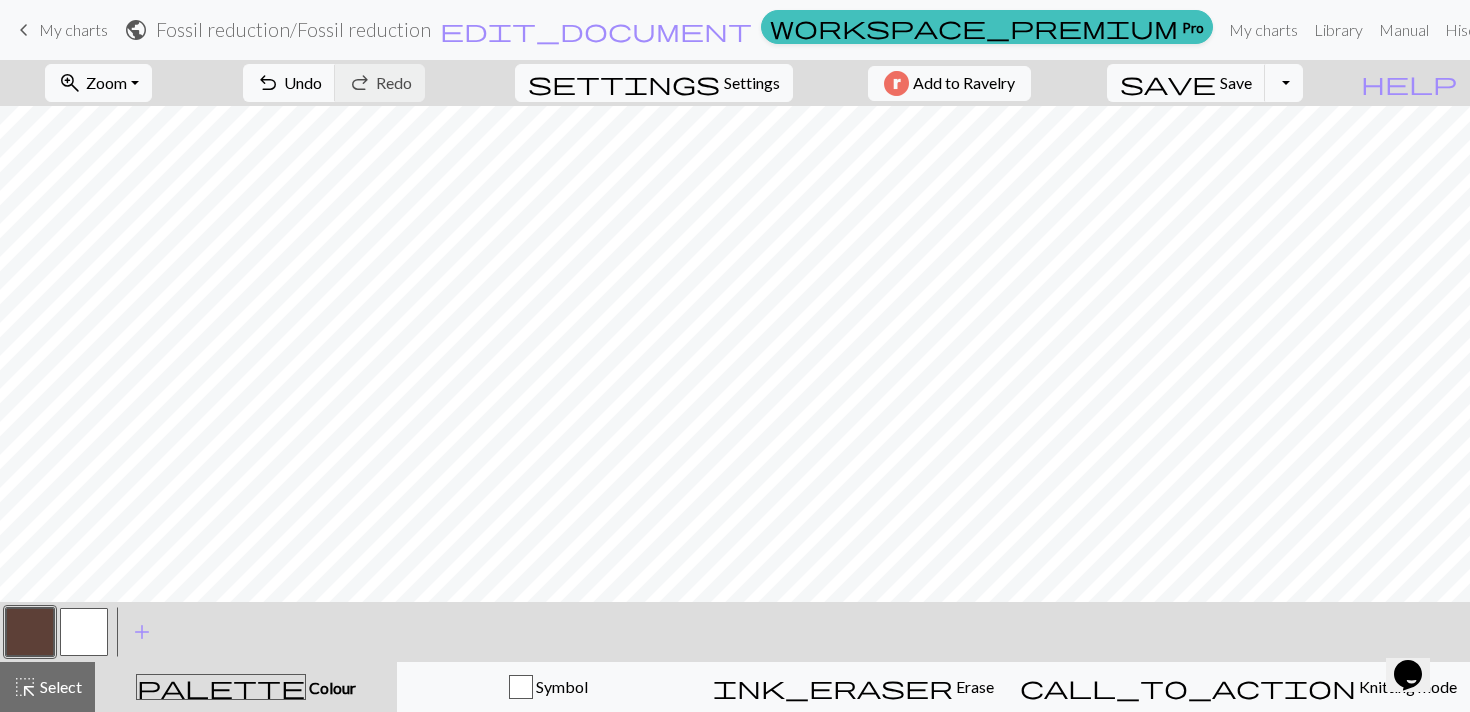 click on "zoom_in Zoom Zoom Fit all Fit width Fit height 50% 100% 150% 200% undo Undo Undo redo Redo Redo settings  Settings    Add to Ravelry save Save Save Toggle Dropdown file_copy  Save a copy save_alt  Download" at bounding box center [674, 83] 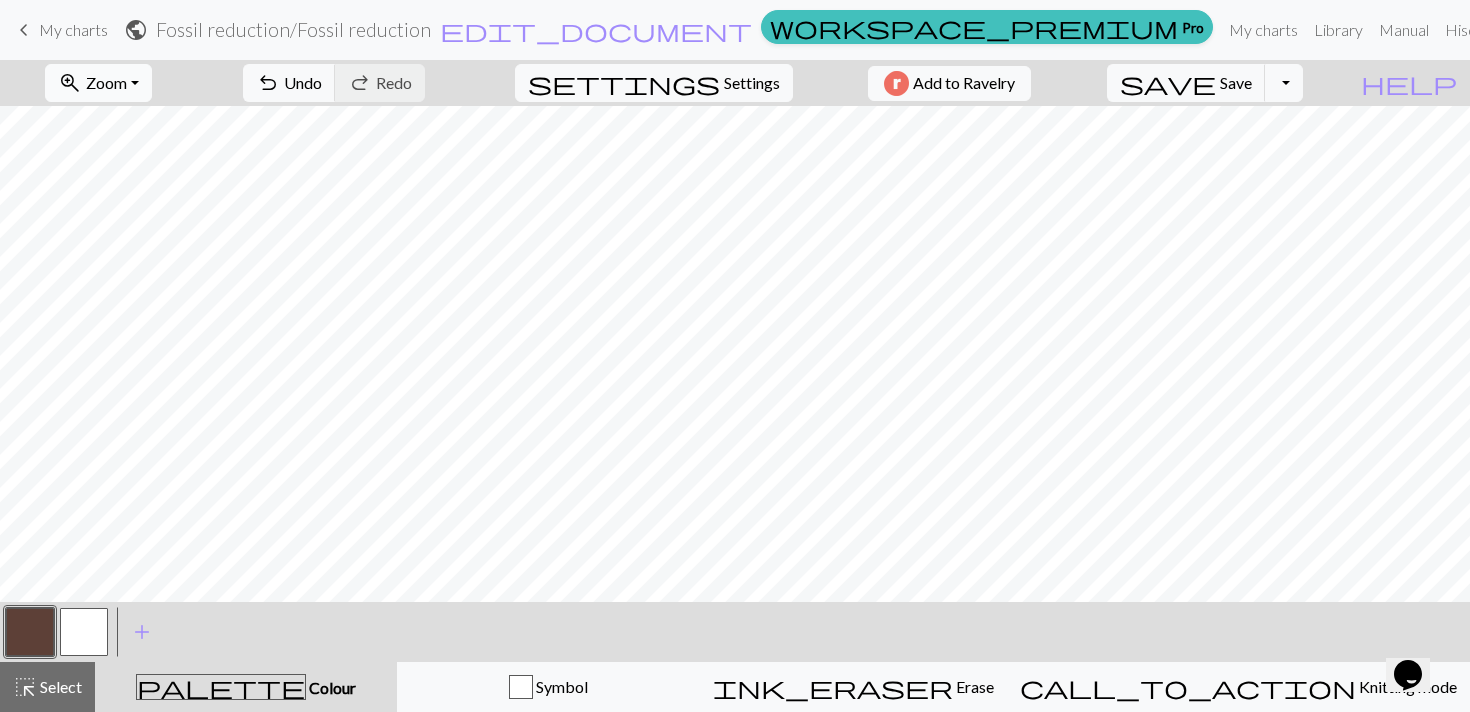 click on "zoom_in Zoom Zoom" at bounding box center [98, 83] 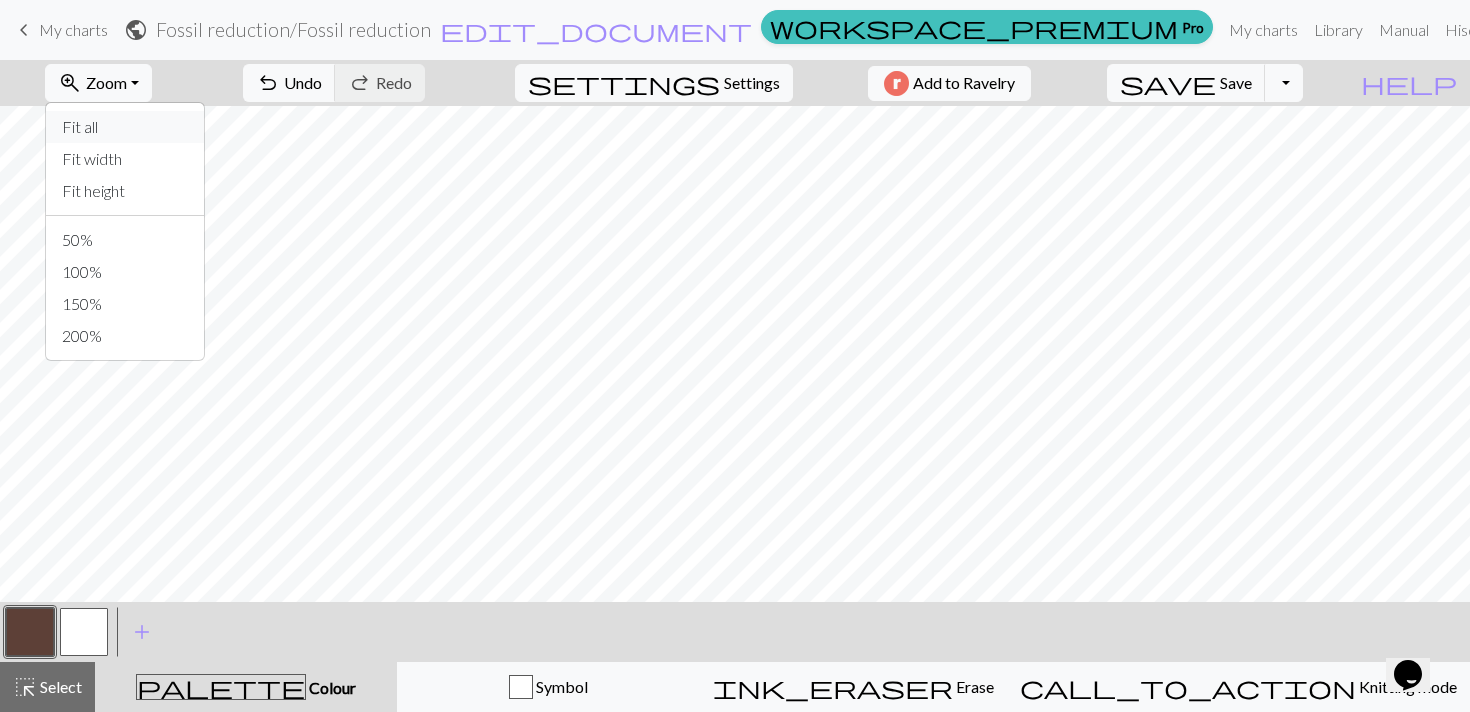click on "Fit all" at bounding box center (125, 127) 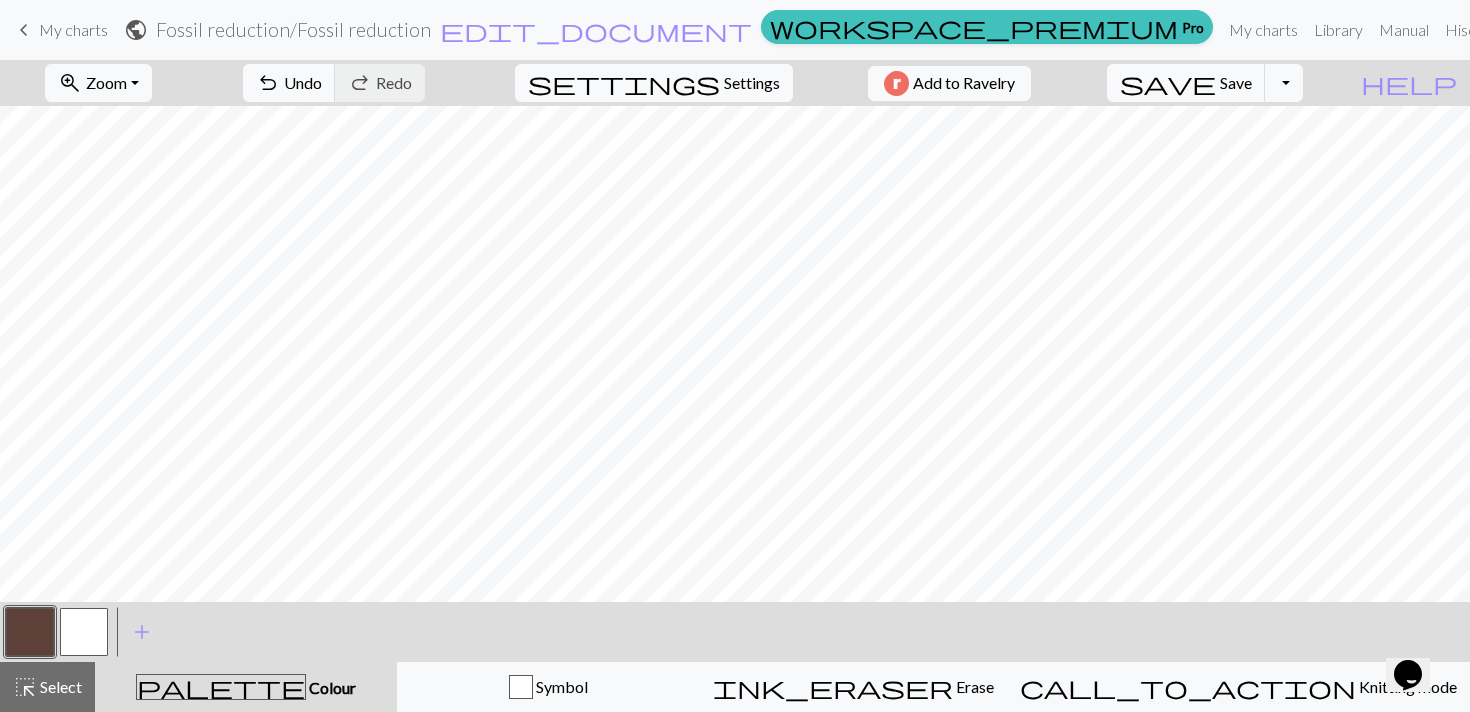 click on "zoom_in Zoom Zoom Fit all Fit width Fit height 50% 100% 150% 200% undo Undo Undo redo Redo Redo settings  Settings    Add to Ravelry save Save Save Toggle Dropdown file_copy  Save a copy save_alt  Download" at bounding box center (674, 83) 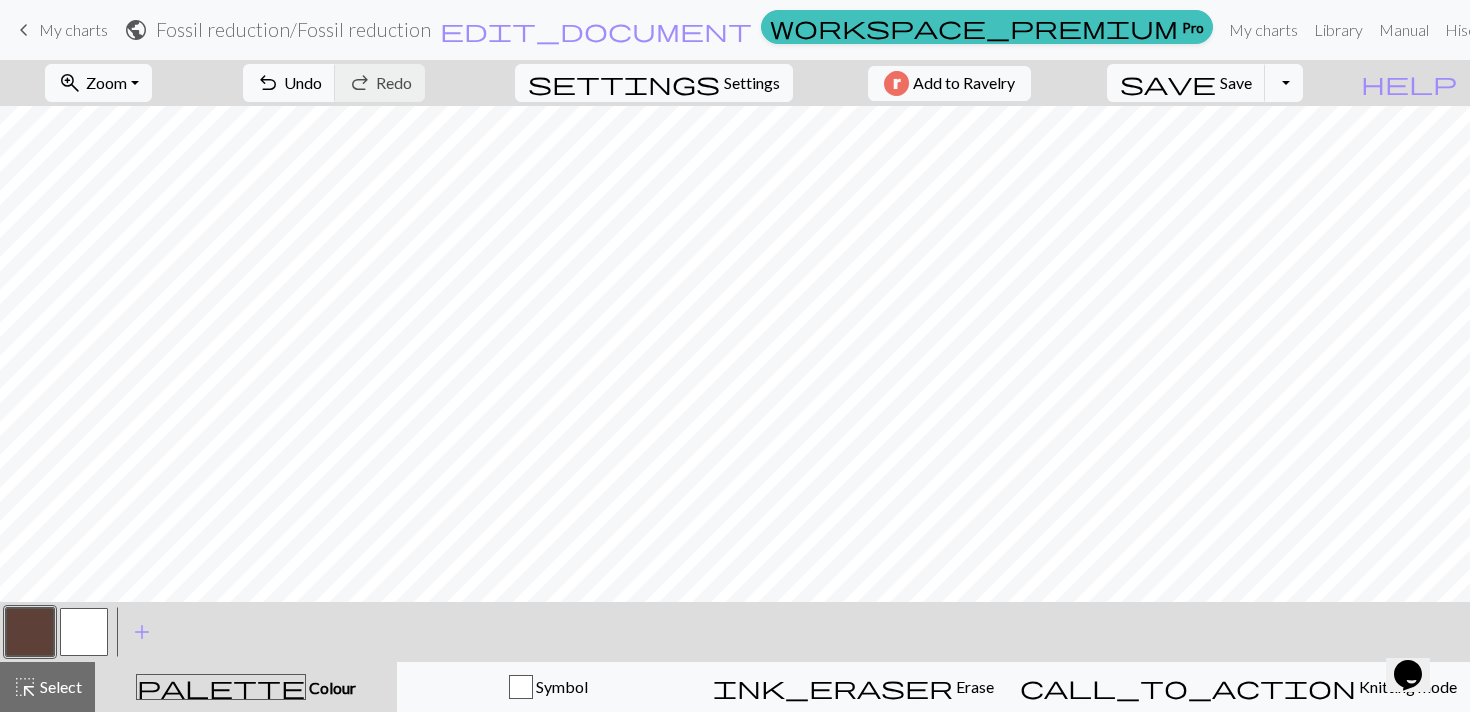 click on "< > add Add a  colour" at bounding box center [735, 632] 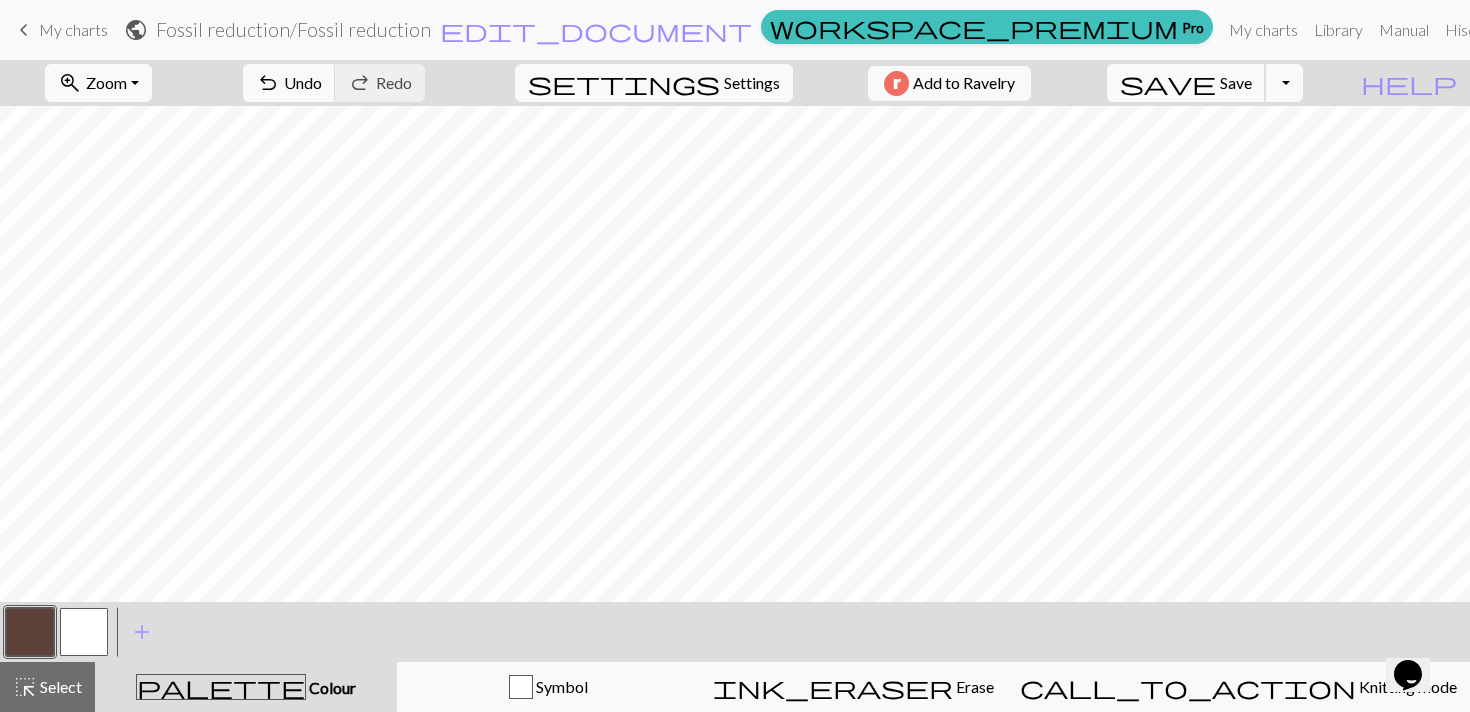 click on "Save" at bounding box center [1236, 82] 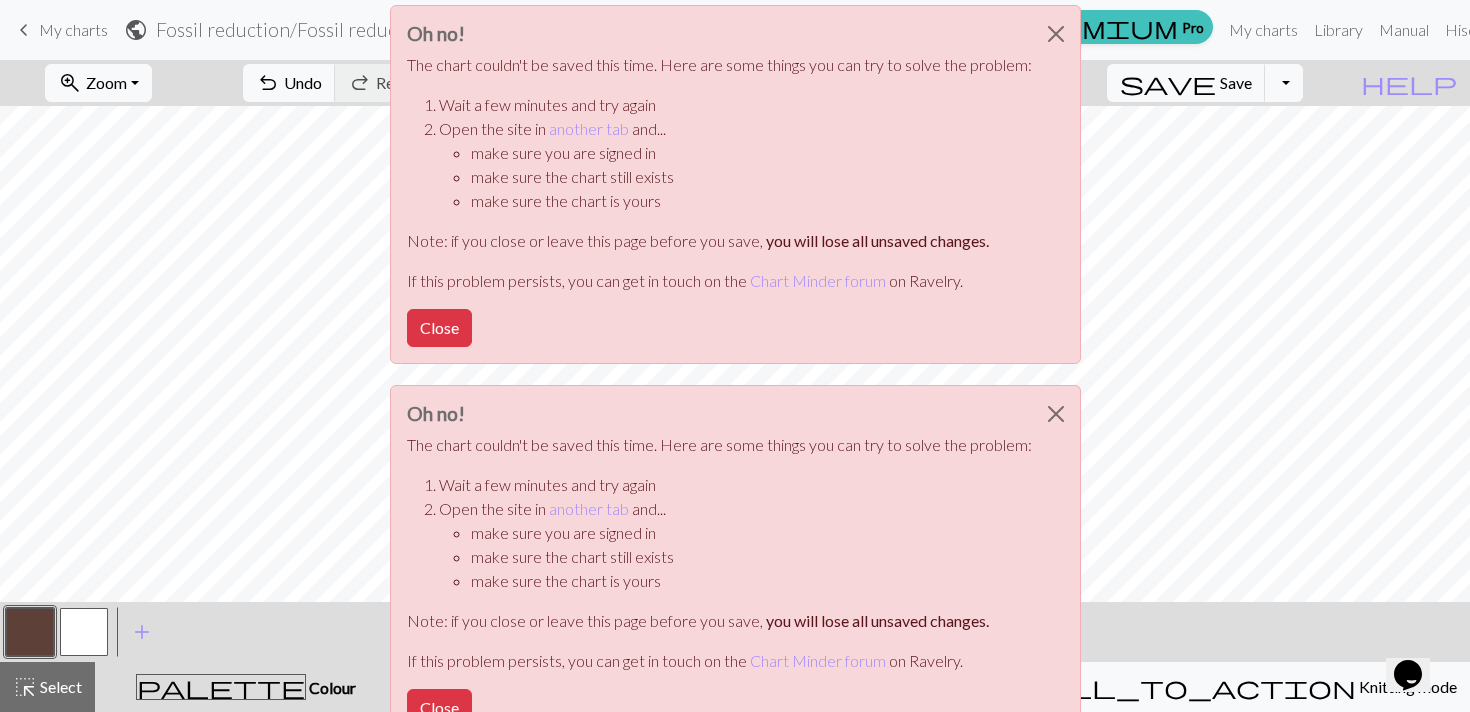 click on "Oh no! The chart couldn't be saved this time. Here are some things you can try to solve the problem: Wait a few minutes and try again Open the site in   another tab   and... make sure you are signed in make sure the chart still exists make sure the chart is yours Note: if you close or leave this page before you save,   you will lose all unsaved changes. If this problem persists, you can get in touch on the   Chart Minder forum   on Ravelry. Close Oh no! The chart couldn't be saved this time. Here are some things you can try to solve the problem: Wait a few minutes and try again Open the site in   another tab   and... make sure you are signed in make sure the chart still exists make sure the chart is yours Note: if you close or leave this page before you save,   you will lose all unsaved changes. If this problem persists, you can get in touch on the   Chart Minder forum   on Ravelry. Close" at bounding box center [735, 380] 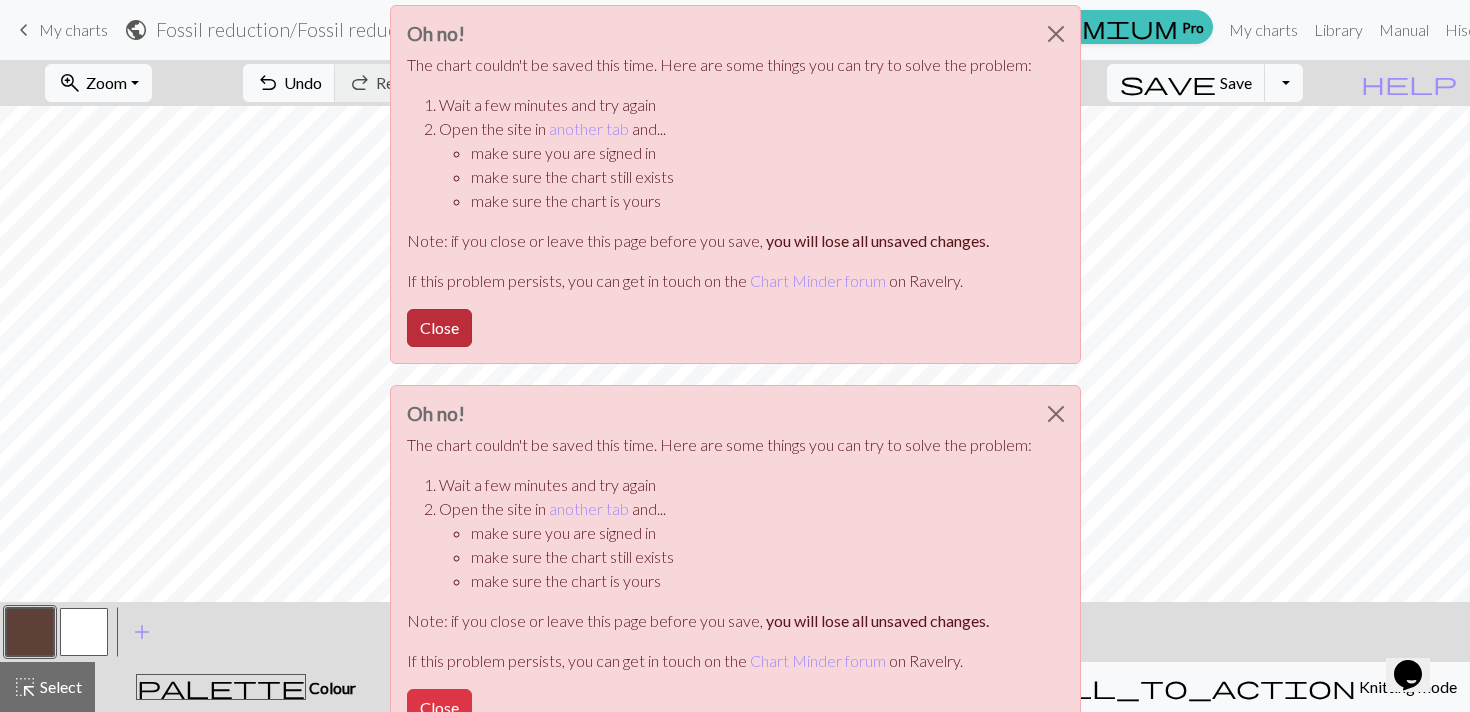 click on "Close" at bounding box center [439, 328] 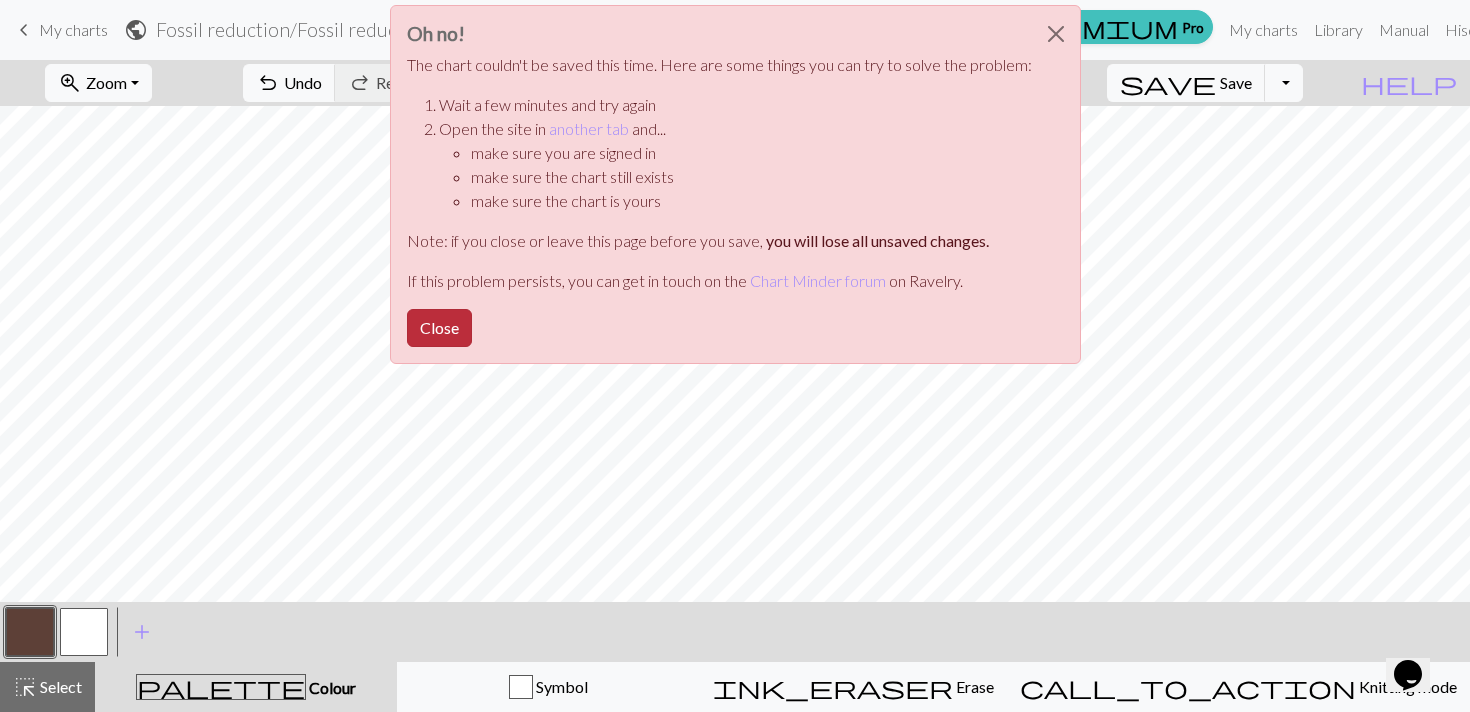 click on "Close" at bounding box center (439, 328) 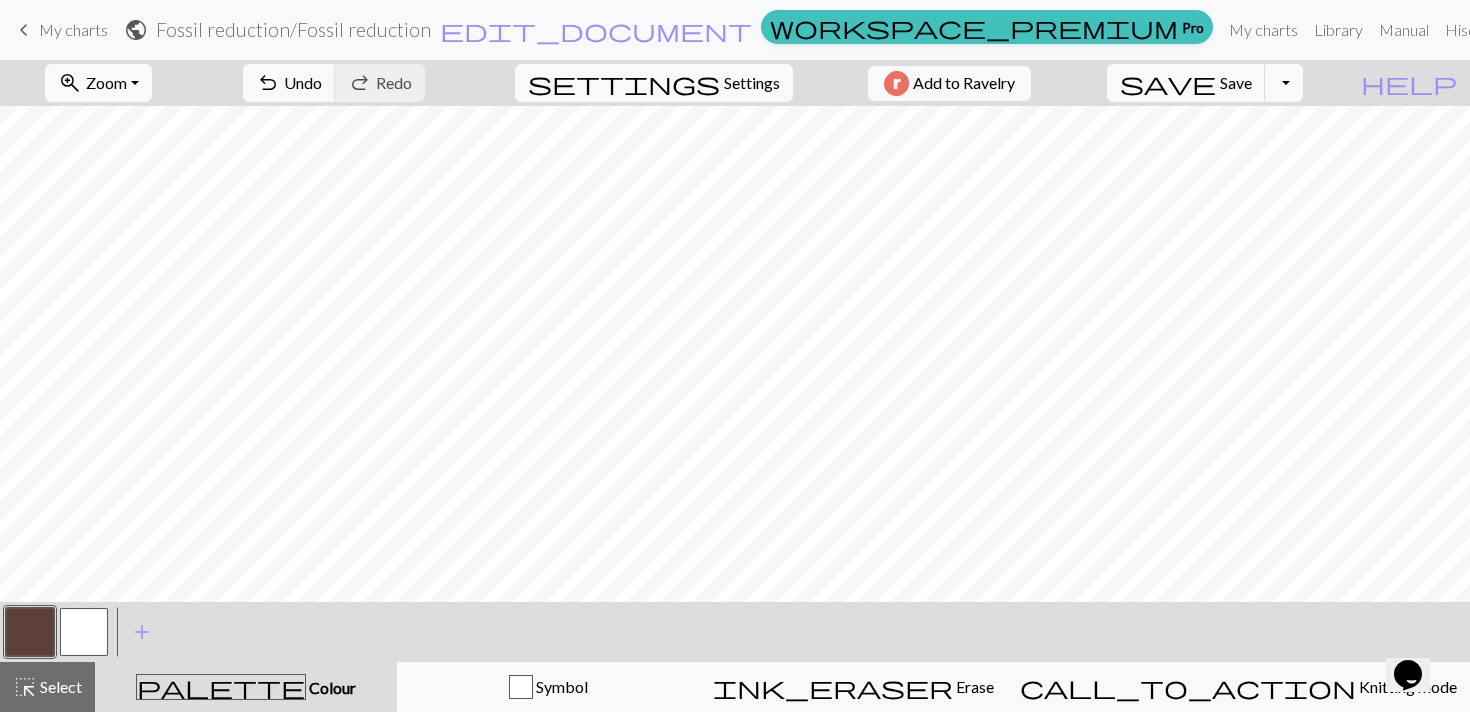 click on "zoom_in Zoom Zoom Fit all Fit width Fit height 50% 100% 150% 200% undo Undo Undo redo Redo Redo settings  Settings    Add to Ravelry save Save Save Toggle Dropdown file_copy  Save a copy save_alt  Download" at bounding box center [674, 83] 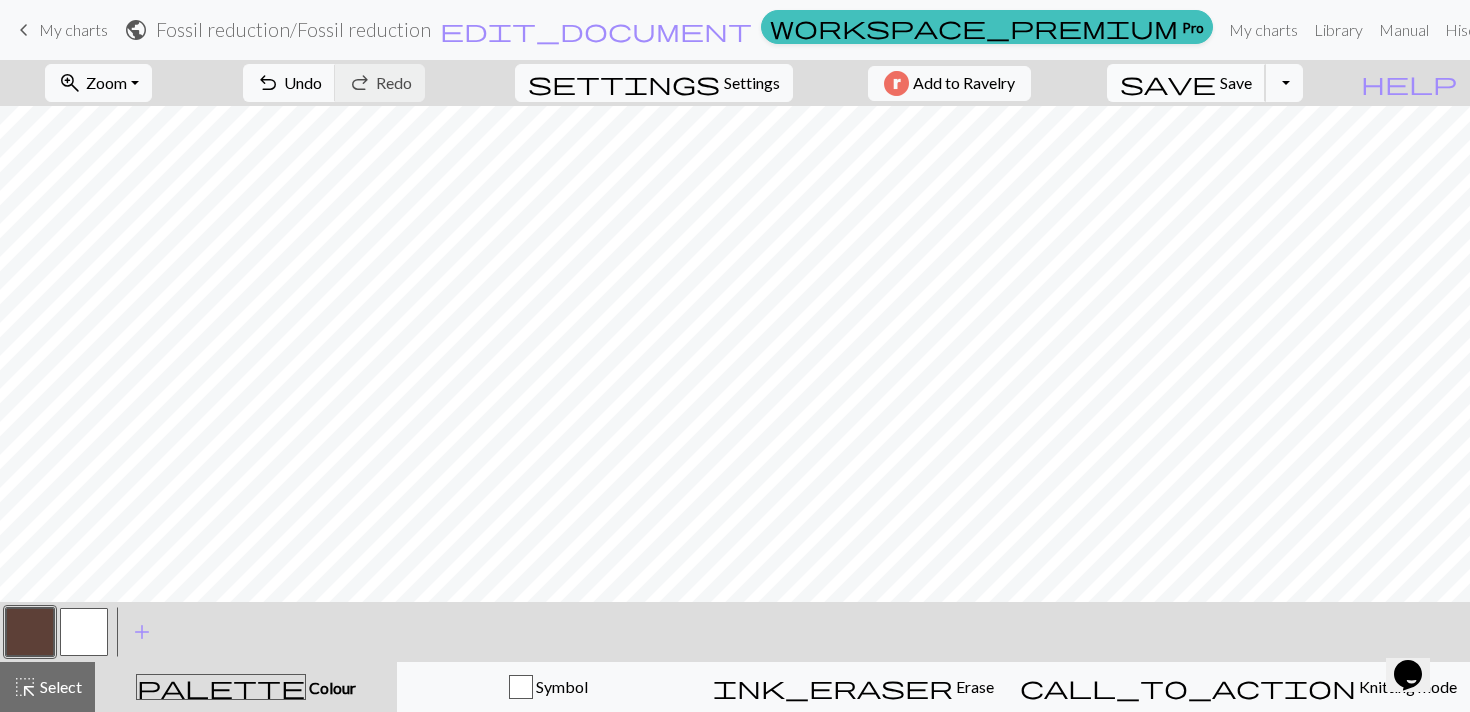 click on "Save" at bounding box center (1236, 82) 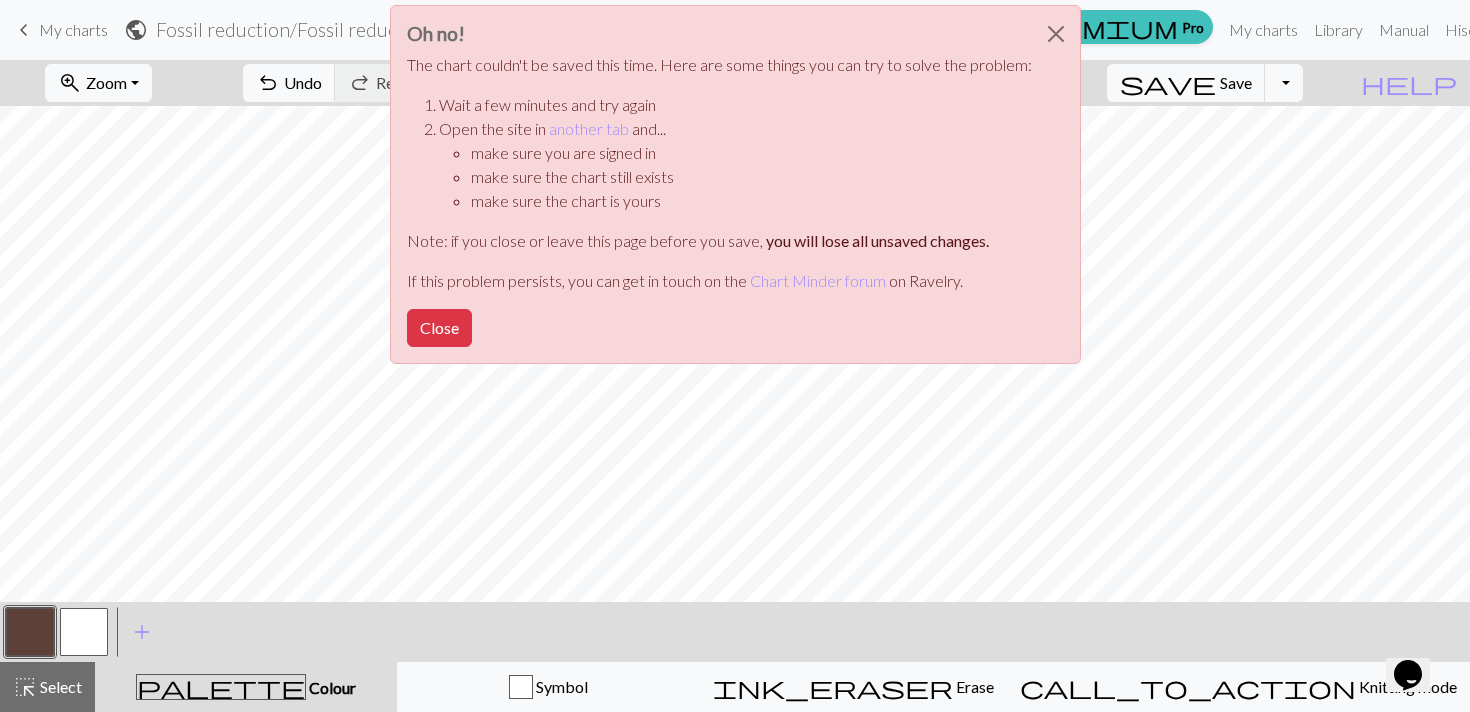 click on "Oh no! The chart couldn't be saved this time. Here are some things you can try to solve the problem: Wait a few minutes and try again Open the site in   another tab   and... make sure you are signed in make sure the chart still exists make sure the chart is yours Note: if you close or leave this page before you save,   you will lose all unsaved changes. If this problem persists, you can get in touch on the   Chart Minder forum   on Ravelry. Close" at bounding box center [735, 190] 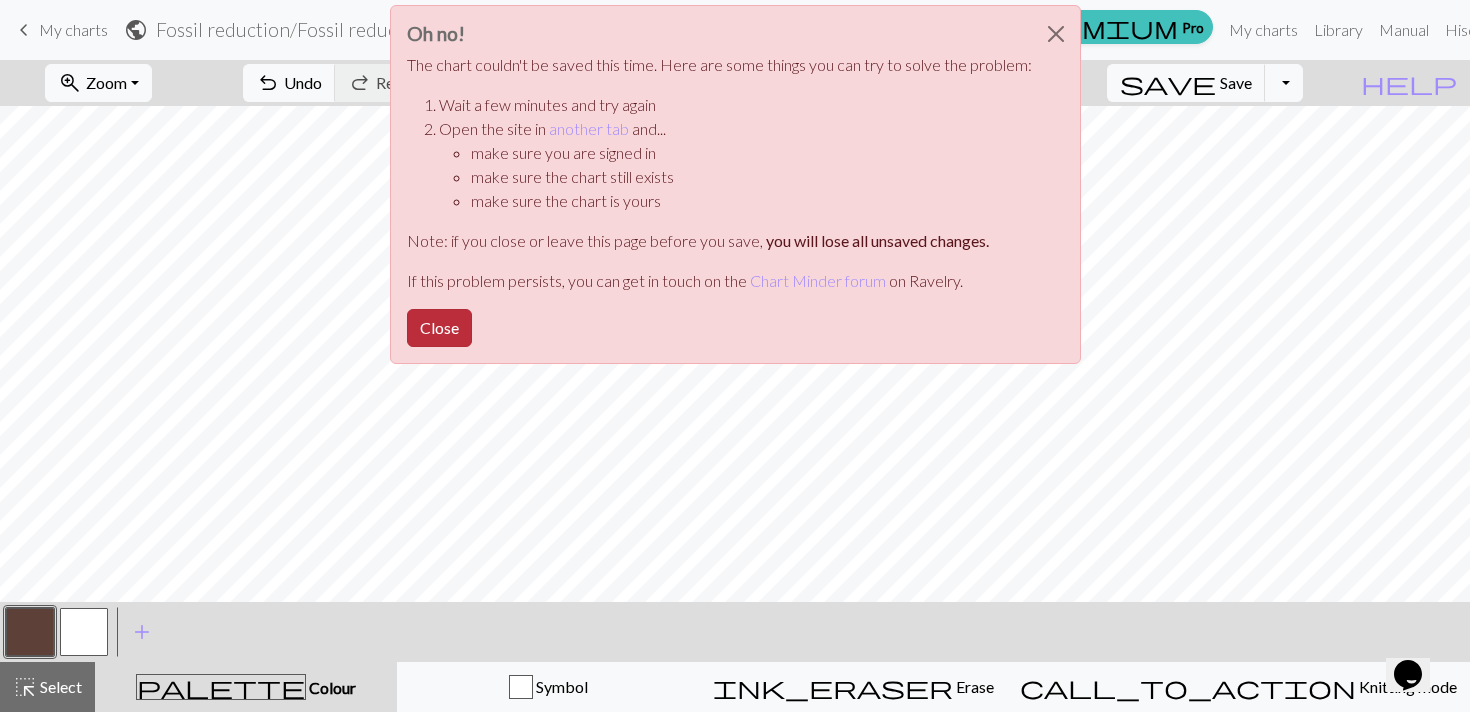 click on "Close" at bounding box center [439, 328] 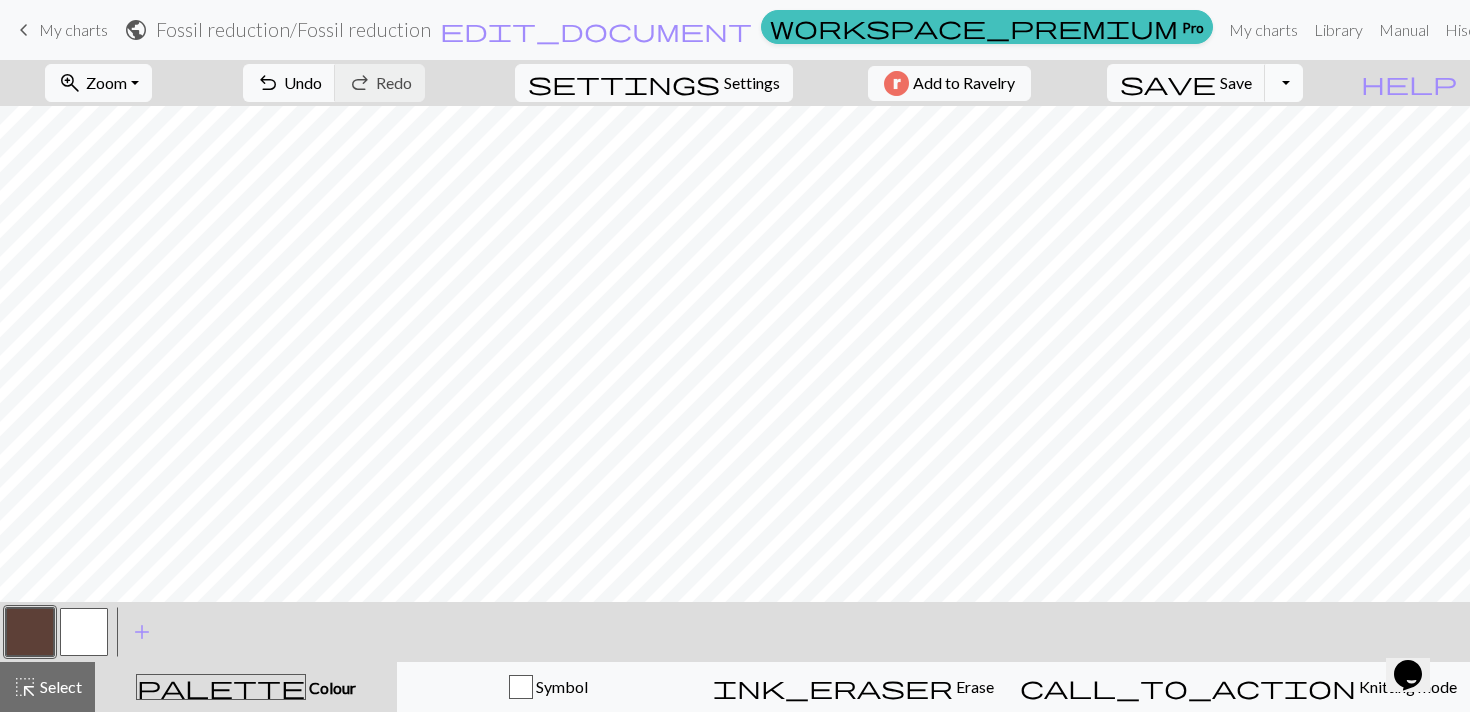 click on "Toggle Dropdown" at bounding box center (1284, 83) 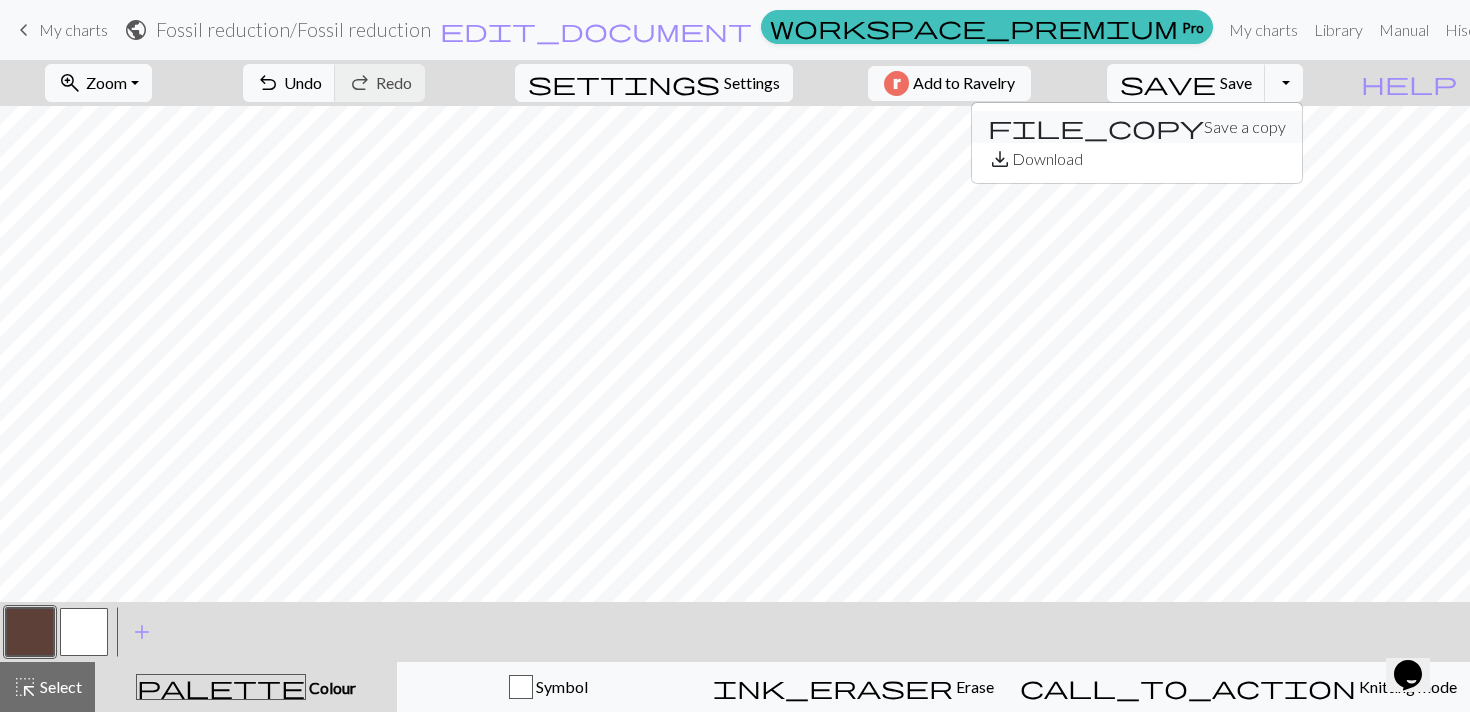 click on "file_copy  Save a copy" at bounding box center (1137, 127) 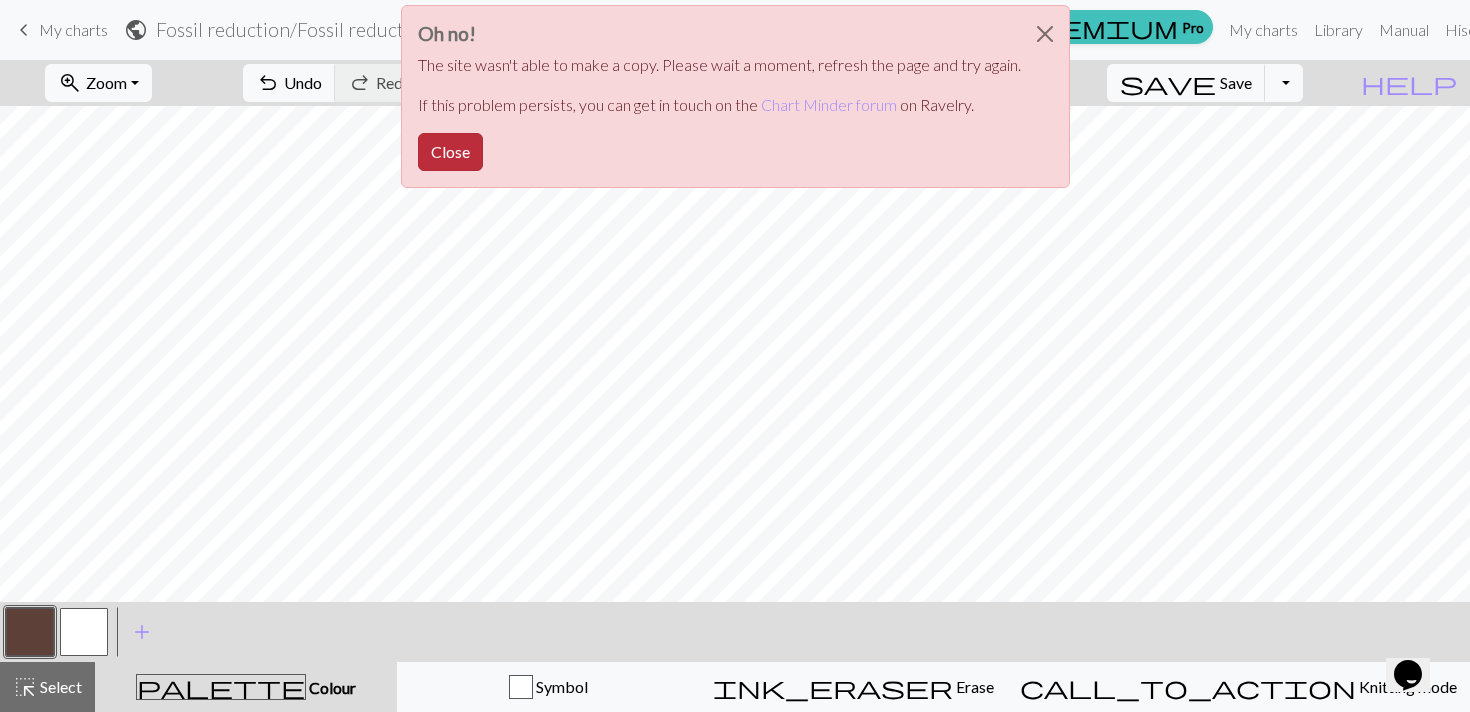 click on "Close" at bounding box center (450, 152) 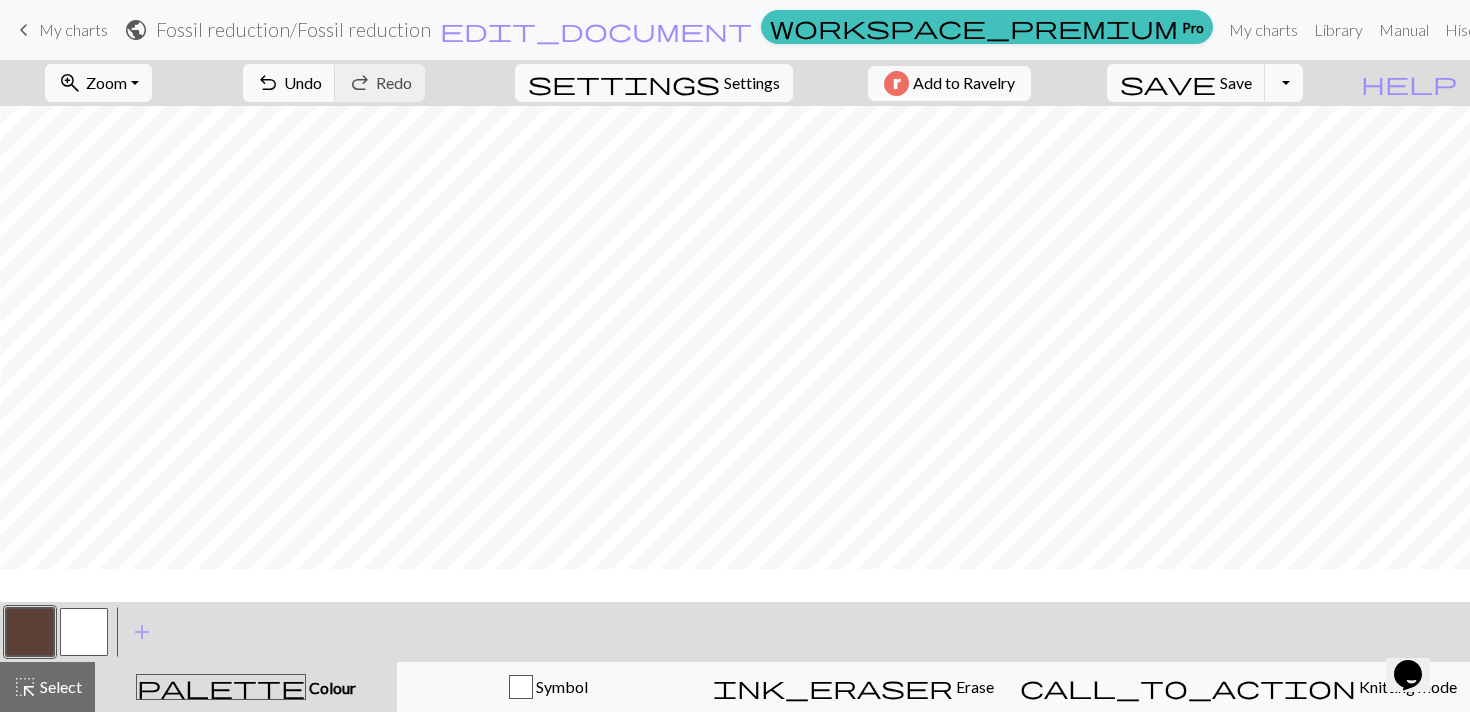 scroll, scrollTop: 2, scrollLeft: 206, axis: both 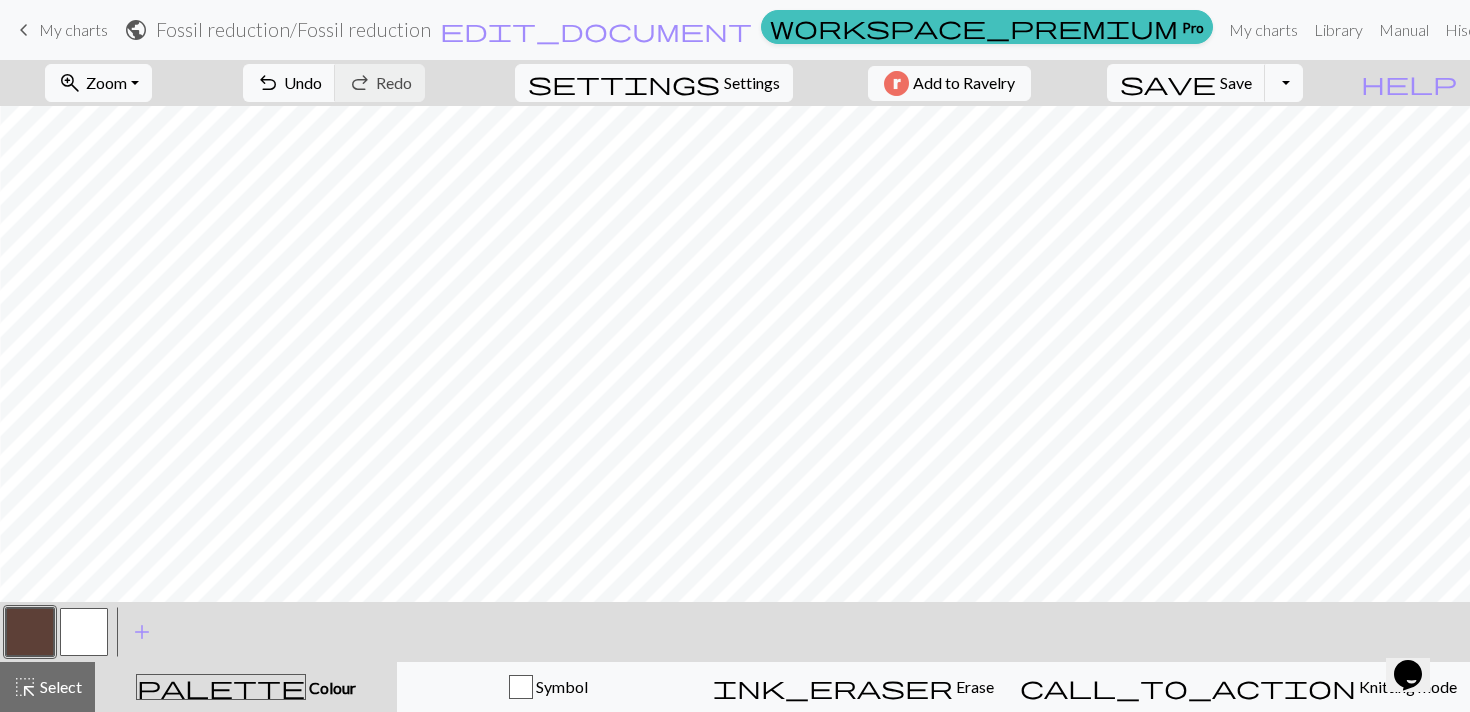 click at bounding box center (84, 632) 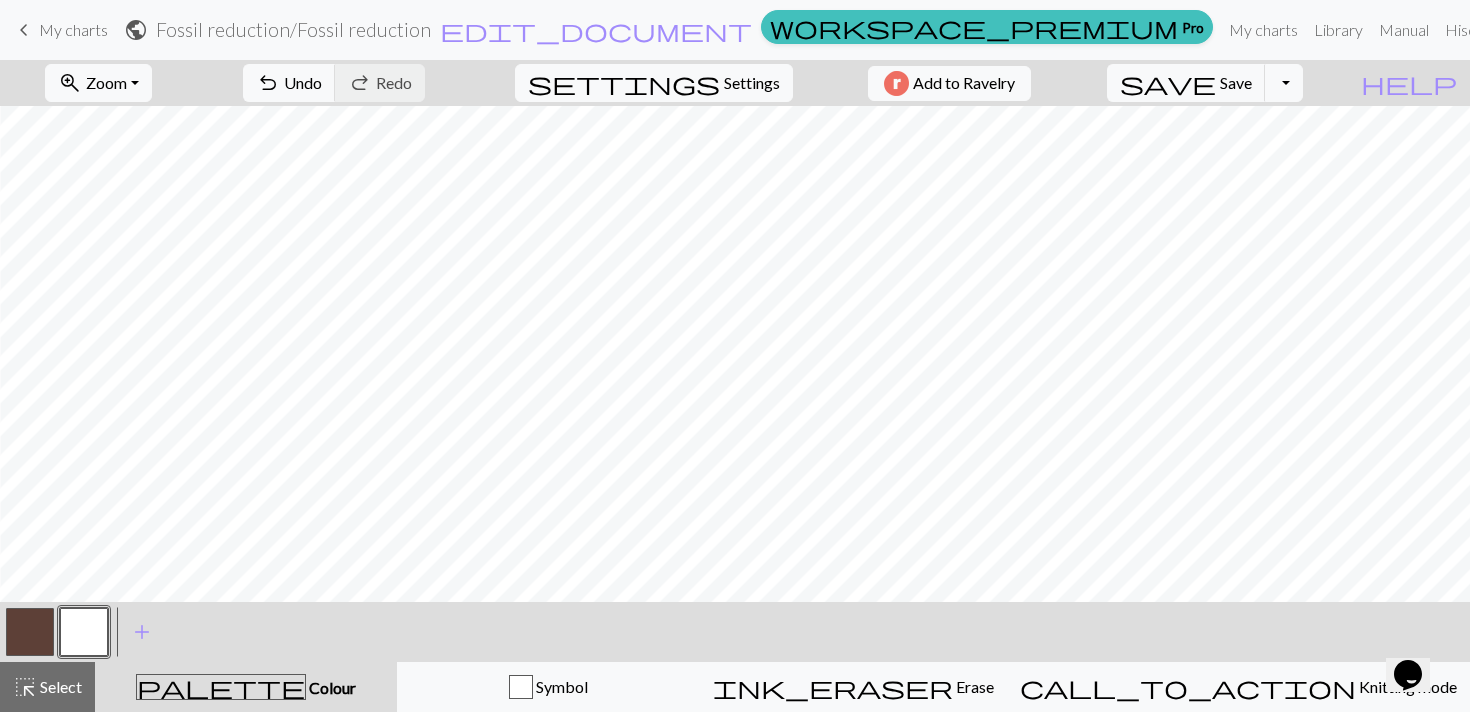 click at bounding box center (30, 632) 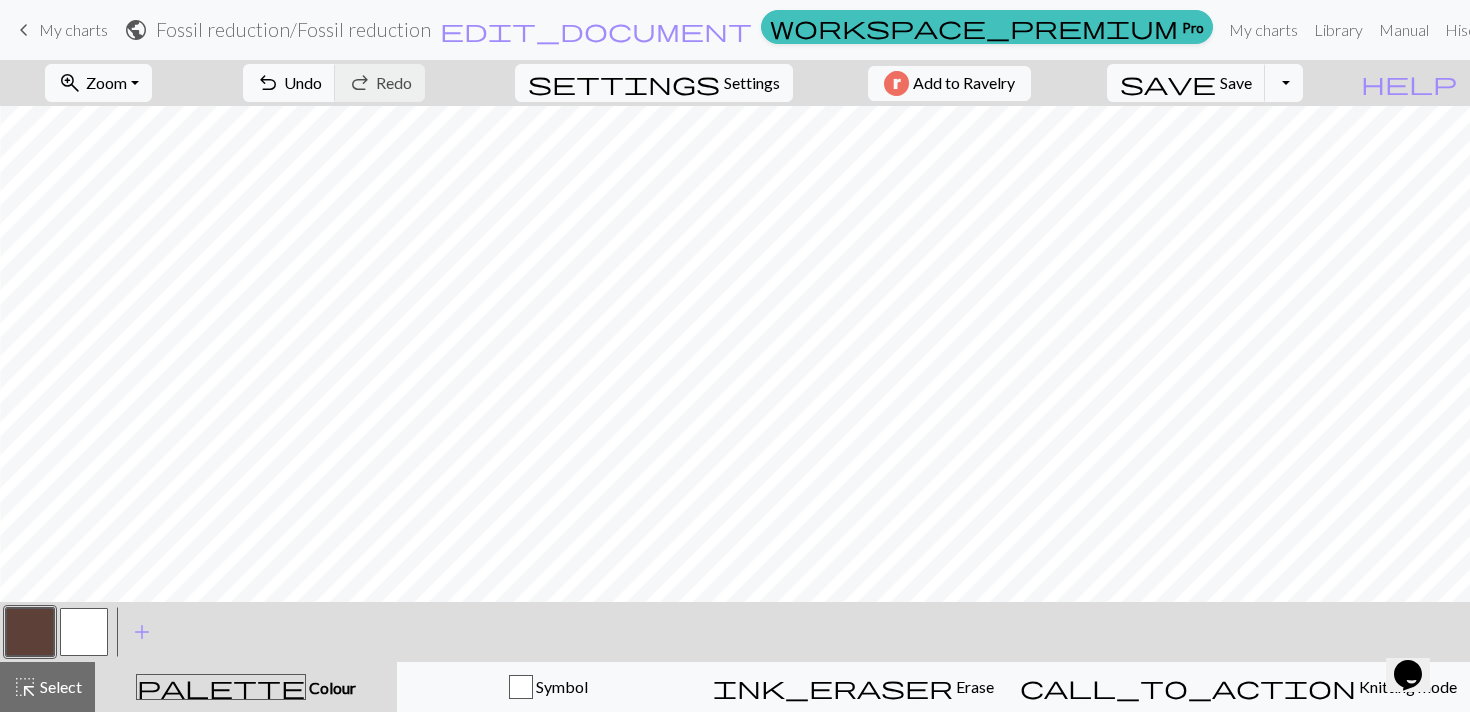 click at bounding box center [84, 632] 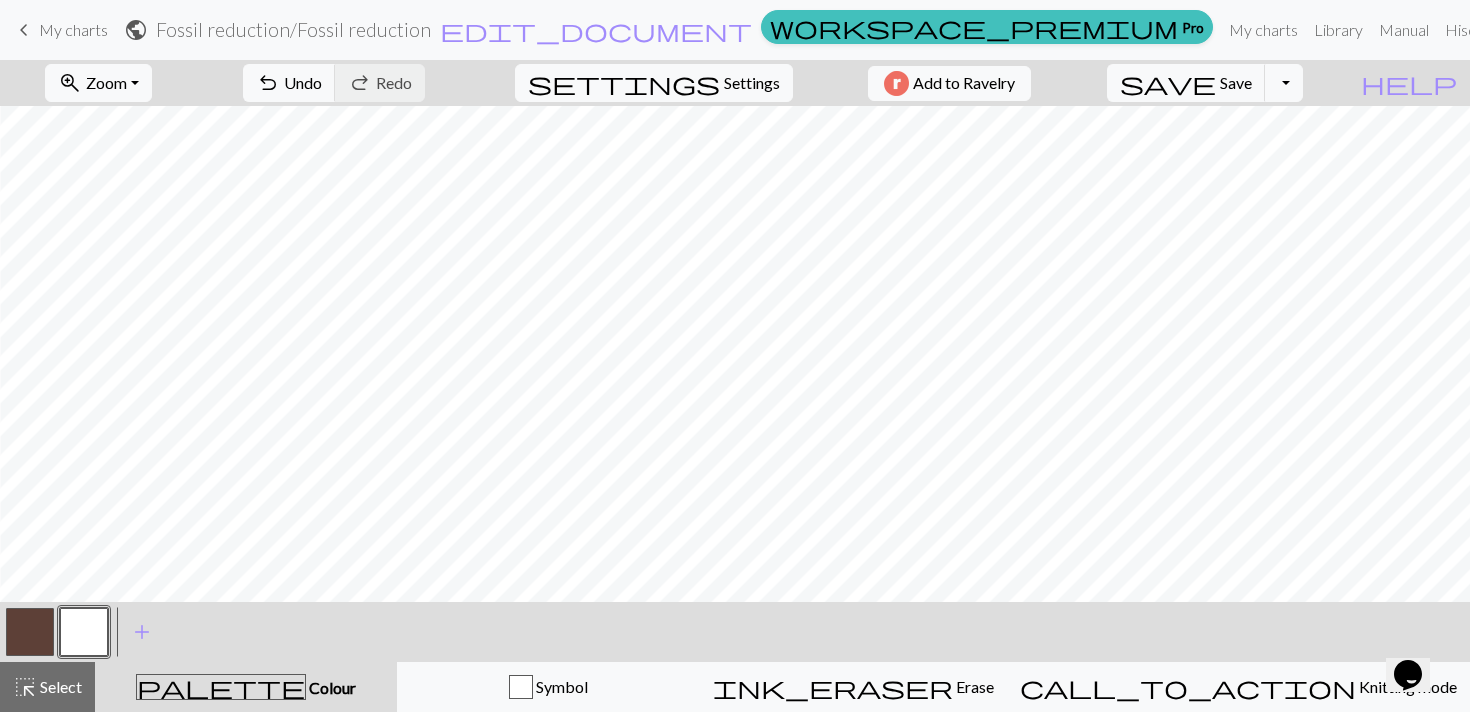 click at bounding box center (30, 632) 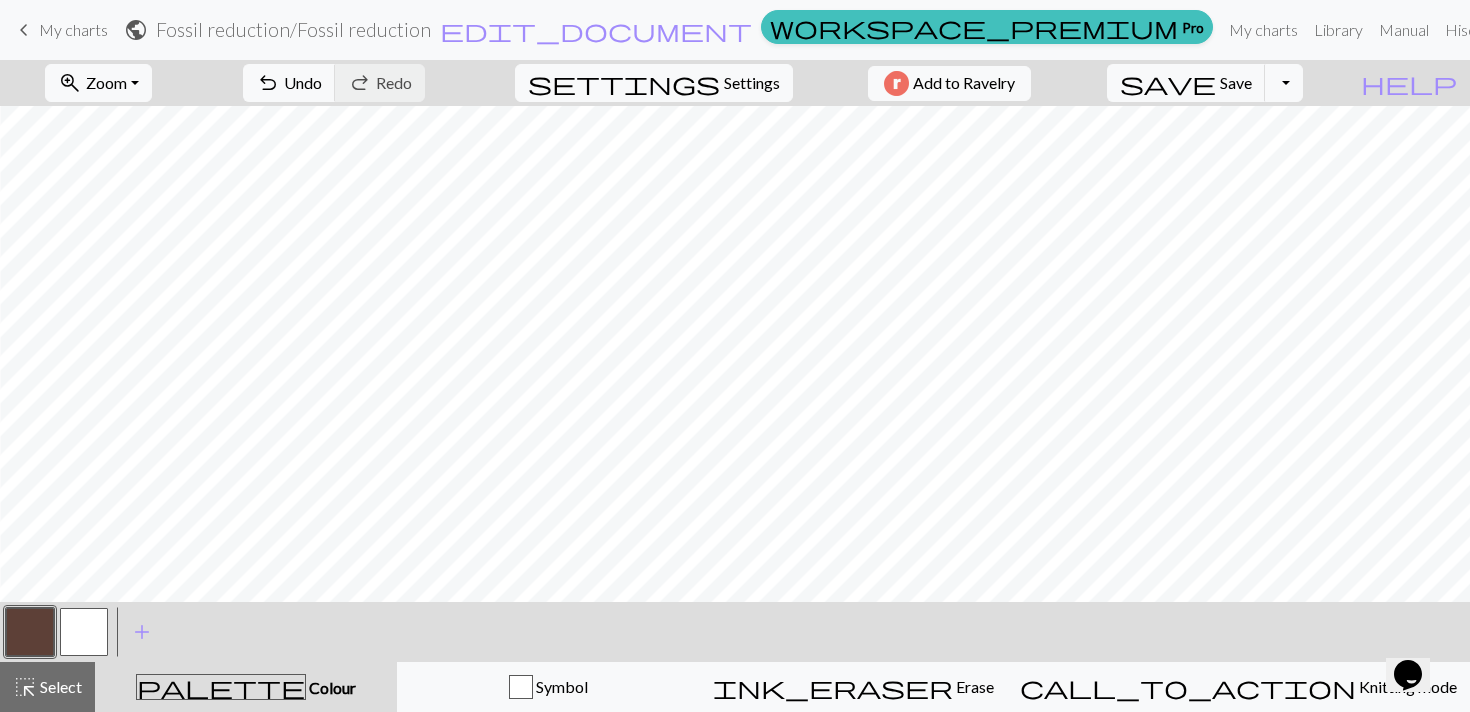 click at bounding box center [84, 632] 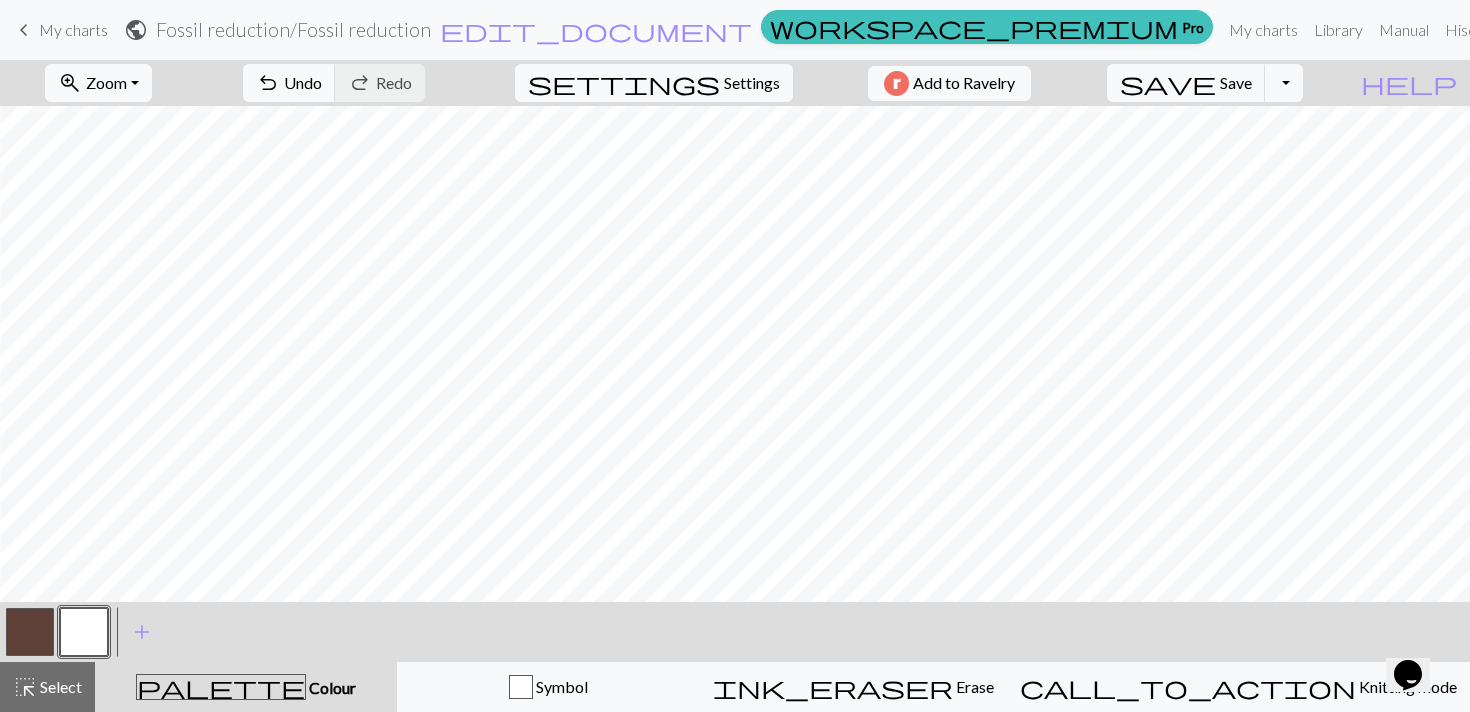 click at bounding box center (30, 632) 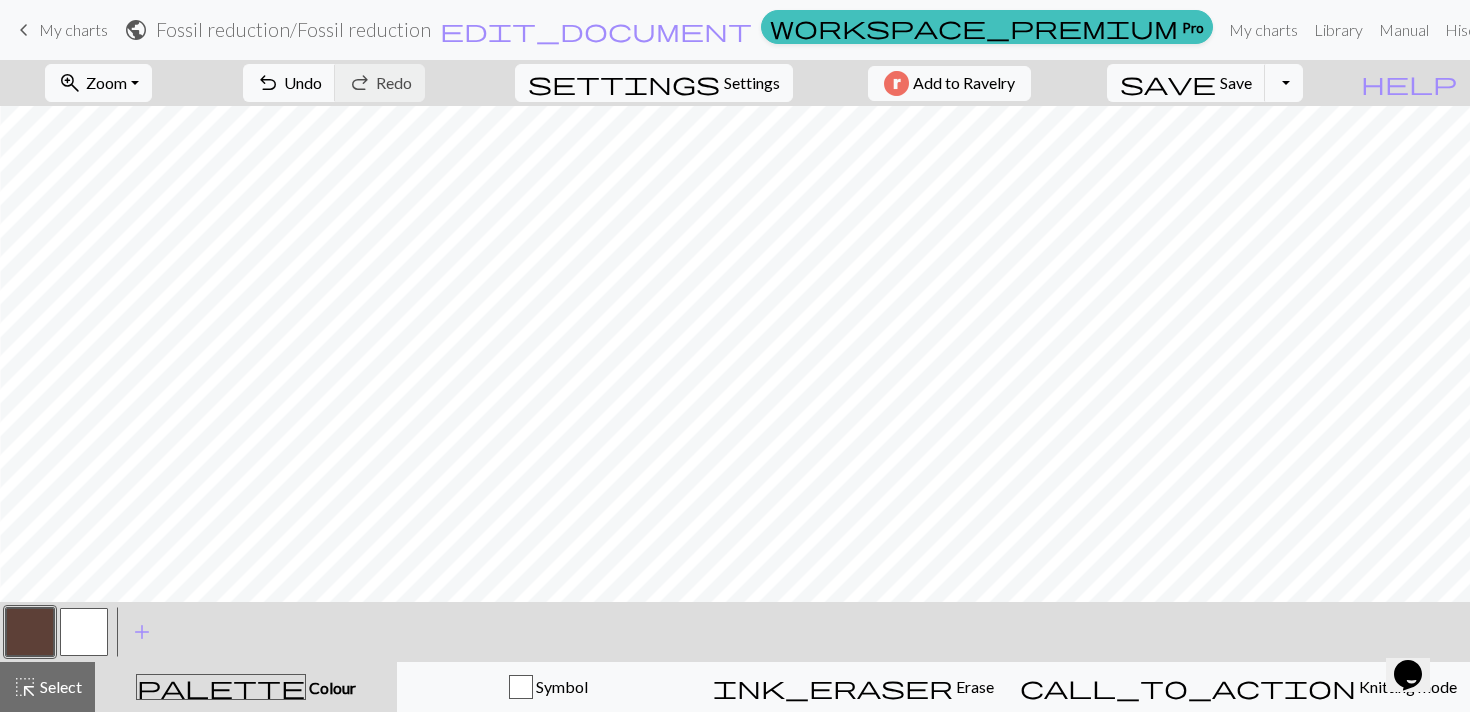 click at bounding box center [84, 632] 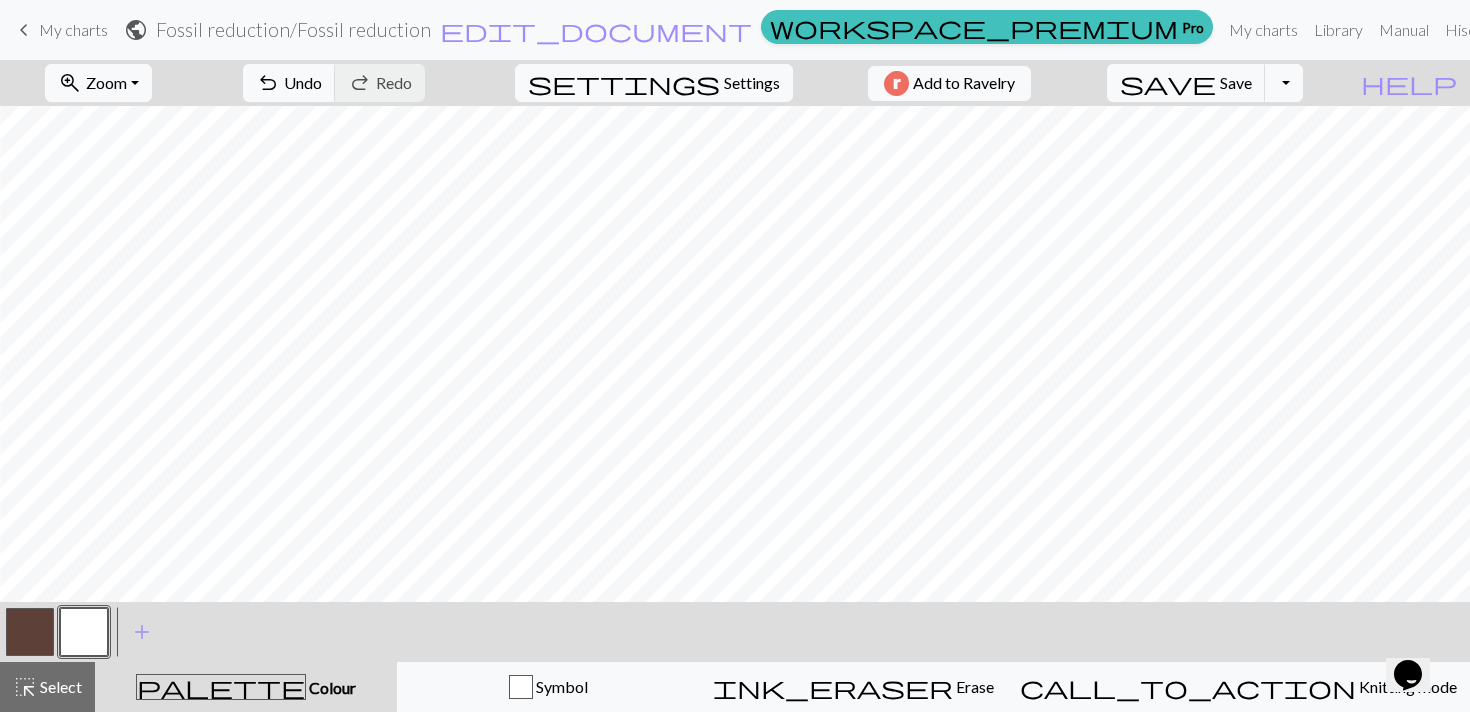 click at bounding box center (30, 632) 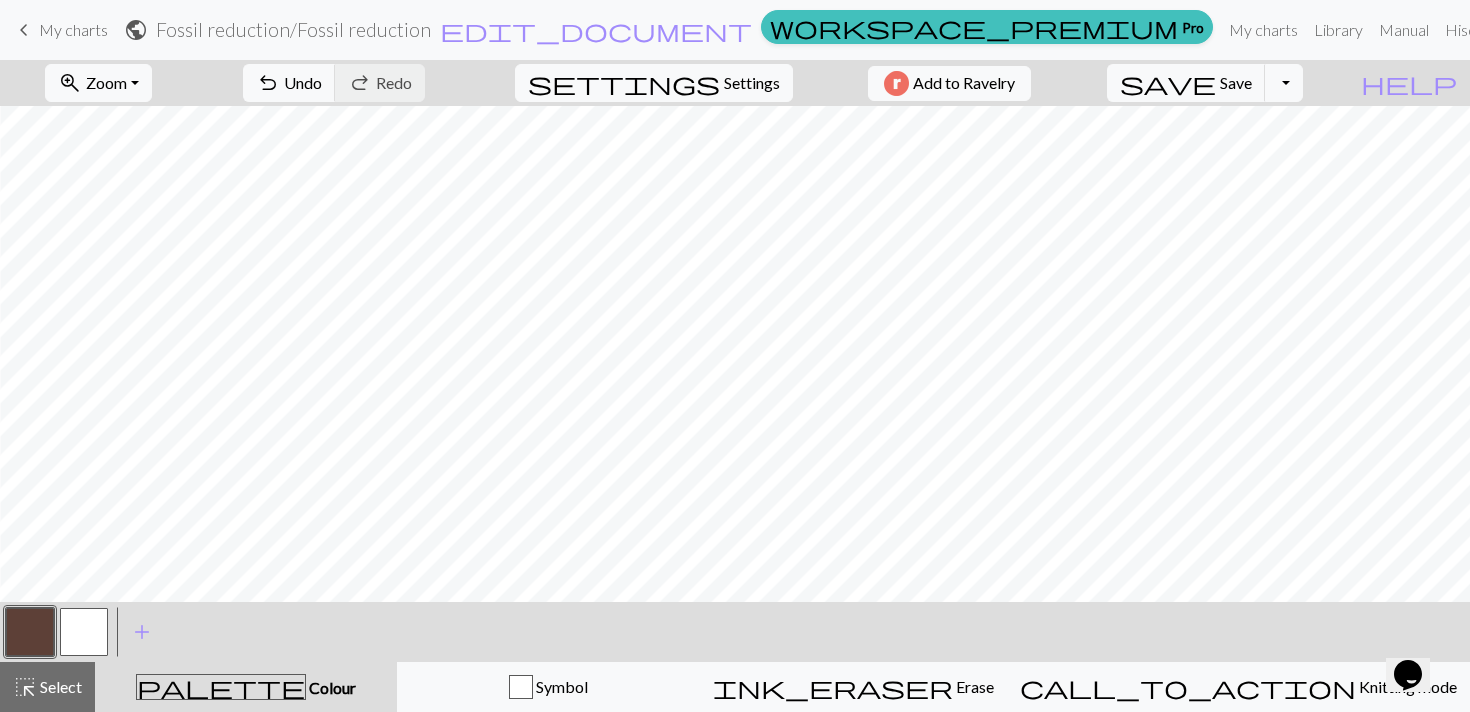 click at bounding box center (84, 632) 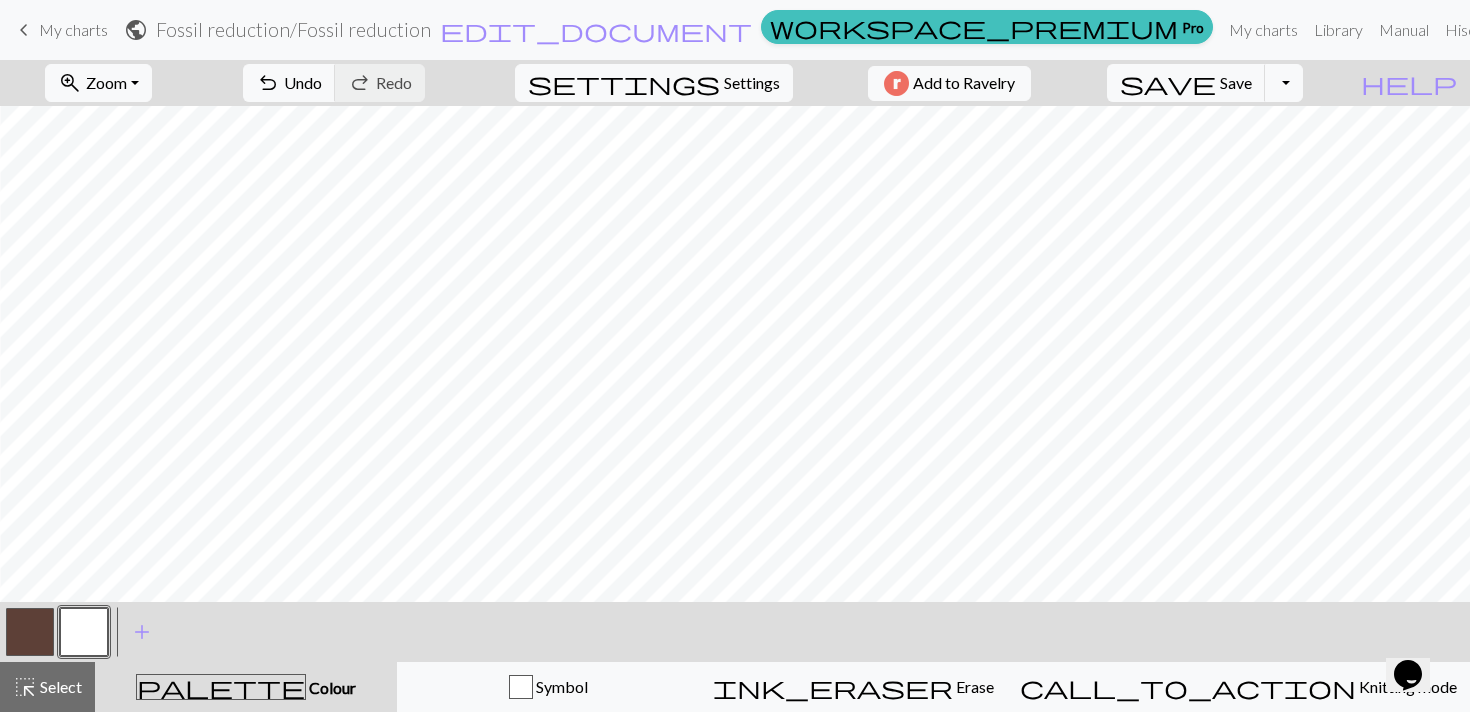 click at bounding box center [30, 632] 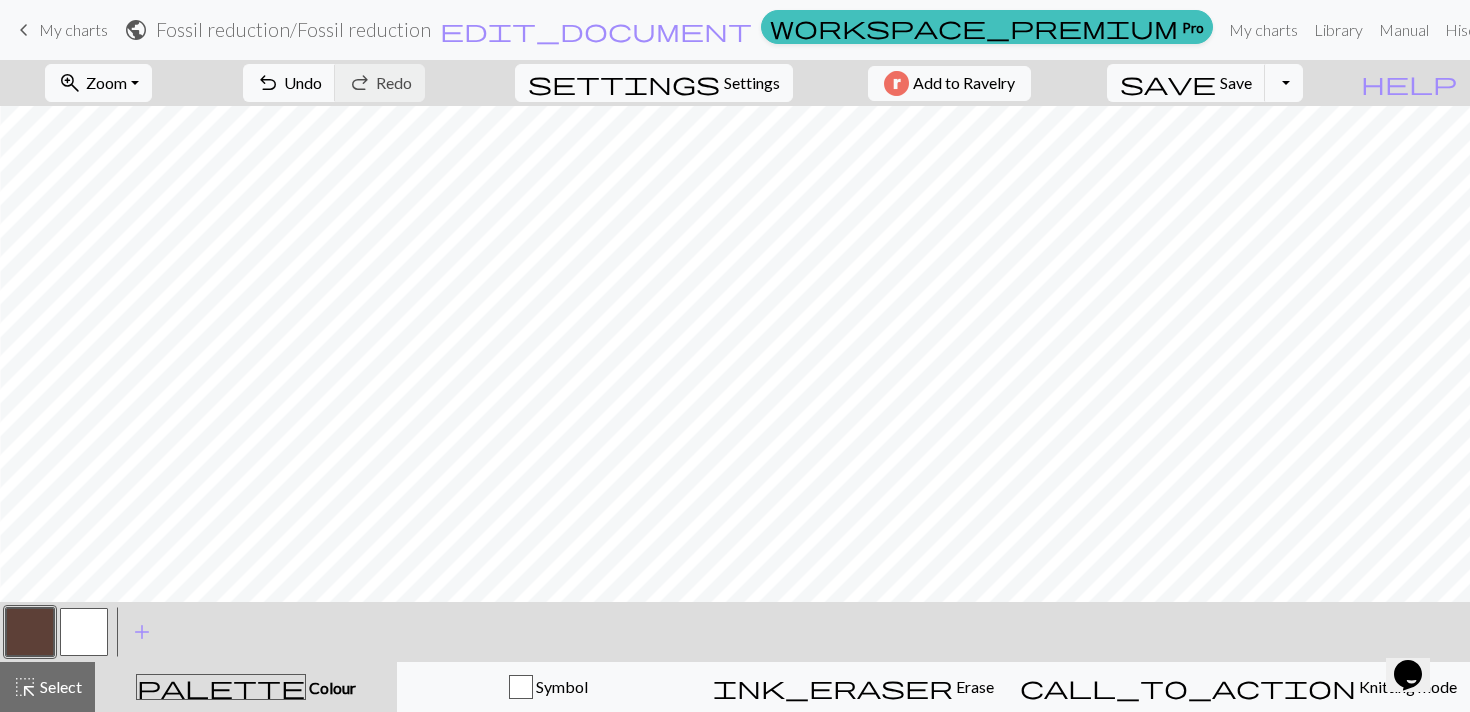 click at bounding box center (84, 632) 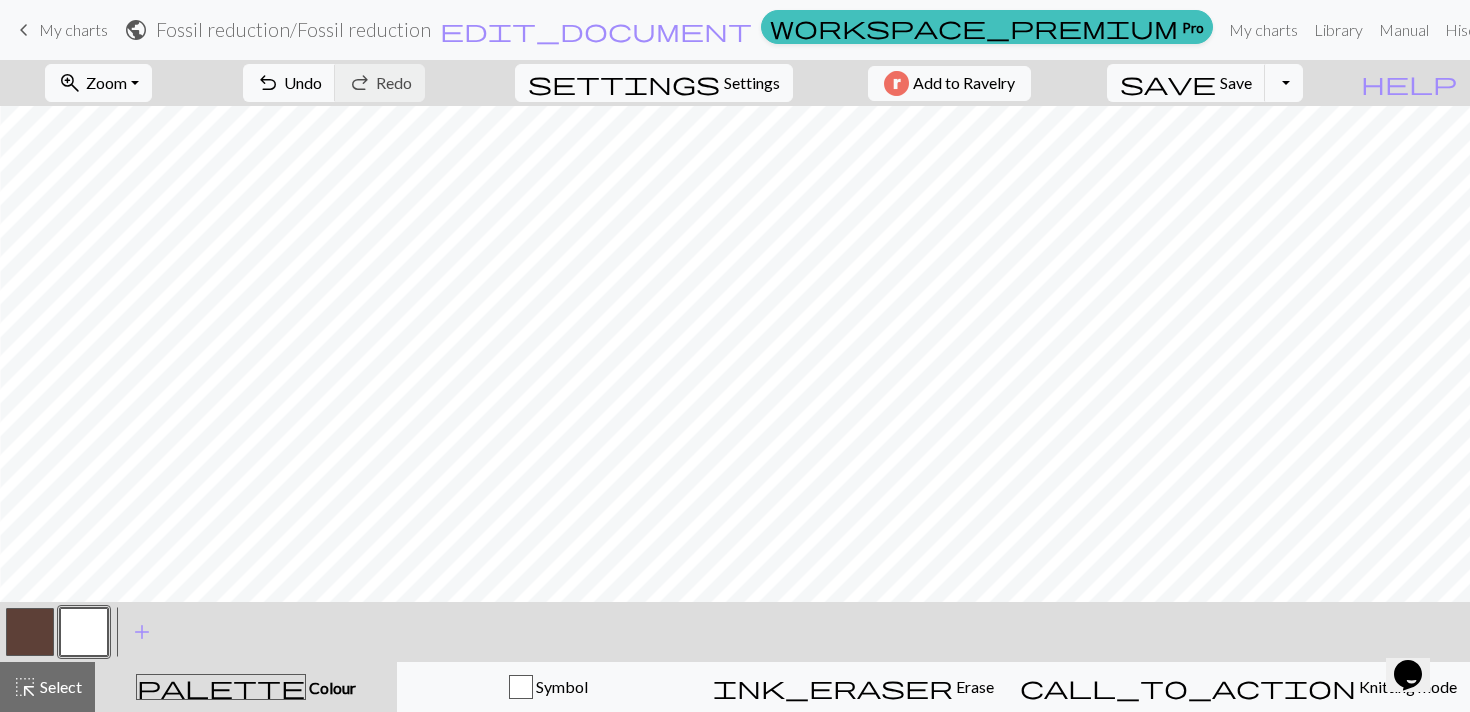 click at bounding box center (30, 632) 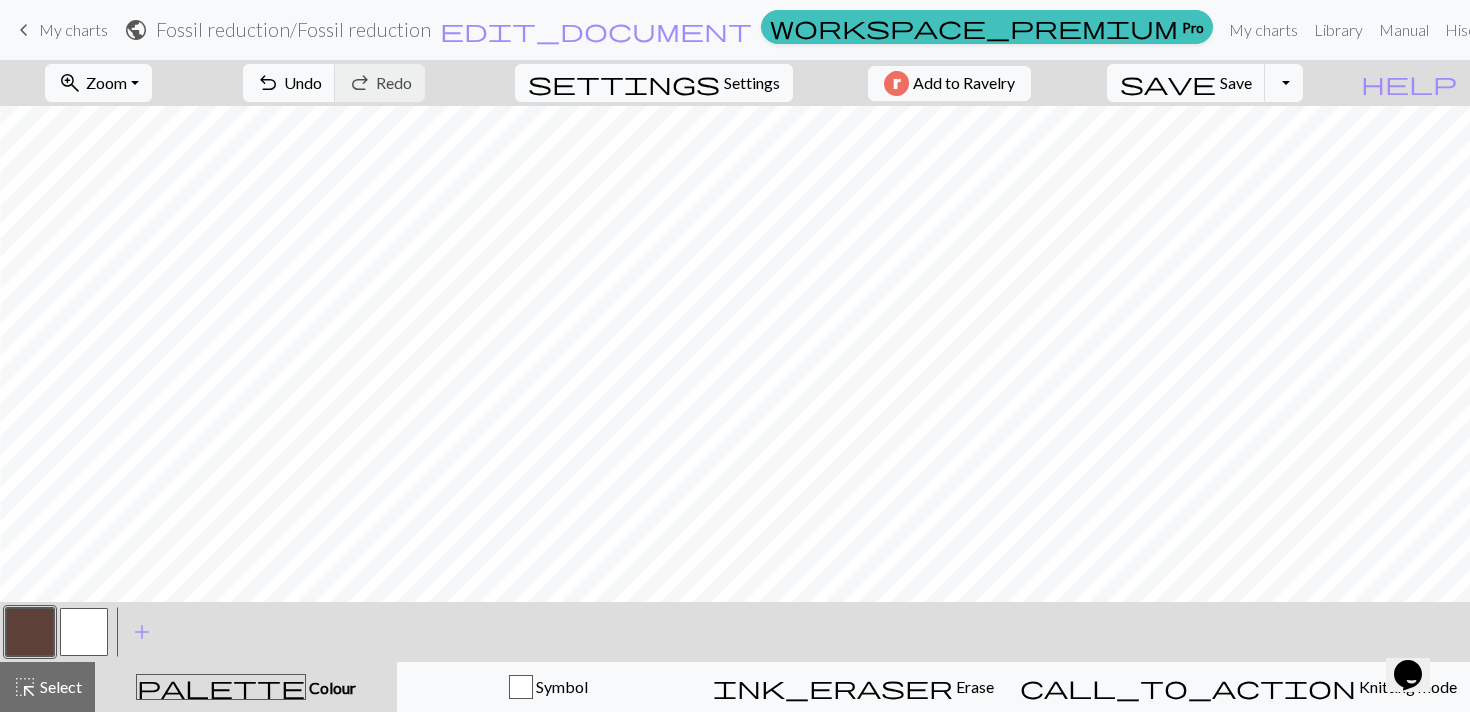 click at bounding box center (84, 632) 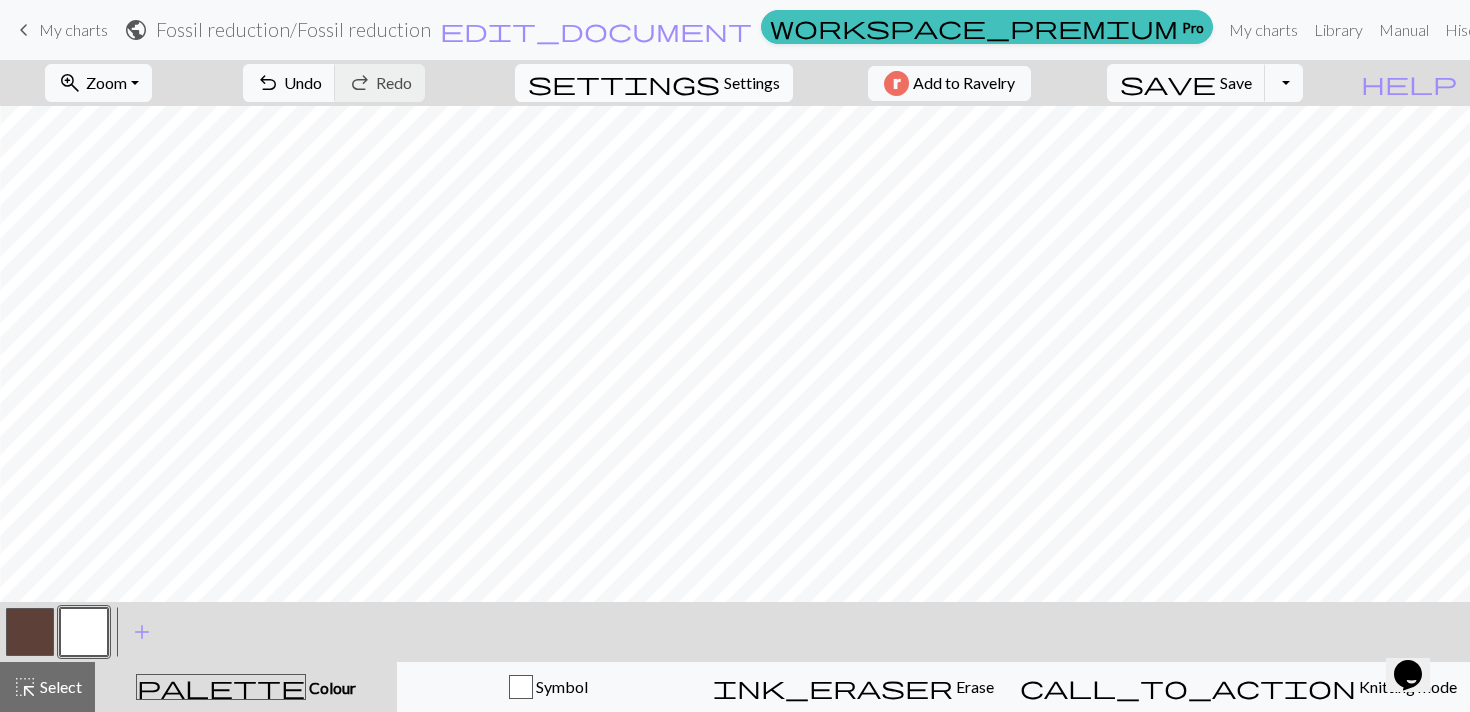 click on "Settings" at bounding box center [752, 83] 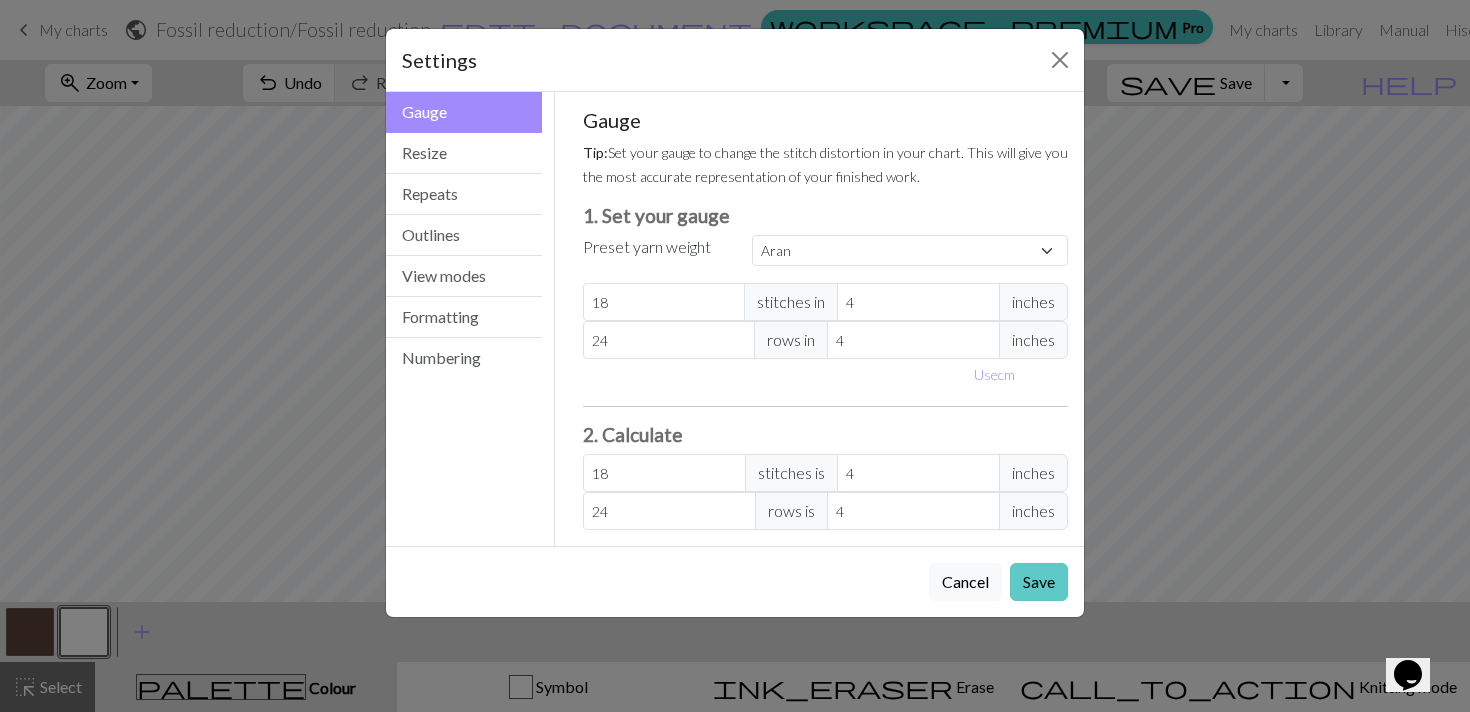 click on "Save" at bounding box center (1039, 582) 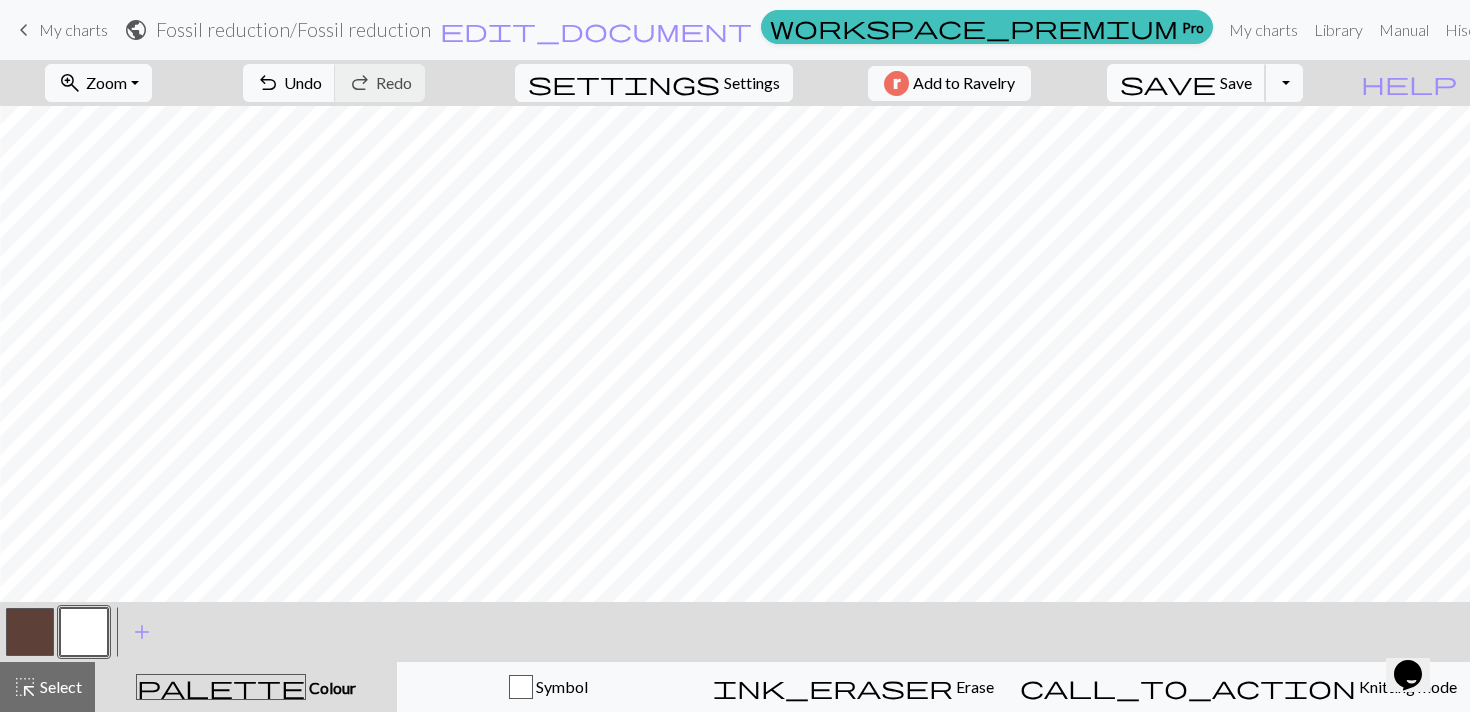 click on "Save" at bounding box center [1236, 82] 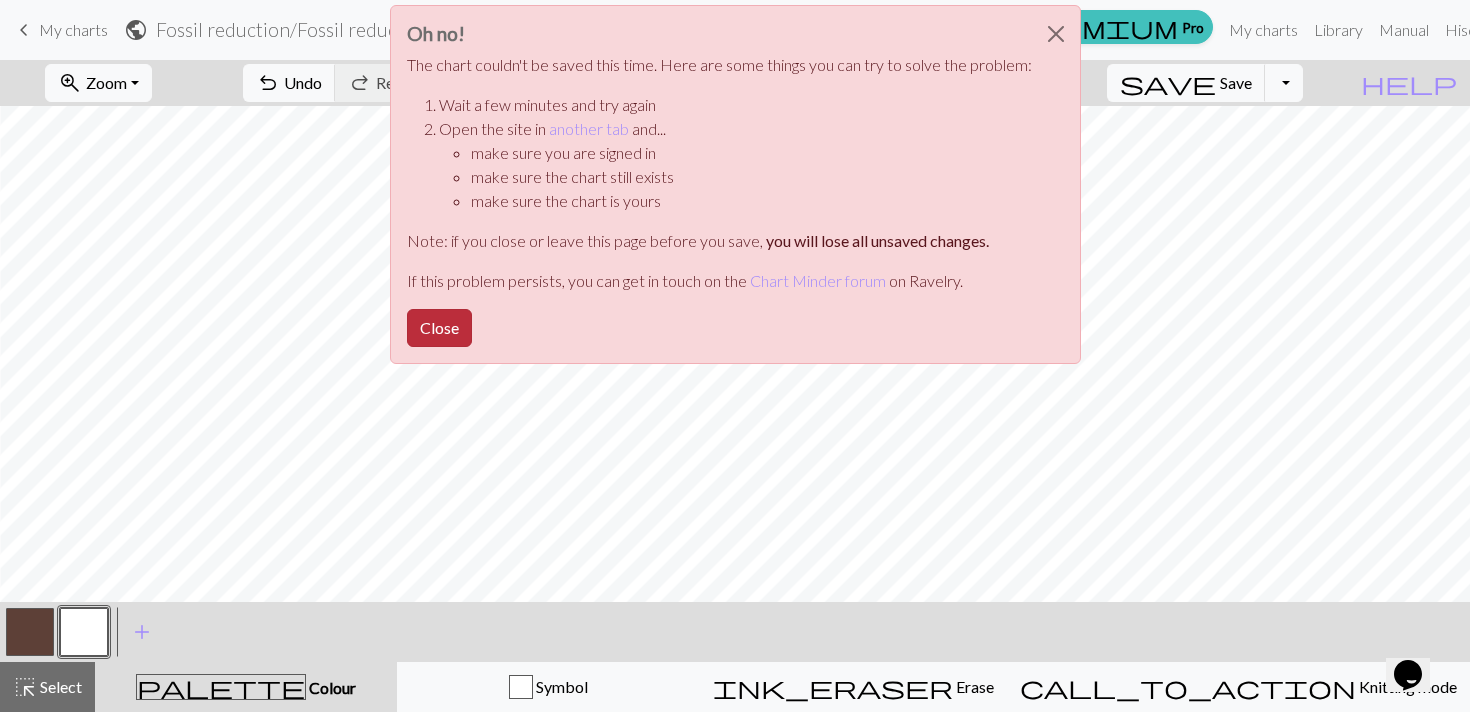 click on "Close" at bounding box center [439, 328] 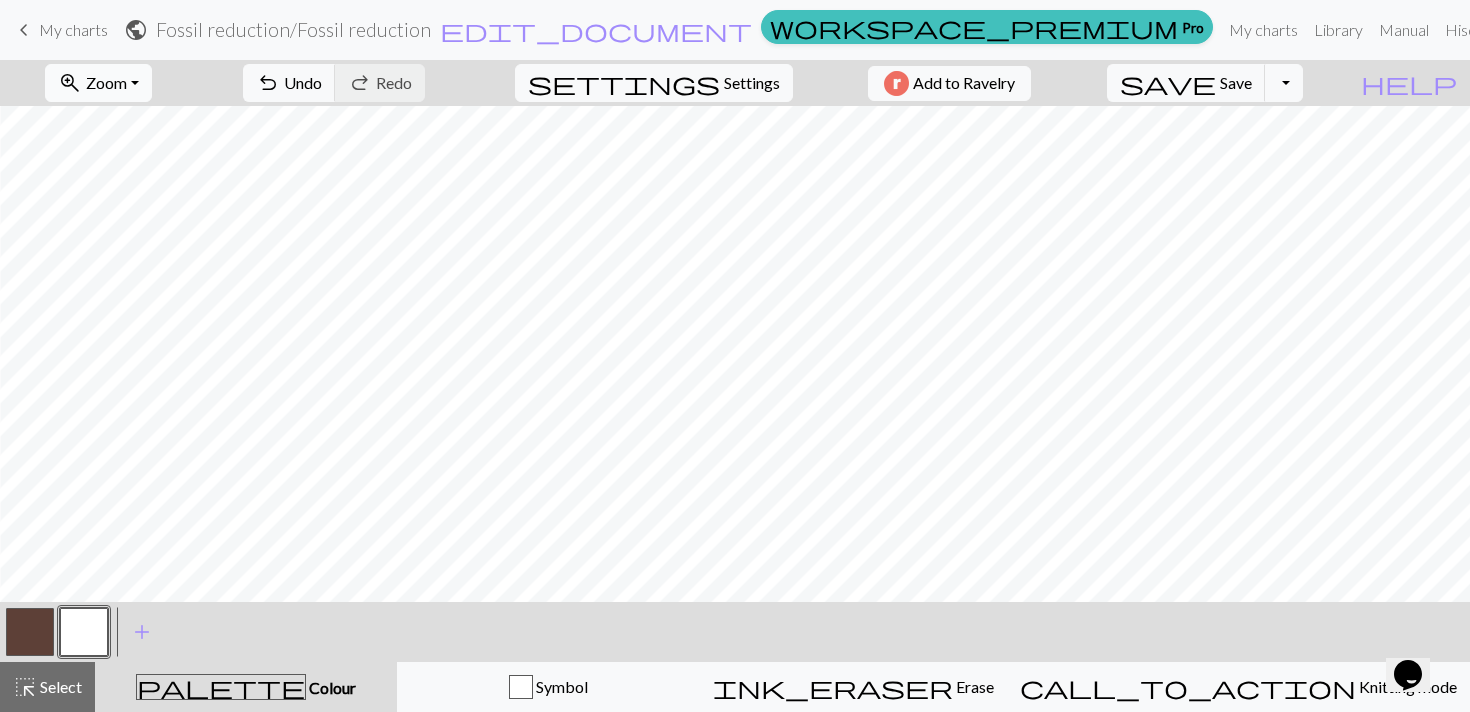 click on "zoom_in Zoom Zoom" at bounding box center (98, 83) 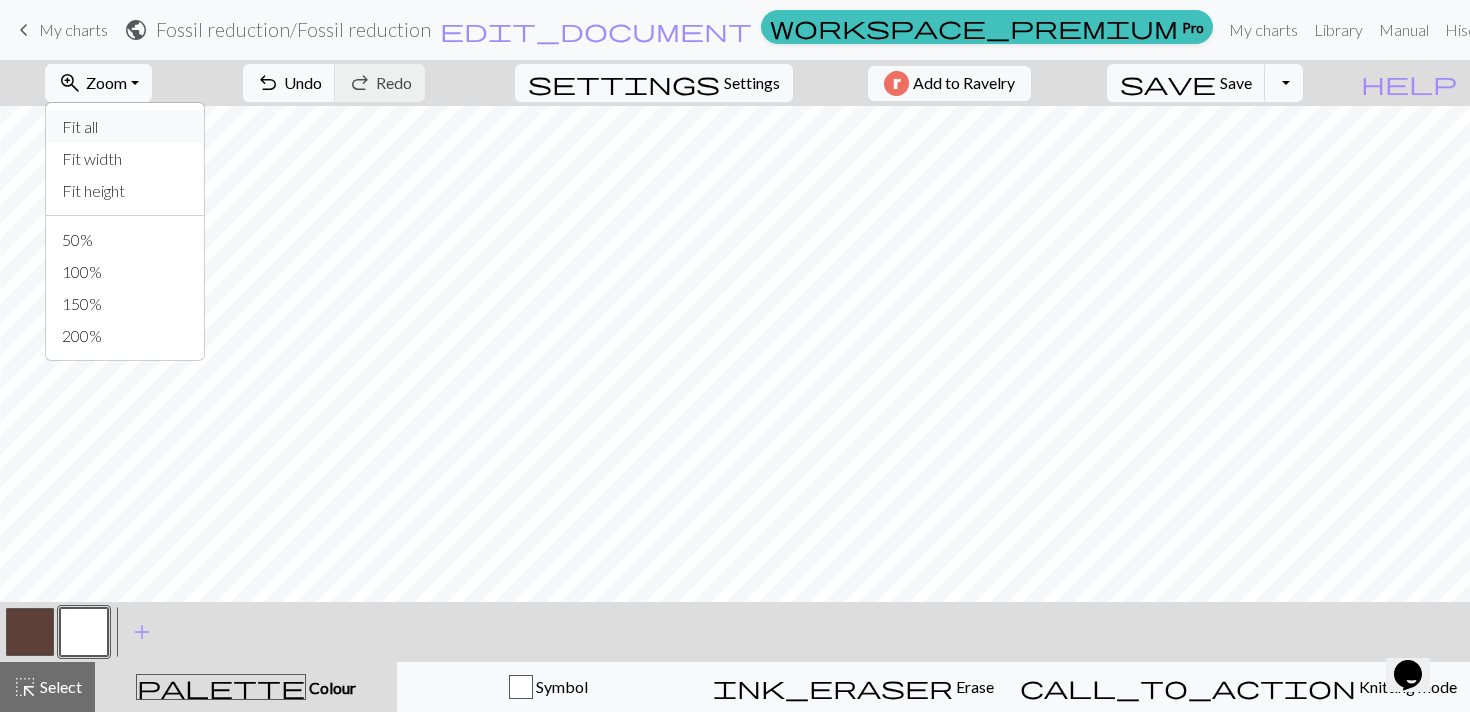 click on "Fit all" at bounding box center [125, 127] 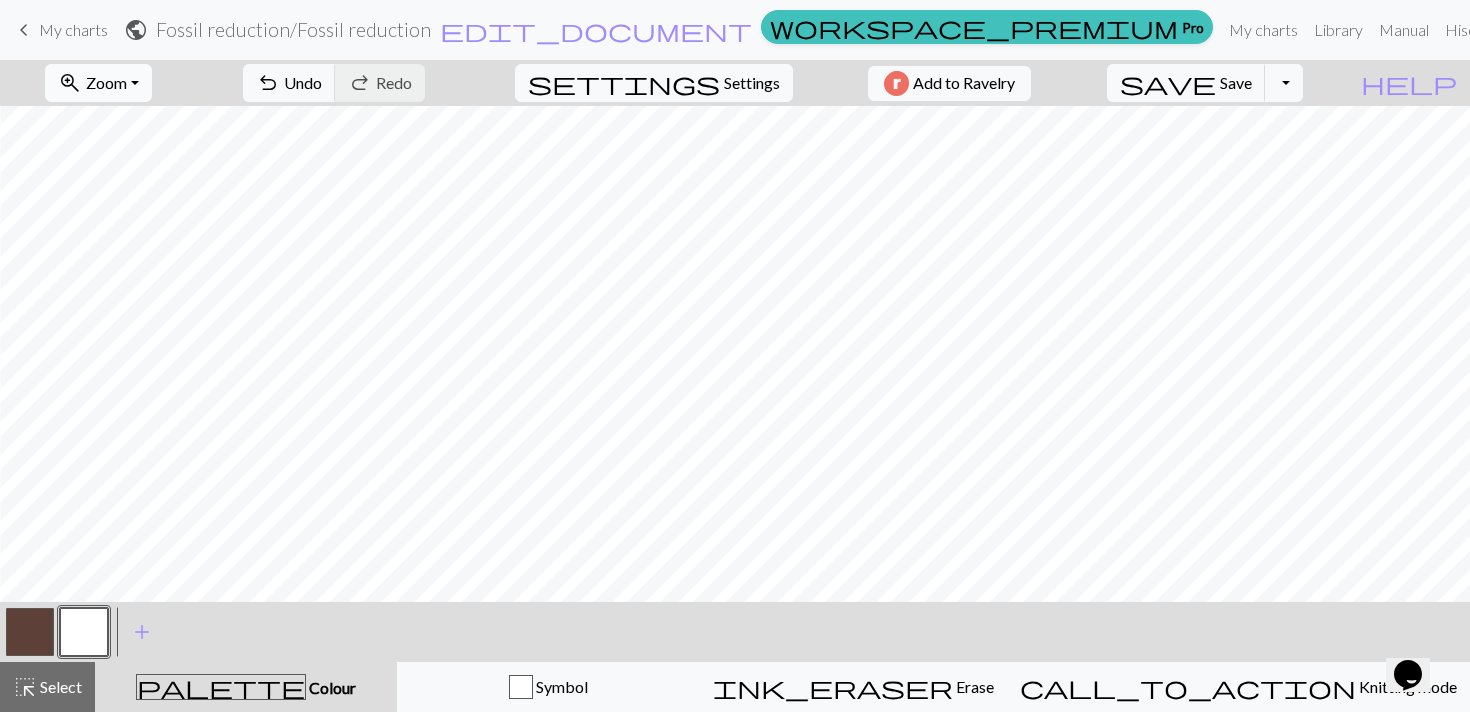click on "zoom_in Zoom Zoom" at bounding box center (98, 83) 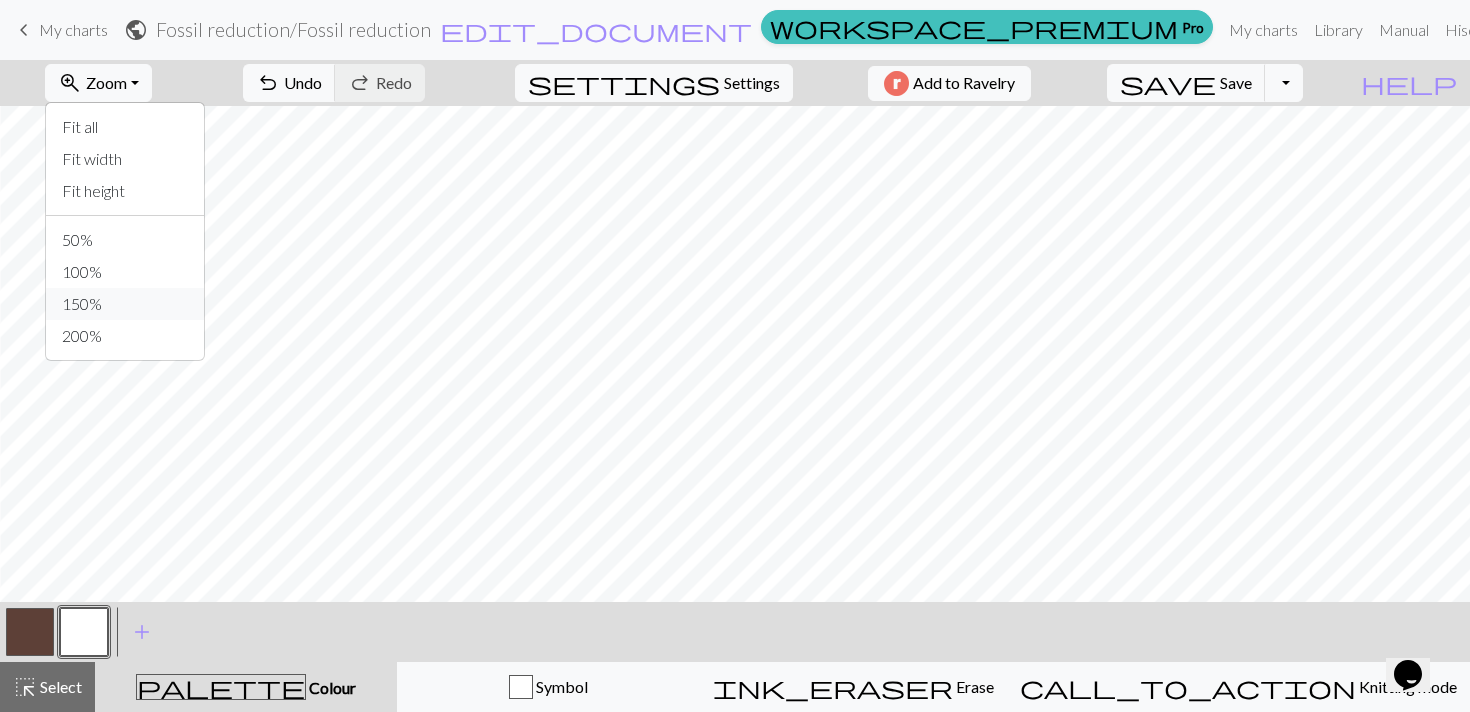 click on "150%" at bounding box center [125, 304] 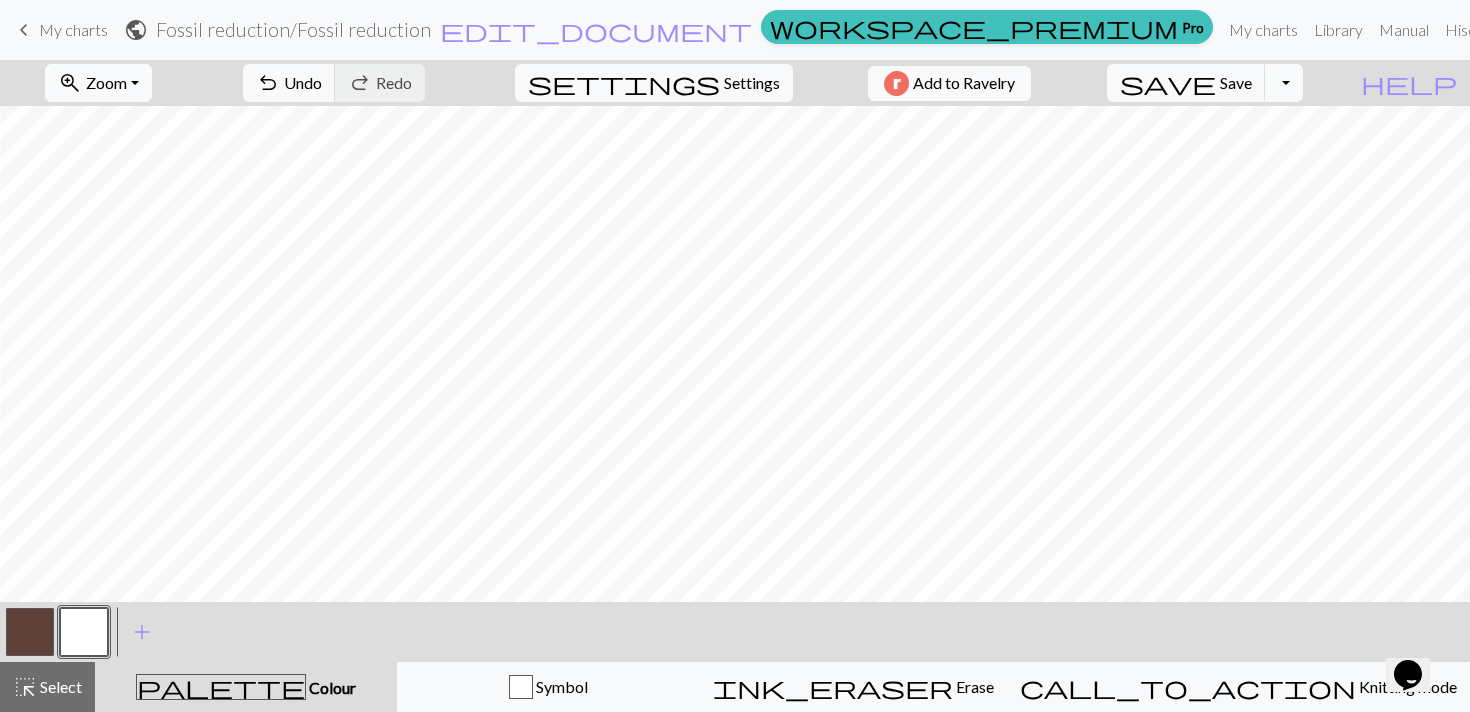 click on "zoom_in Zoom Zoom" at bounding box center [98, 83] 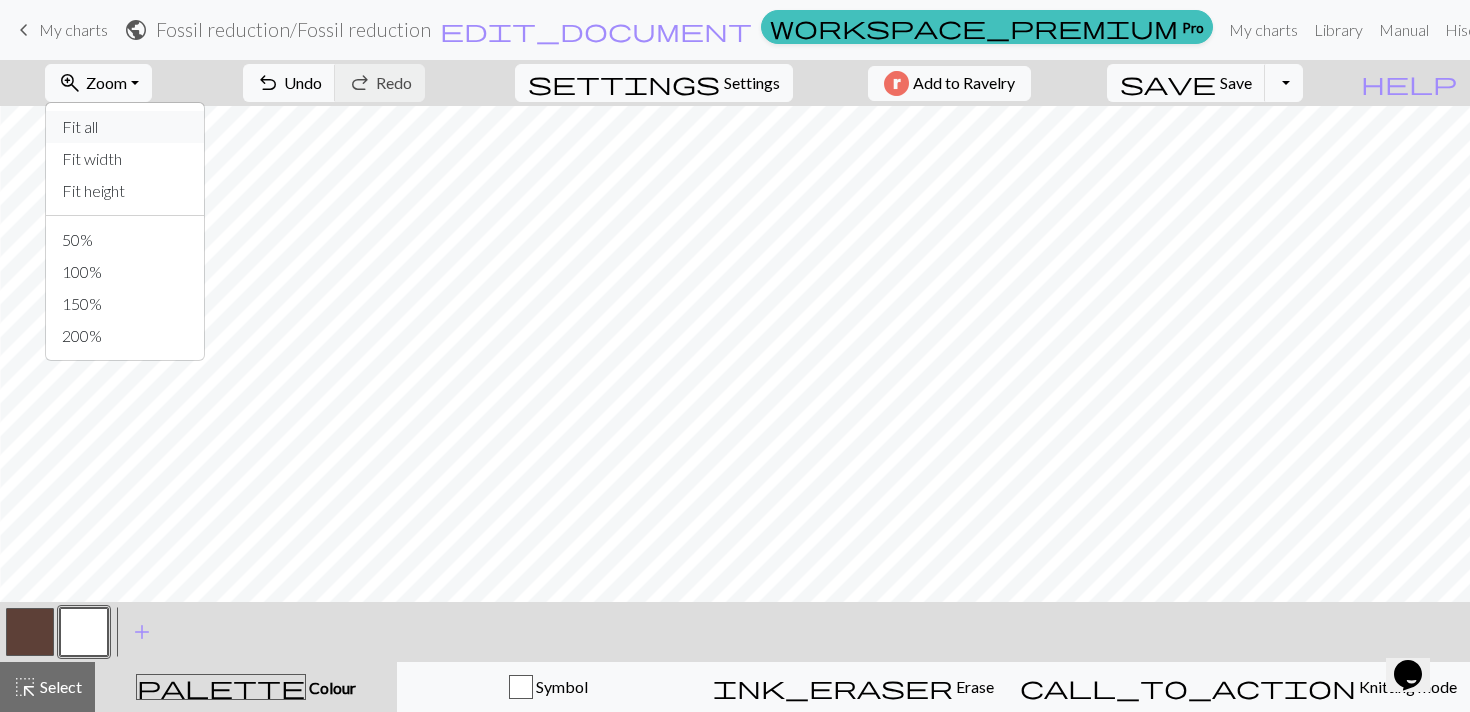 click on "Fit all" at bounding box center [125, 127] 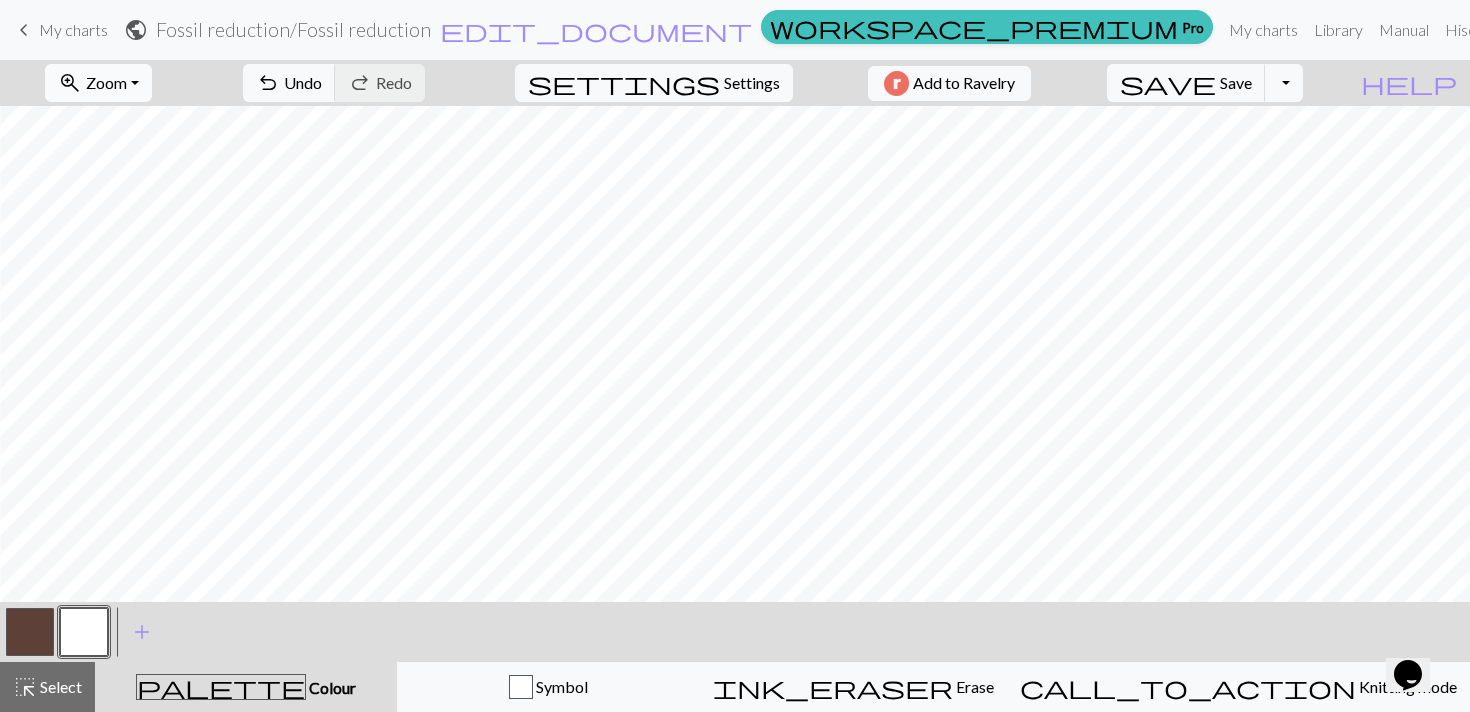 click on "zoom_in Zoom Zoom" at bounding box center (98, 83) 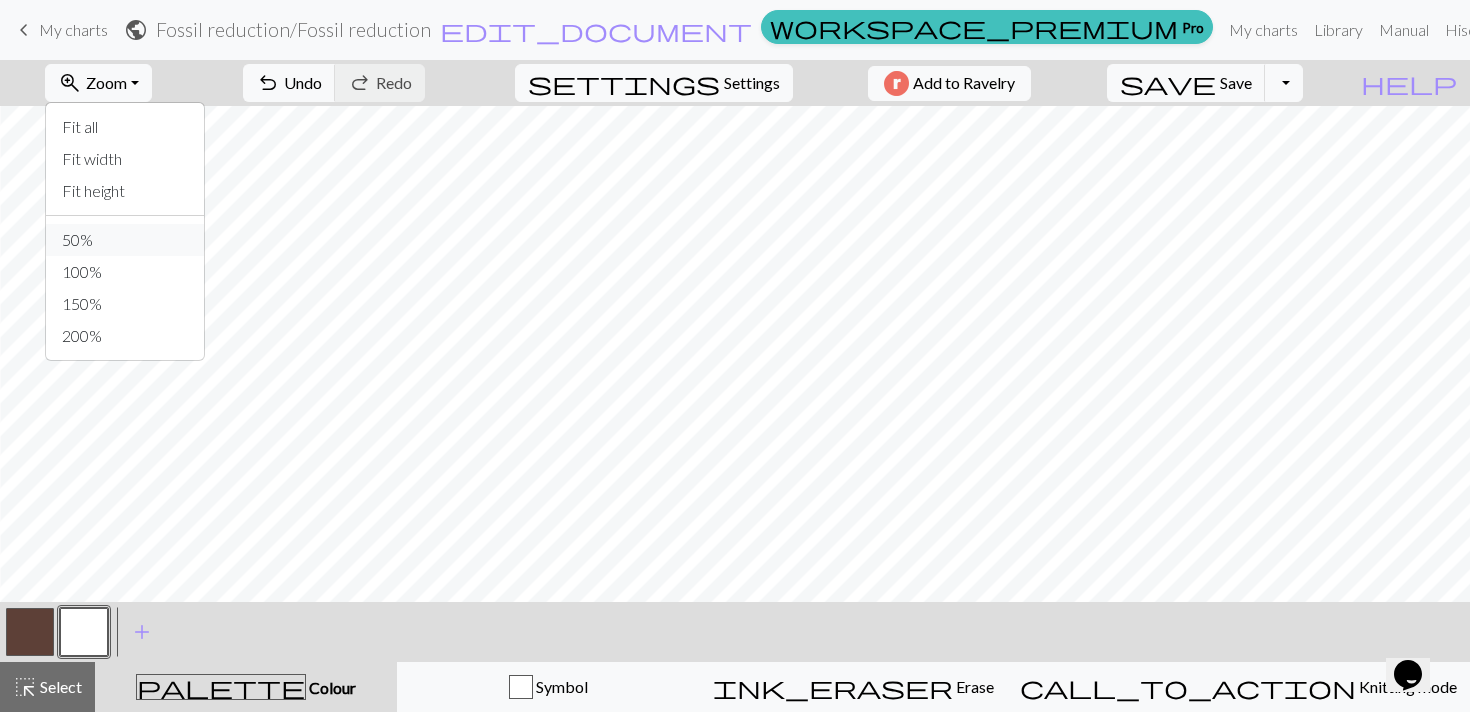 click on "50%" at bounding box center [125, 240] 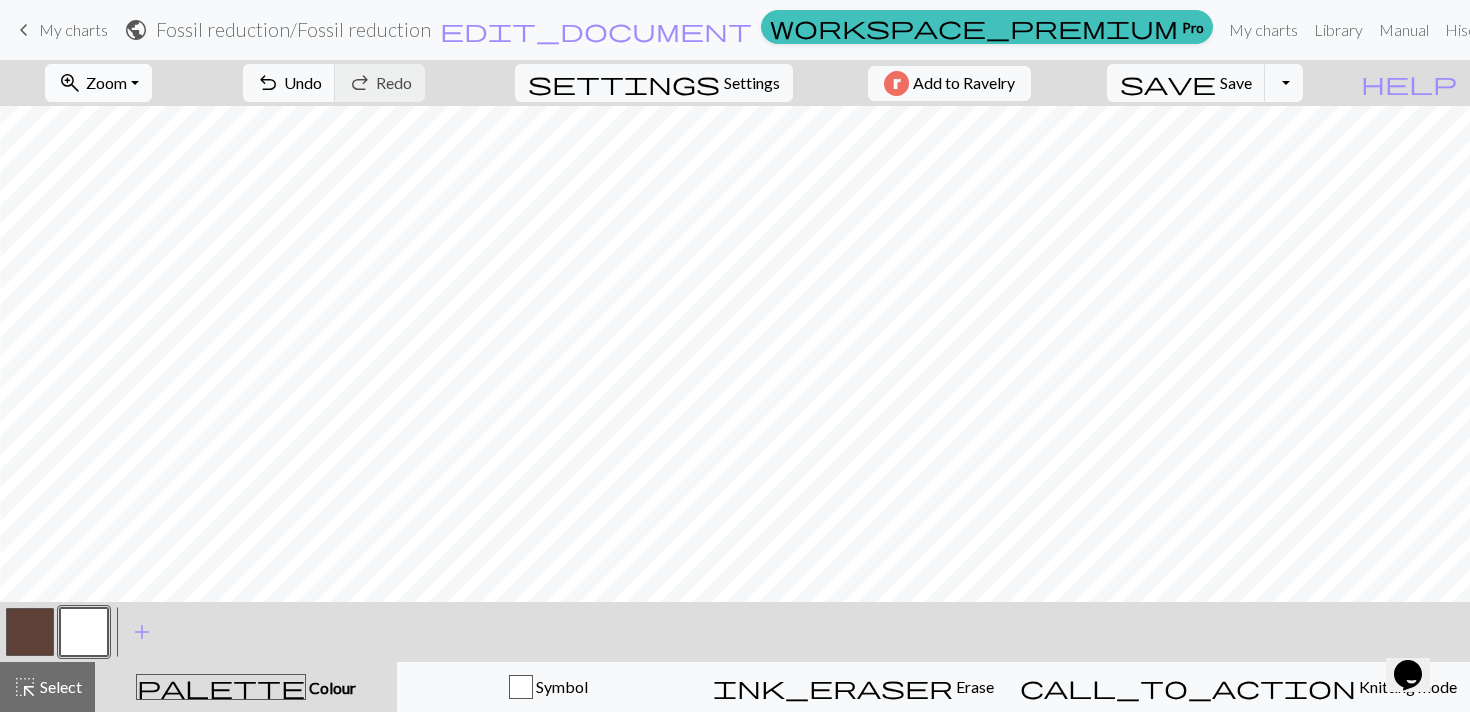 click on "zoom_in Zoom Zoom" at bounding box center [98, 83] 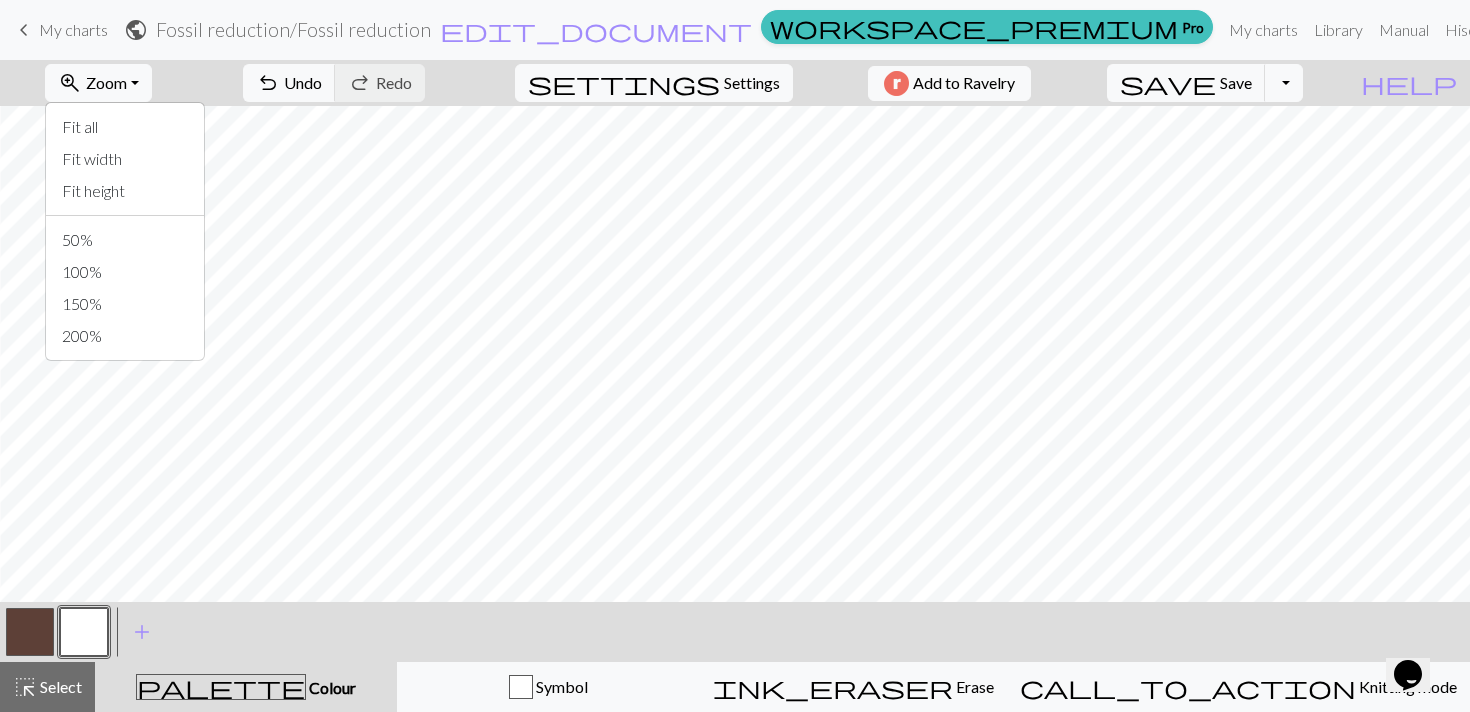 click on "zoom_in Zoom Zoom Fit all Fit width Fit height 50% 100% 150% 200% undo Undo Undo redo Redo Redo settings  Settings    Add to Ravelry save Save Save Toggle Dropdown file_copy  Save a copy save_alt  Download" at bounding box center (674, 83) 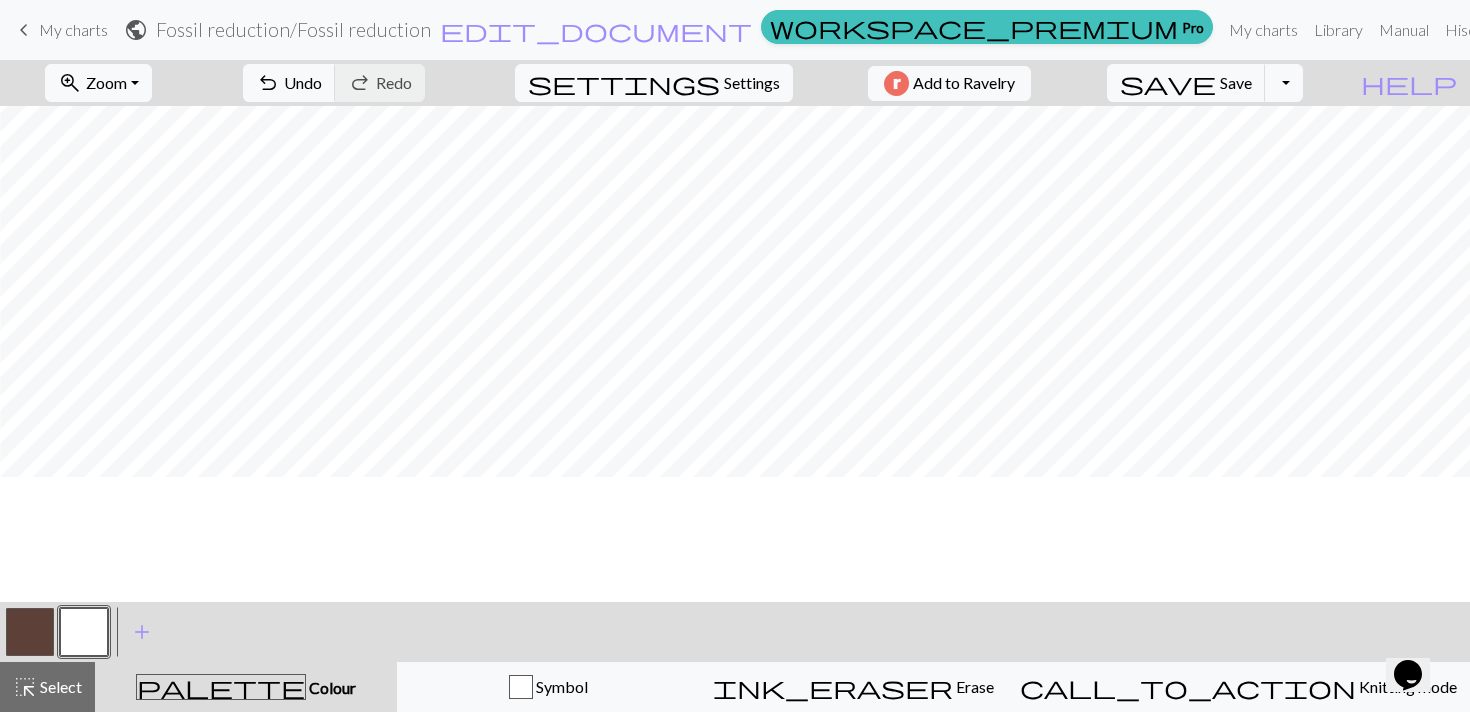 scroll, scrollTop: 0, scrollLeft: 206, axis: horizontal 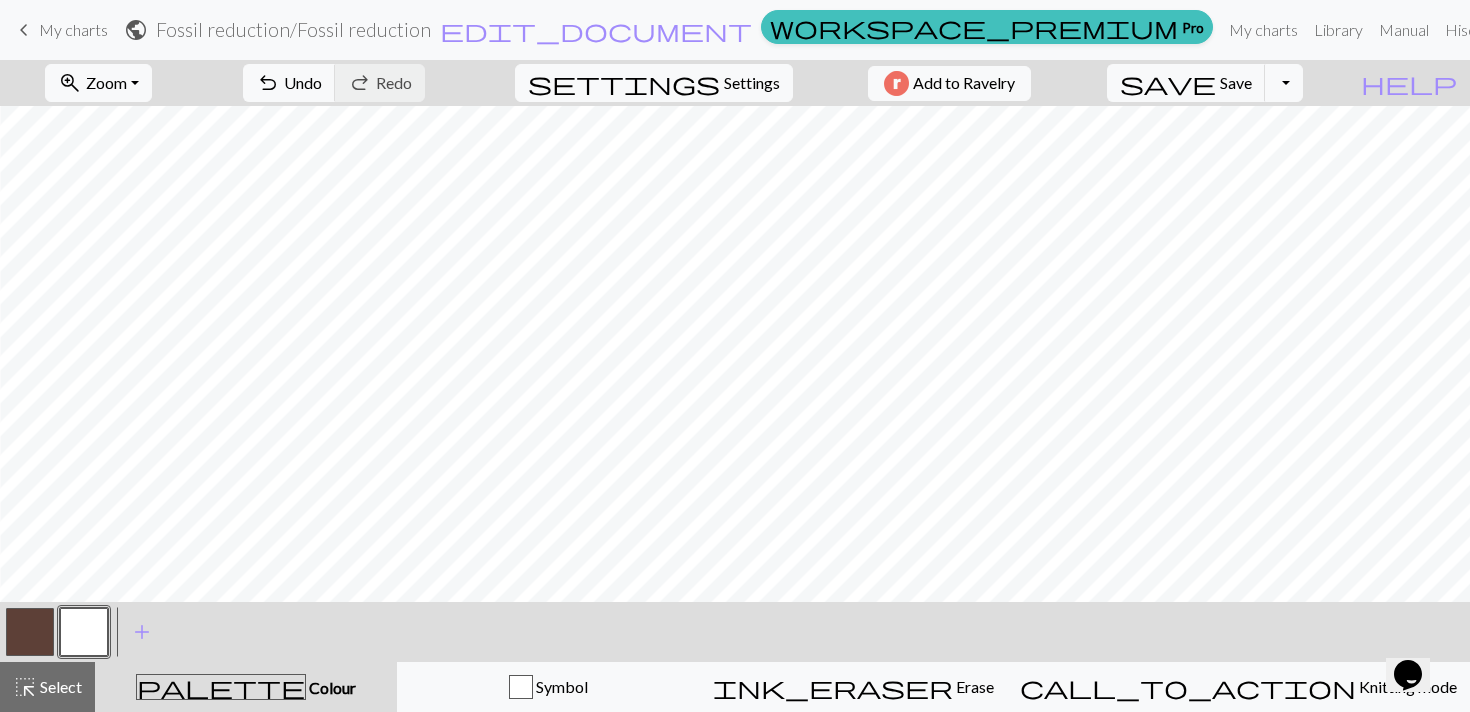 click at bounding box center (30, 632) 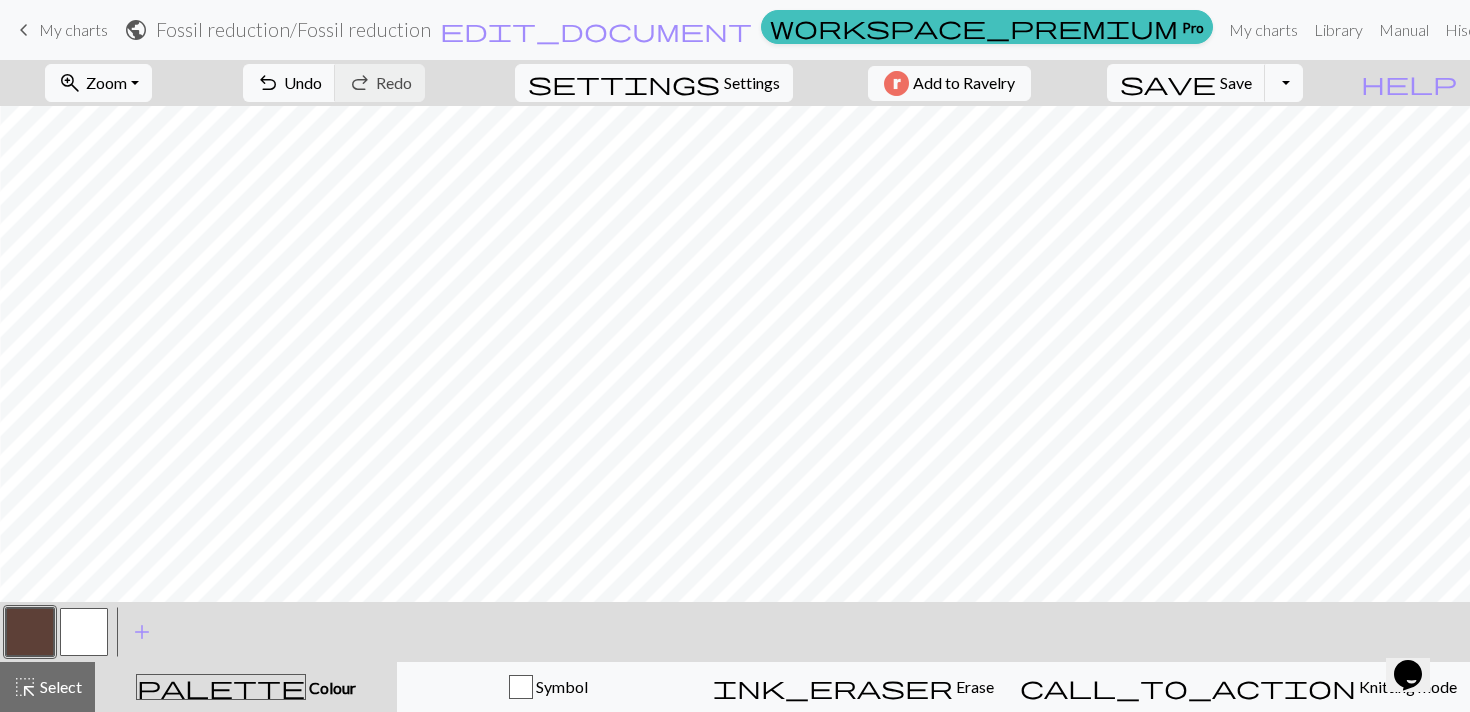 click at bounding box center (84, 632) 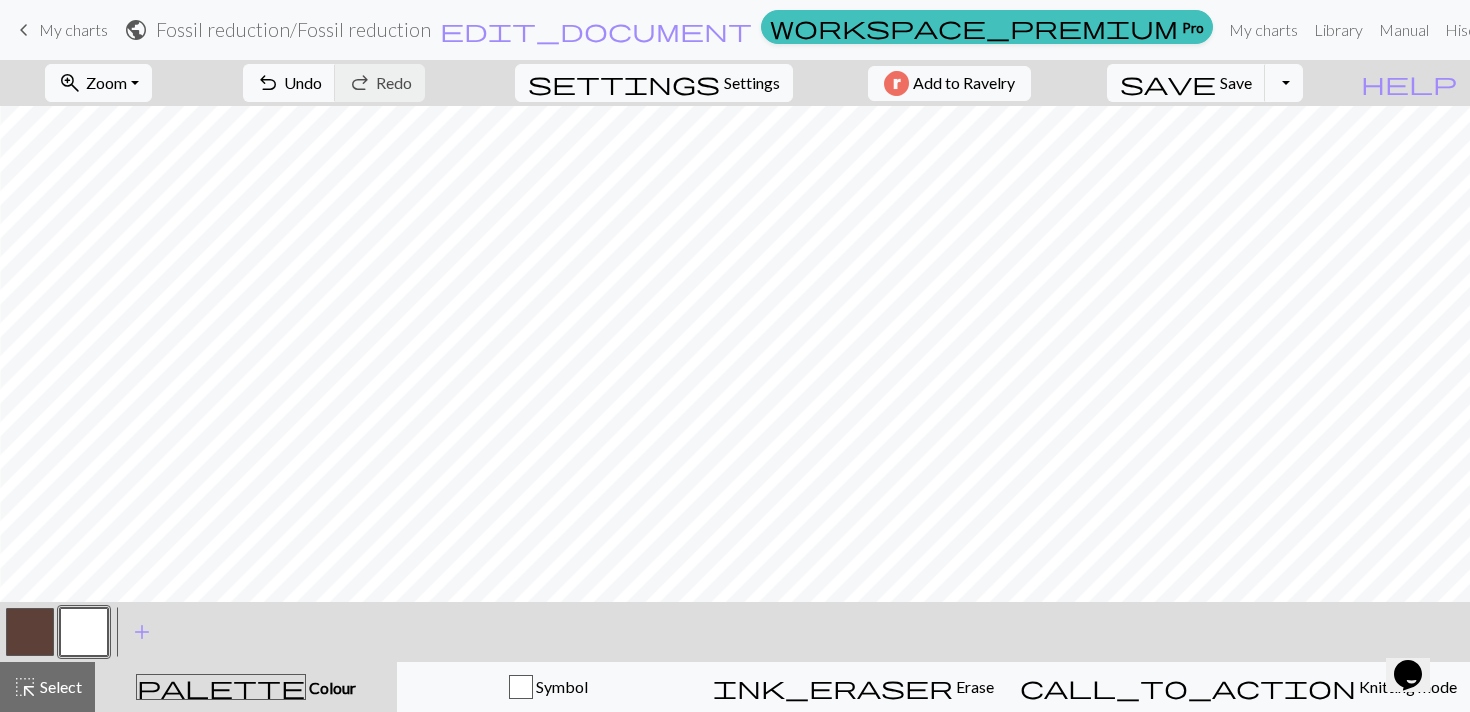 click at bounding box center [30, 632] 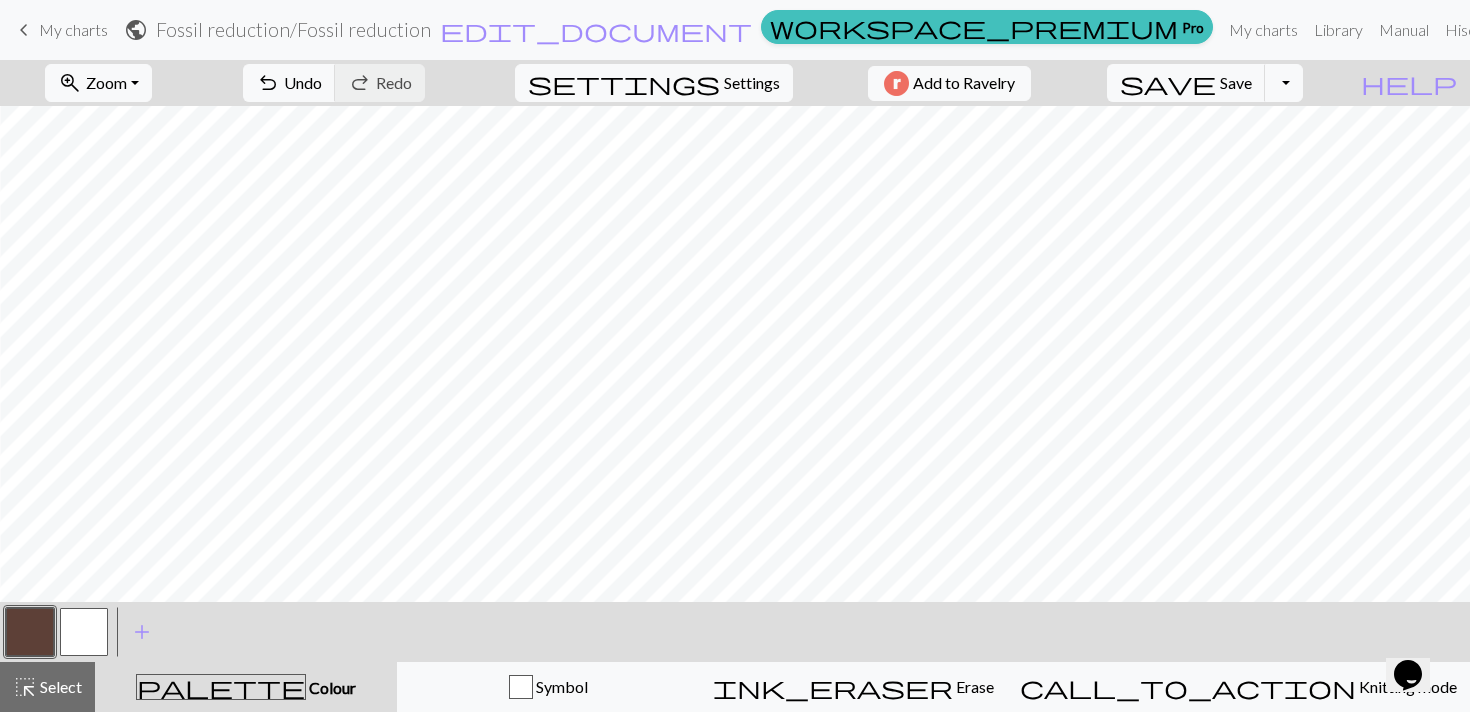 click at bounding box center (84, 632) 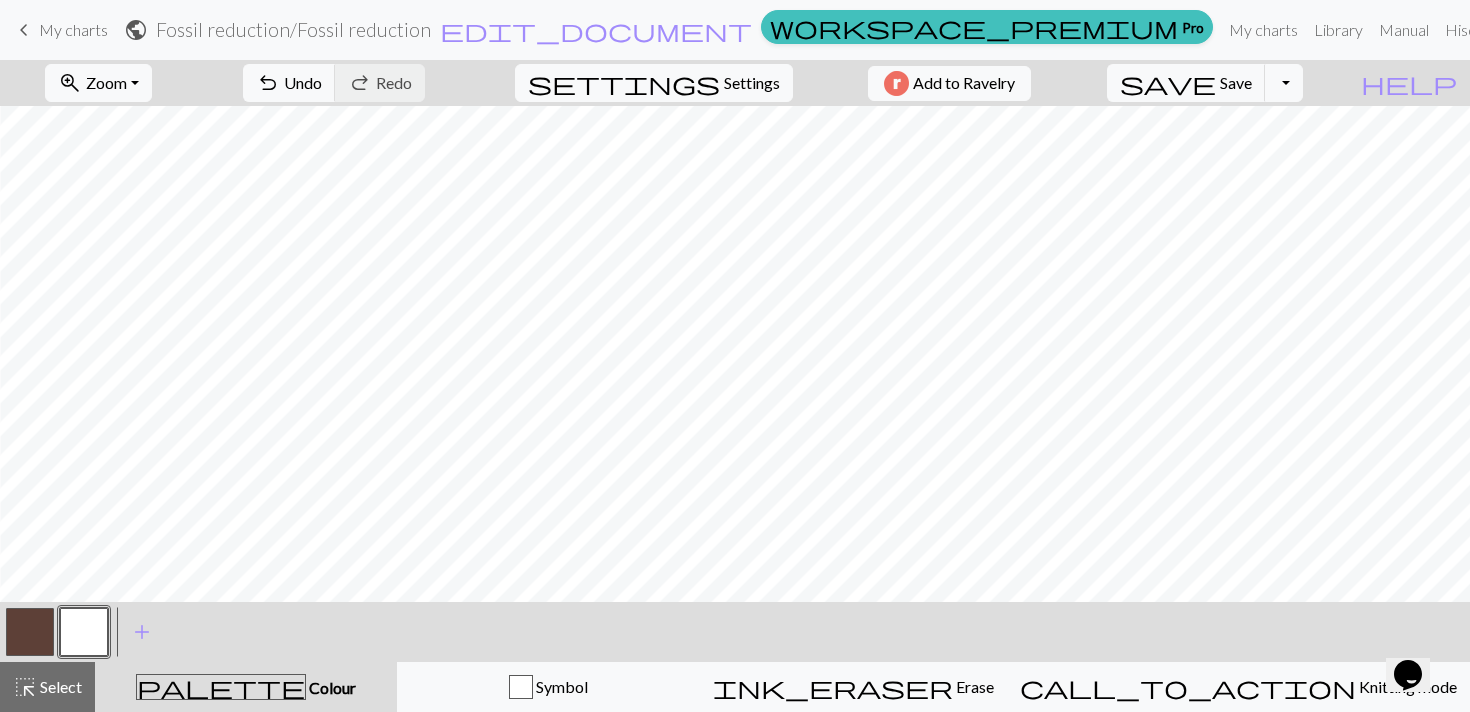 click at bounding box center (30, 632) 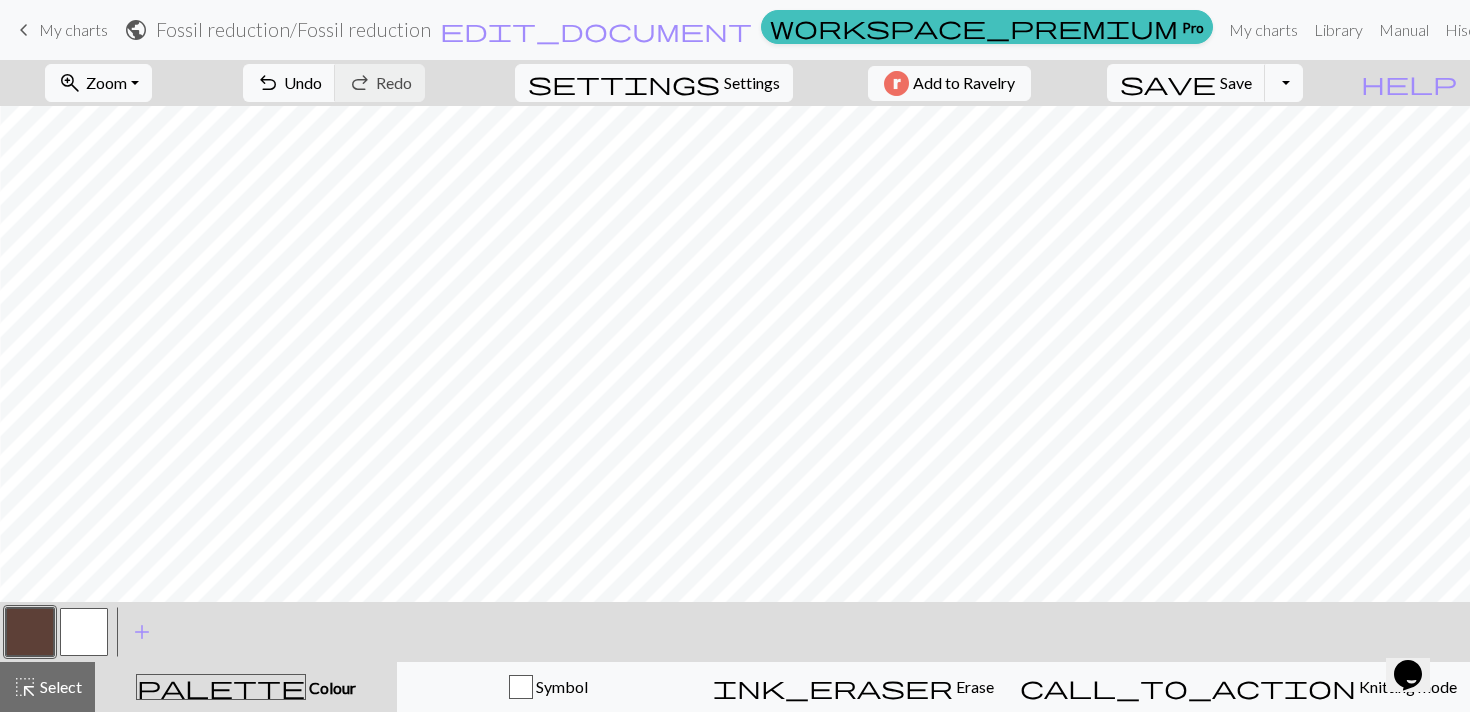 click at bounding box center (84, 632) 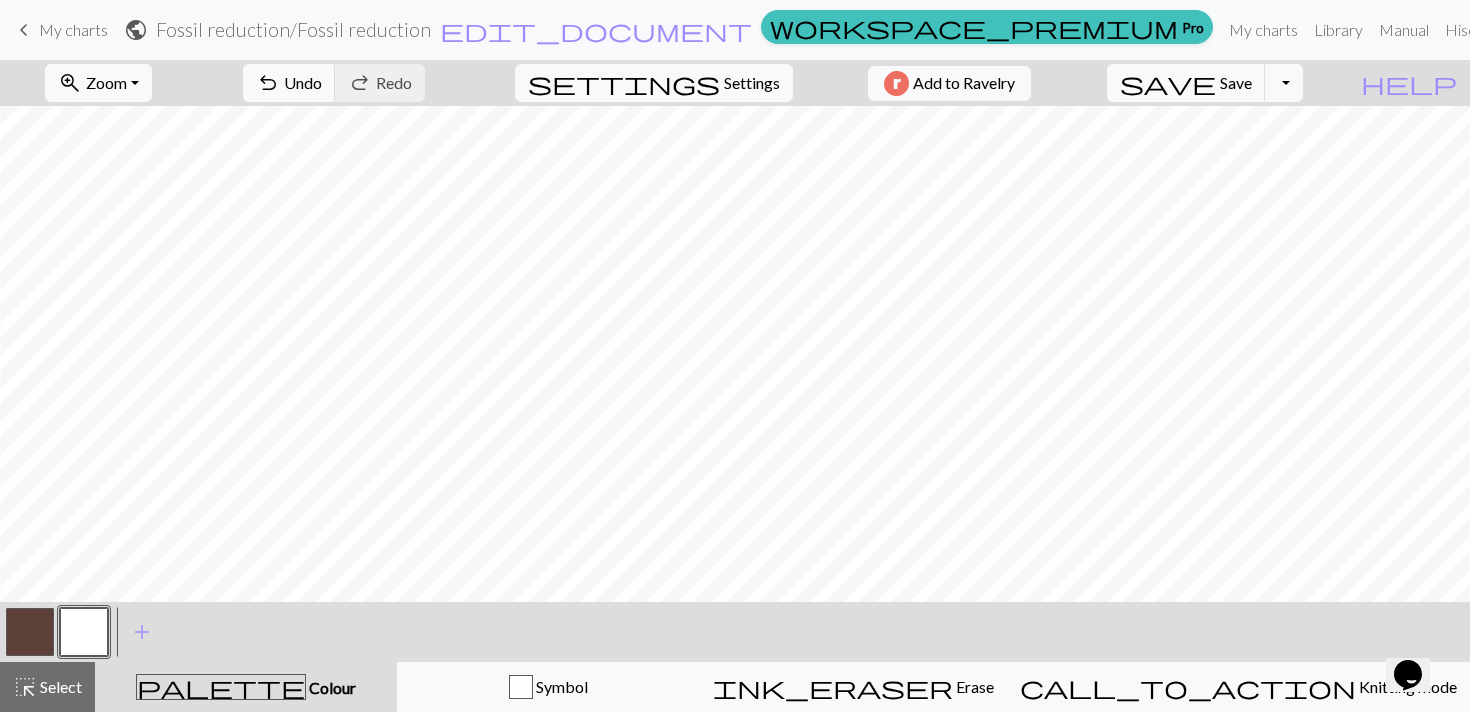 click at bounding box center (30, 632) 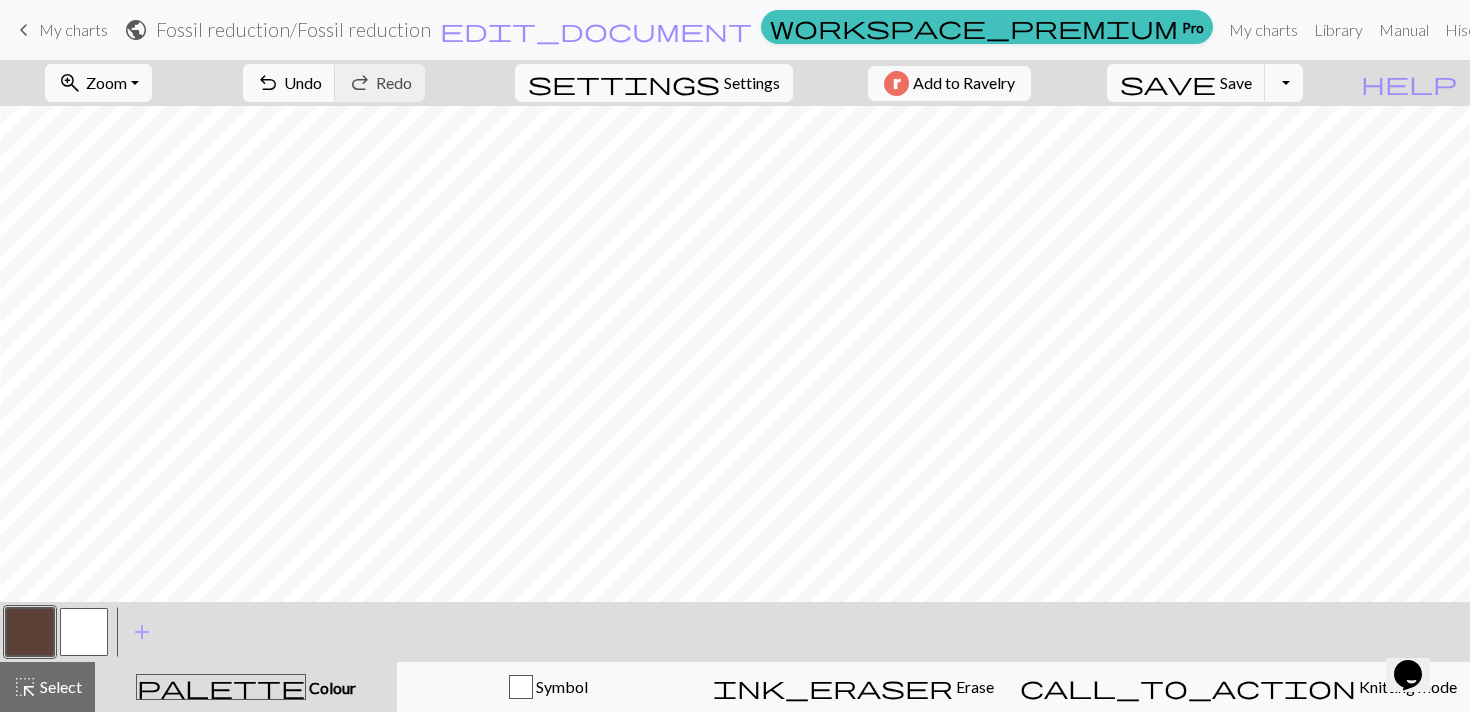 click at bounding box center [84, 632] 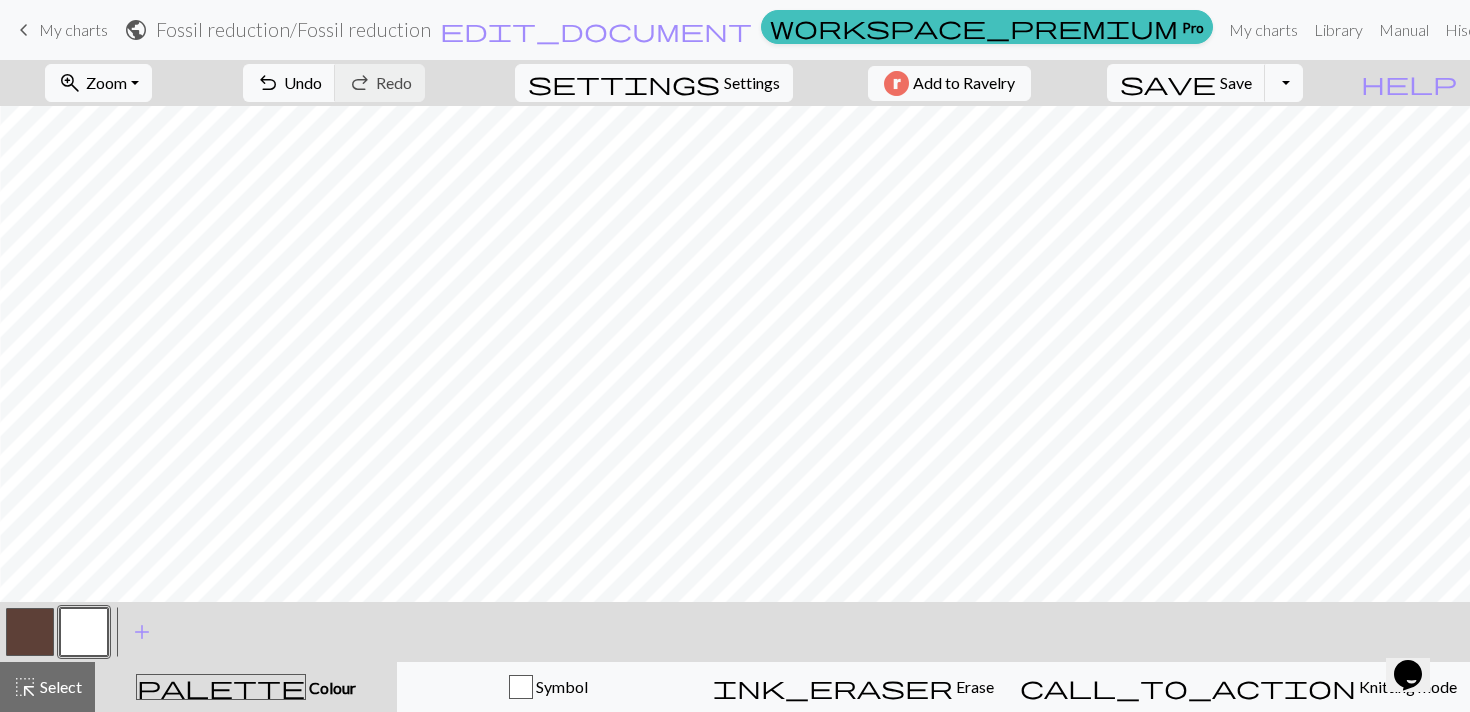 click at bounding box center (30, 632) 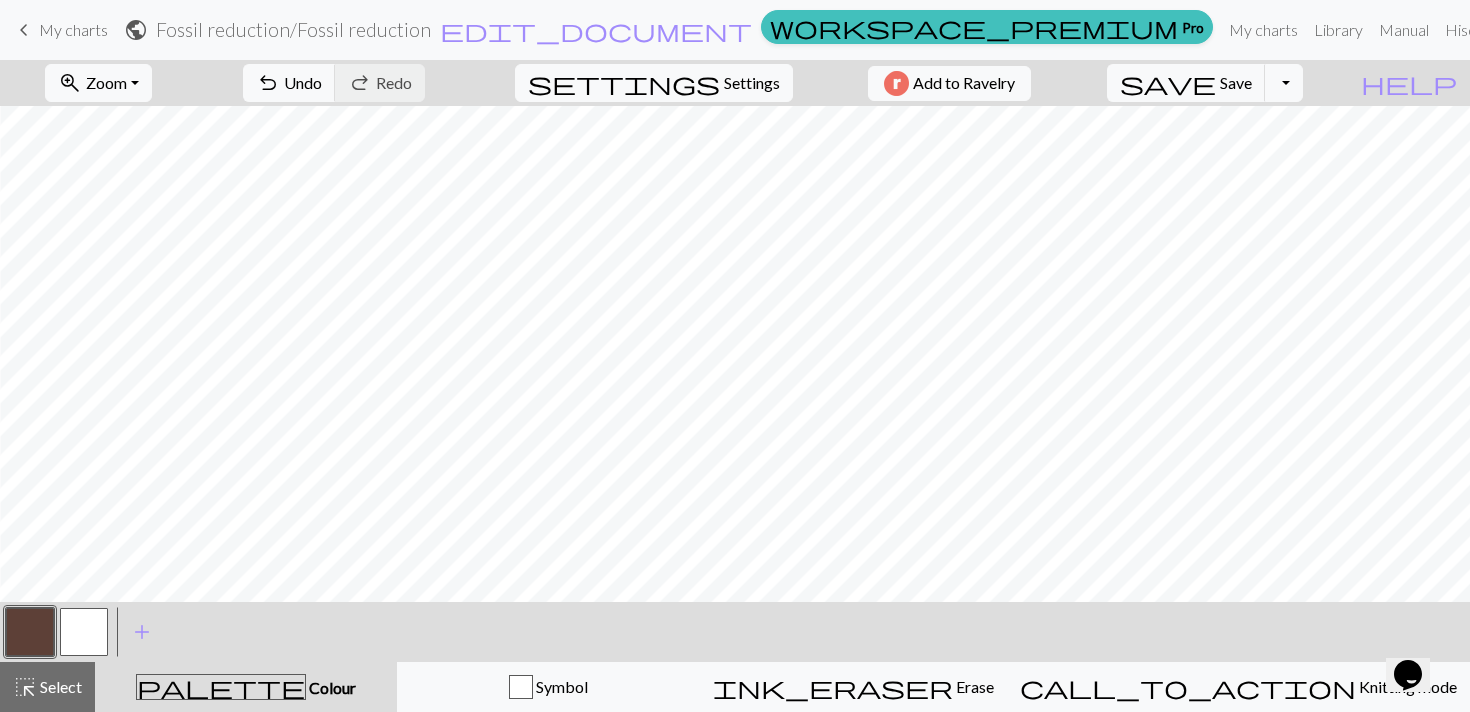 click at bounding box center (84, 632) 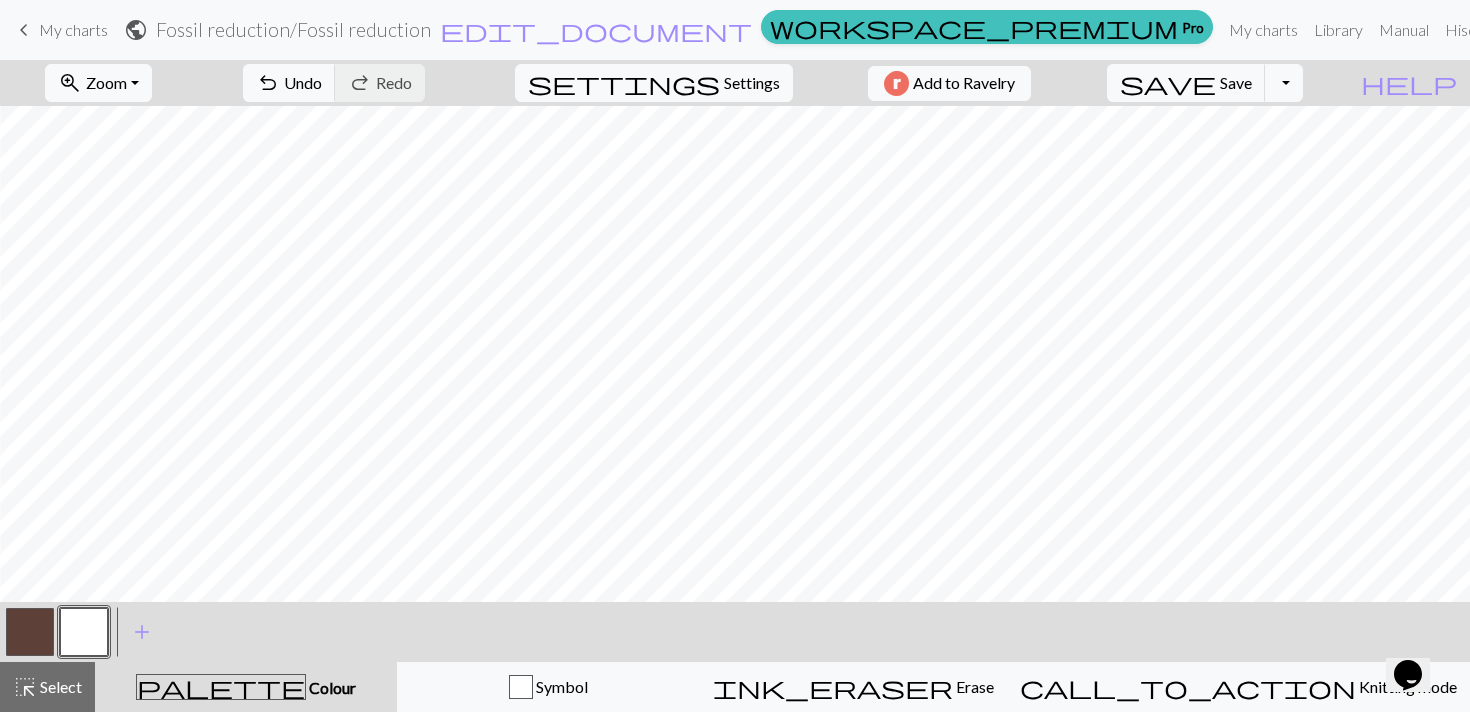 click at bounding box center [30, 632] 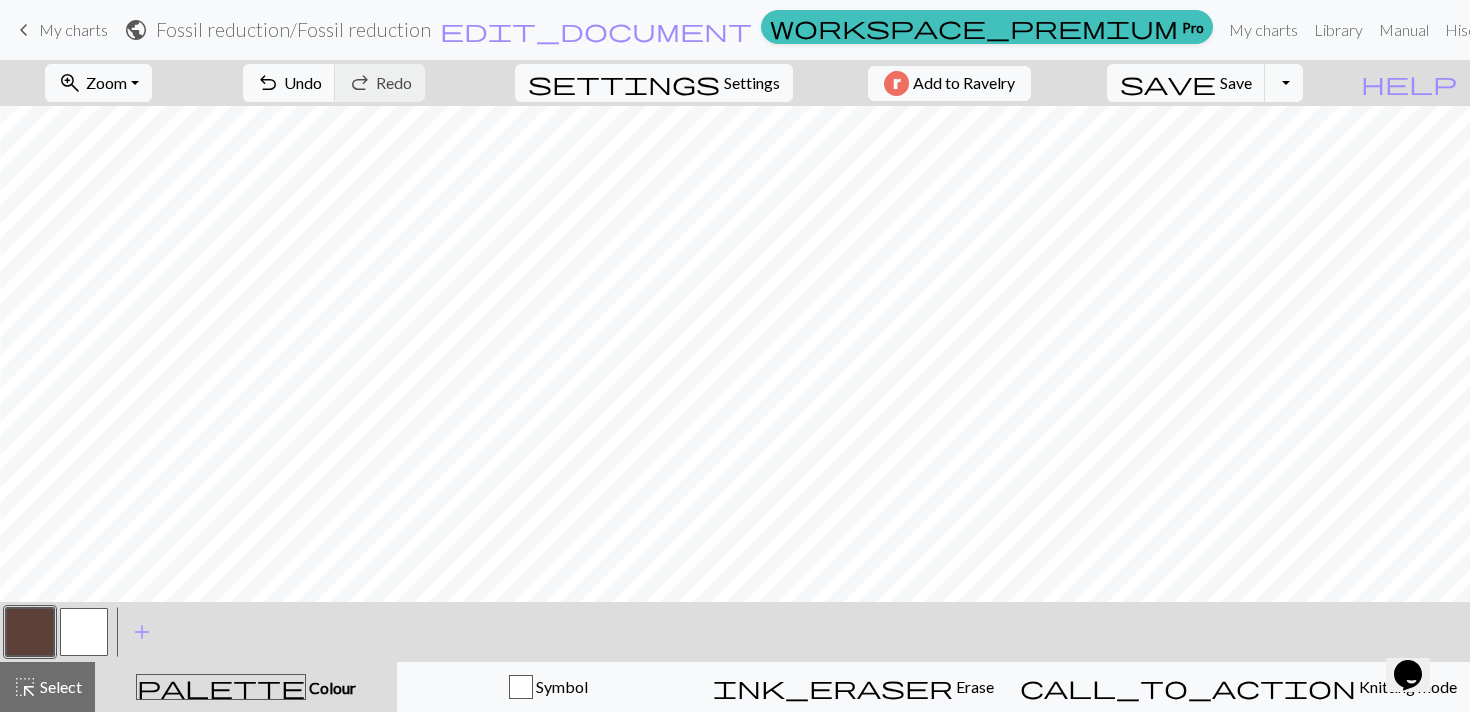 click at bounding box center (84, 632) 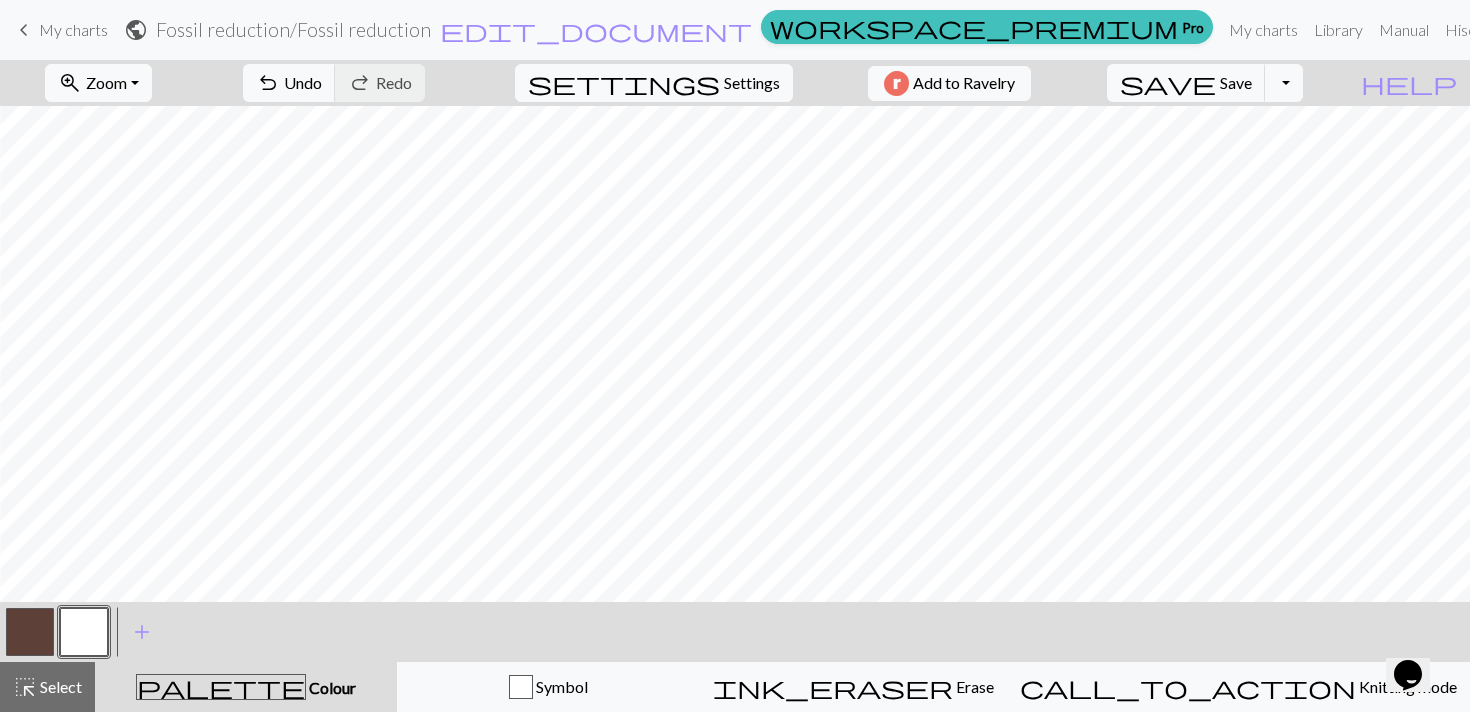 click at bounding box center (30, 632) 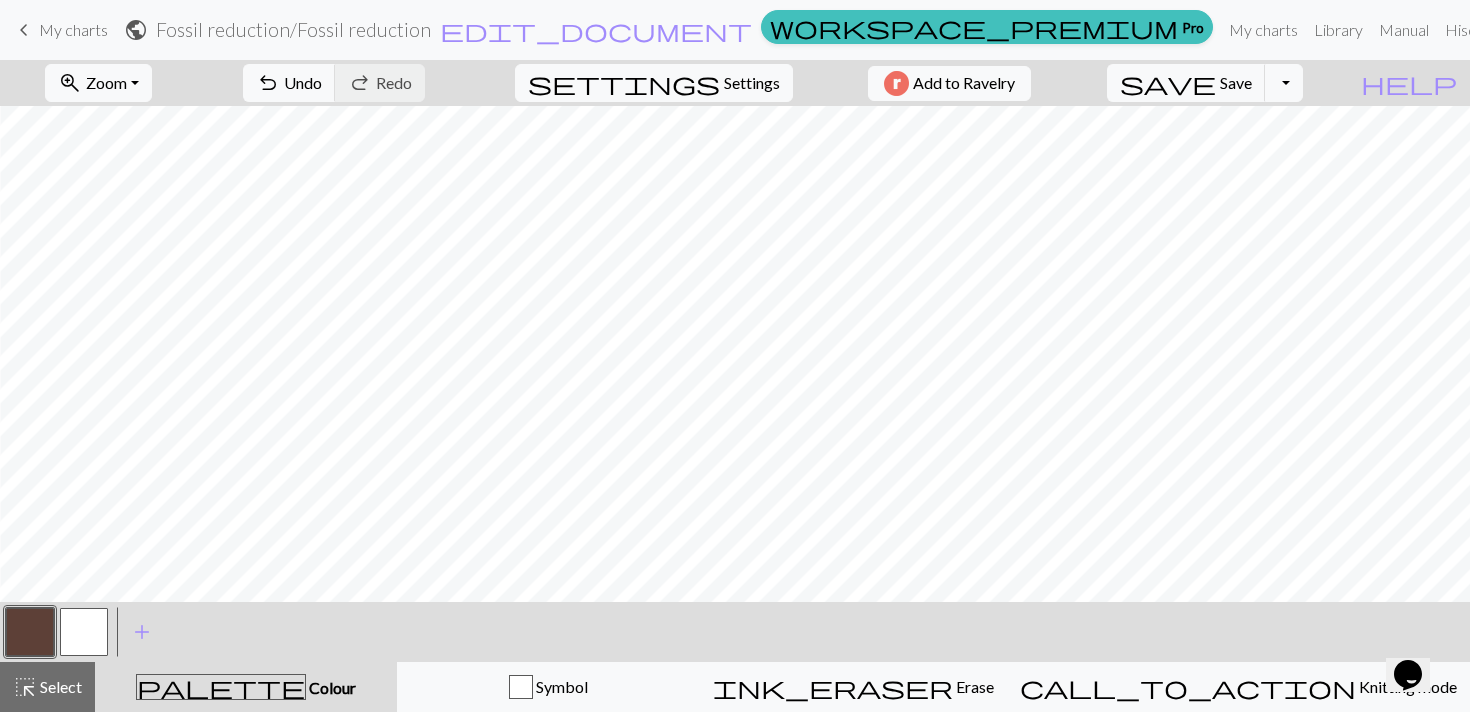 click at bounding box center [84, 632] 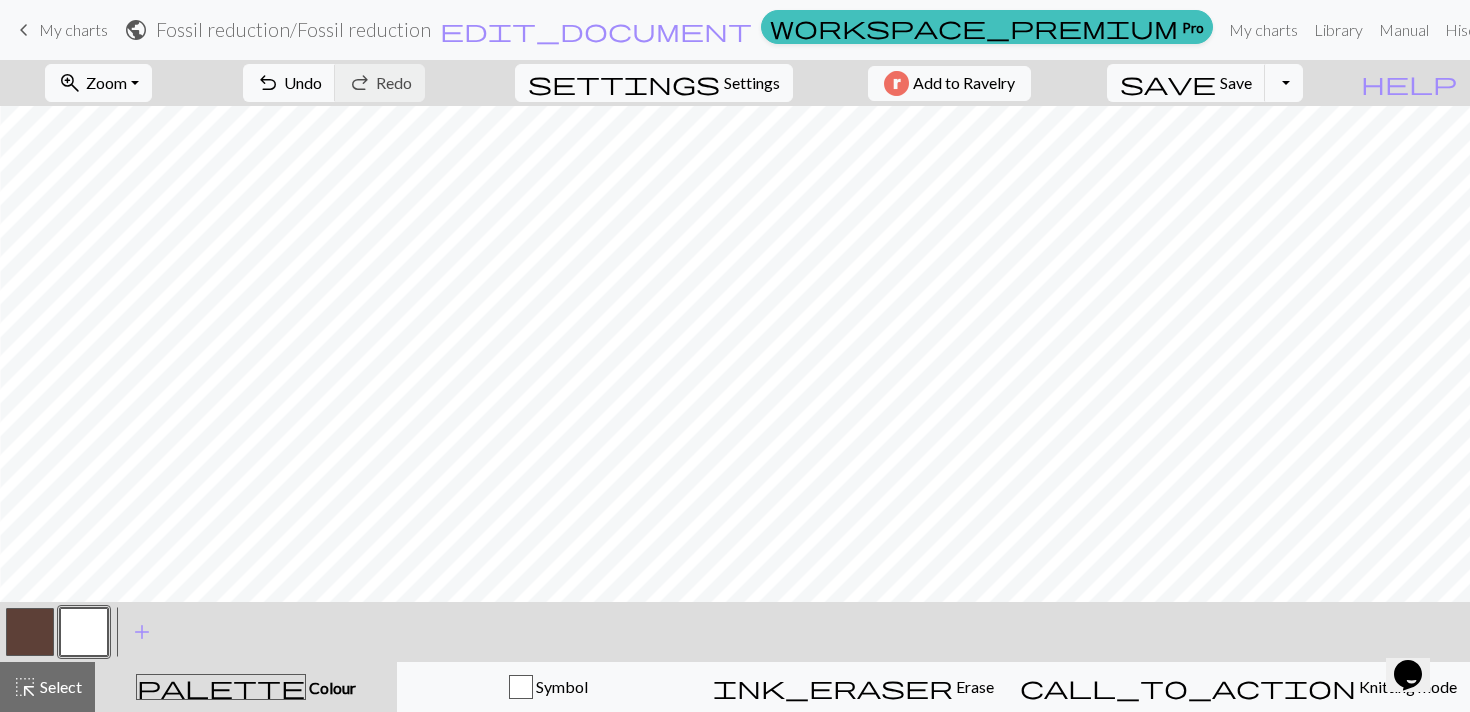 click at bounding box center (30, 632) 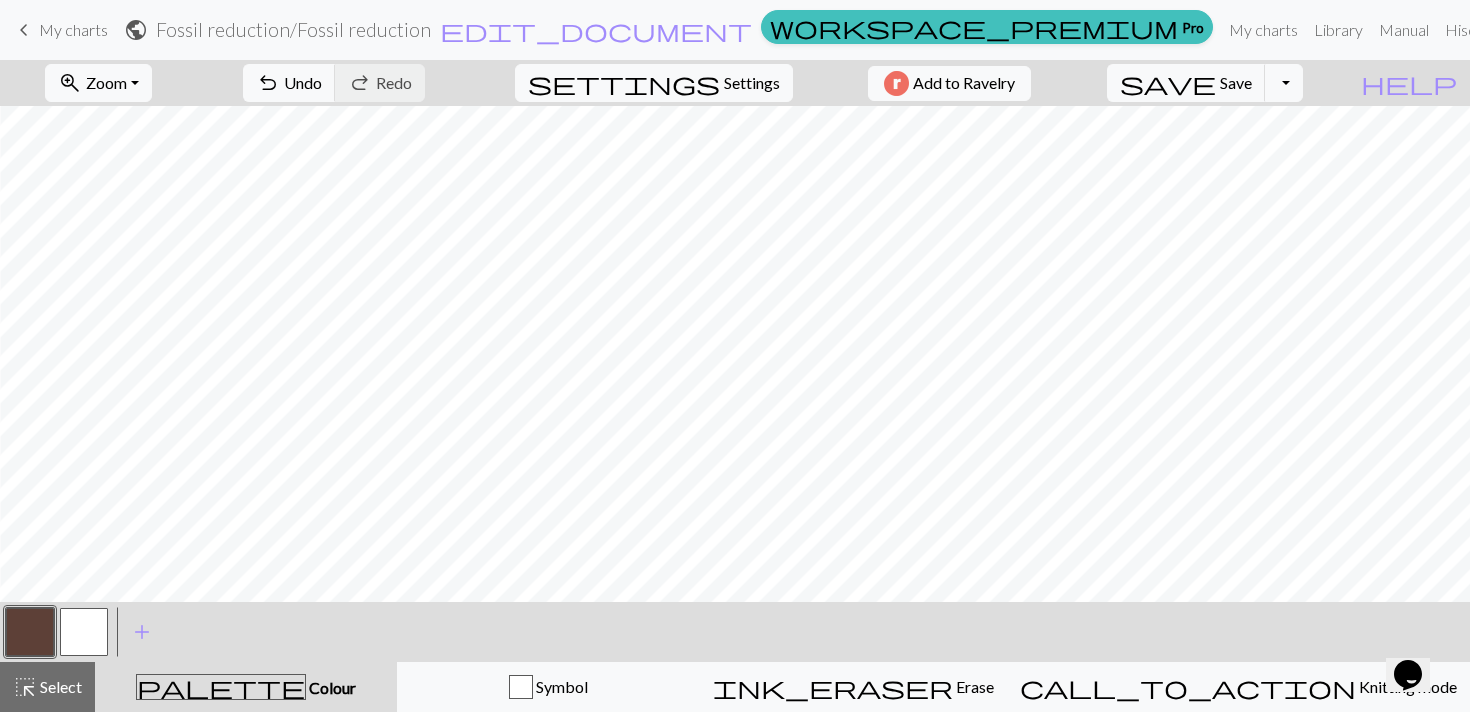click at bounding box center (84, 632) 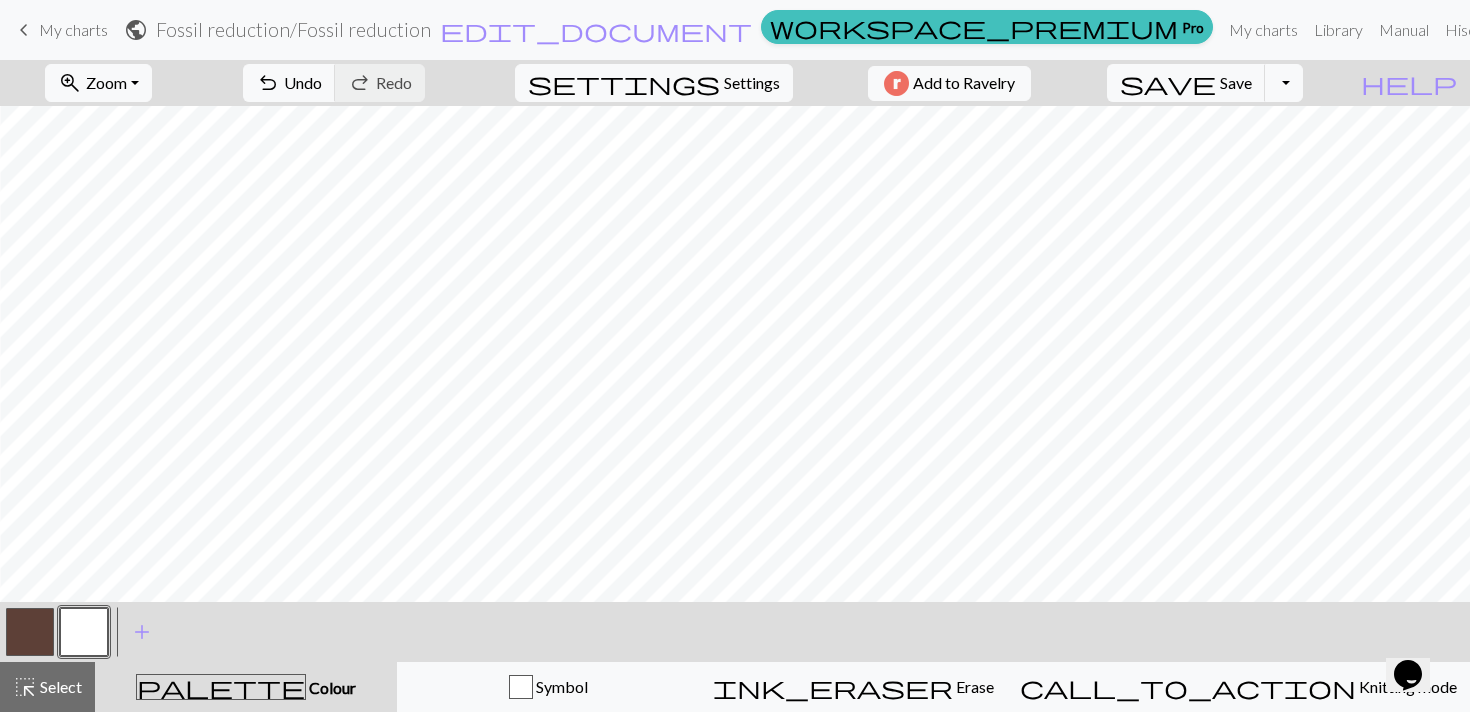 click at bounding box center (30, 632) 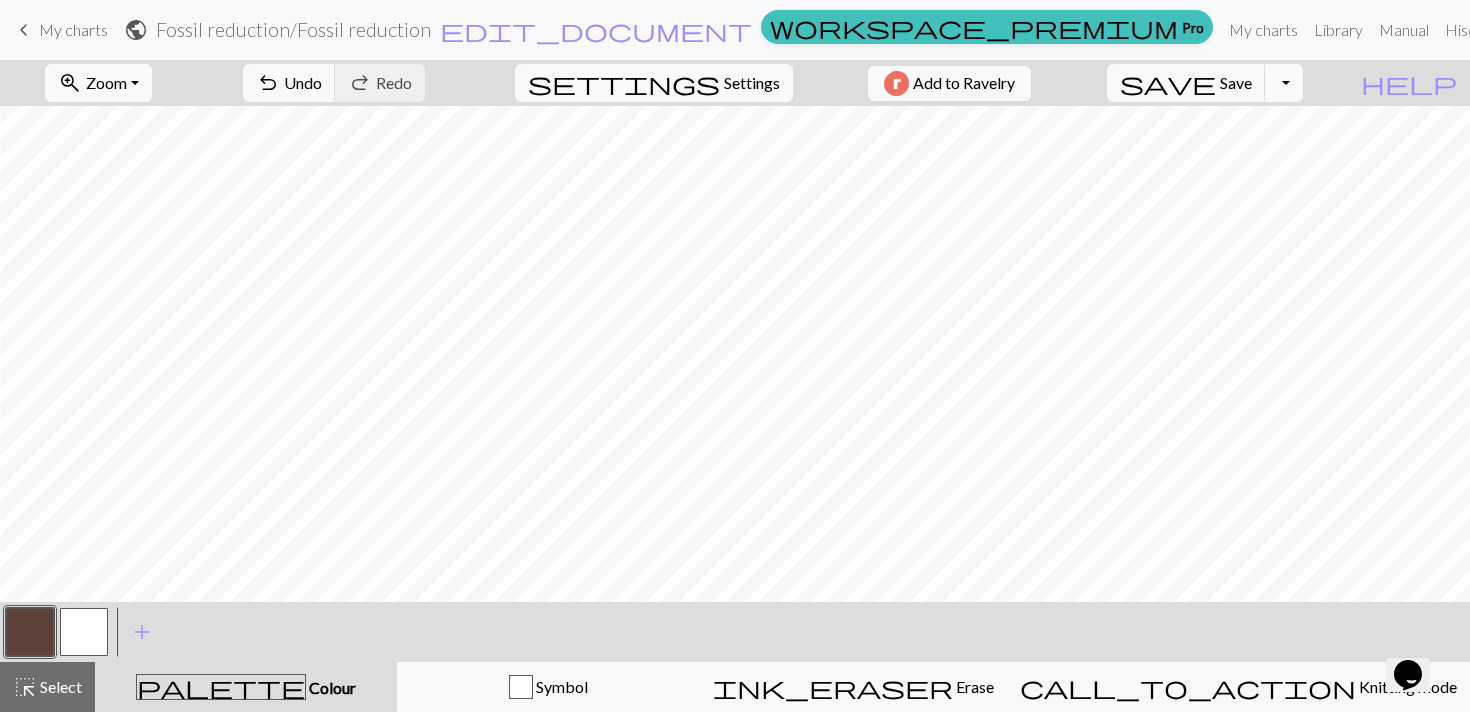 click at bounding box center [84, 632] 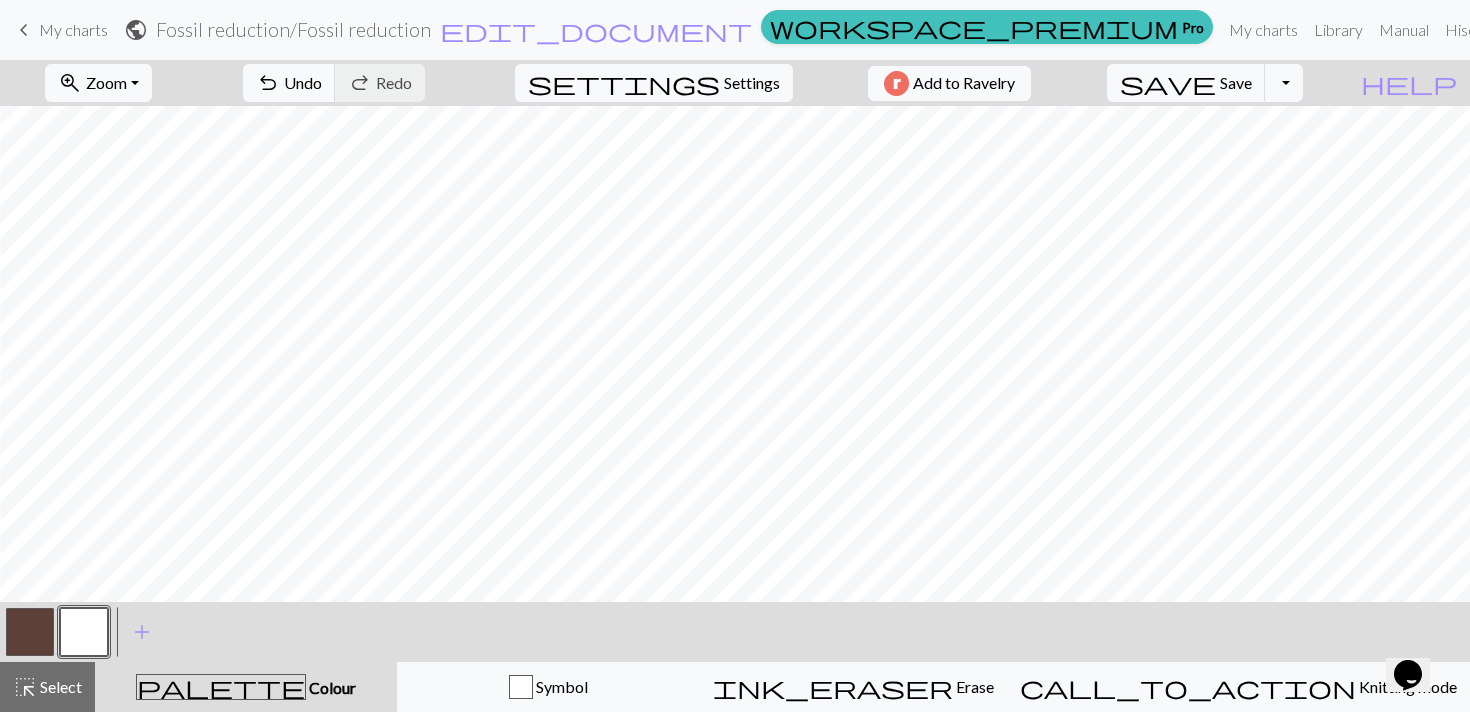 click at bounding box center (30, 632) 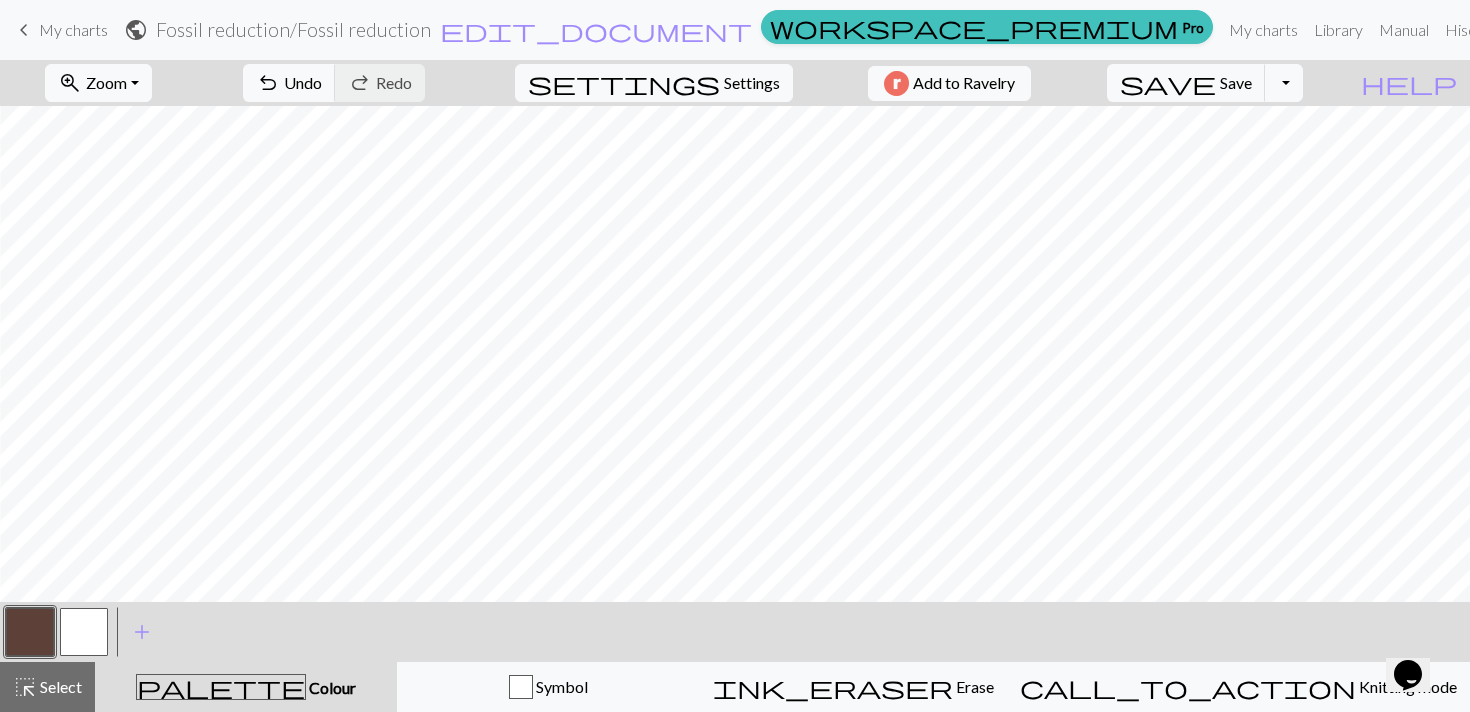 click at bounding box center (84, 632) 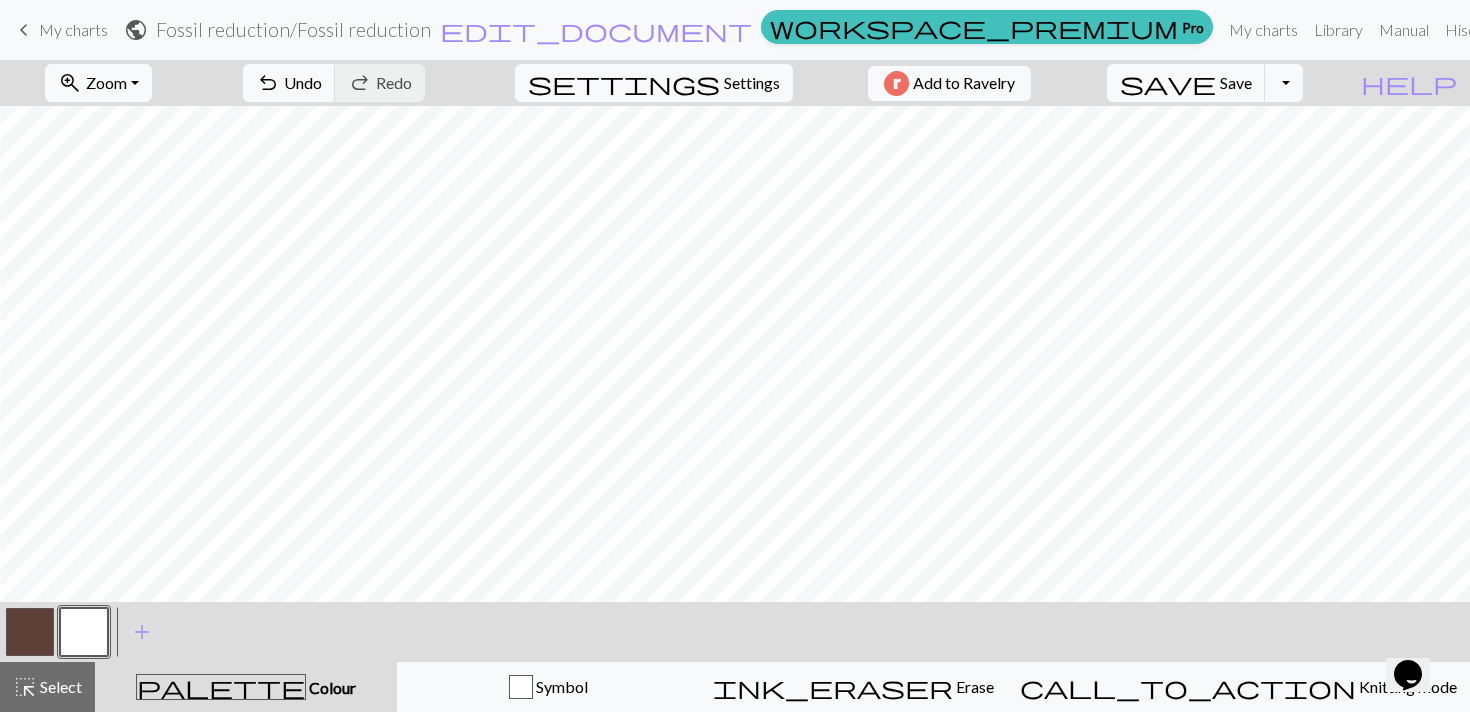 click at bounding box center [30, 632] 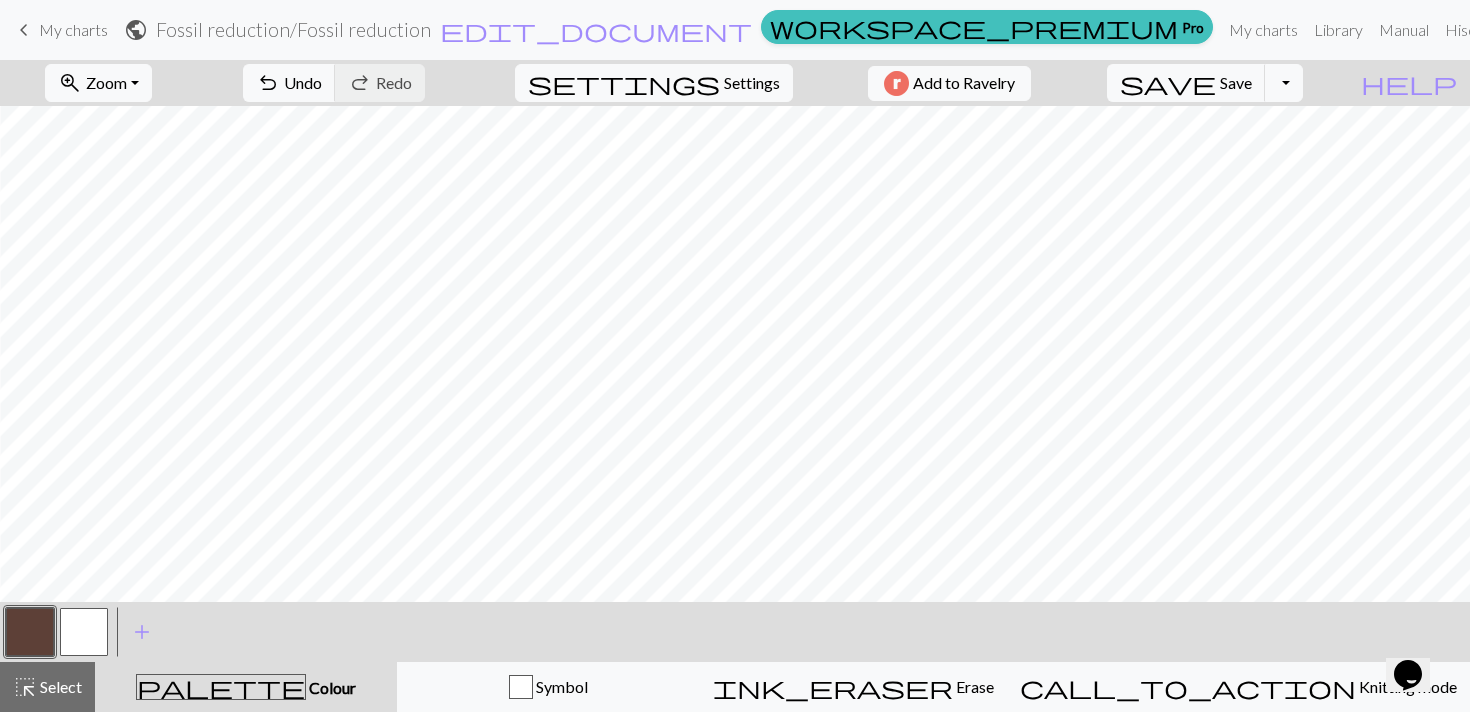 click at bounding box center (84, 632) 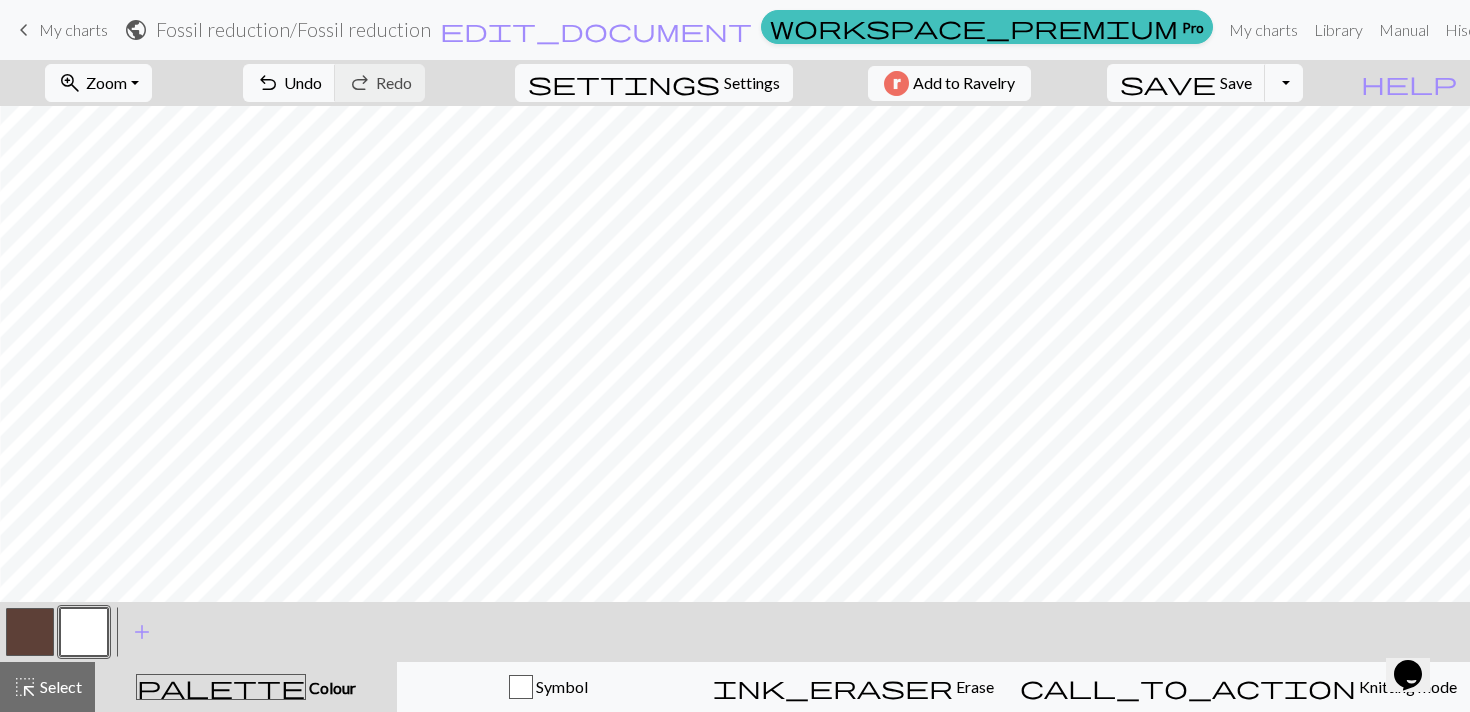 click at bounding box center [30, 632] 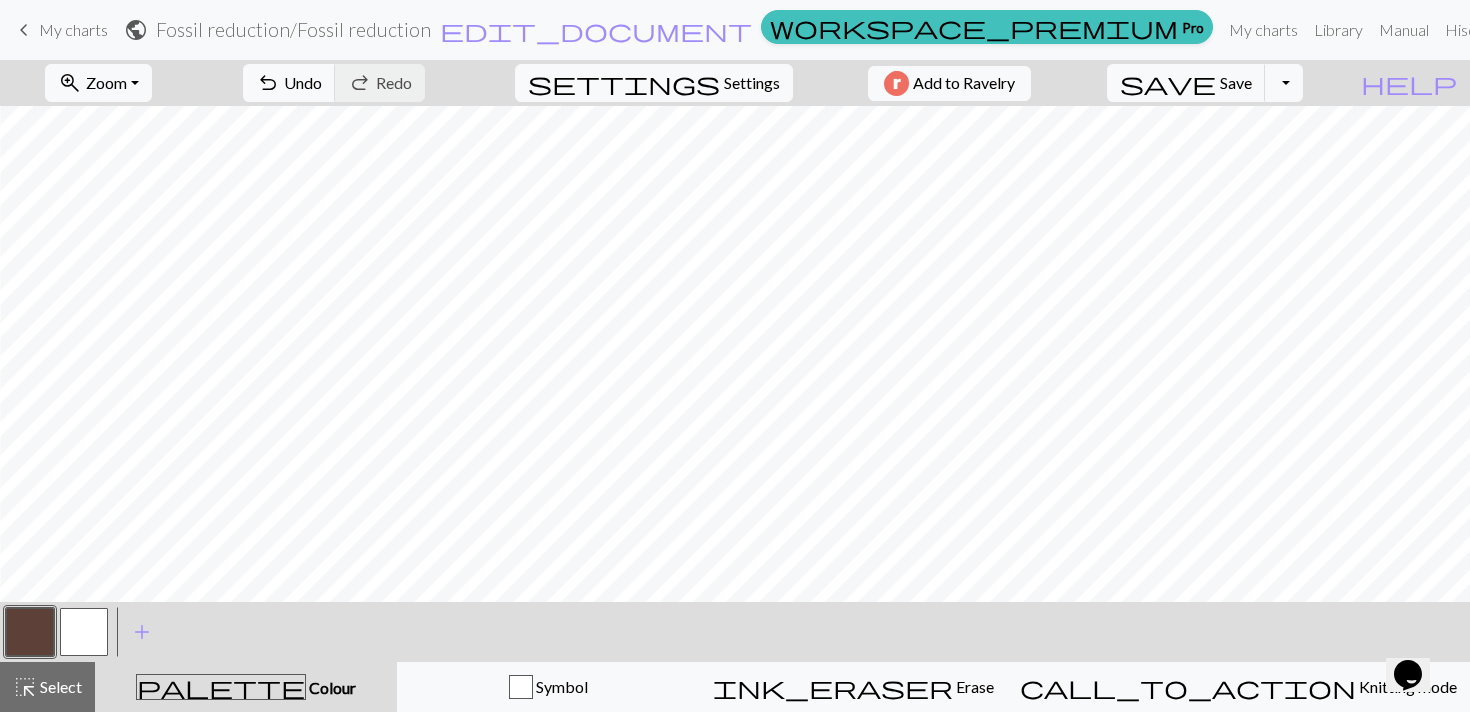 click at bounding box center (84, 632) 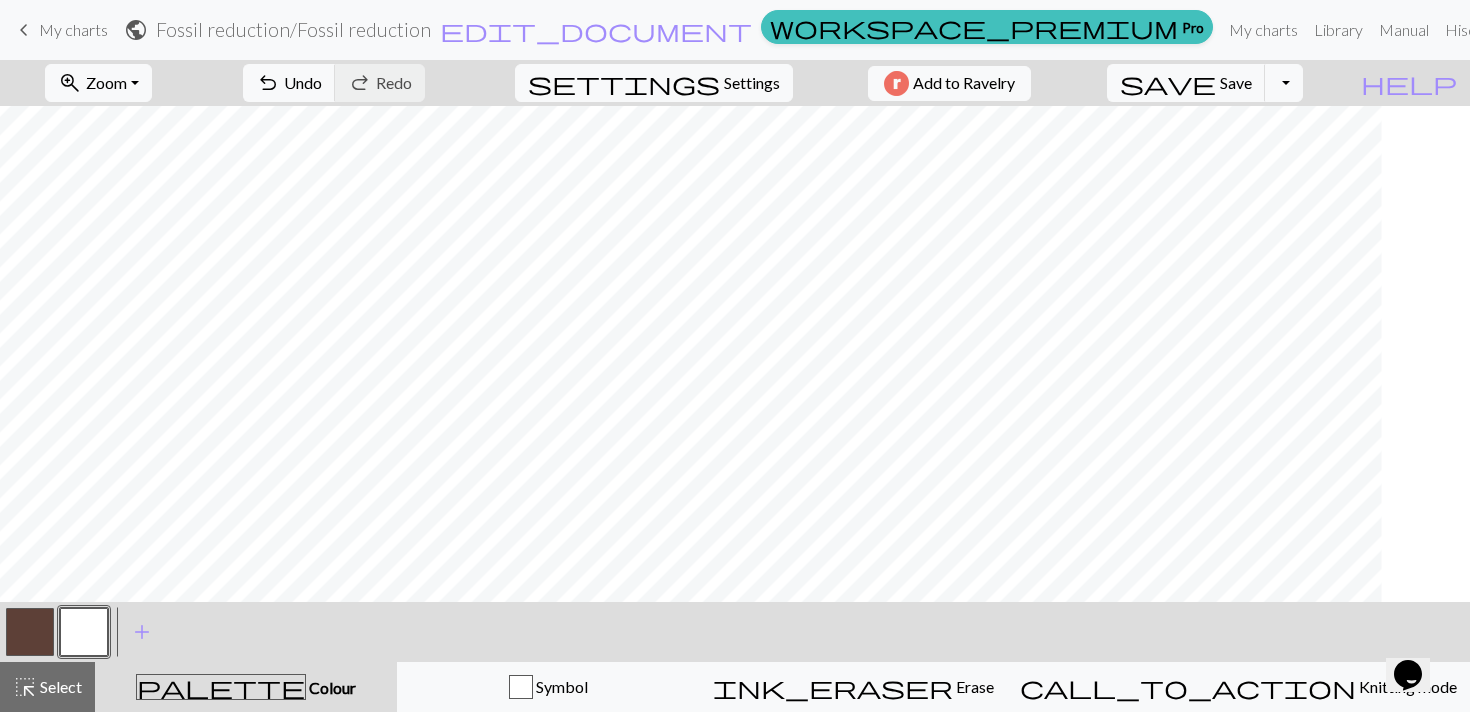 scroll, scrollTop: 0, scrollLeft: 0, axis: both 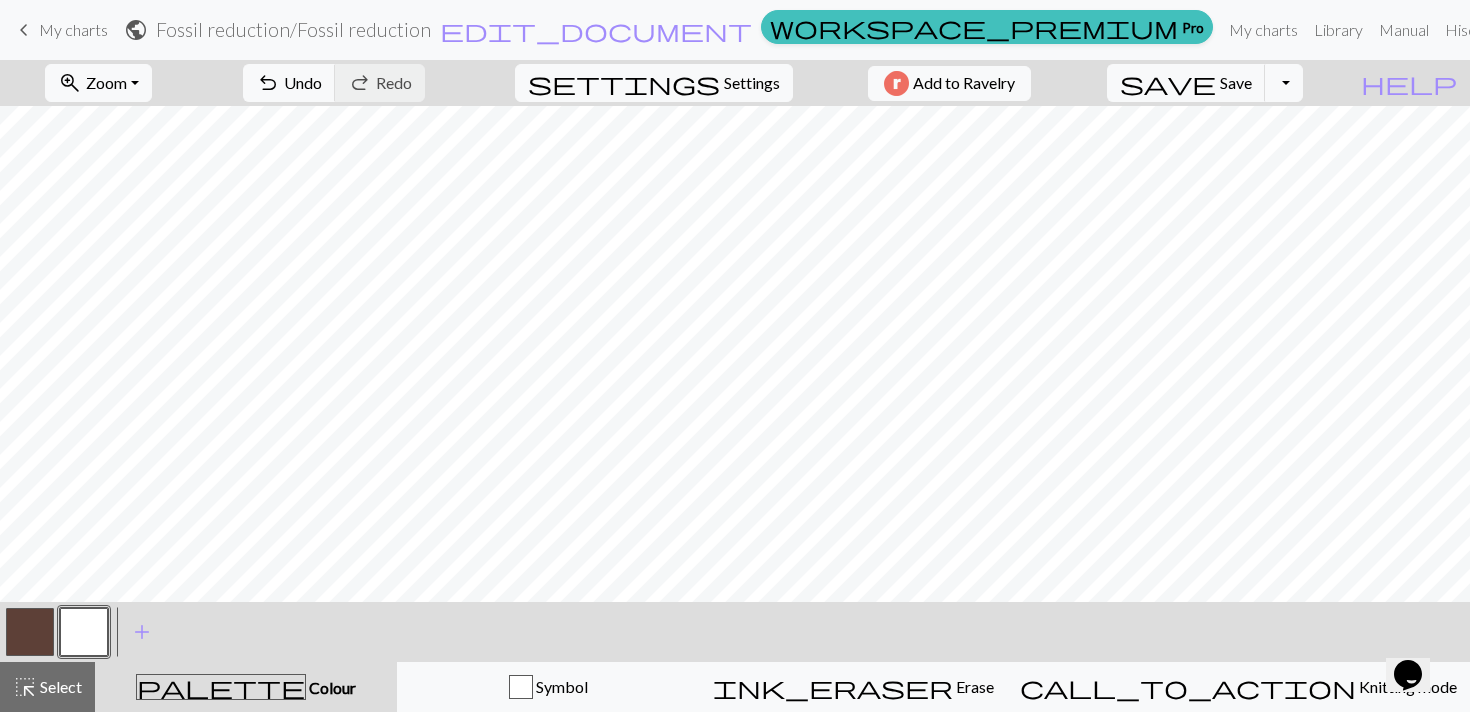click at bounding box center [30, 632] 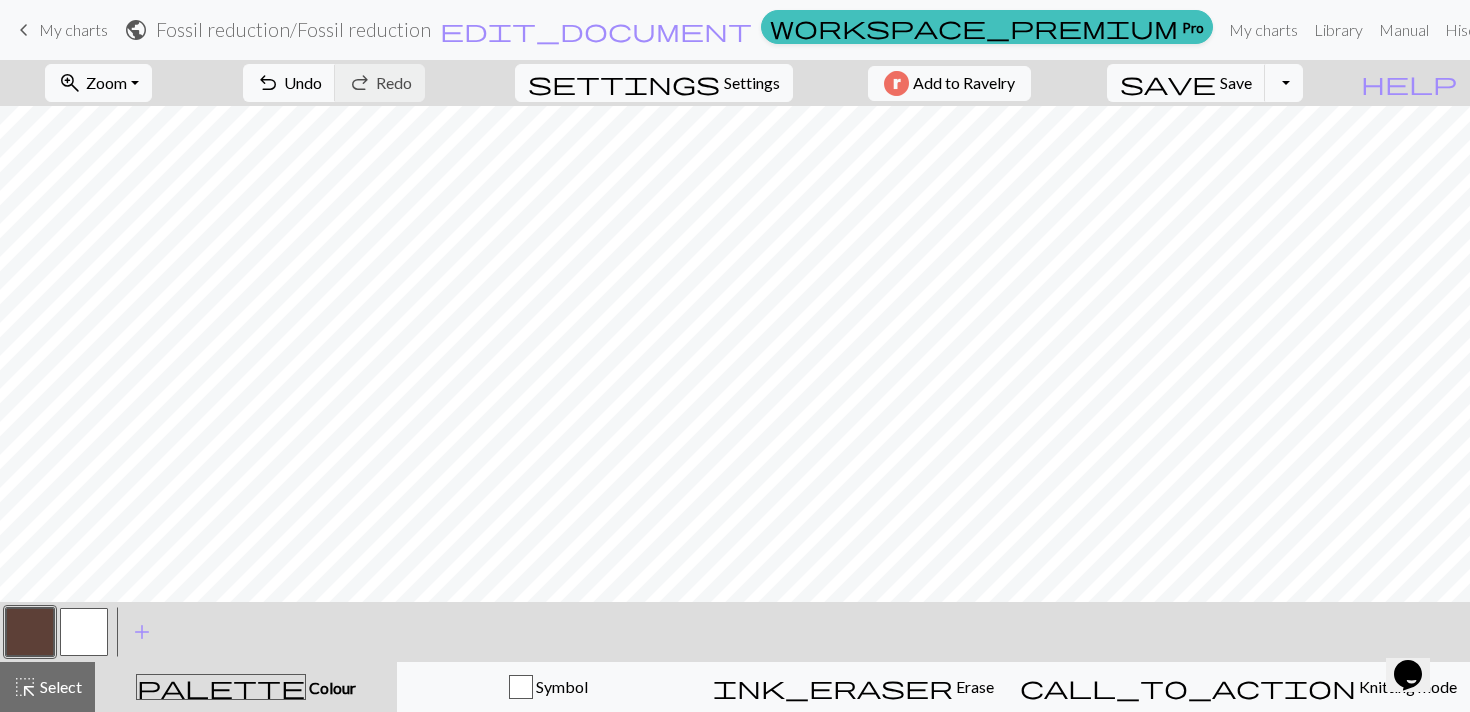 click at bounding box center [84, 632] 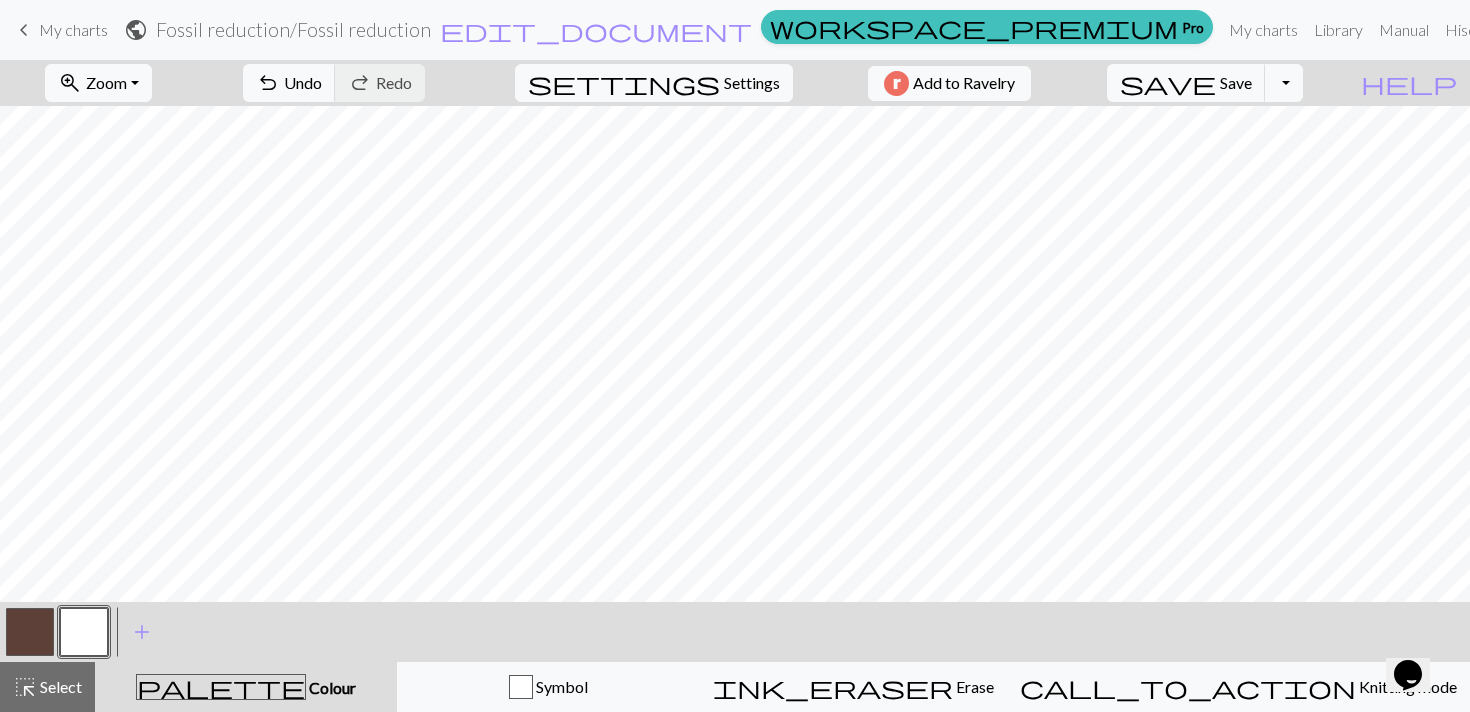 click at bounding box center [30, 632] 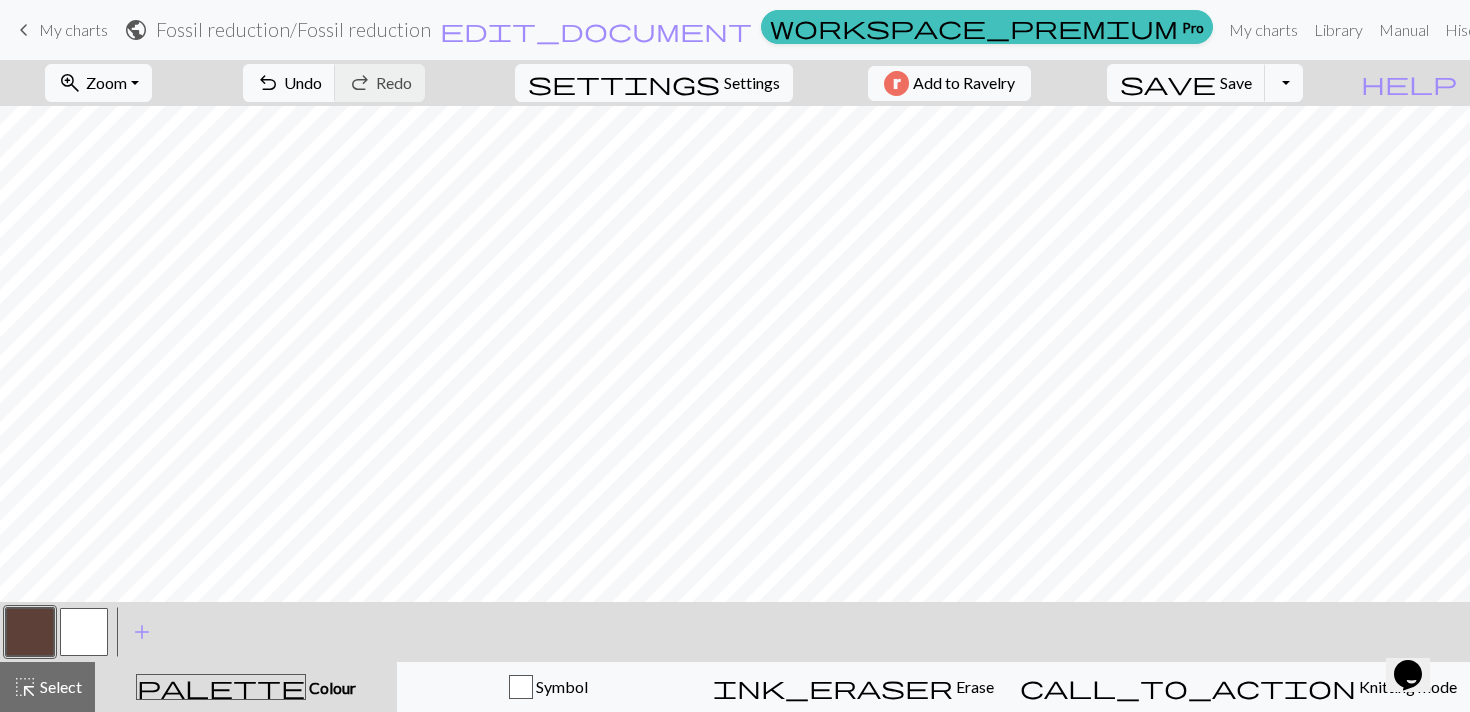 click at bounding box center (84, 632) 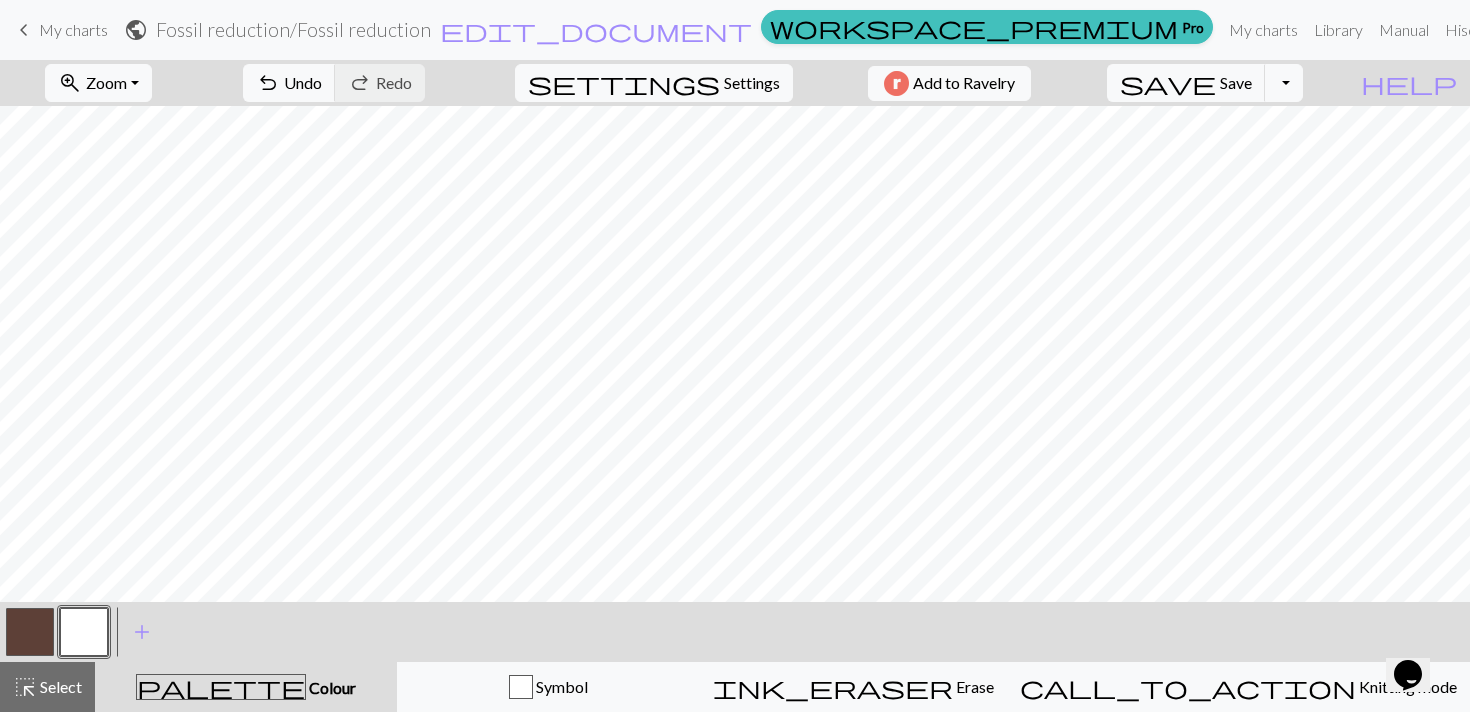 click at bounding box center [30, 632] 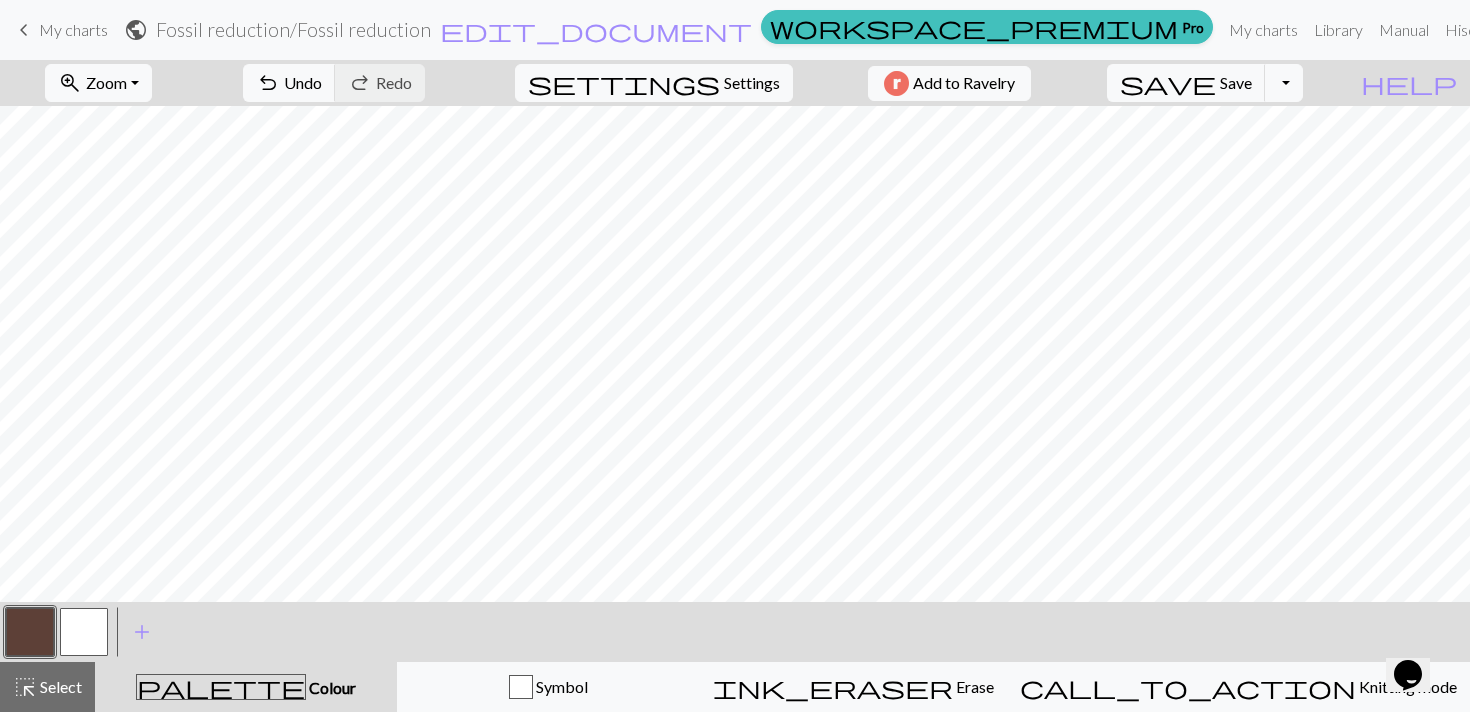 click at bounding box center (84, 632) 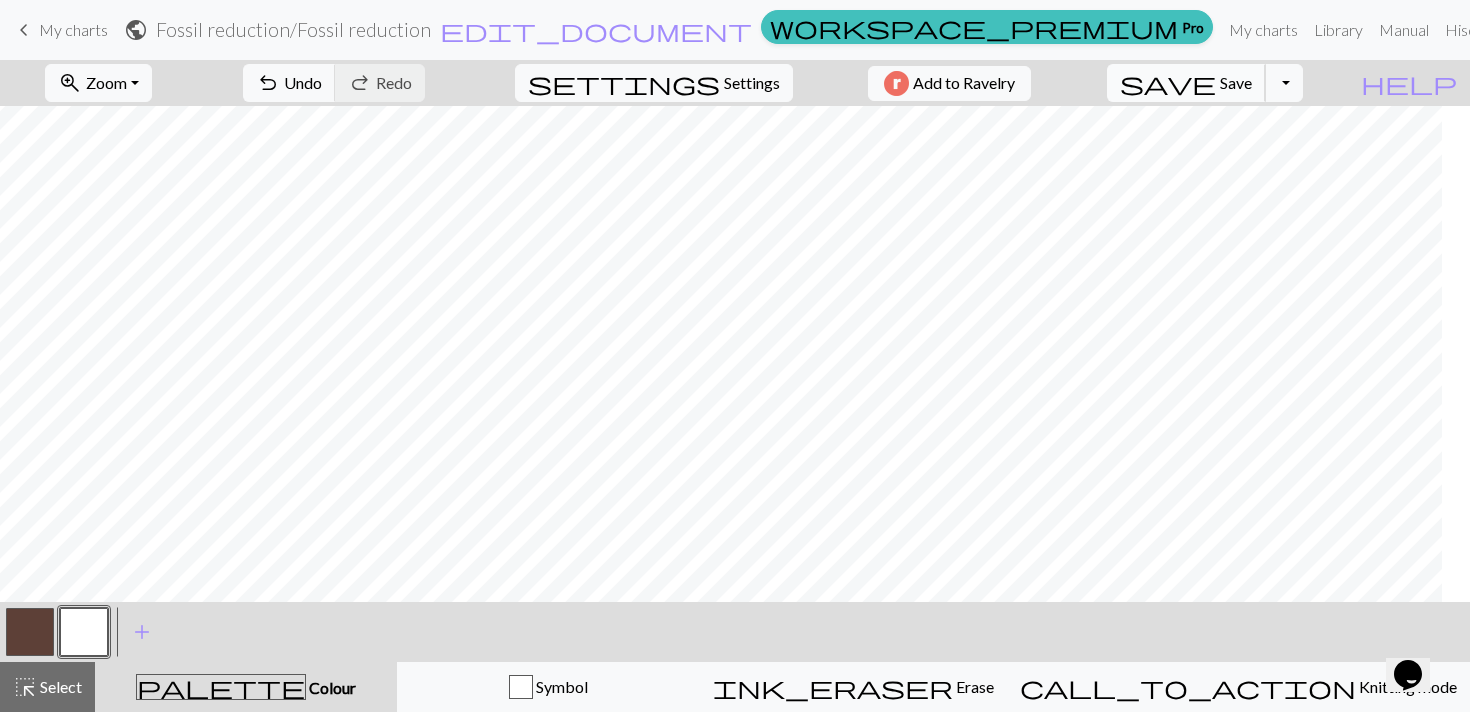 scroll, scrollTop: 0, scrollLeft: 0, axis: both 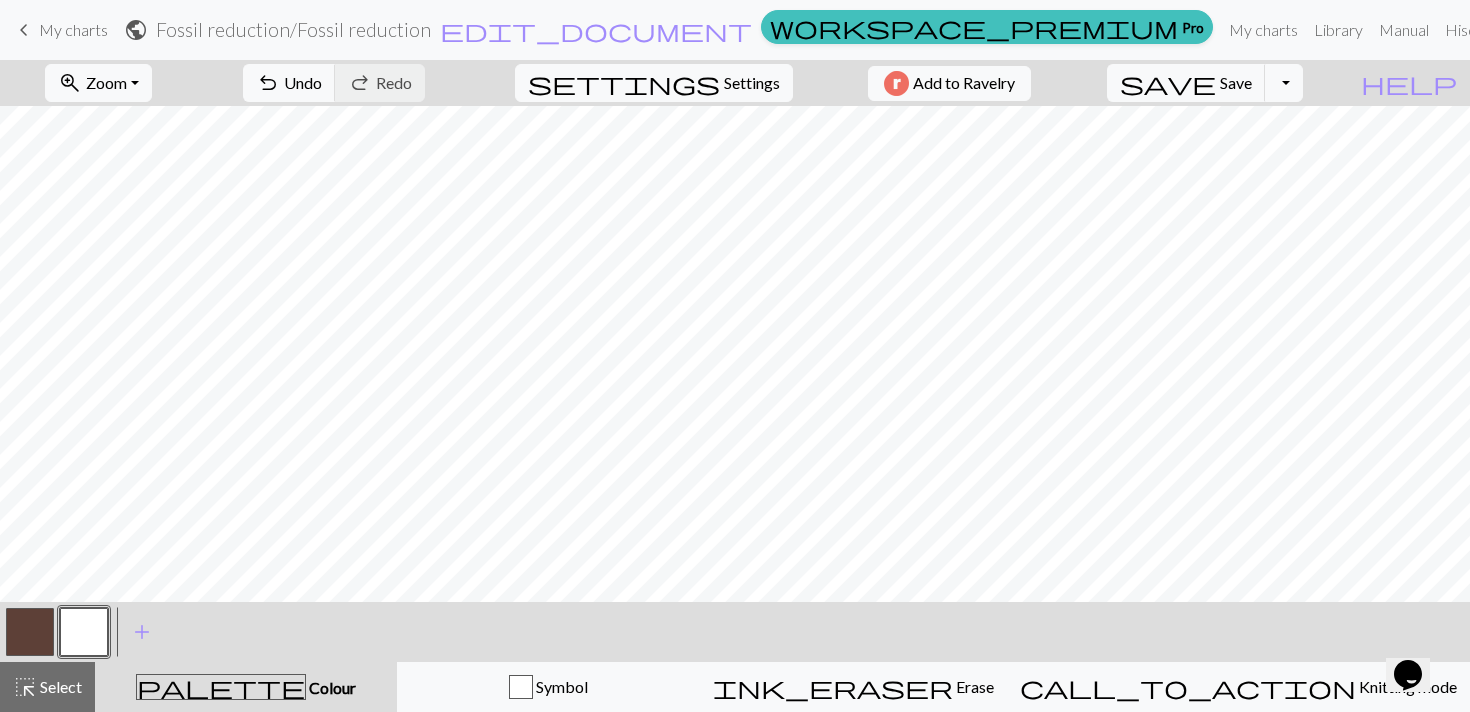click at bounding box center (30, 632) 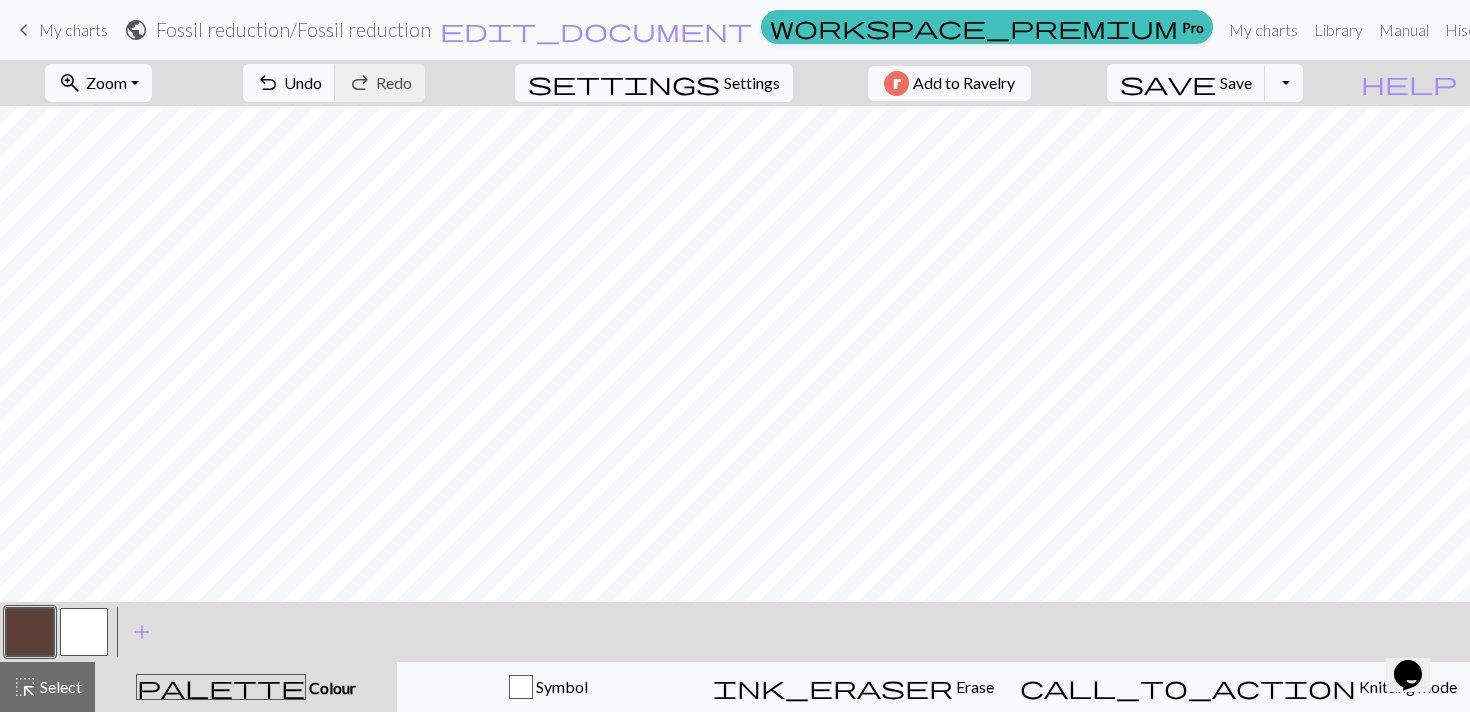 click at bounding box center [84, 632] 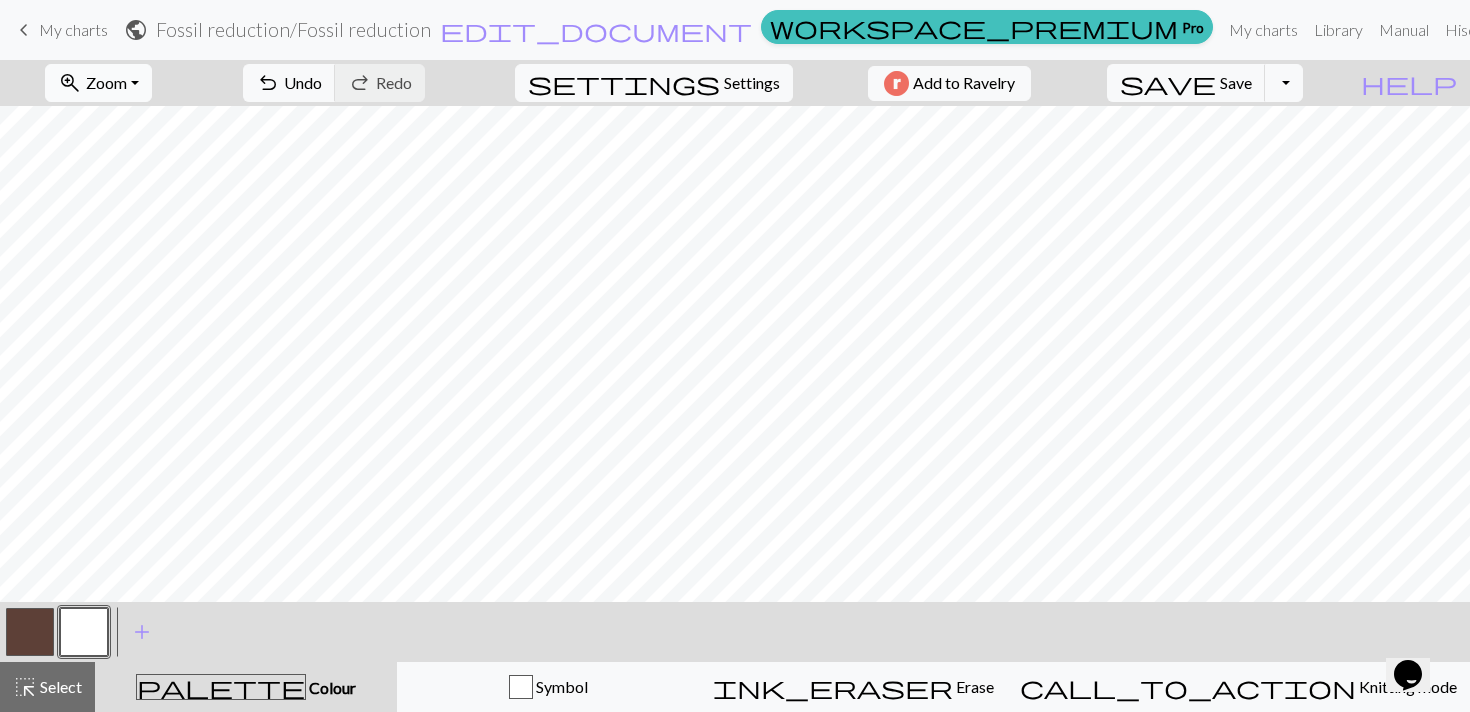 click on "zoom_in Zoom Zoom" at bounding box center [98, 83] 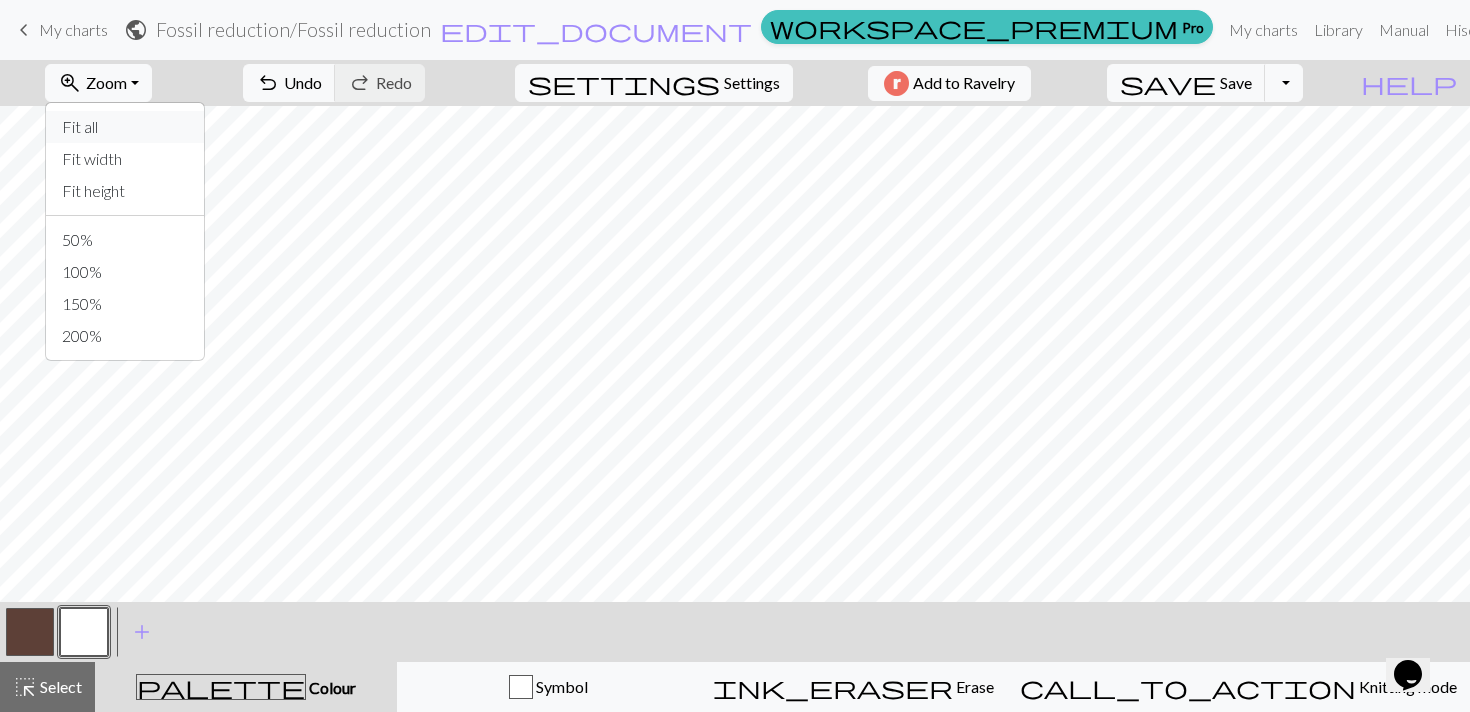 click on "Fit all" at bounding box center [125, 127] 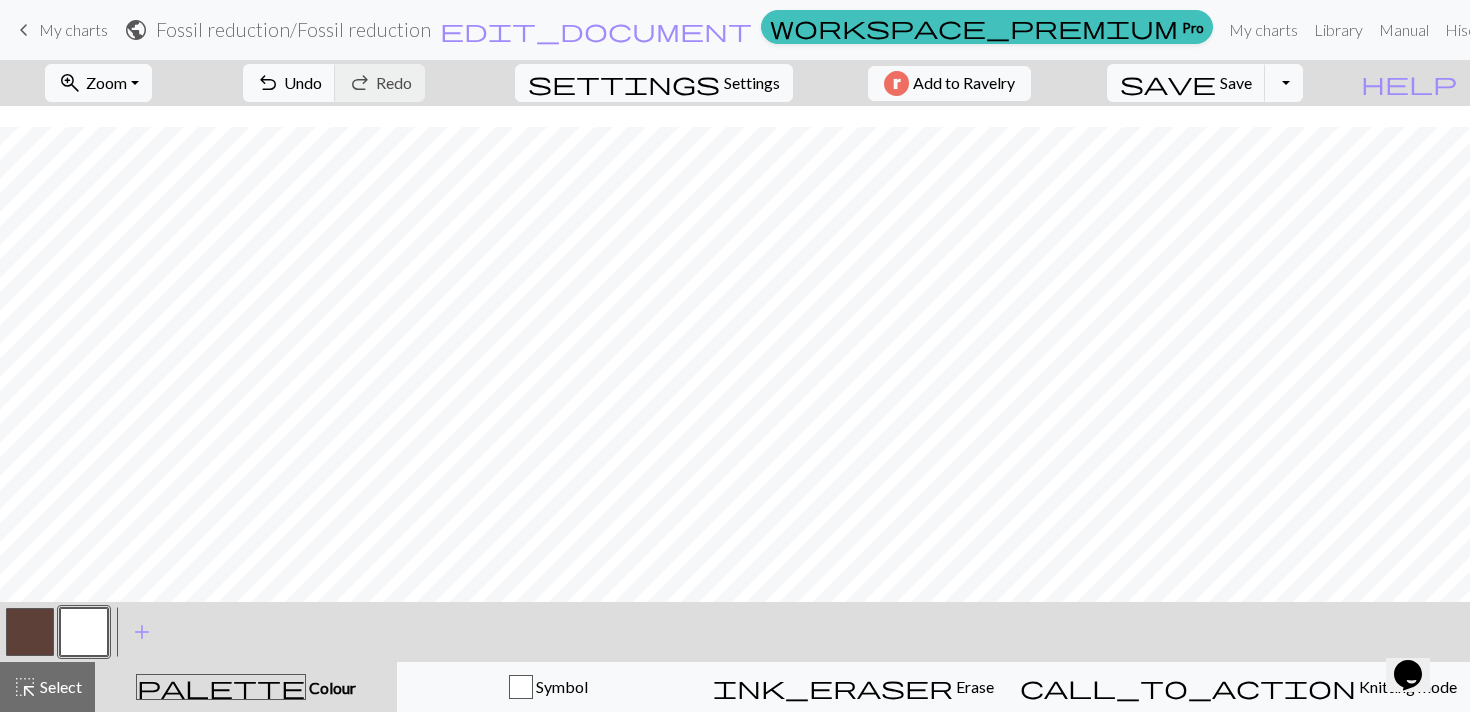 scroll, scrollTop: 248, scrollLeft: 0, axis: vertical 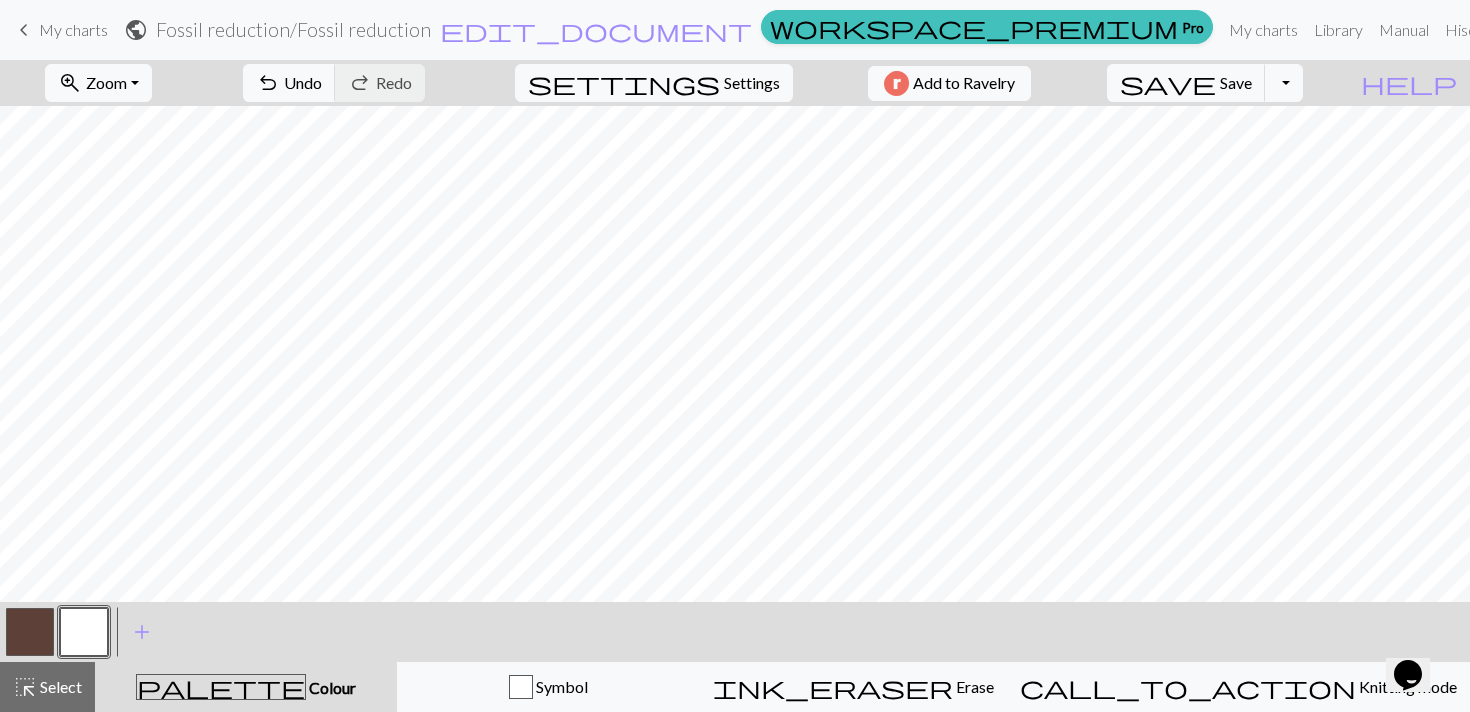 click at bounding box center [30, 632] 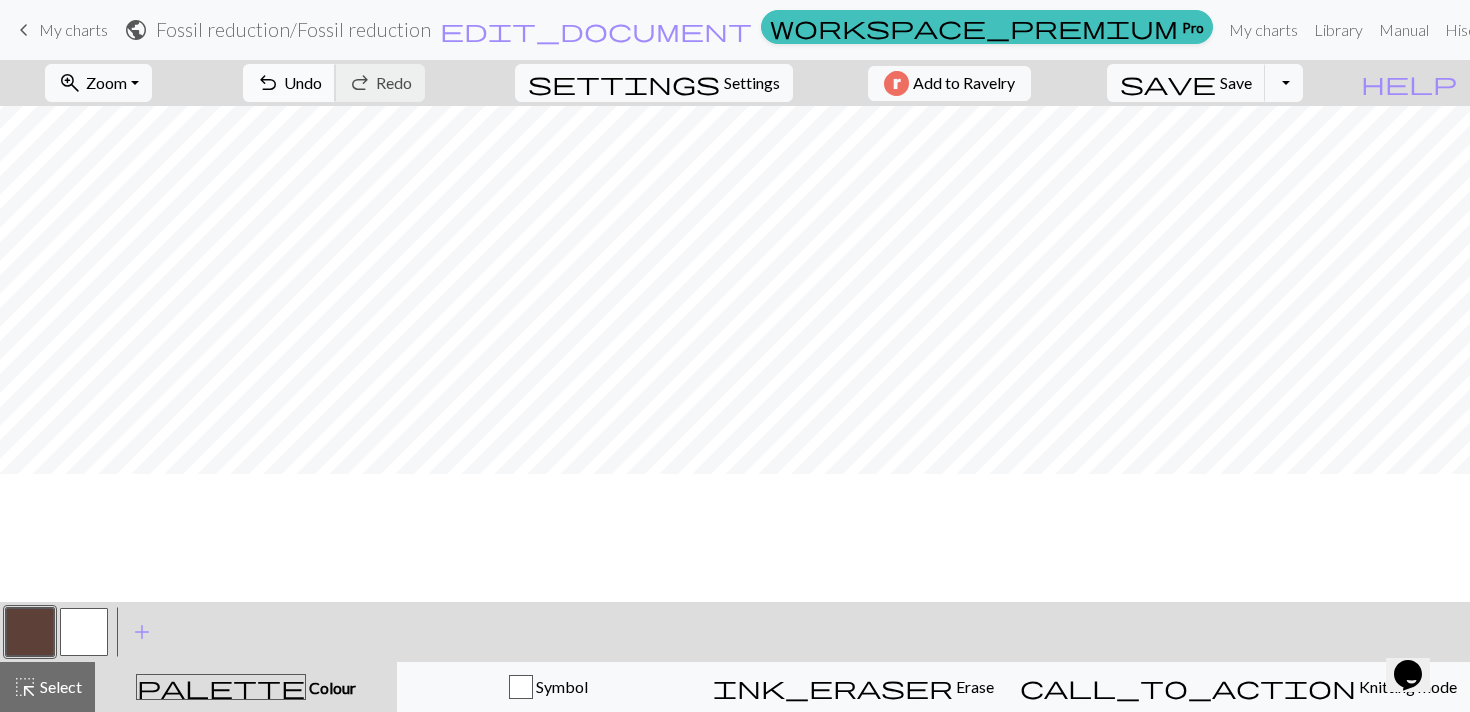 scroll, scrollTop: 0, scrollLeft: 0, axis: both 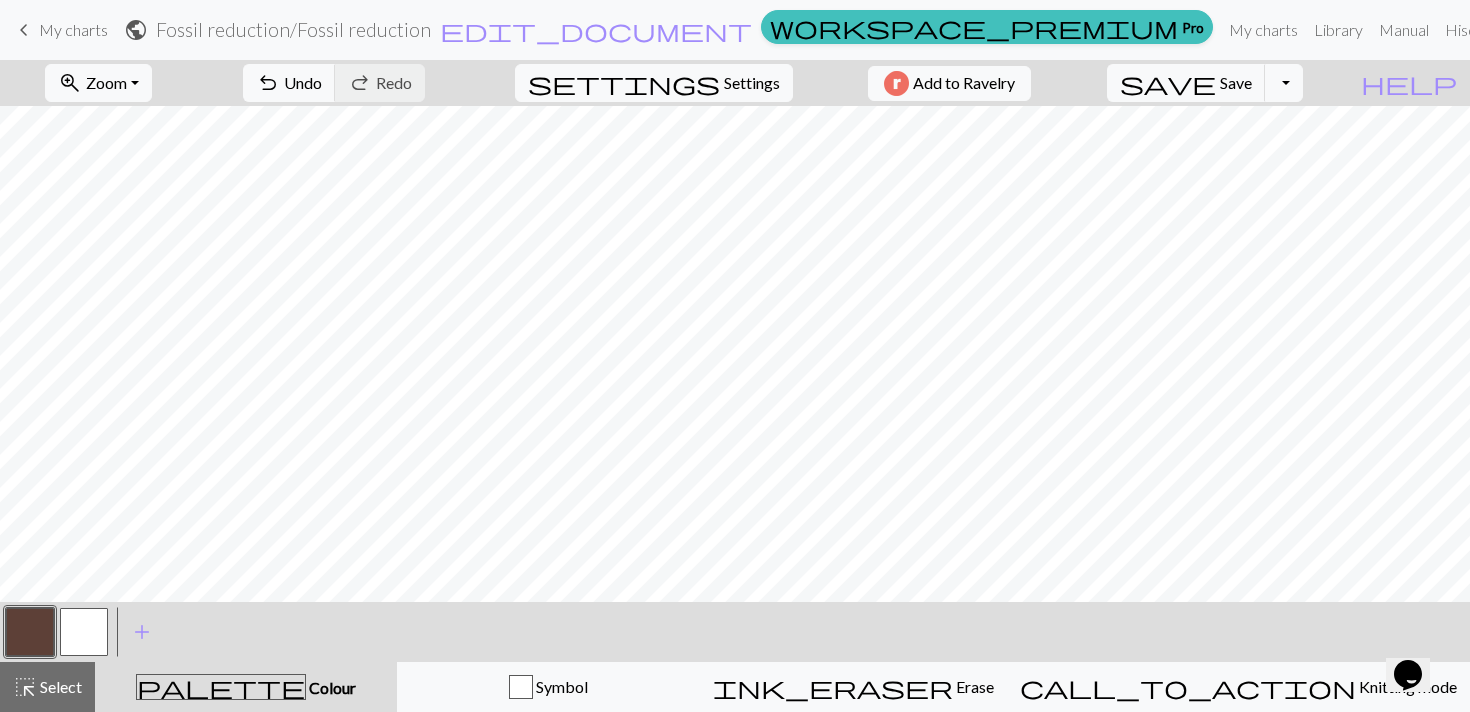 click at bounding box center [84, 632] 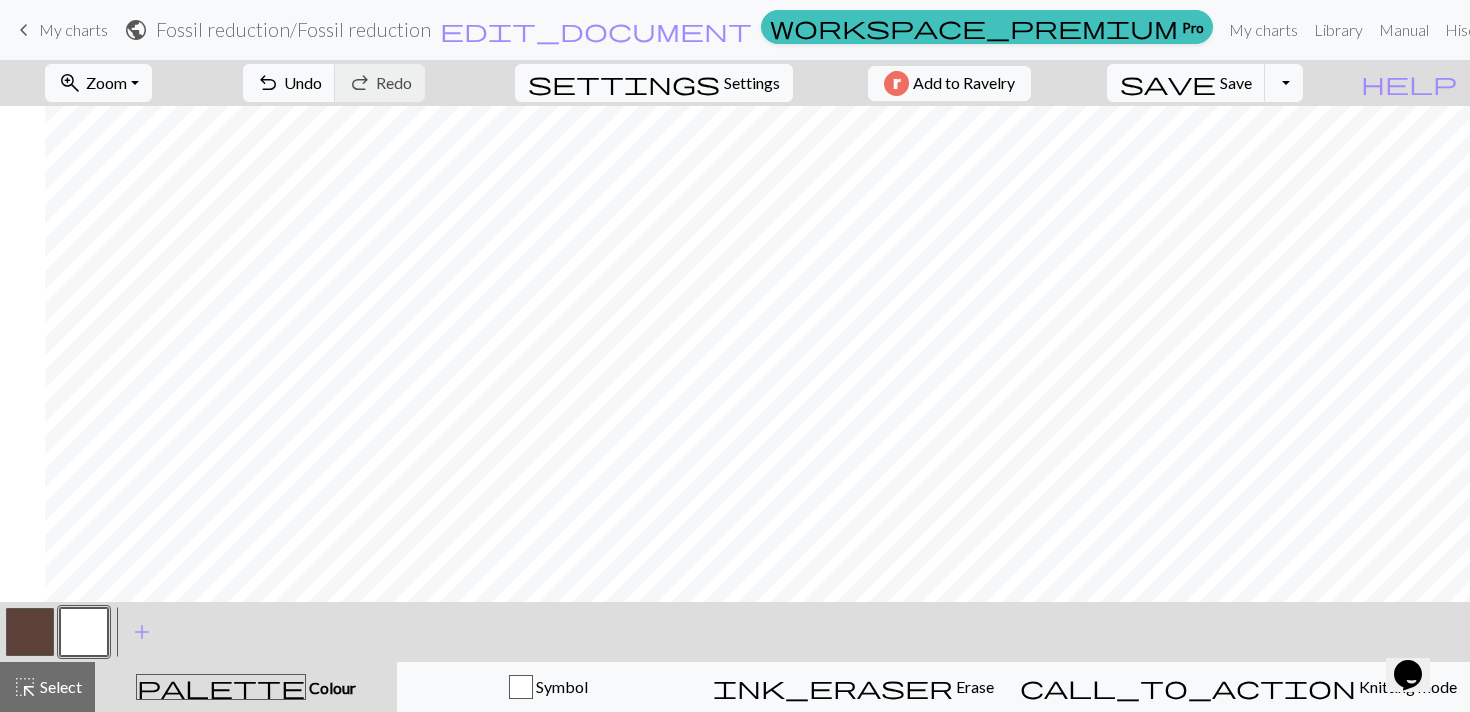 scroll, scrollTop: 0, scrollLeft: 206, axis: horizontal 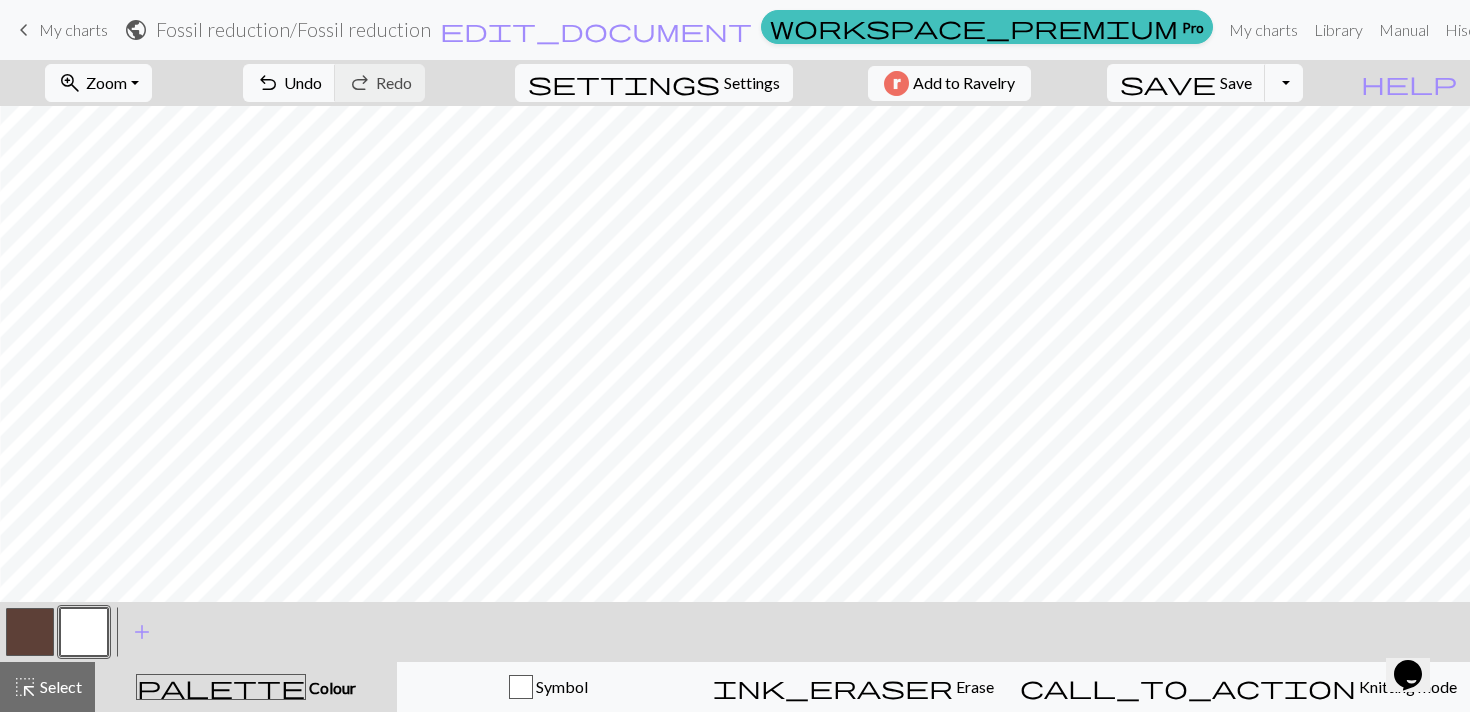 click at bounding box center (30, 632) 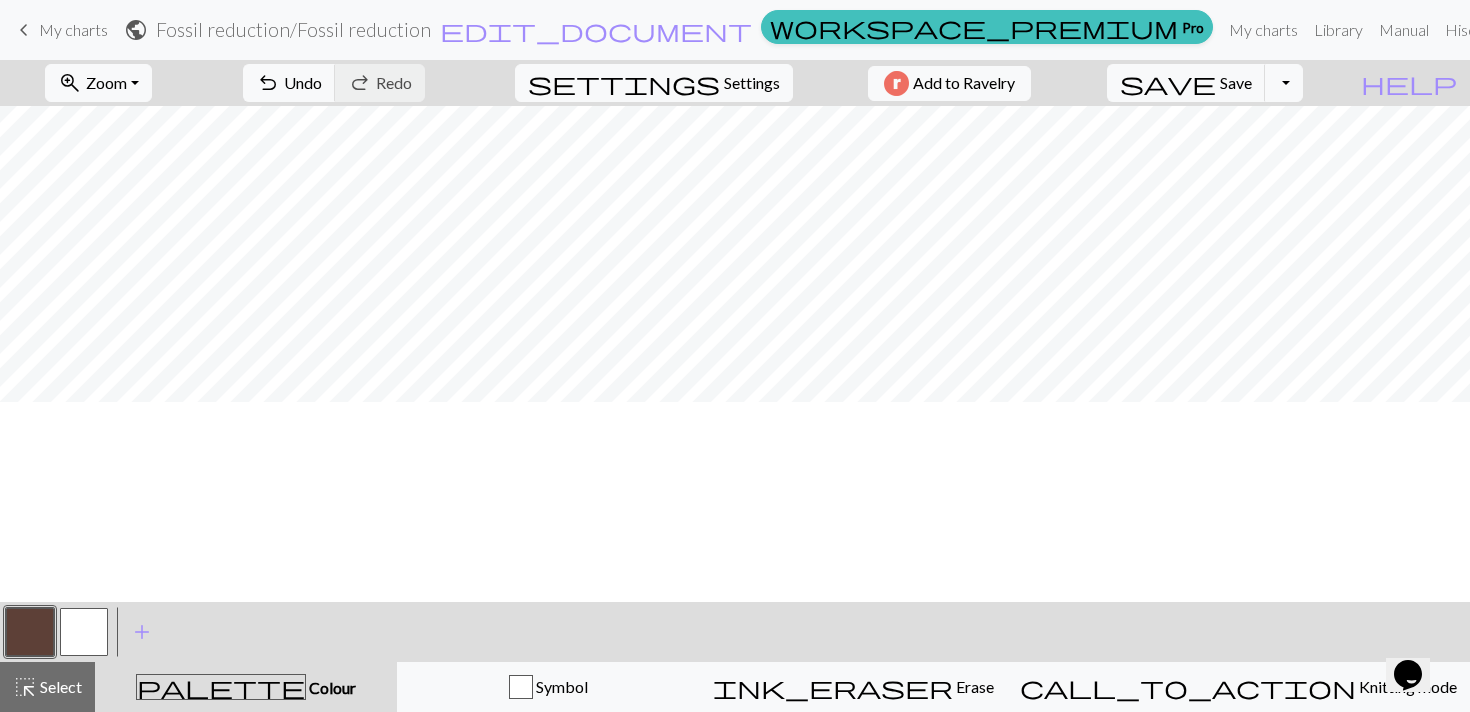 scroll, scrollTop: 0, scrollLeft: 0, axis: both 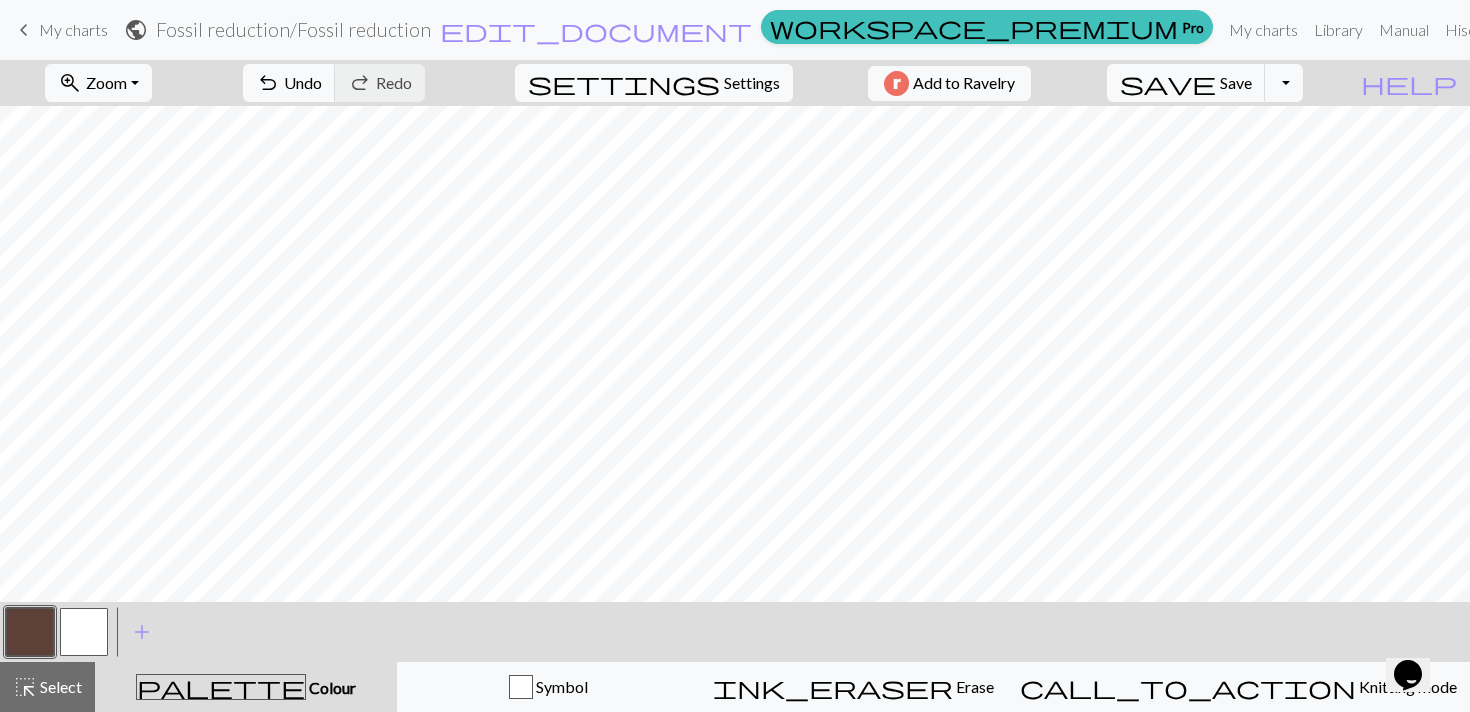 click on "< >" at bounding box center [57, 632] 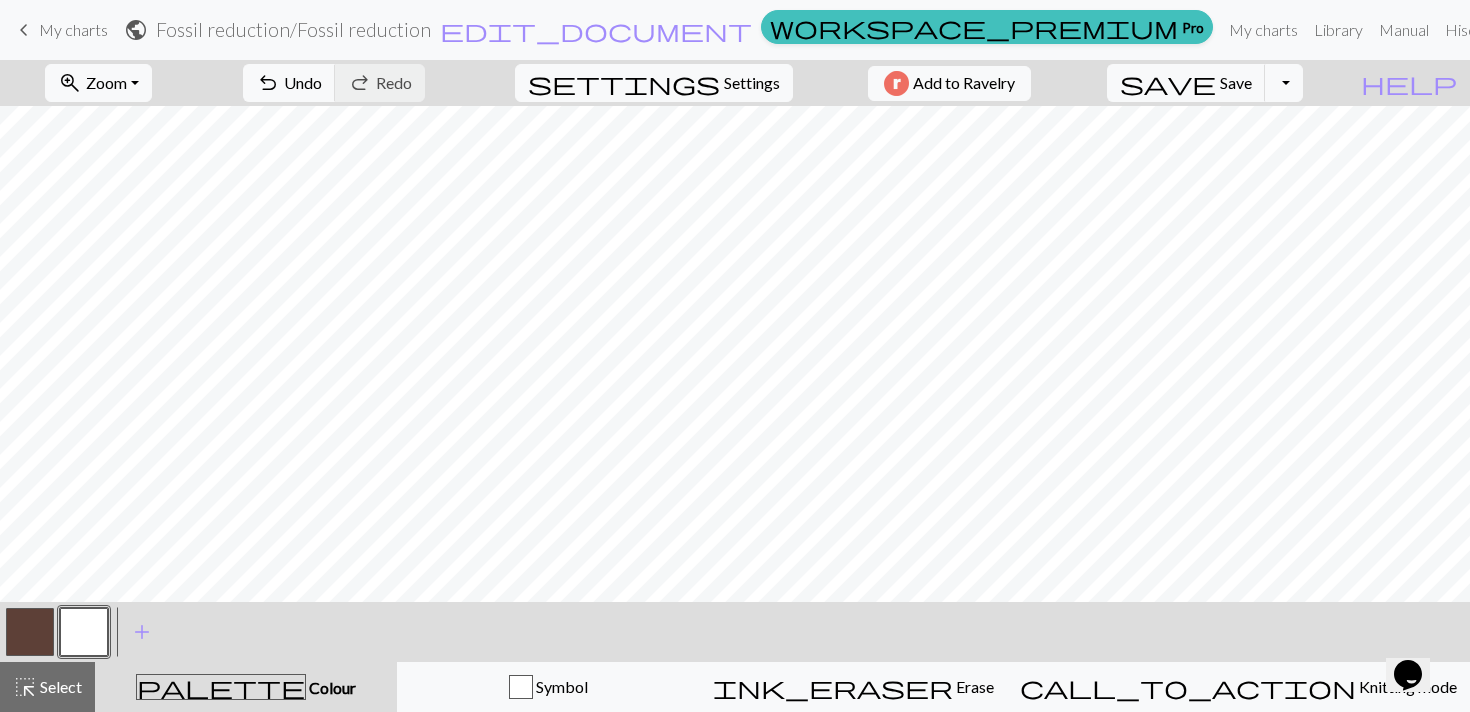 click at bounding box center (30, 632) 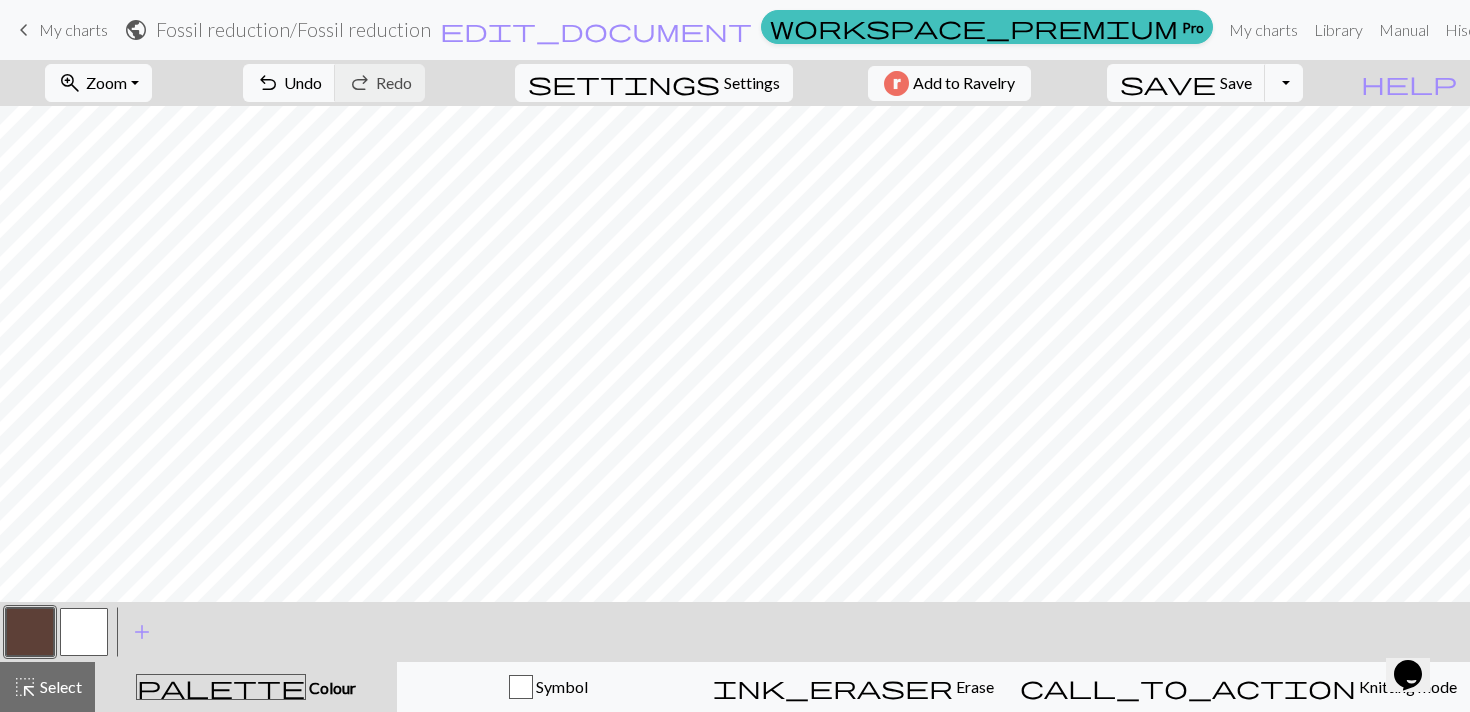 click at bounding box center [84, 632] 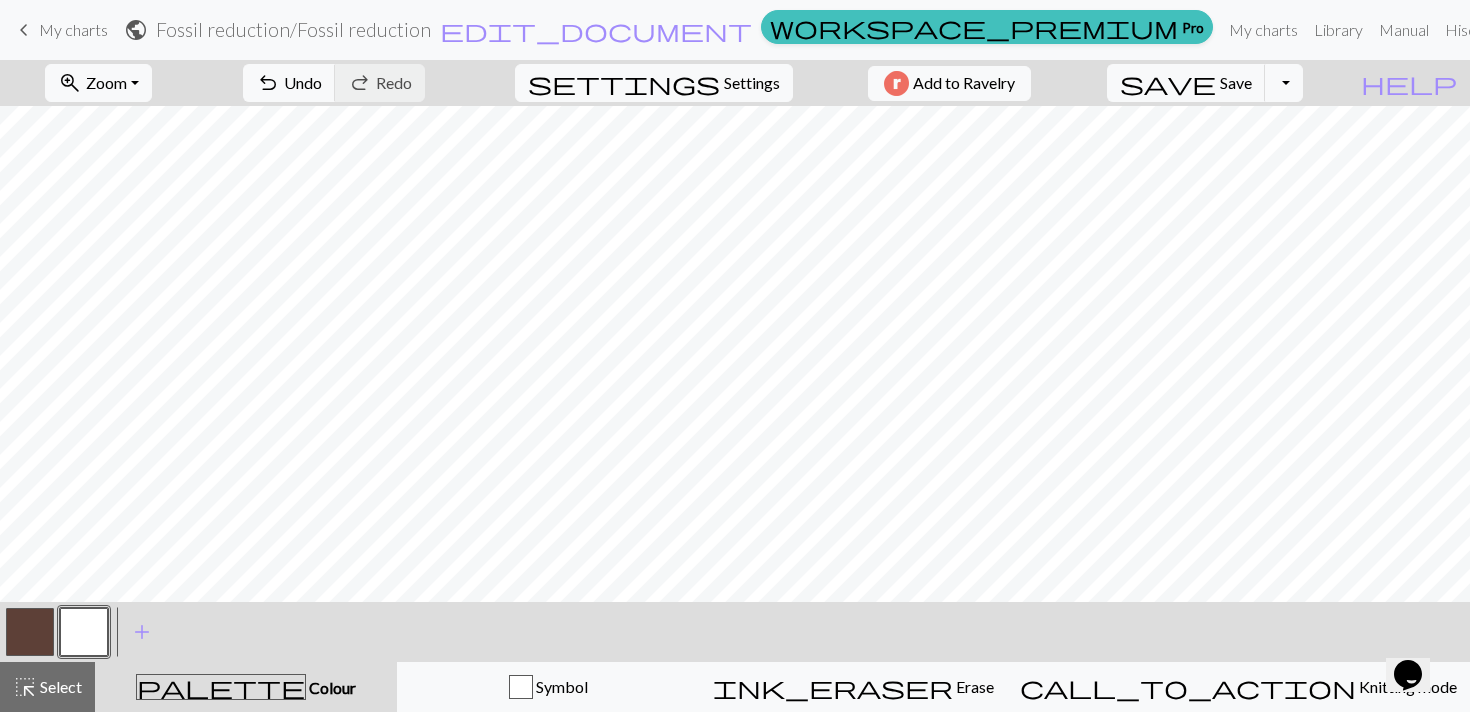 click at bounding box center (30, 632) 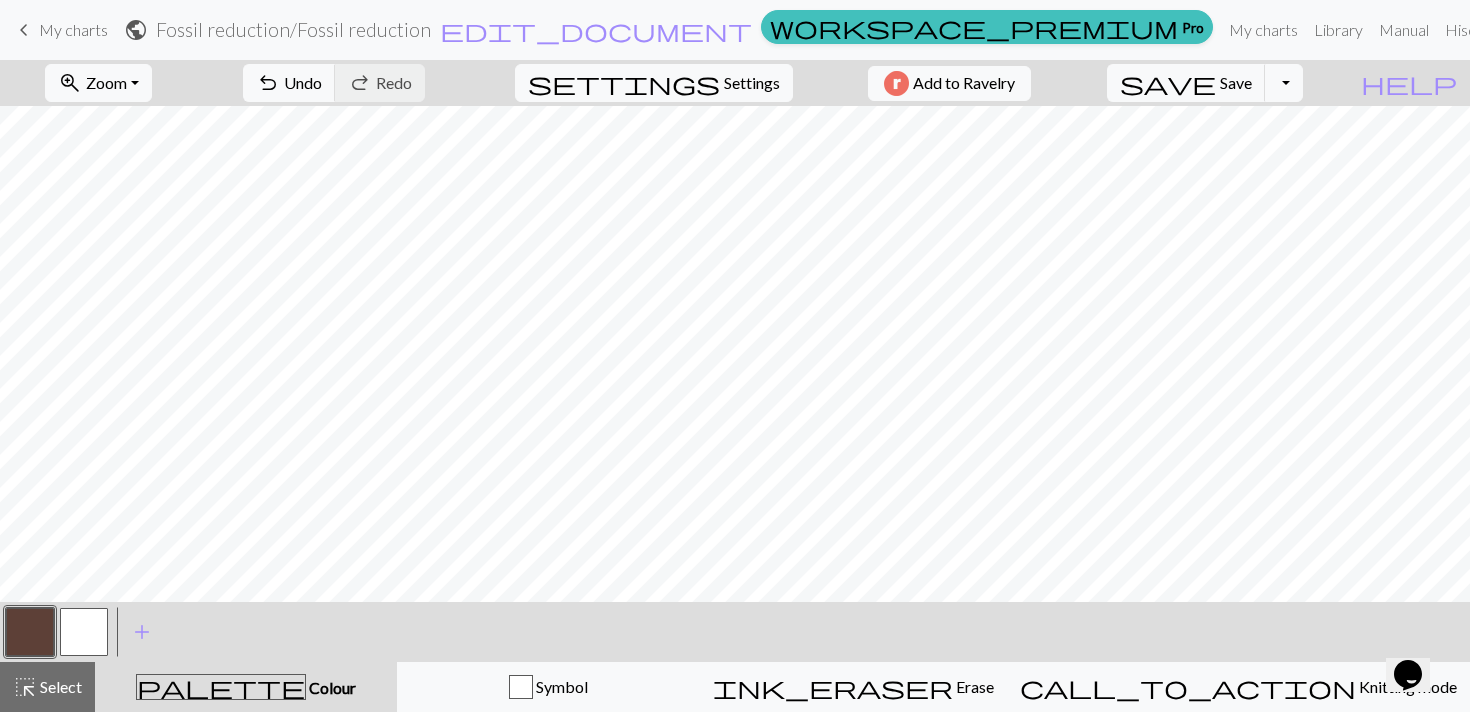 click at bounding box center (84, 632) 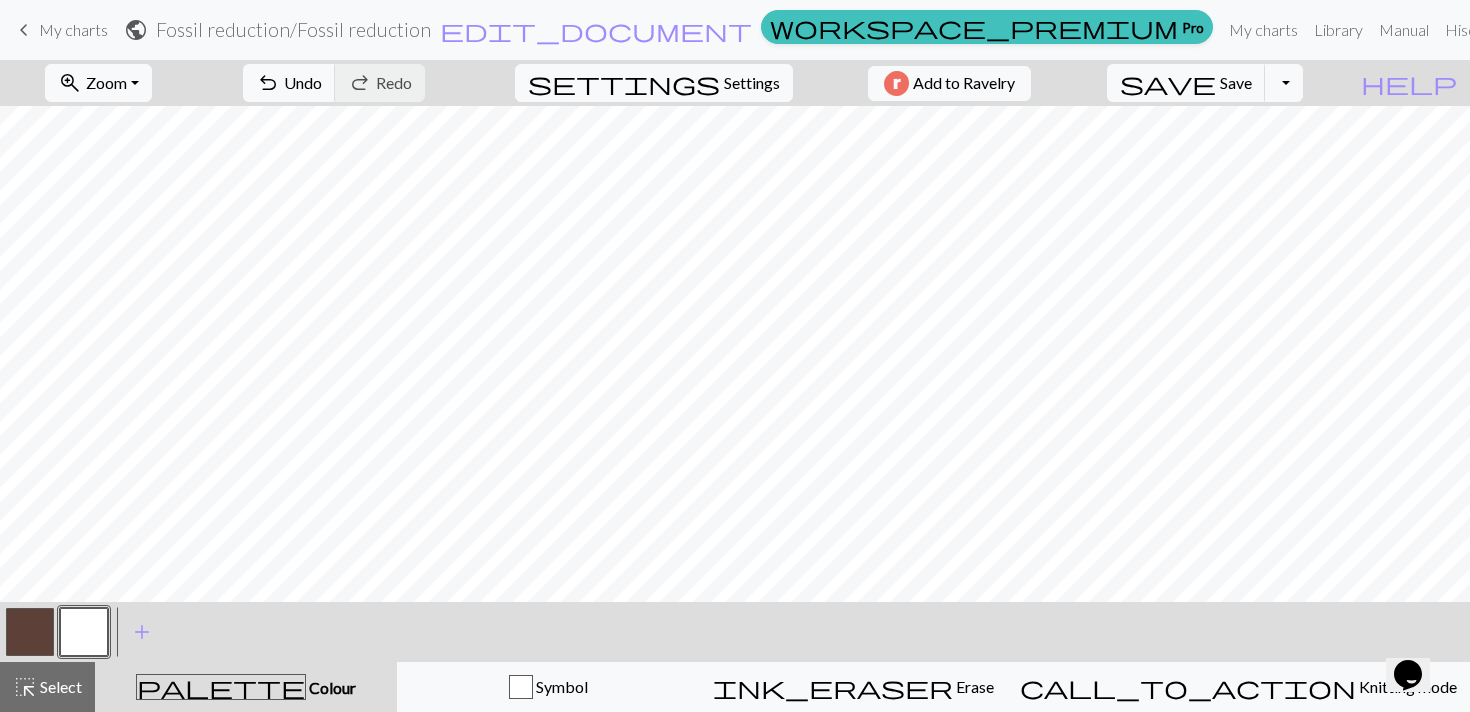 click at bounding box center (30, 632) 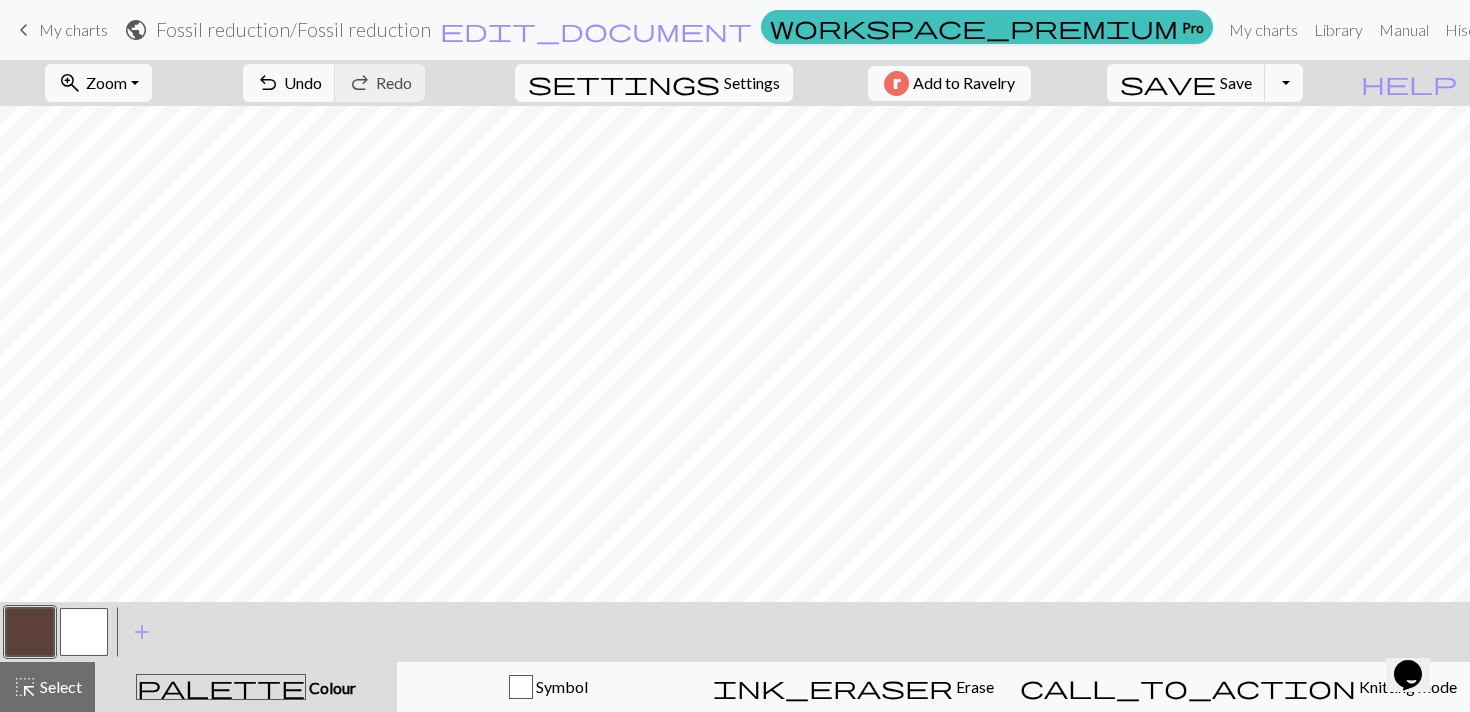 click at bounding box center [84, 632] 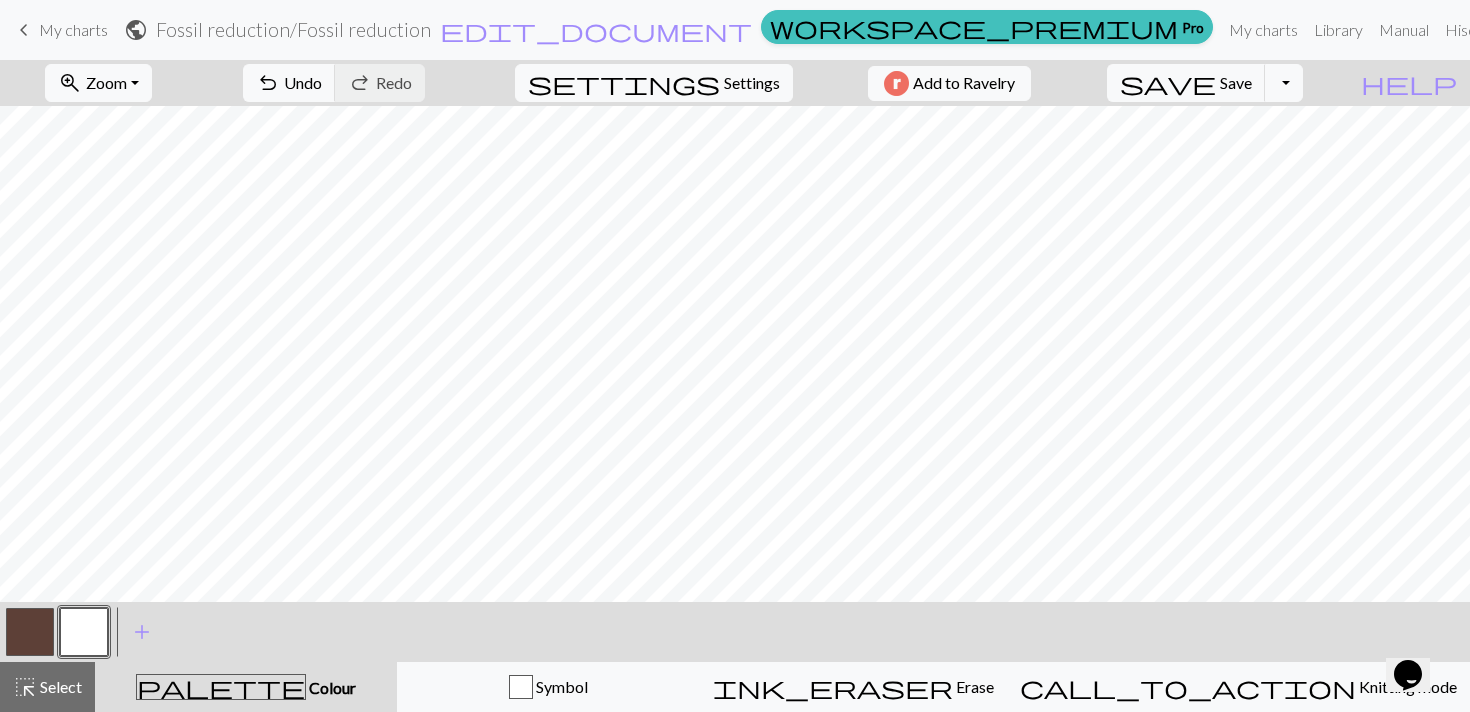 click at bounding box center (30, 632) 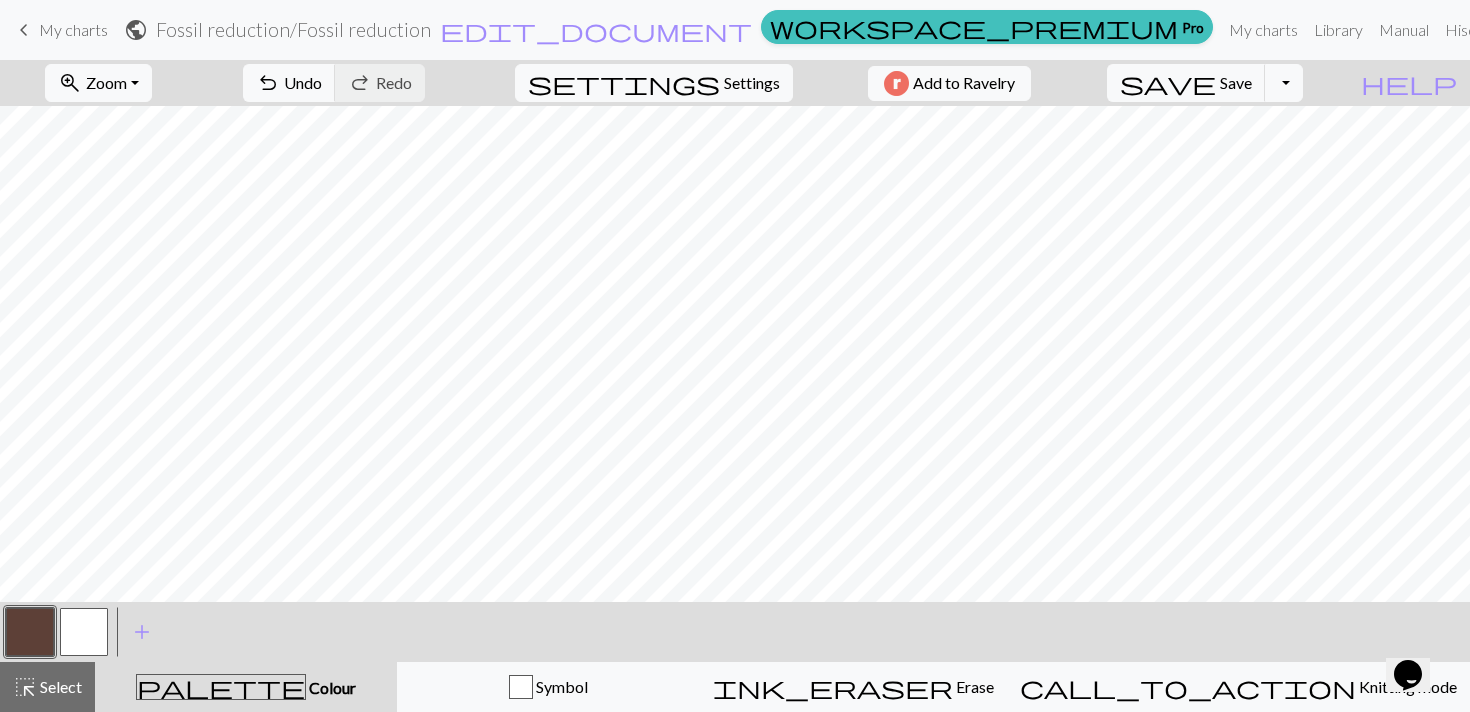 click at bounding box center (84, 632) 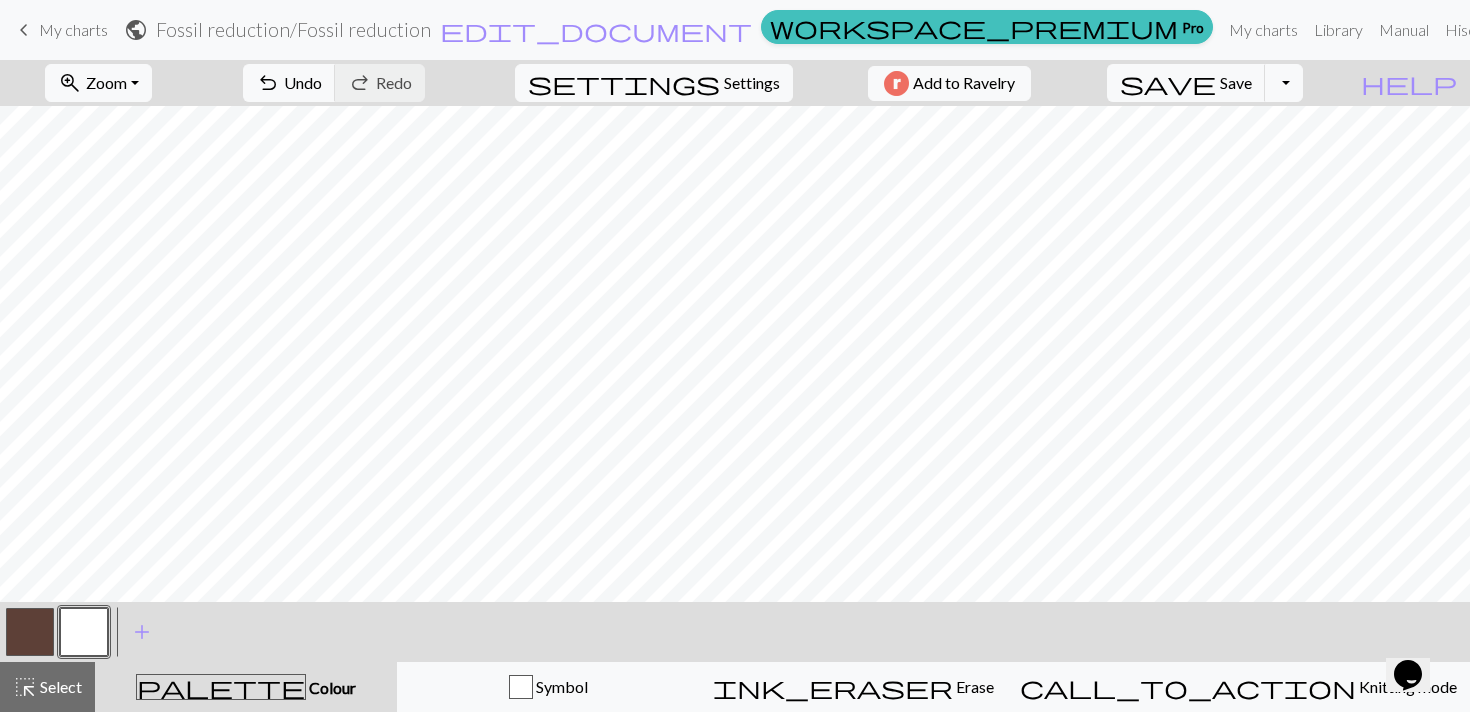 click at bounding box center (30, 632) 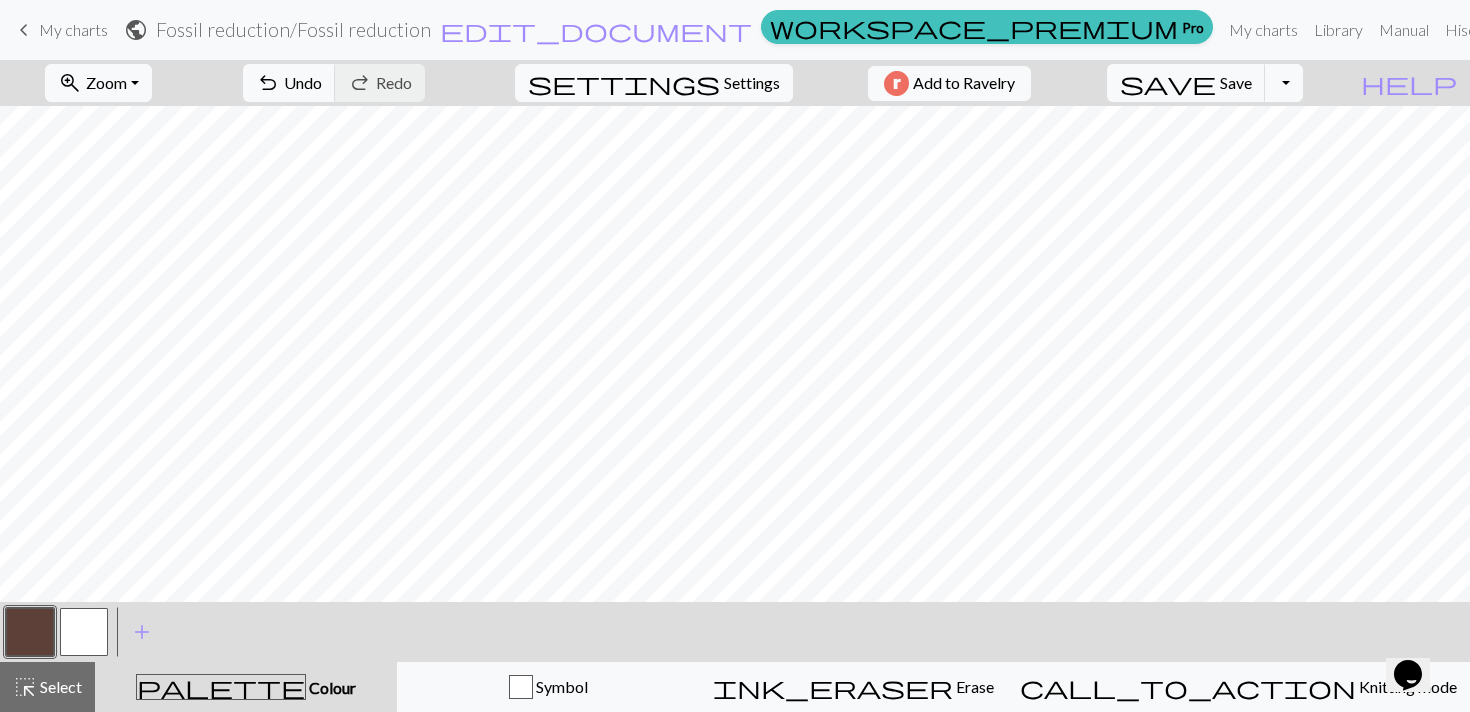 click at bounding box center (84, 632) 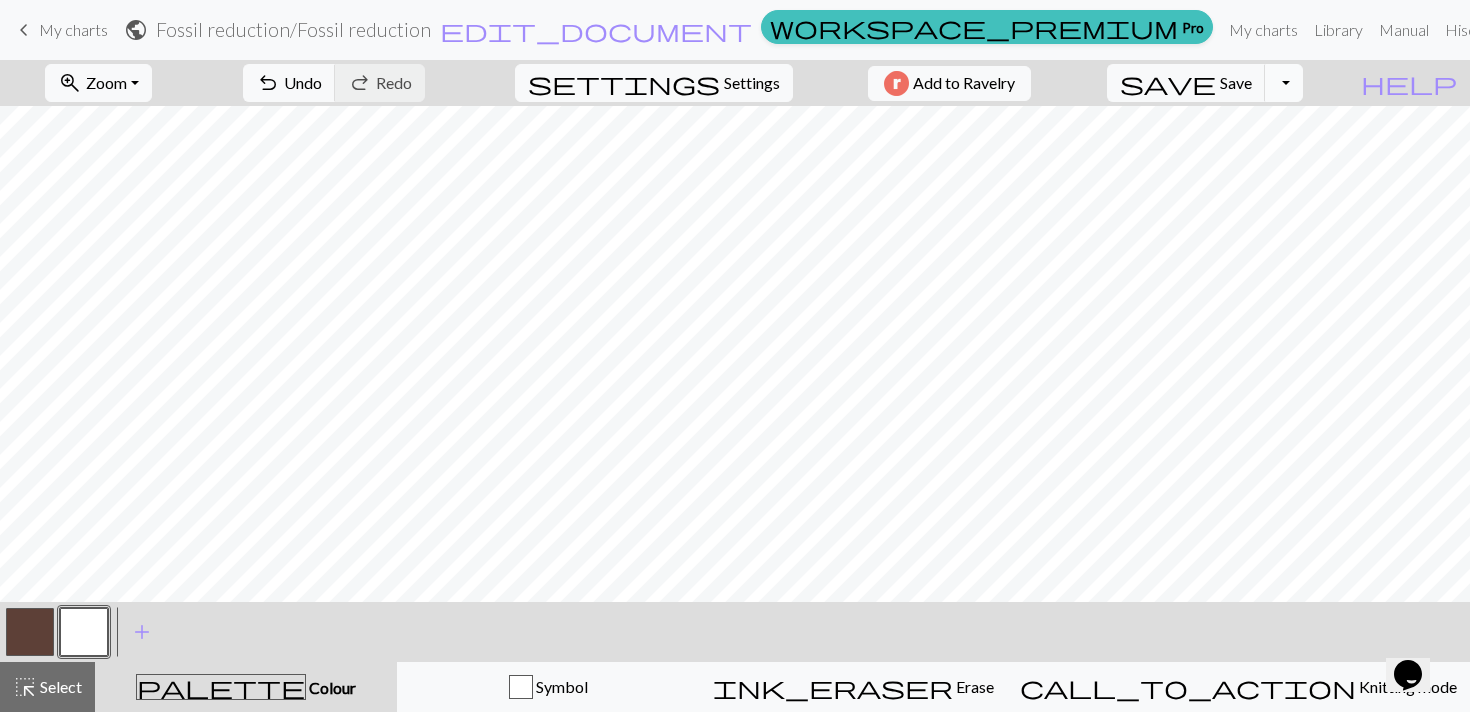 click on "Toggle Dropdown" at bounding box center [1284, 83] 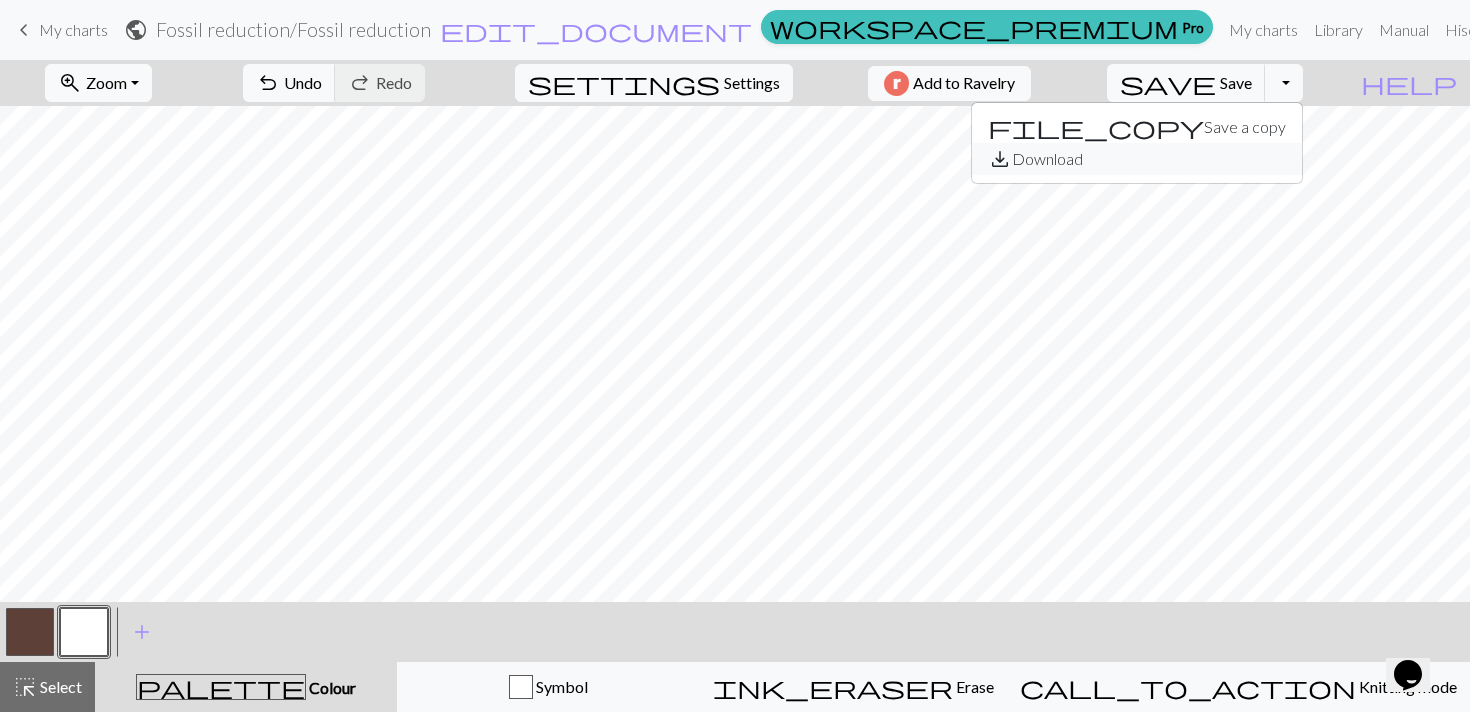 click on "save_alt  Download" at bounding box center [1137, 159] 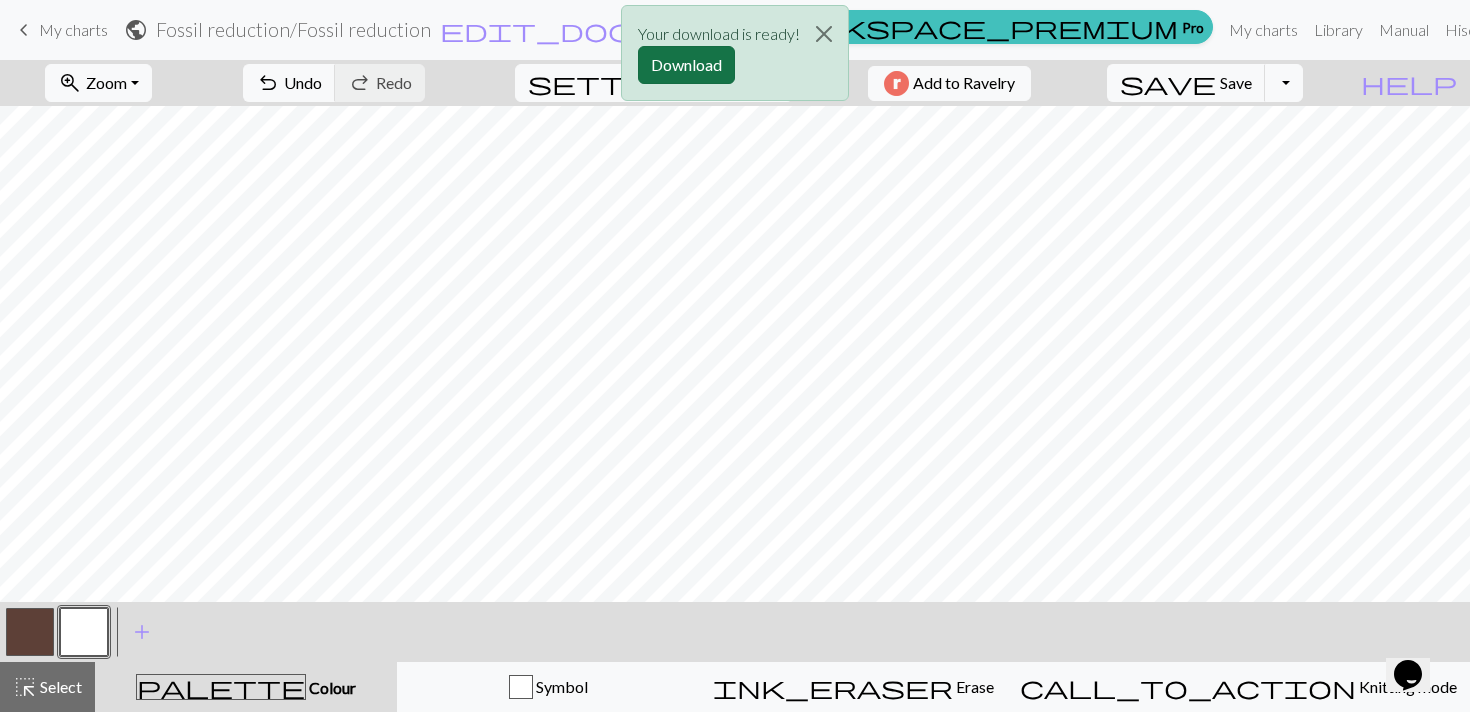 click on "Download" at bounding box center [686, 65] 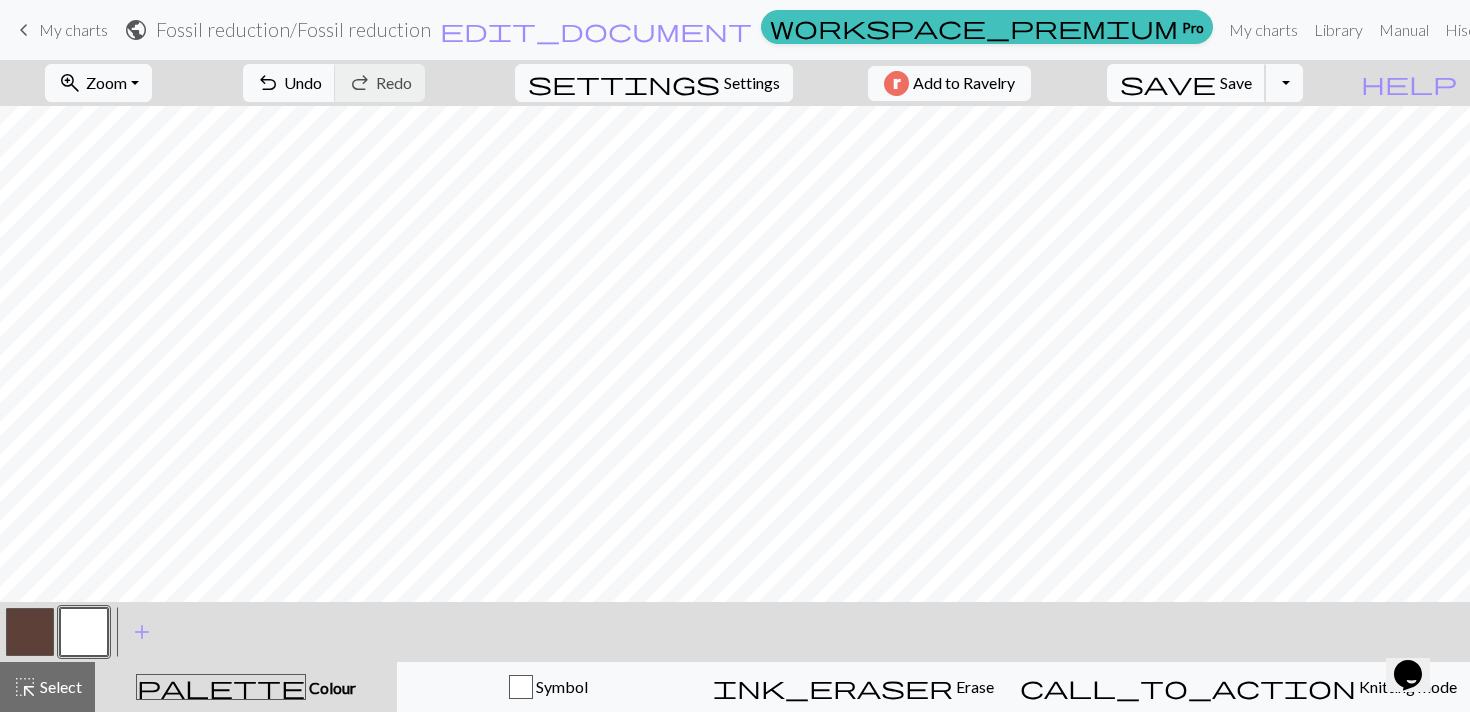 click on "save" at bounding box center (1168, 83) 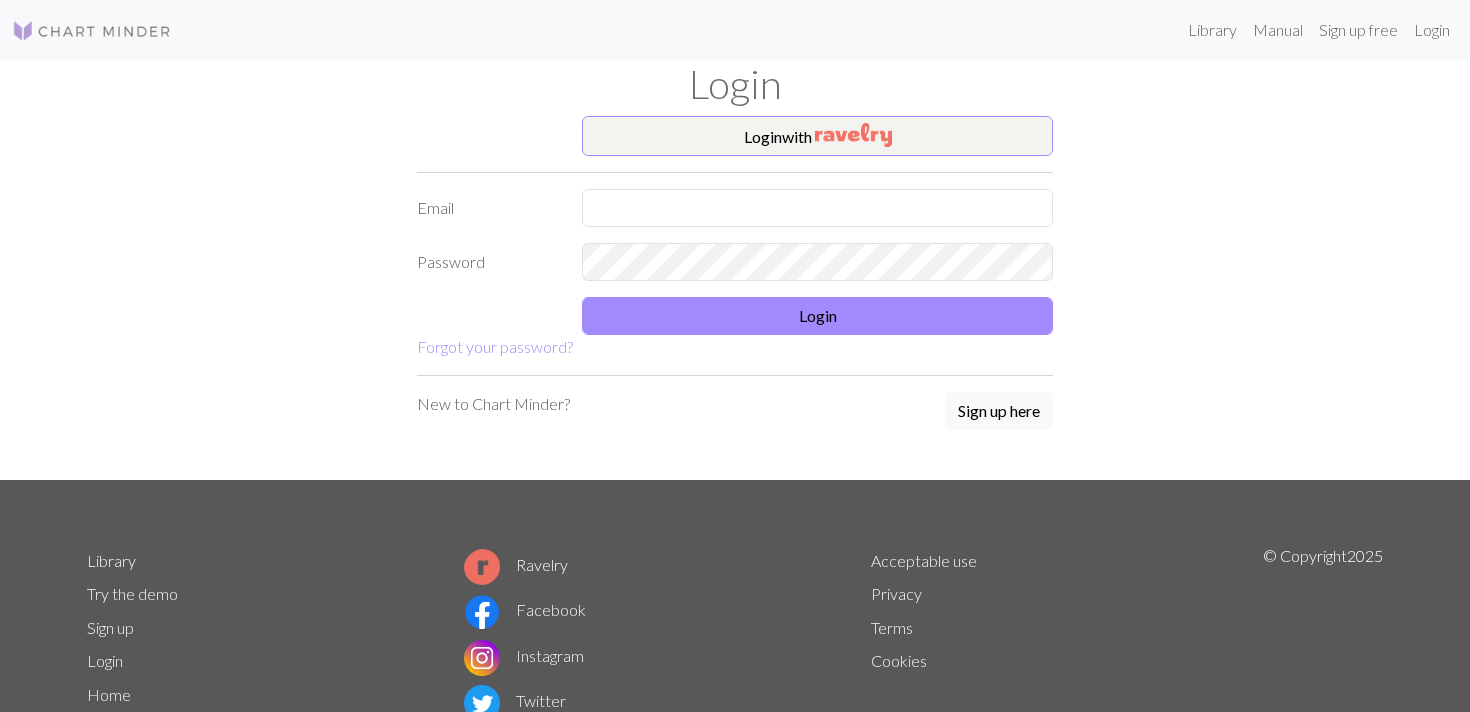scroll, scrollTop: 0, scrollLeft: 0, axis: both 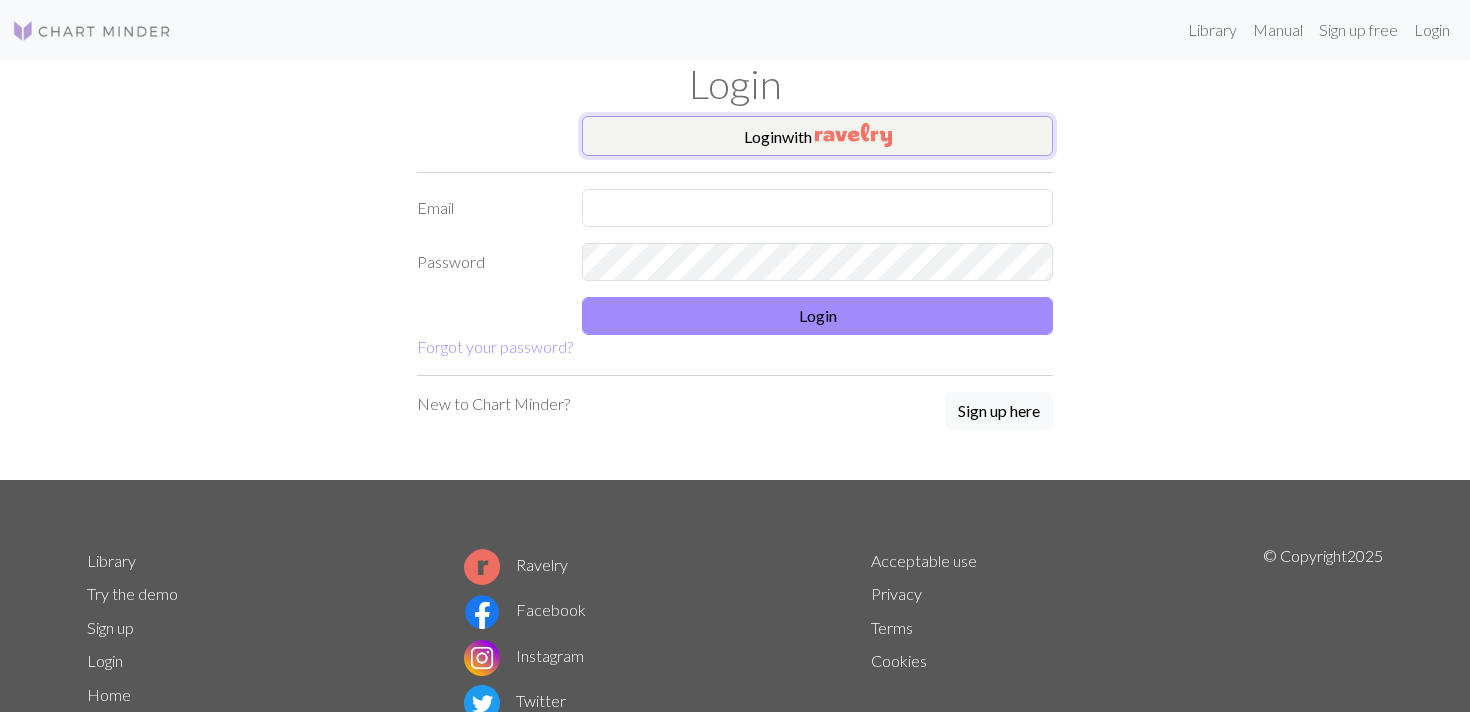 click on "Login  with" at bounding box center [817, 136] 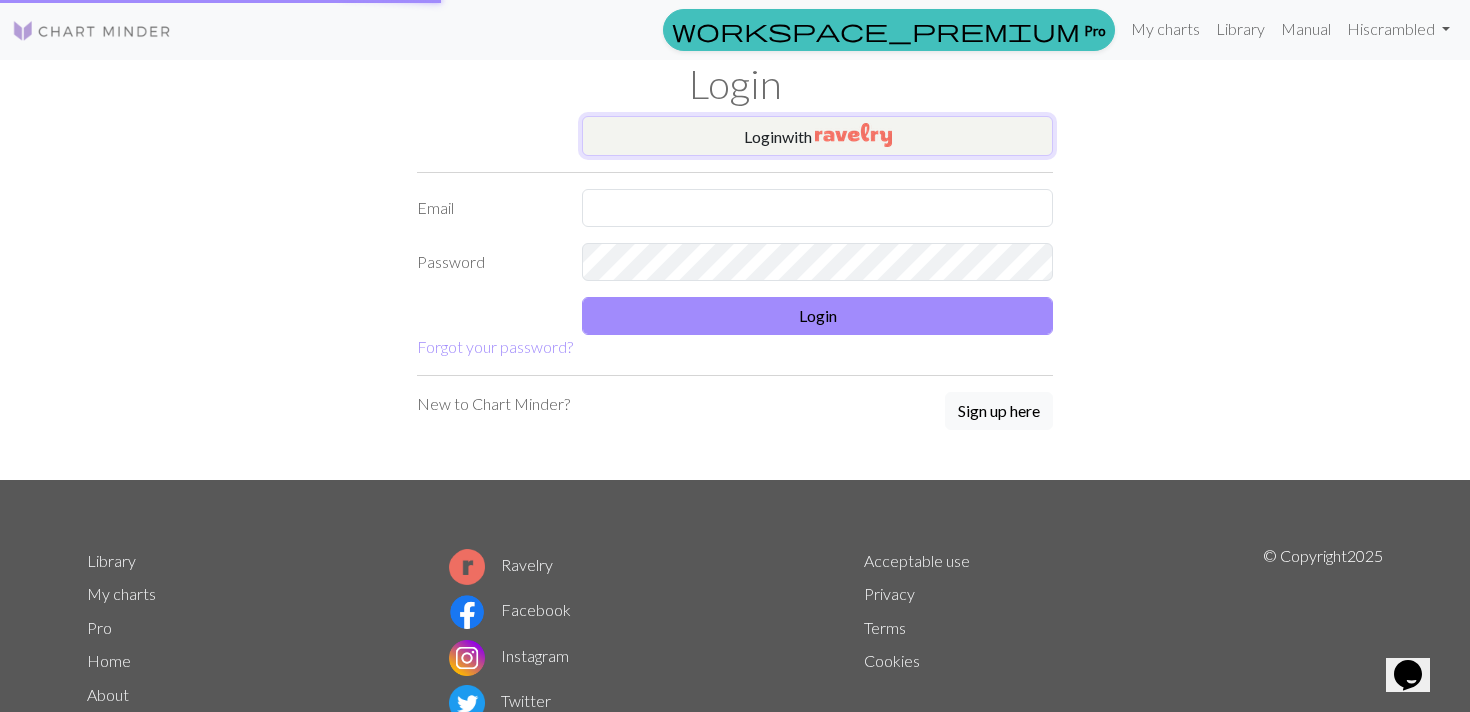 scroll, scrollTop: 0, scrollLeft: 0, axis: both 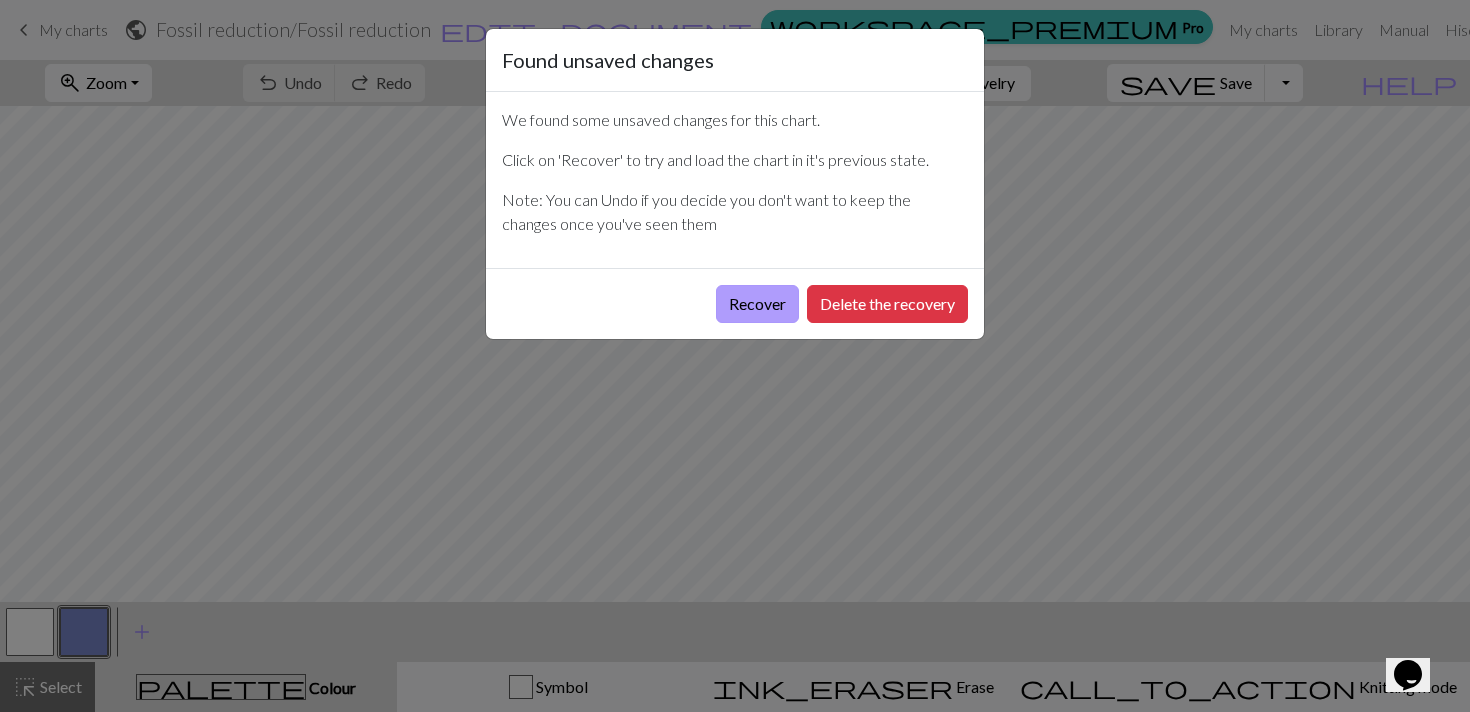 click on "Recover" at bounding box center [757, 304] 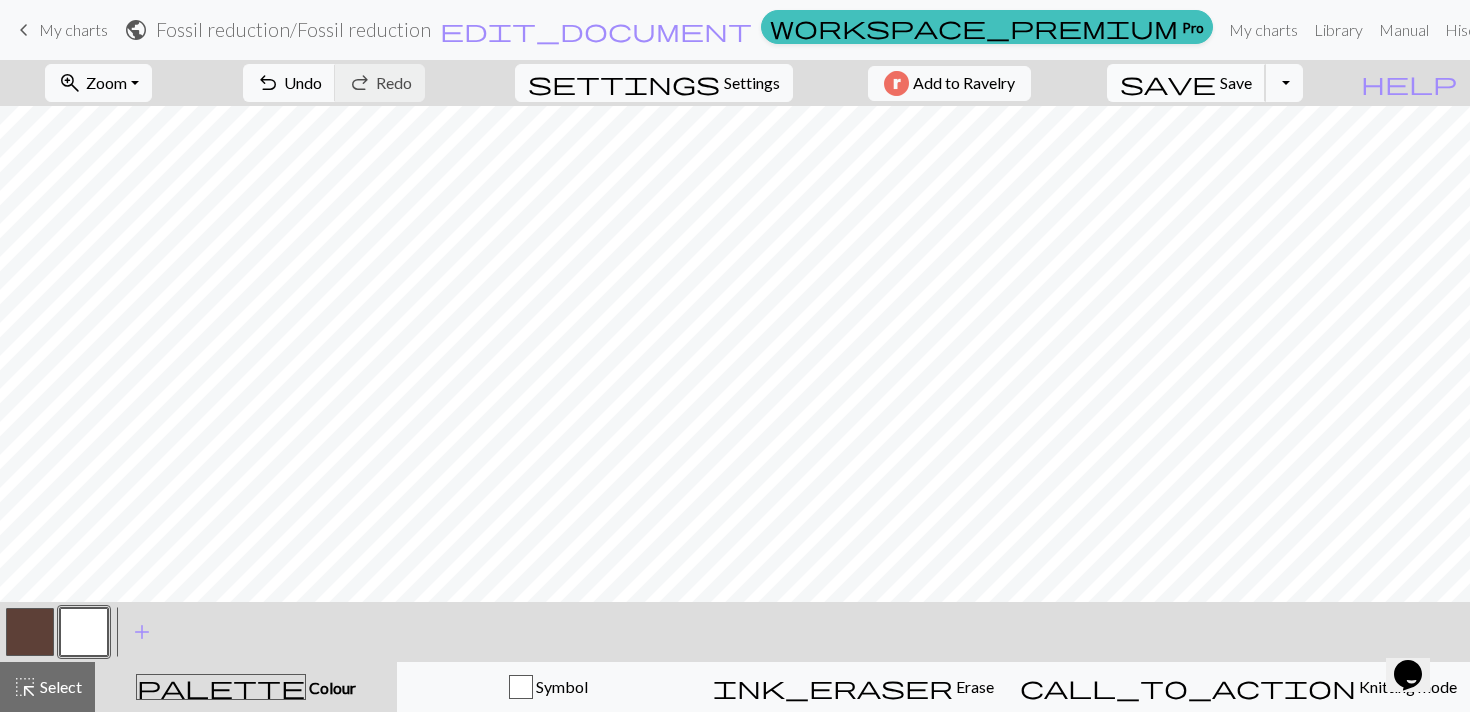 click on "Save" at bounding box center [1236, 82] 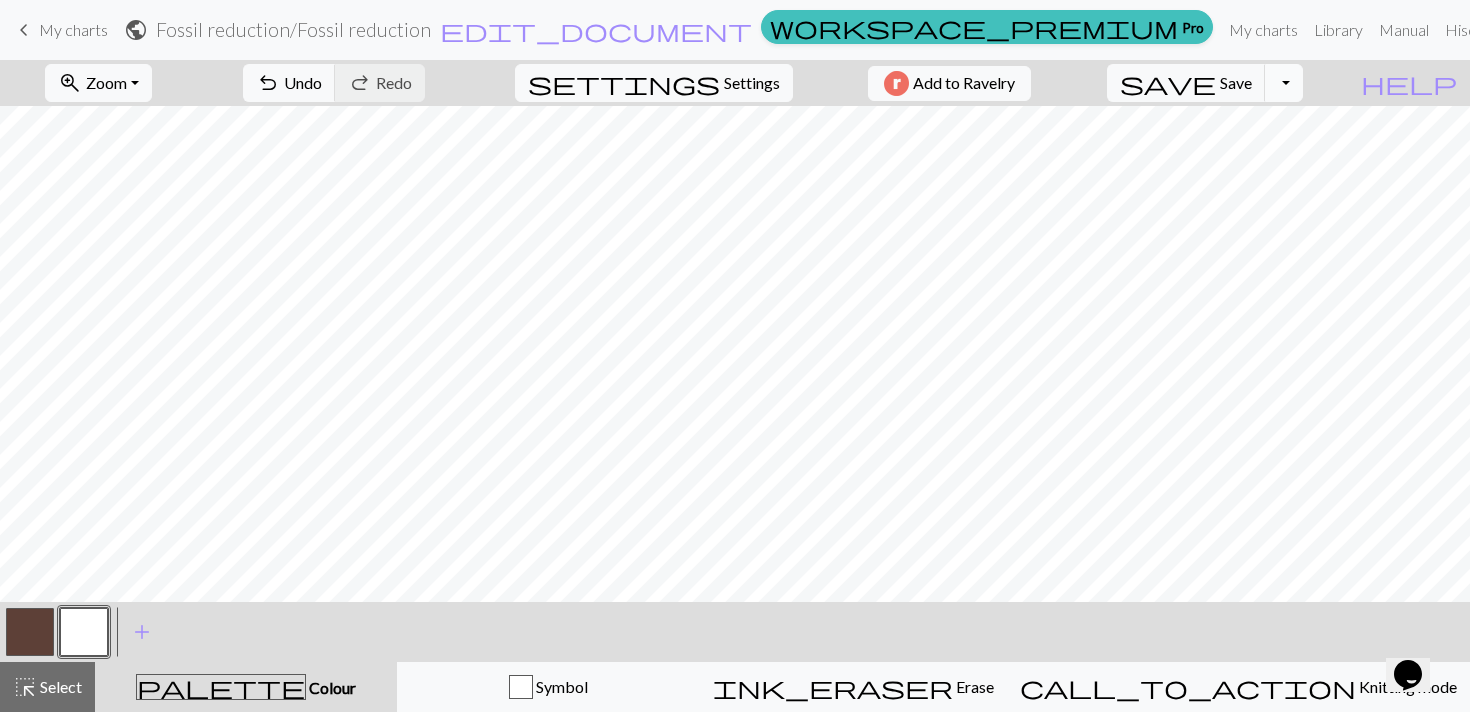 click on "Toggle Dropdown" at bounding box center (1284, 83) 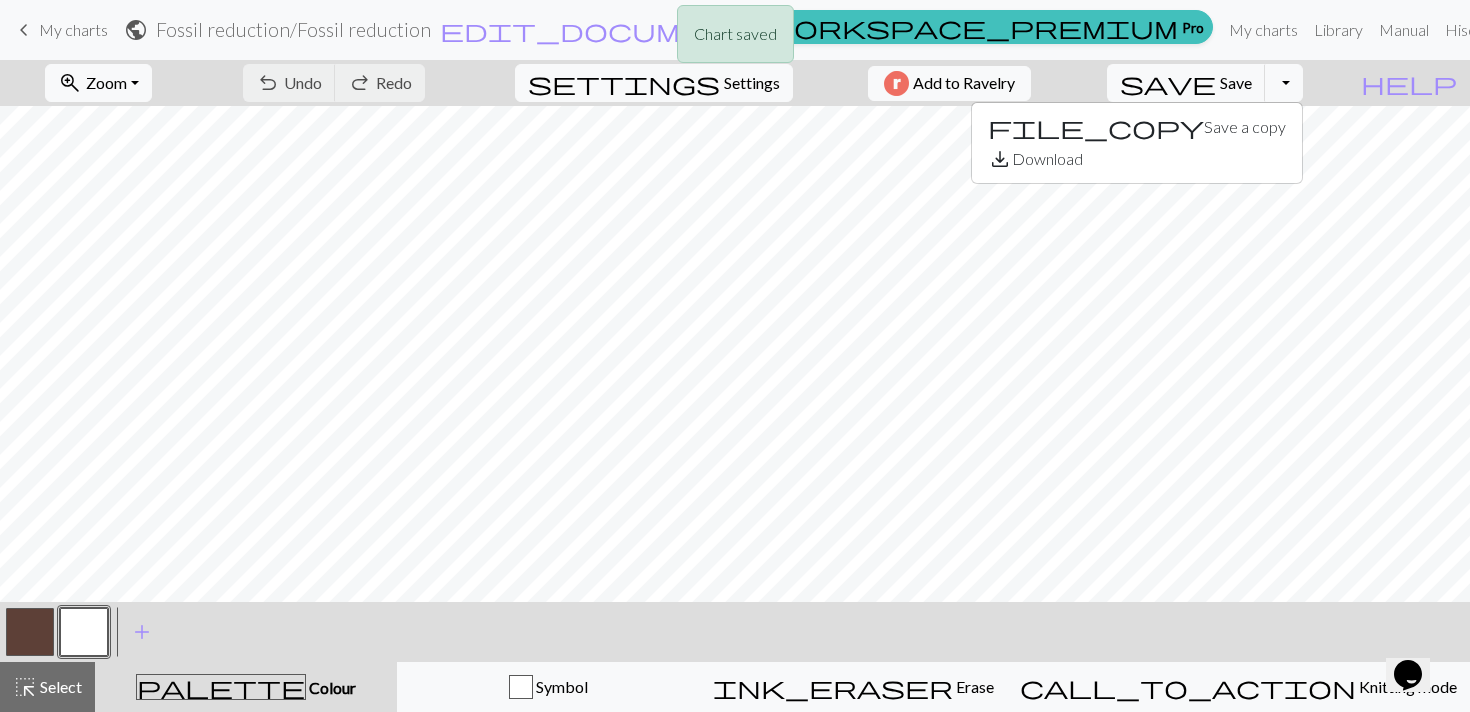 click on "Chart saved" at bounding box center [735, 39] 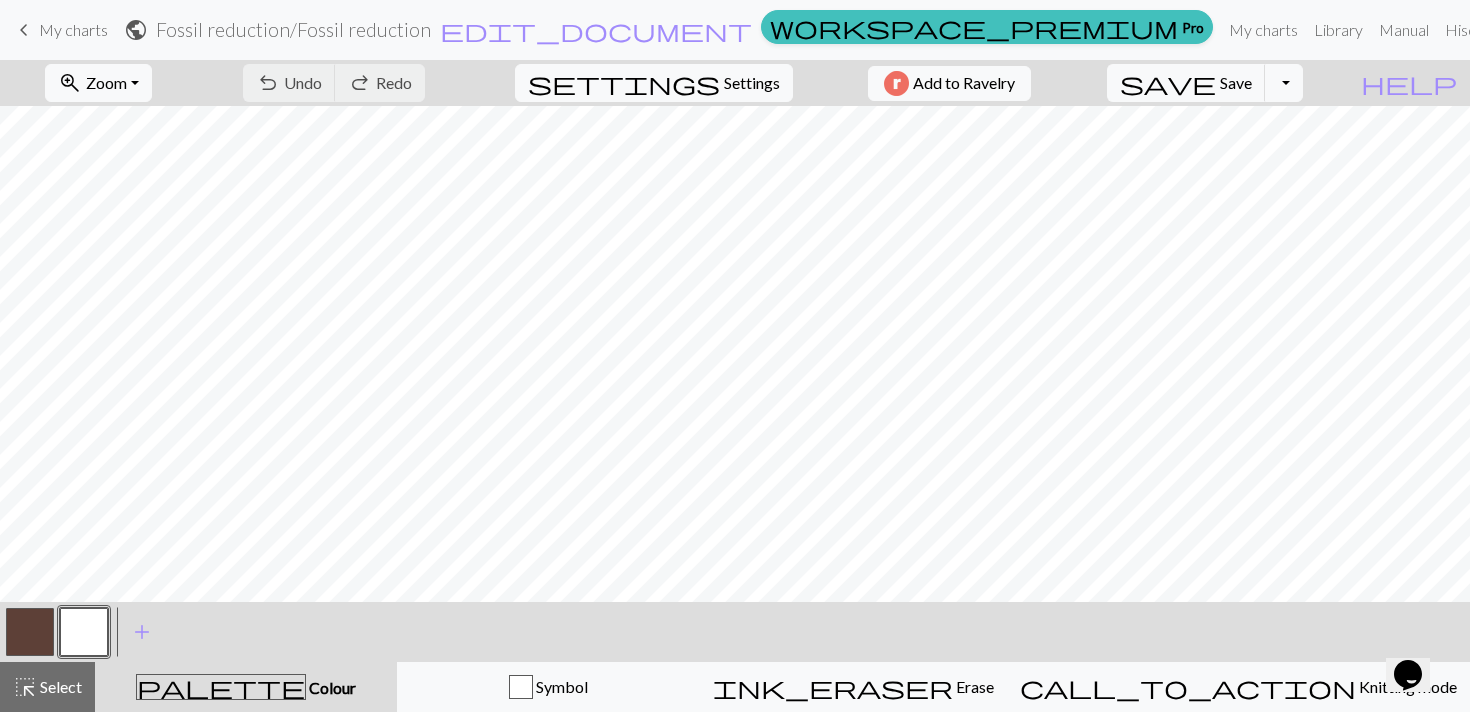 click on "zoom_in Zoom Zoom Fit all Fit width Fit height 50% 100% 150% 200% undo Undo Undo redo Redo Redo settings  Settings    Add to Ravelry save Save Save Toggle Dropdown file_copy  Save a copy save_alt  Download" at bounding box center (674, 83) 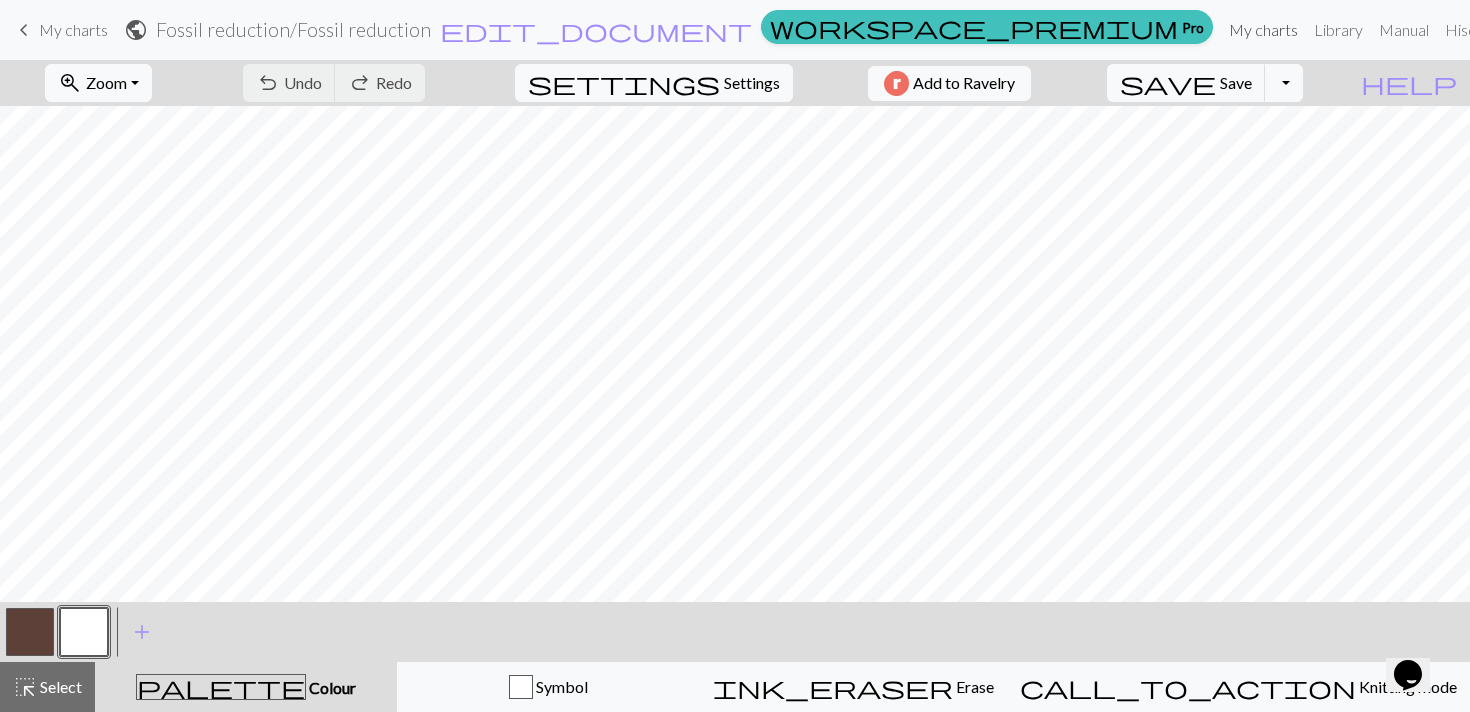 click on "My charts" at bounding box center [1263, 30] 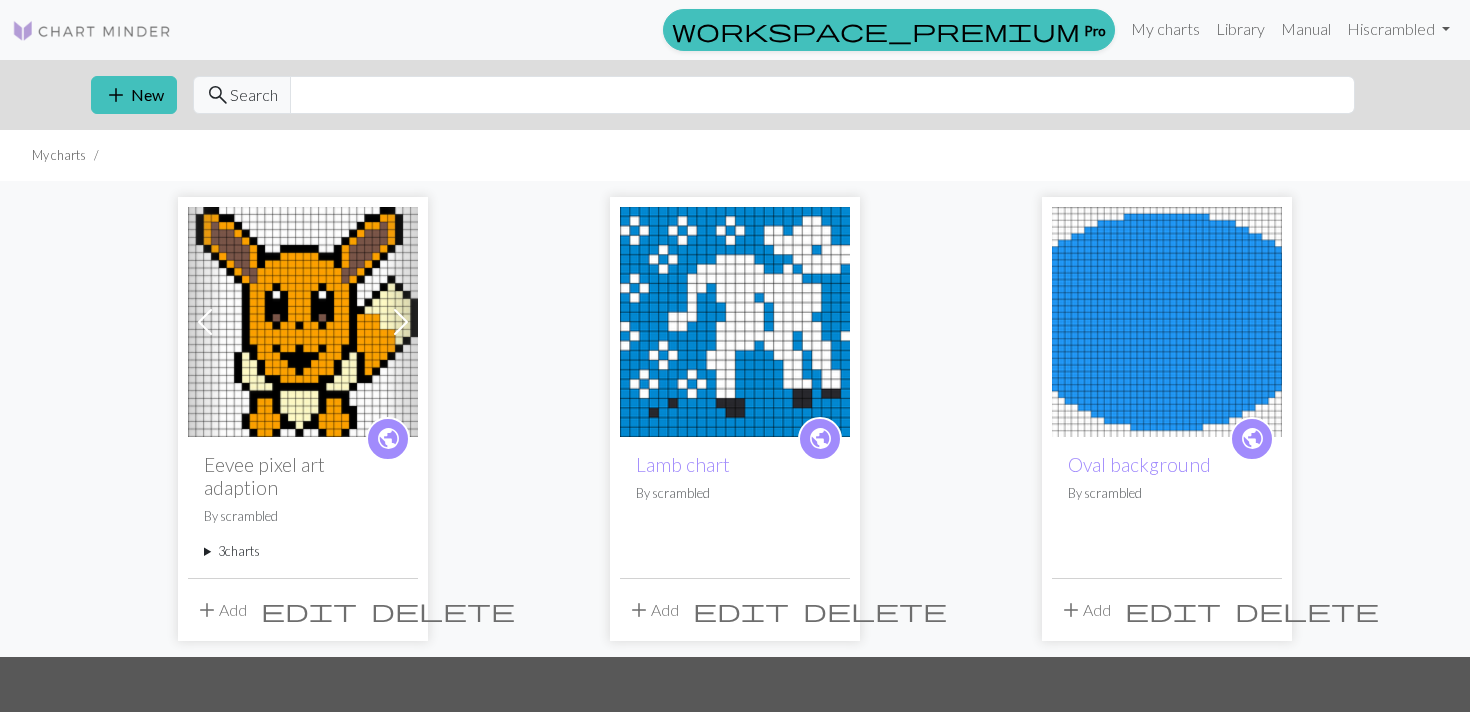scroll, scrollTop: 0, scrollLeft: 0, axis: both 